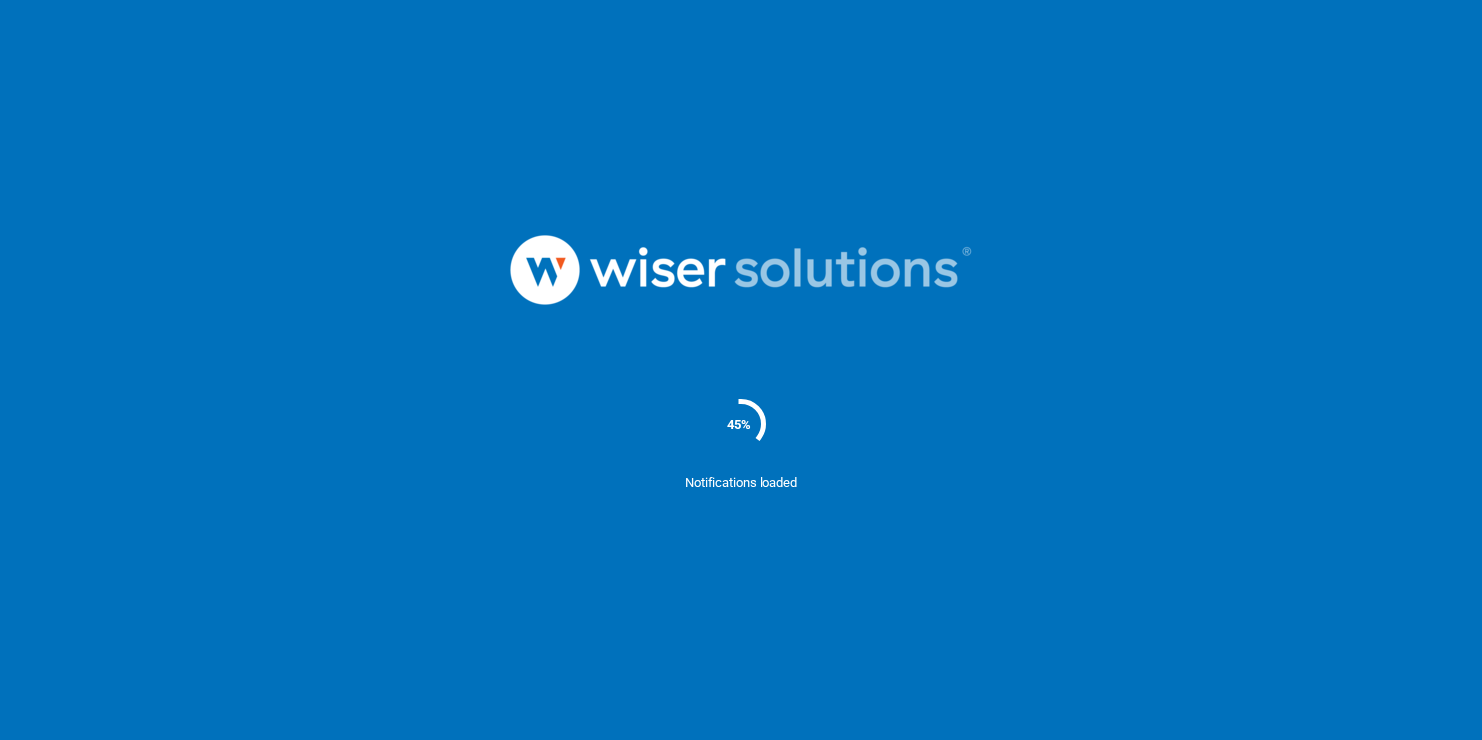 scroll, scrollTop: 0, scrollLeft: 0, axis: both 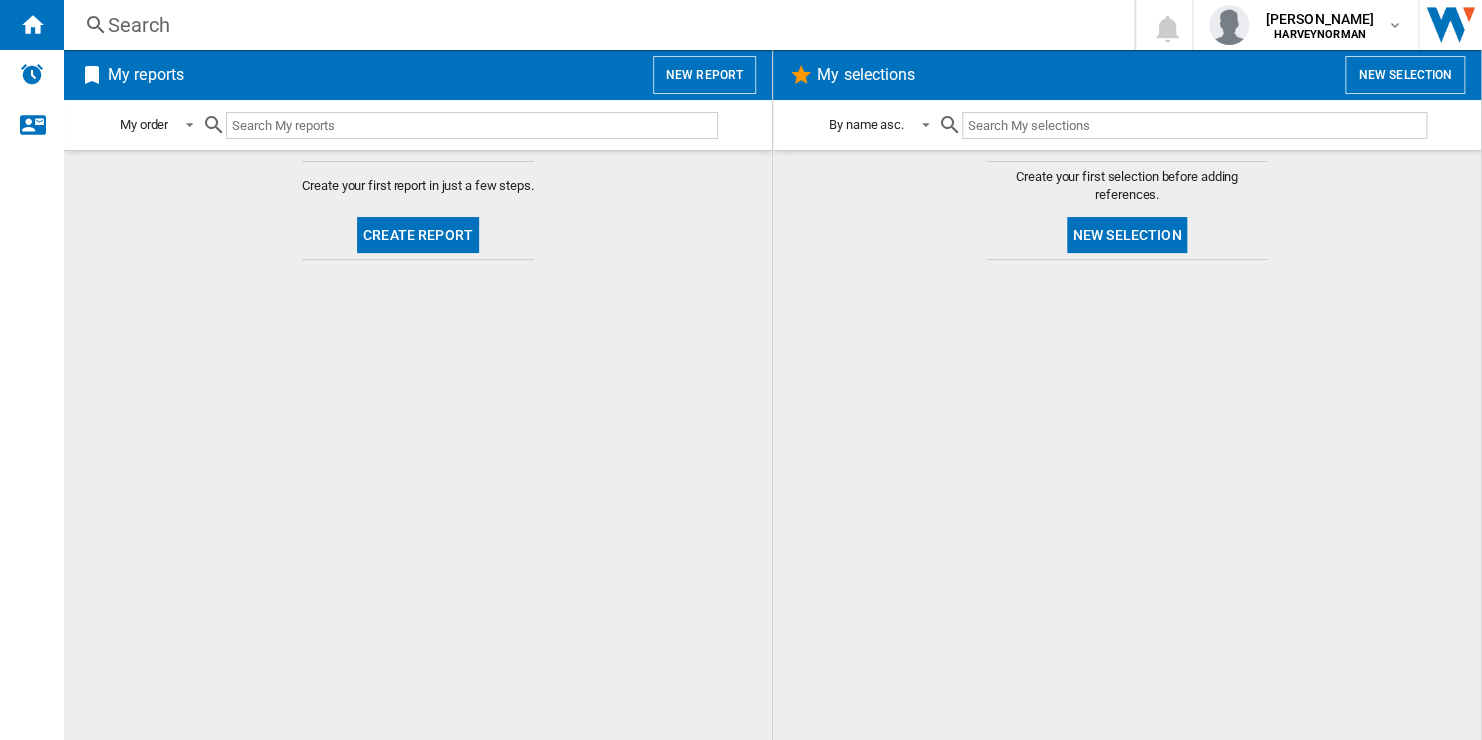 click on "New report" at bounding box center (704, 75) 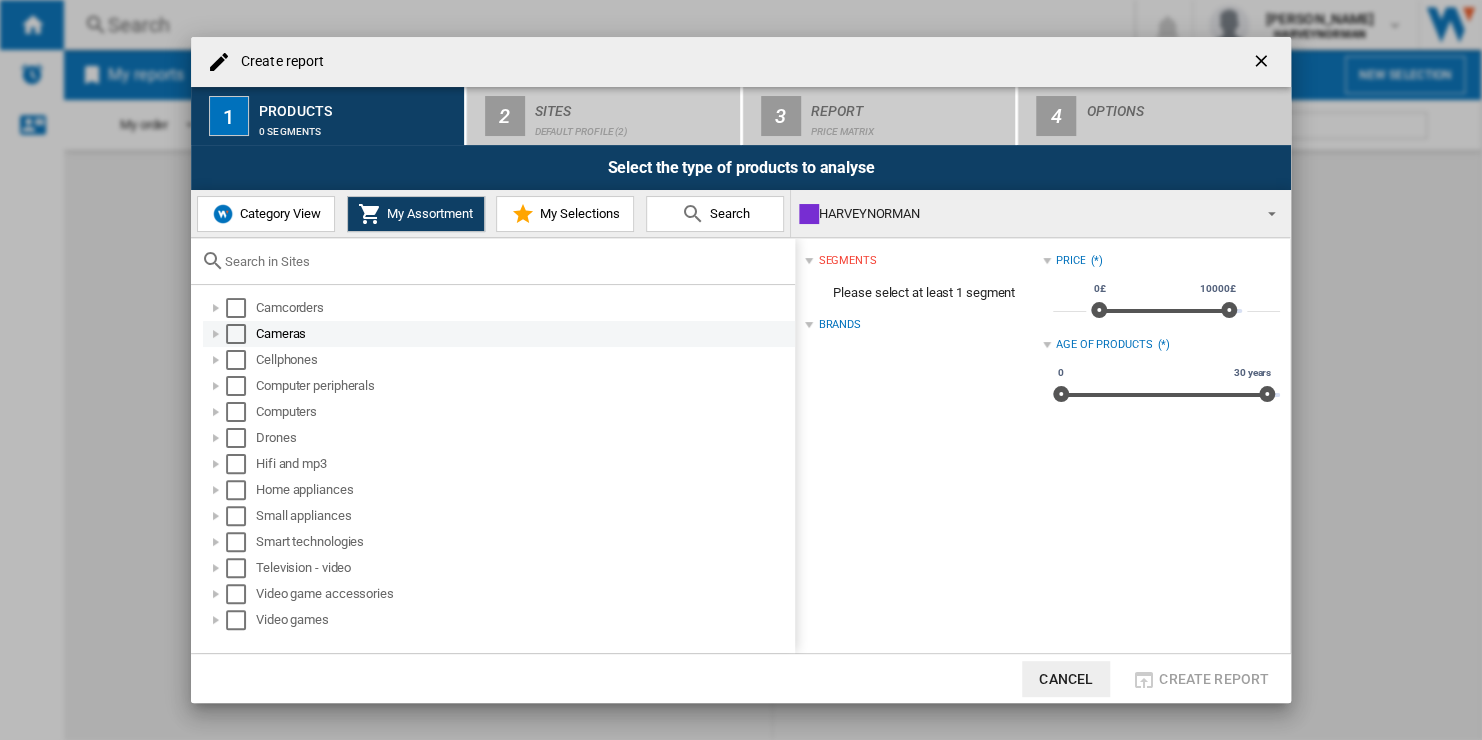 click at bounding box center (236, 334) 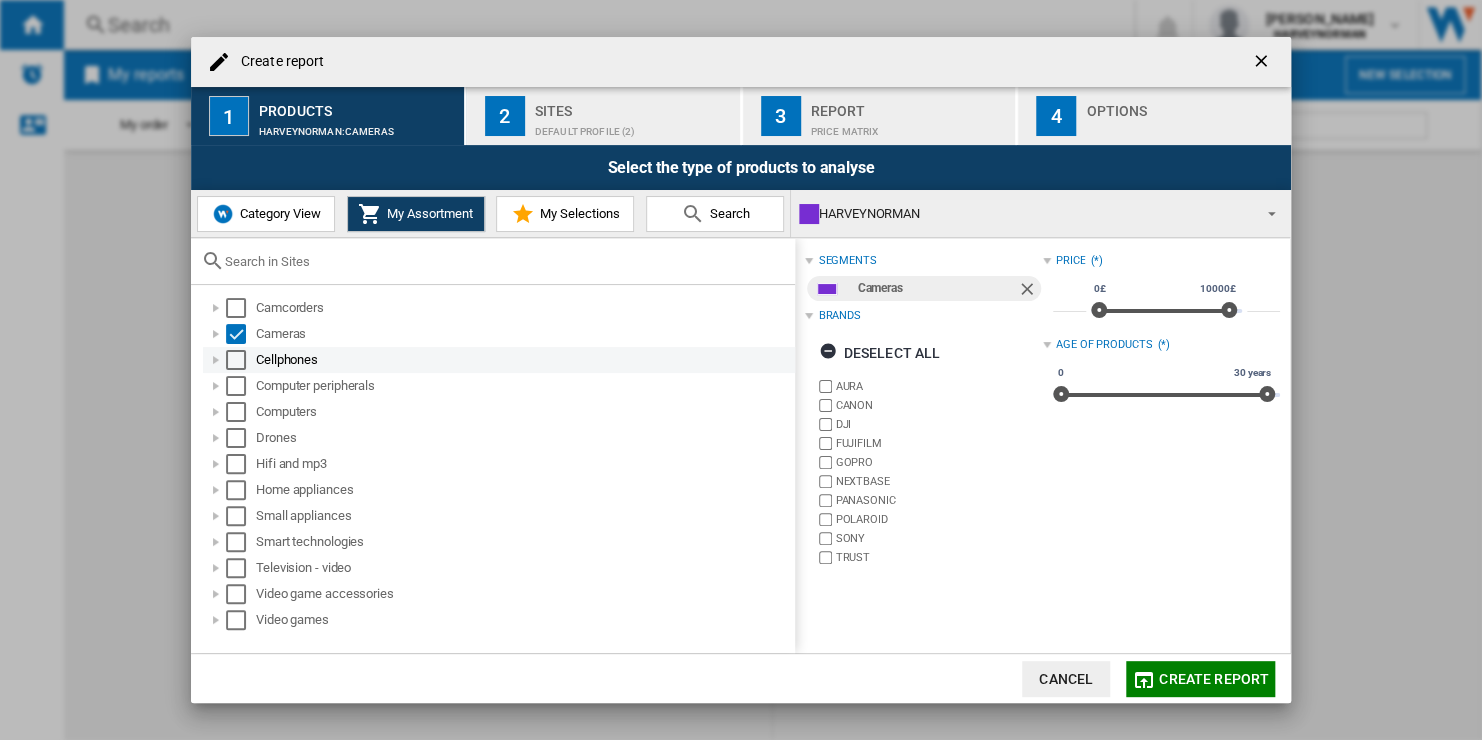 click at bounding box center (236, 360) 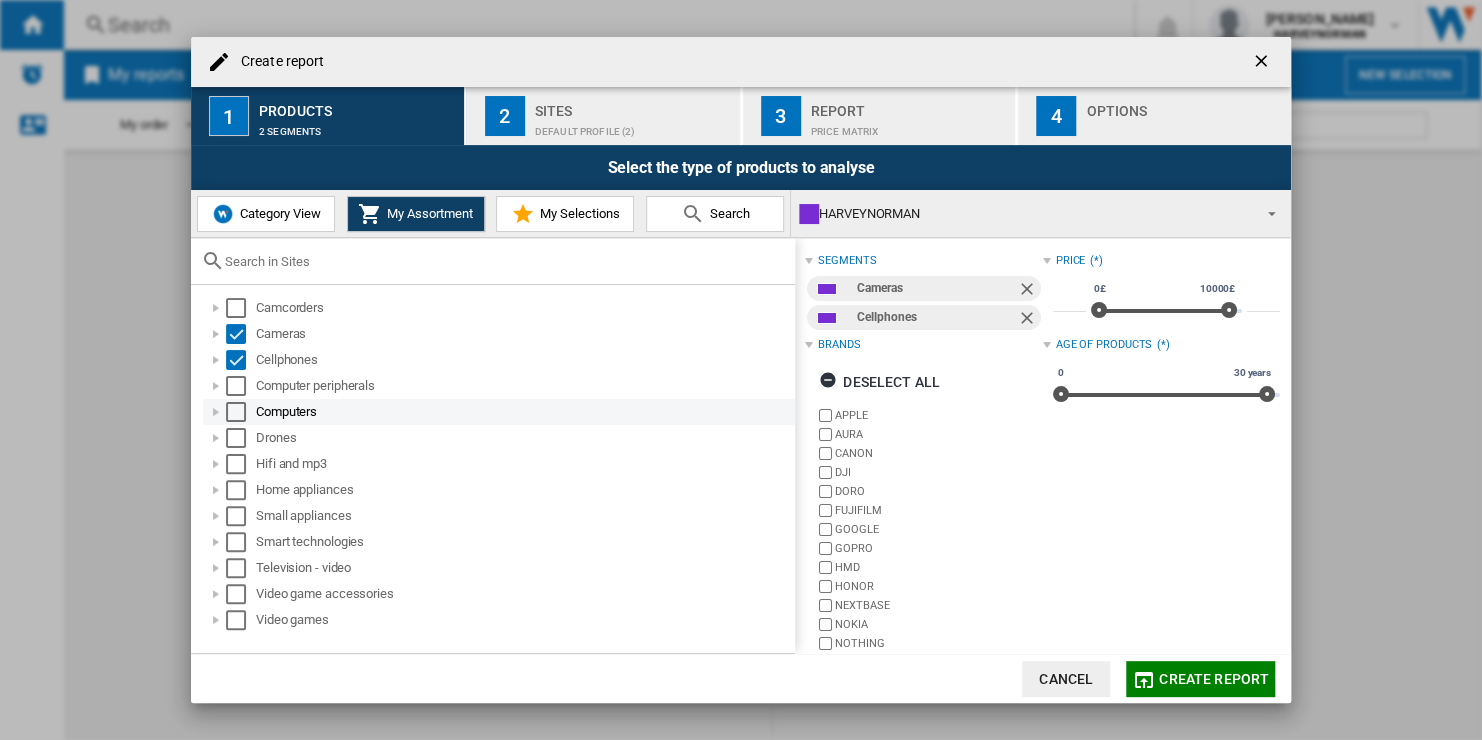 click at bounding box center [236, 412] 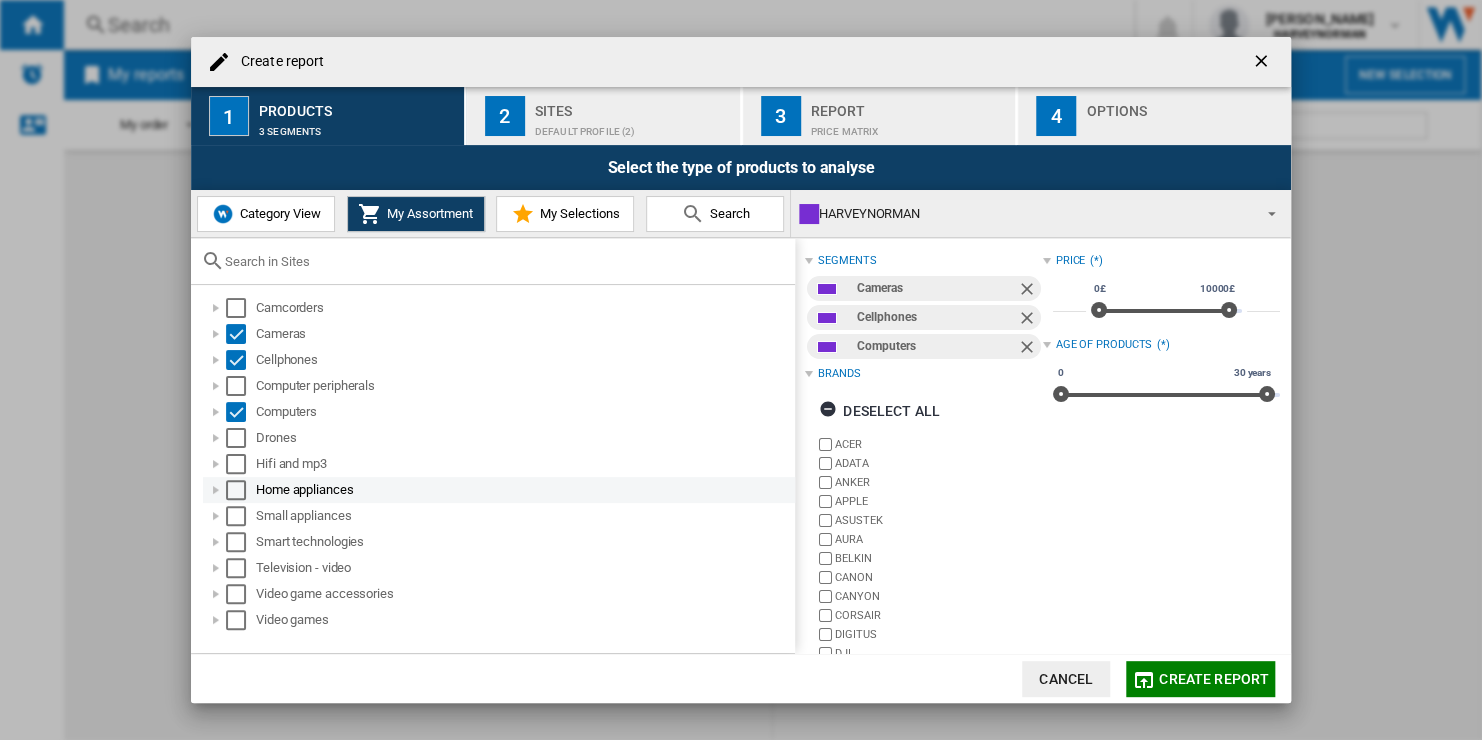 click at bounding box center (236, 490) 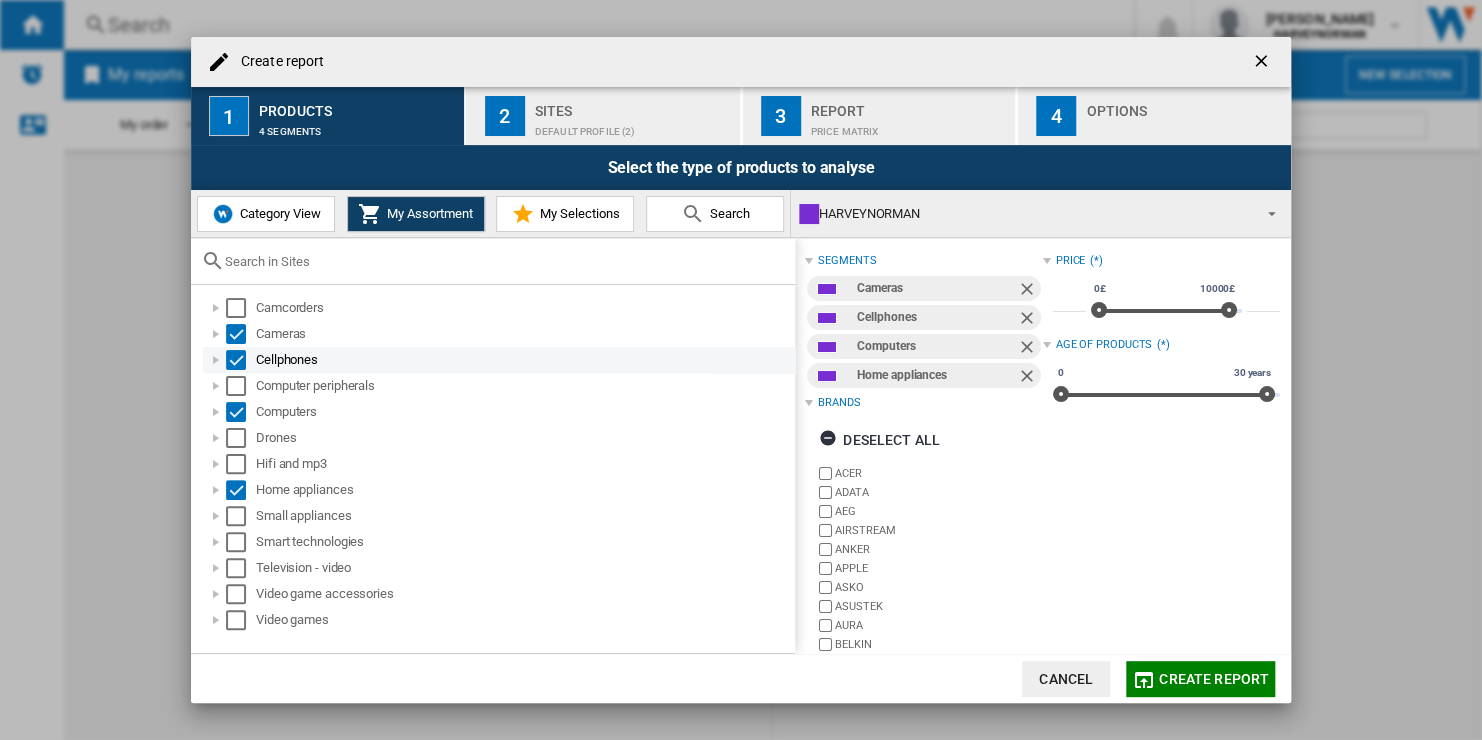 click at bounding box center [236, 360] 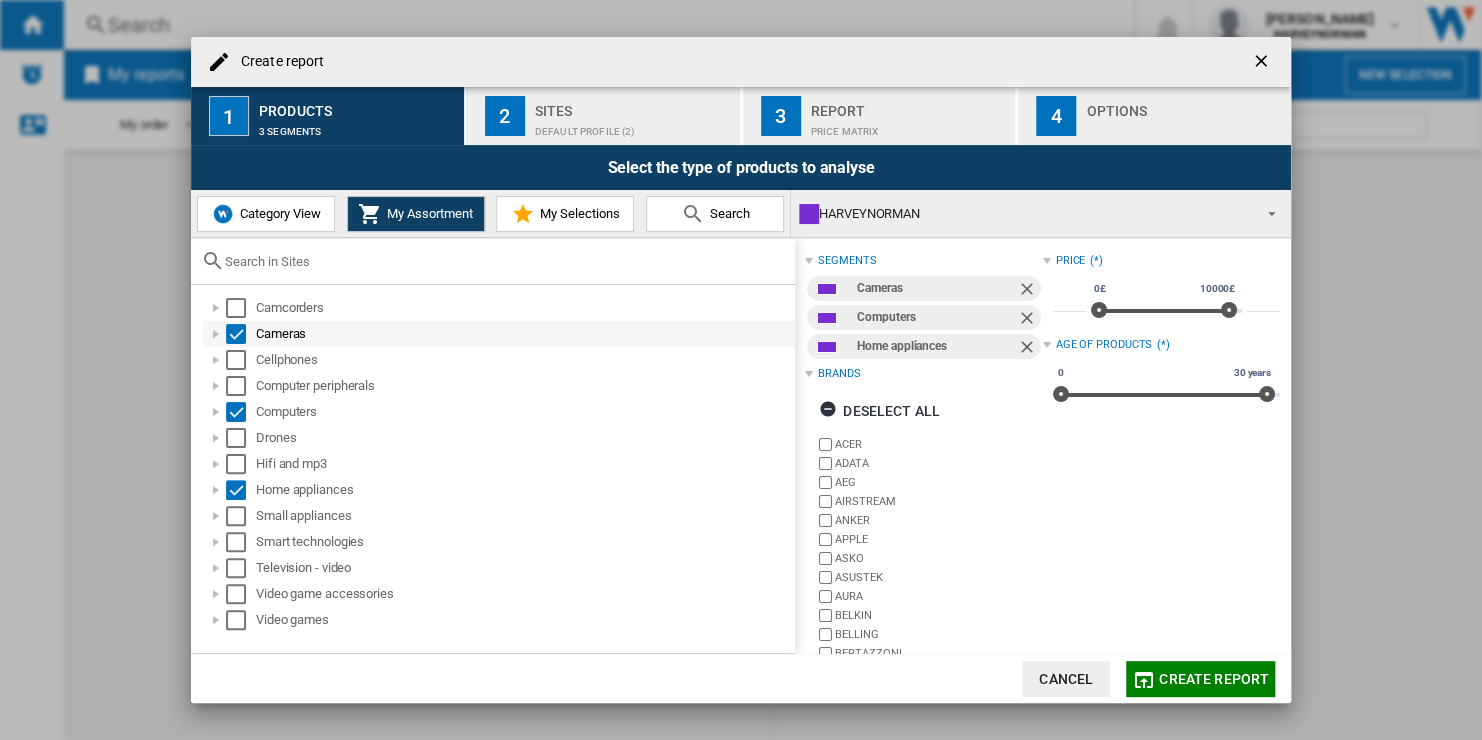 click at bounding box center [236, 334] 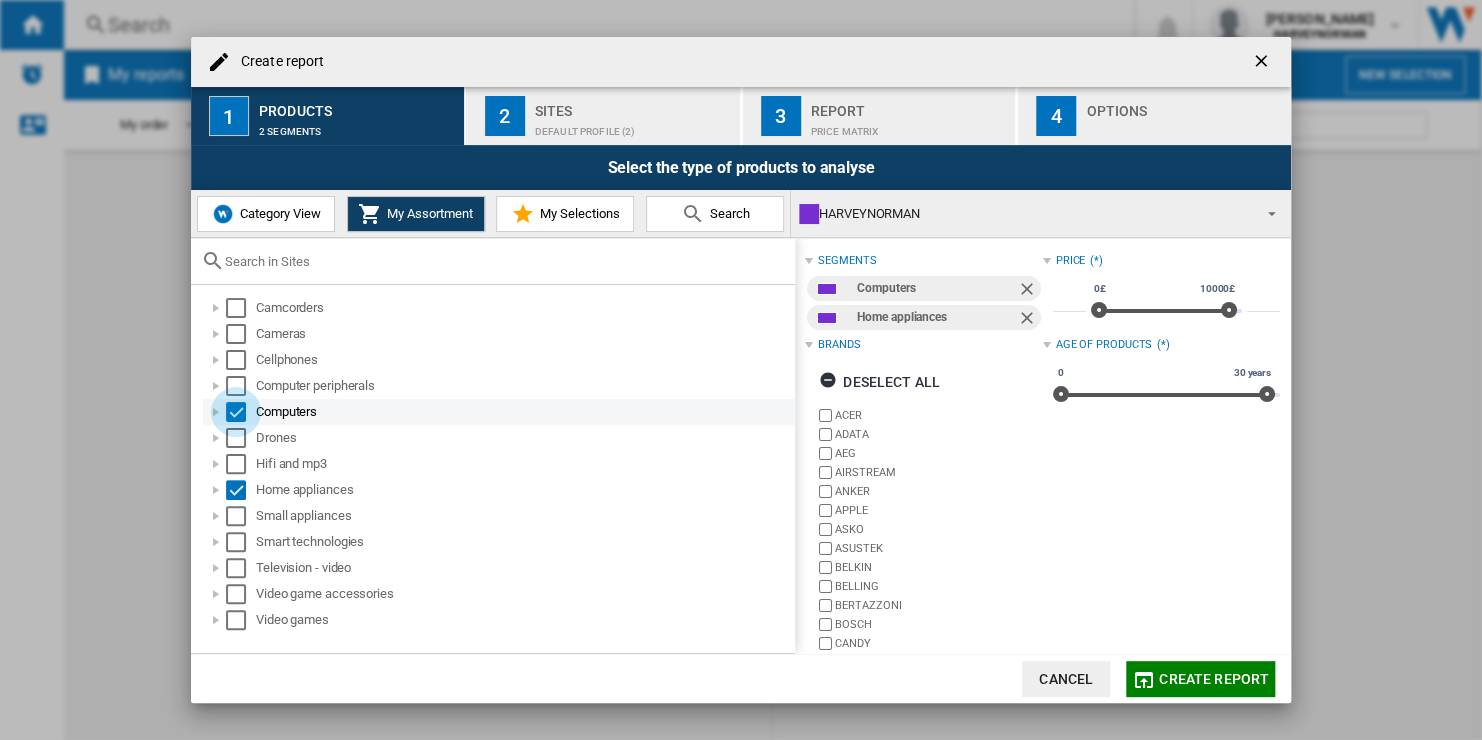 click at bounding box center (236, 412) 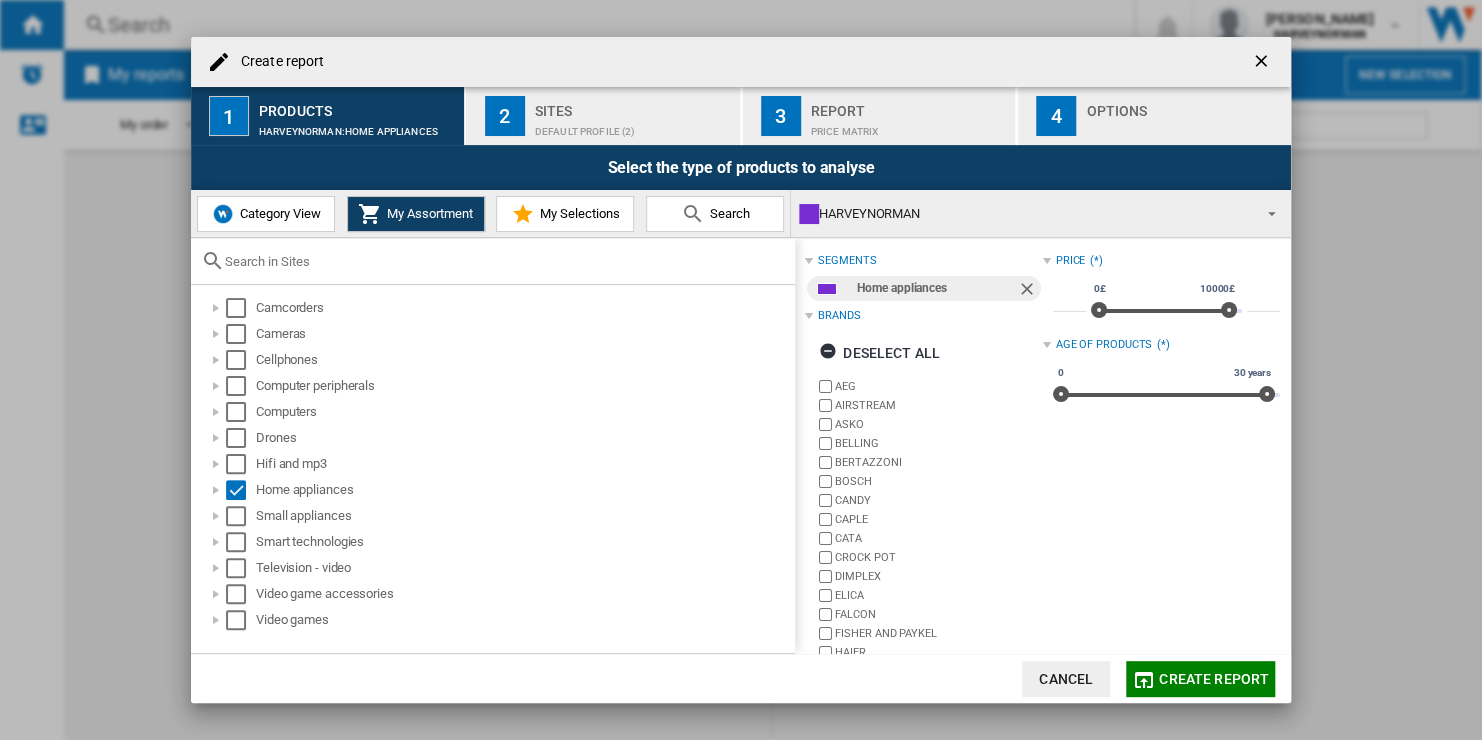 click on "Default profile (2)" at bounding box center (633, 126) 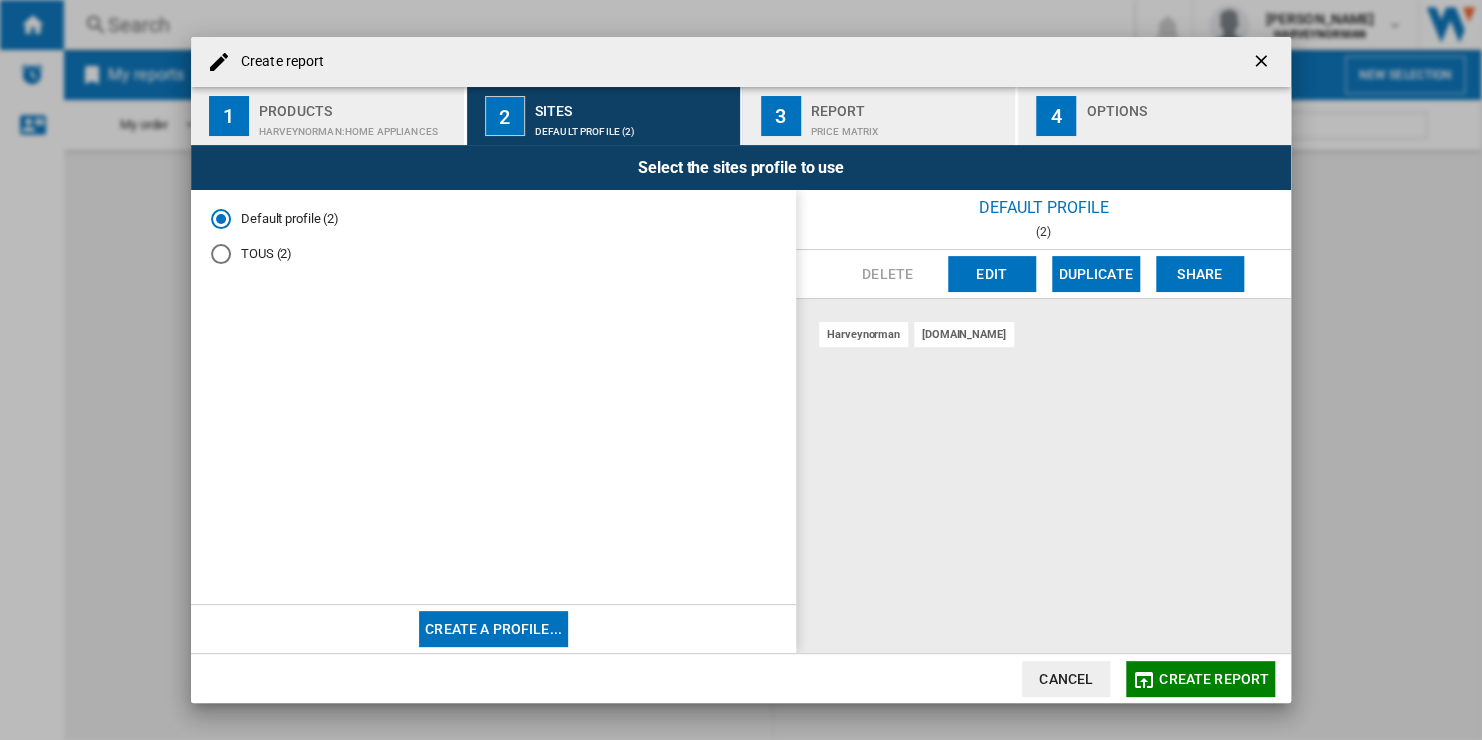 click on "Edit" at bounding box center (992, 274) 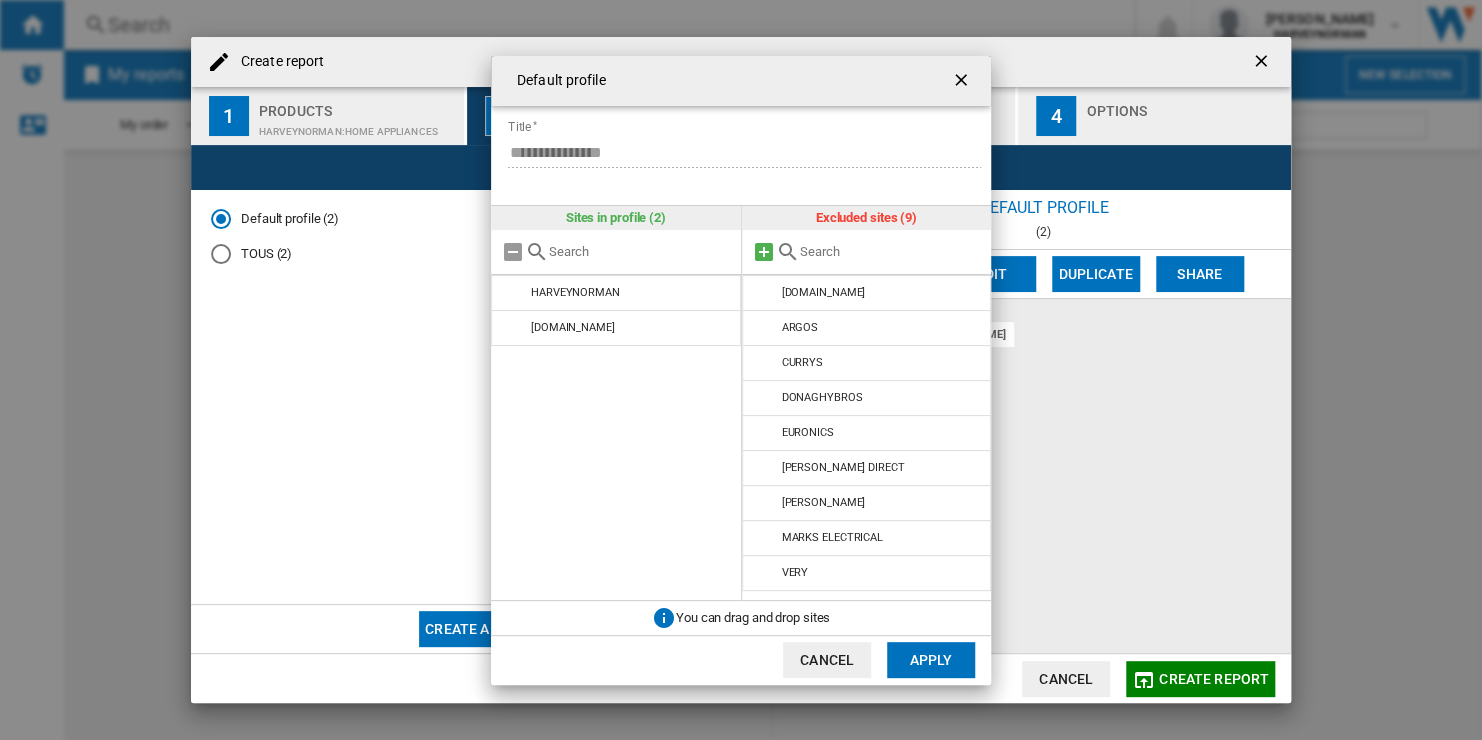 click at bounding box center (764, 252) 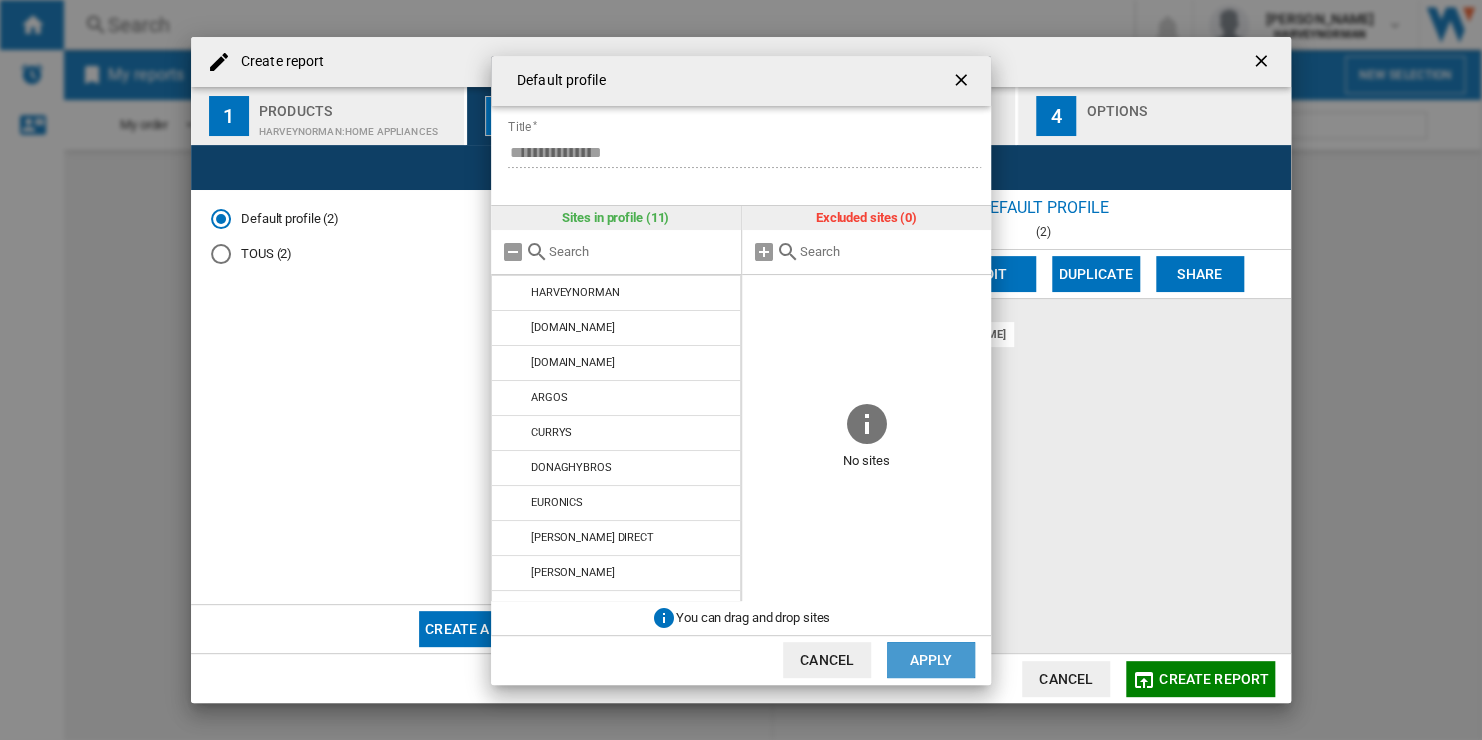 click on "Apply" 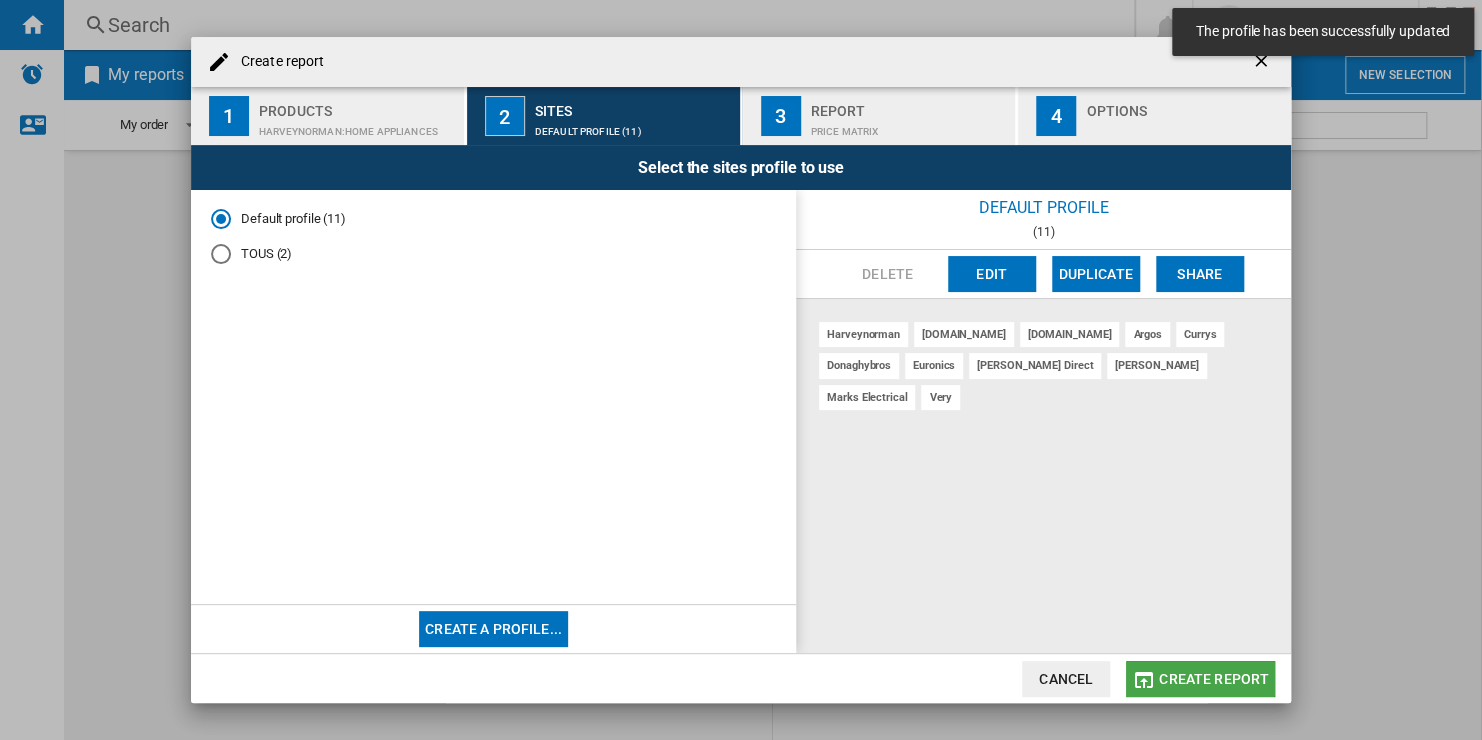click on "Create report" 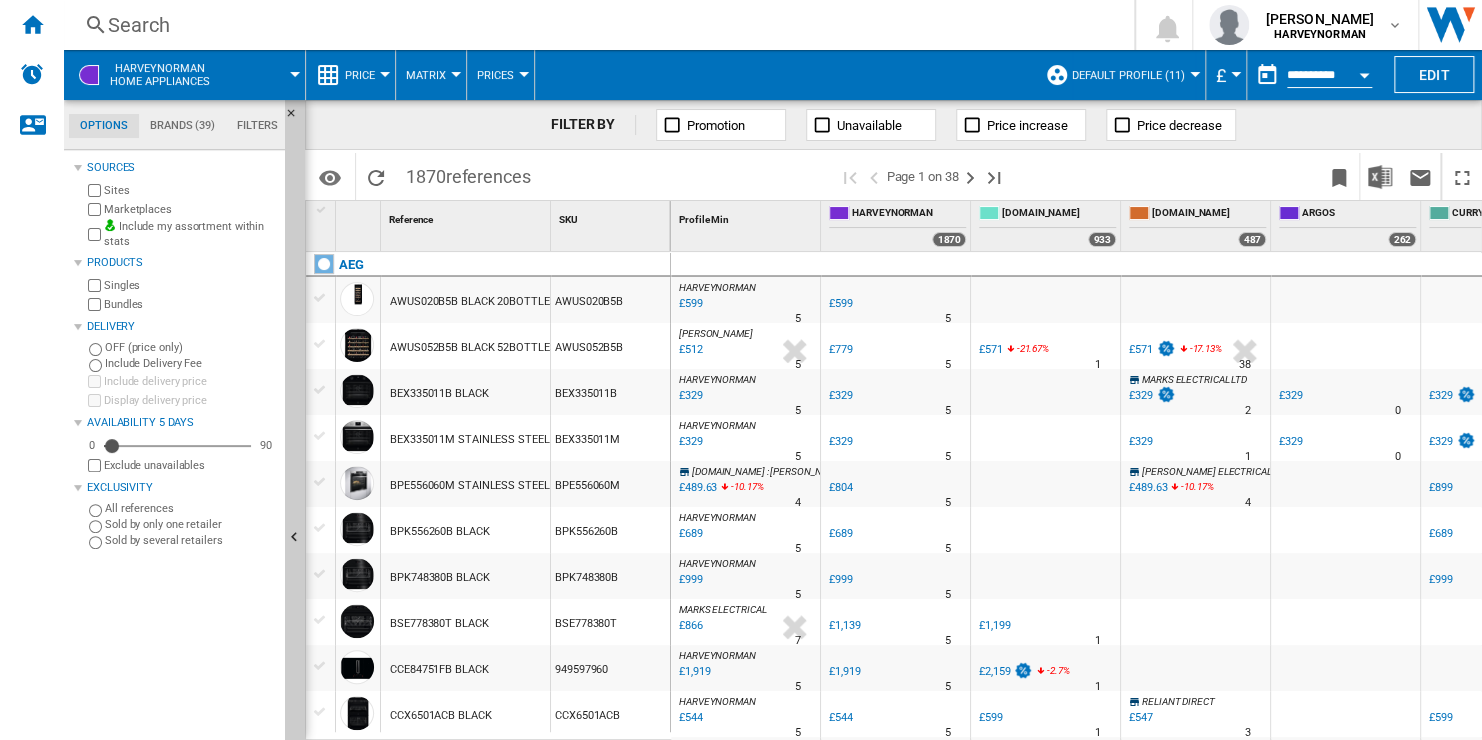 click on "Sites" at bounding box center [190, 190] 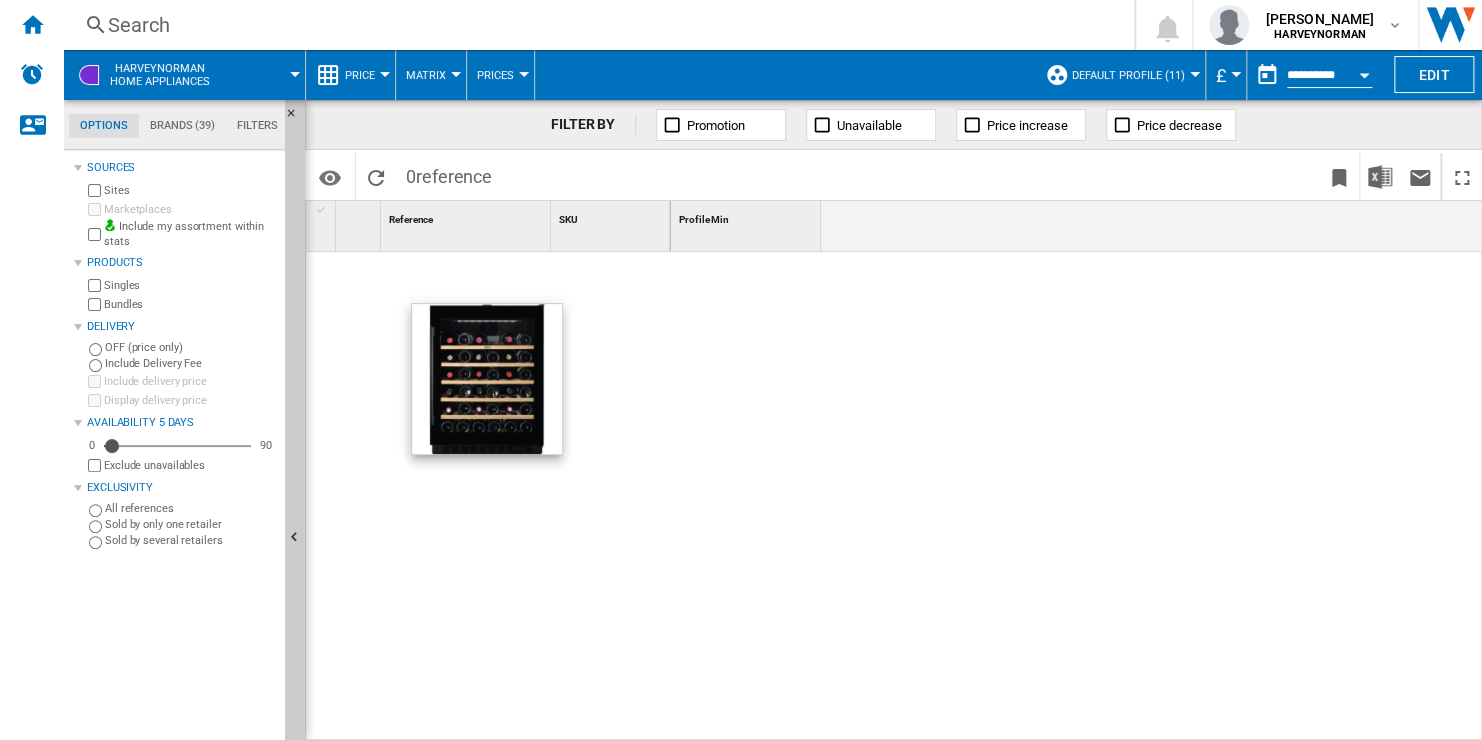 click on "Include my assortment within stats" at bounding box center (190, 234) 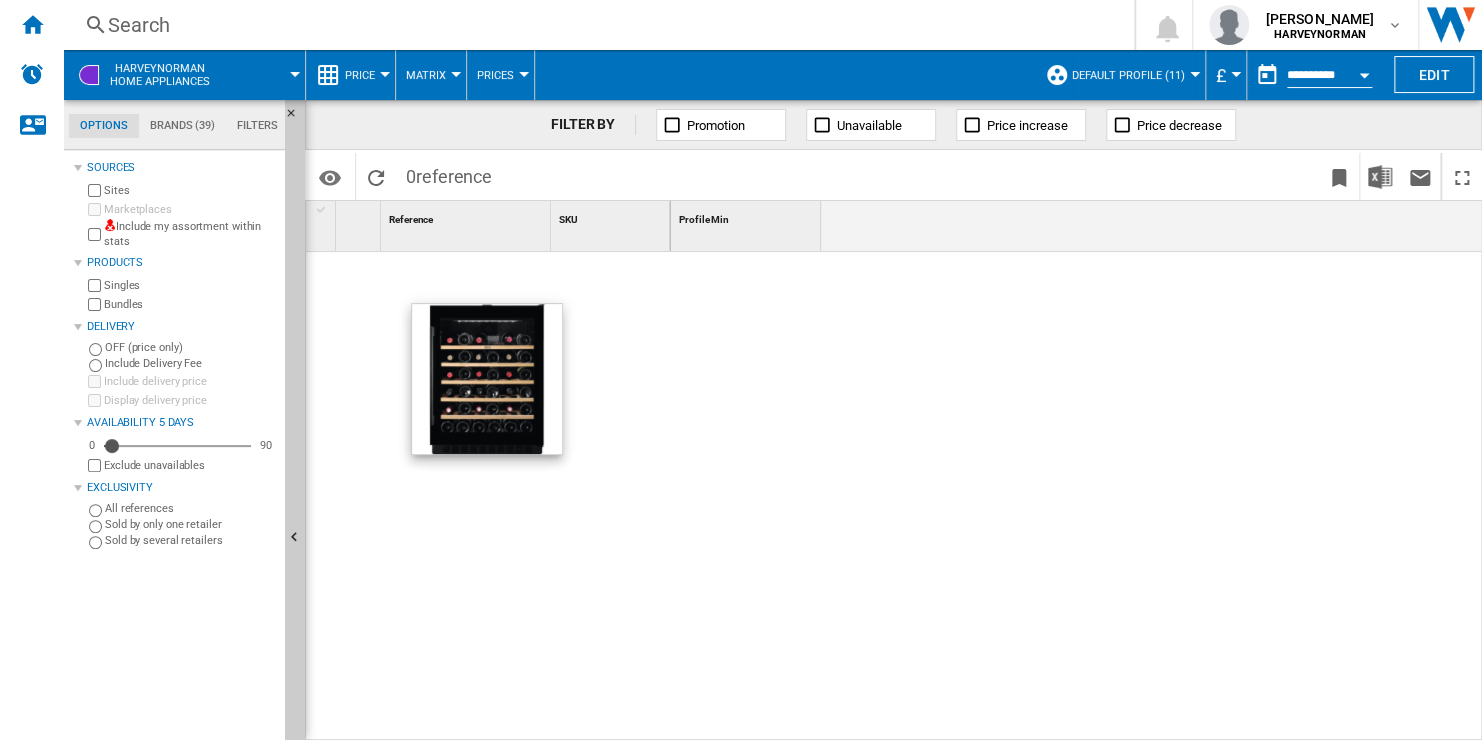 click on "Include my assortment within stats" at bounding box center [190, 234] 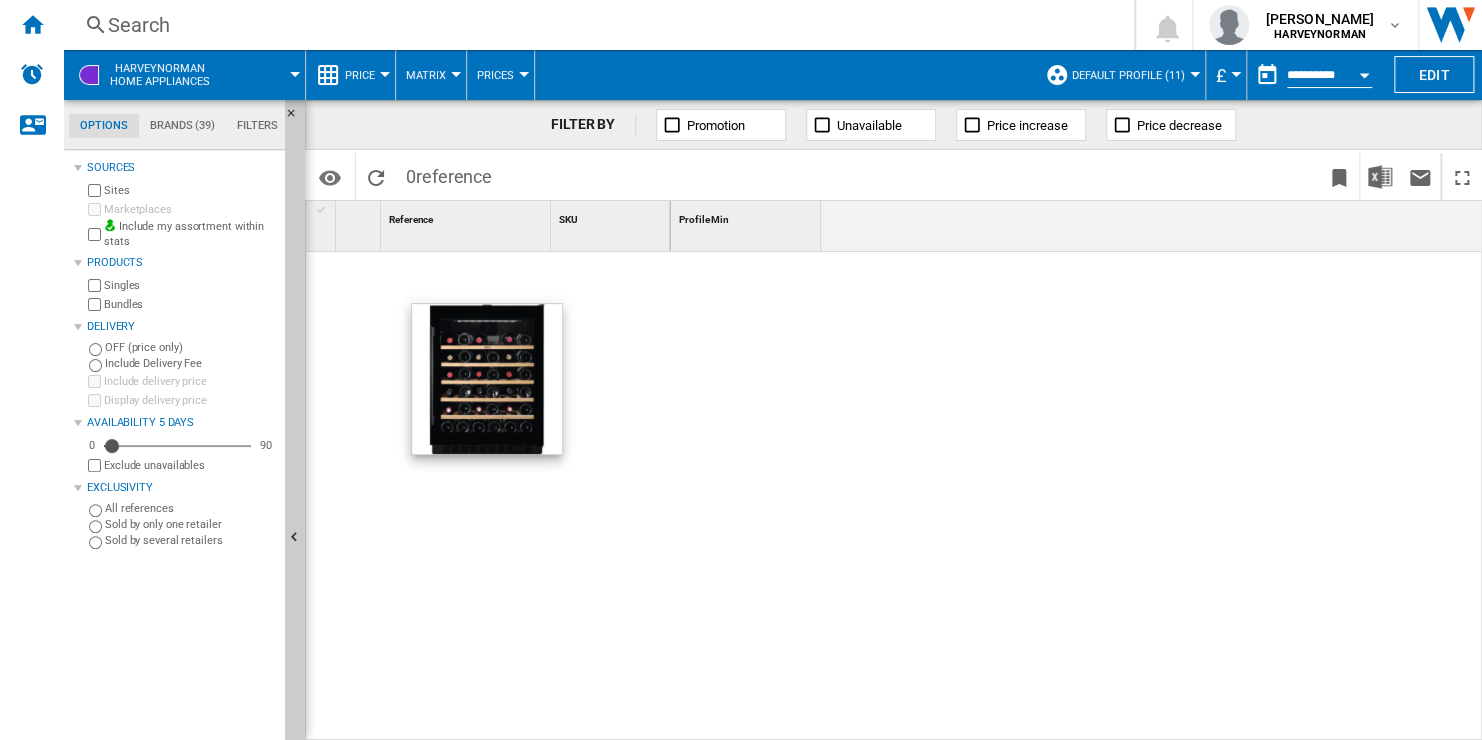 click on "Sites" at bounding box center [190, 190] 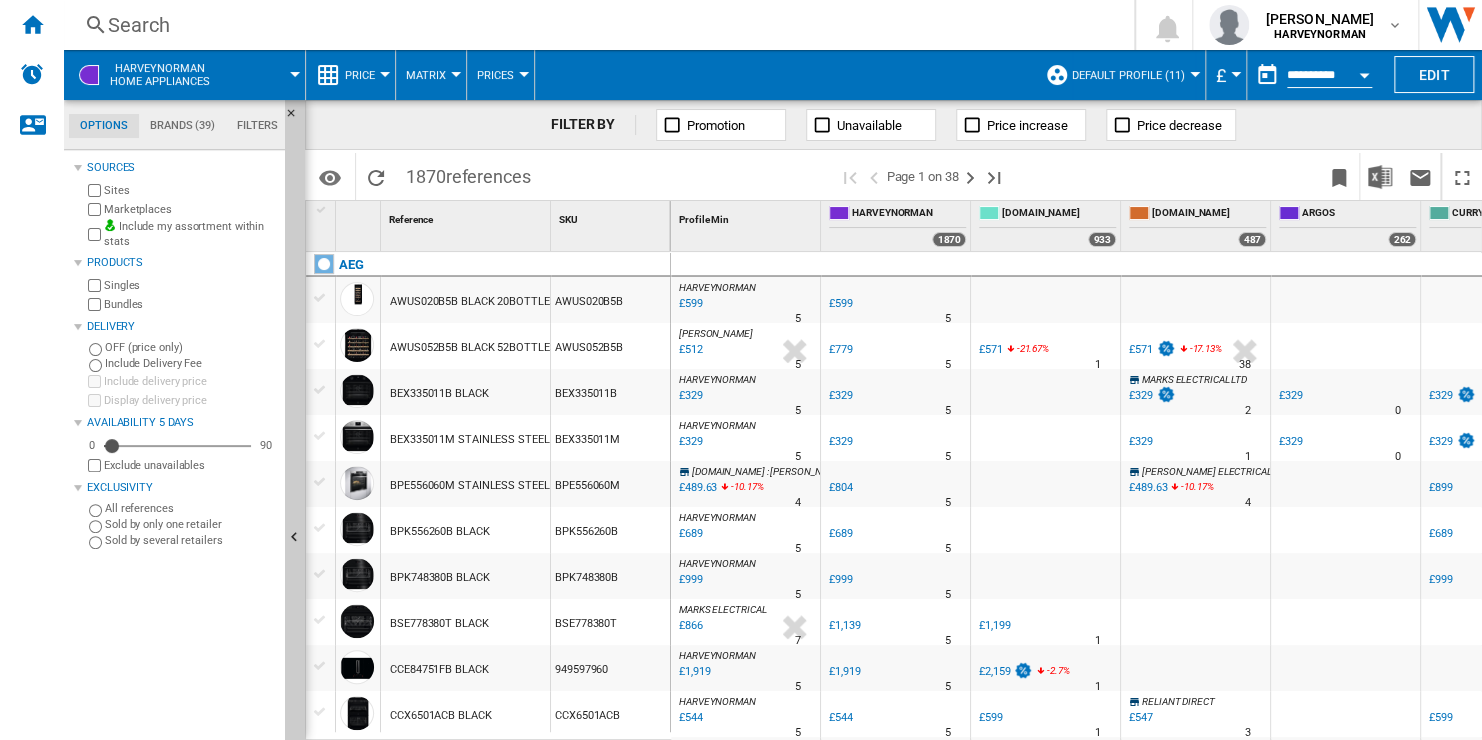 click on "Include my assortment within stats" at bounding box center [190, 234] 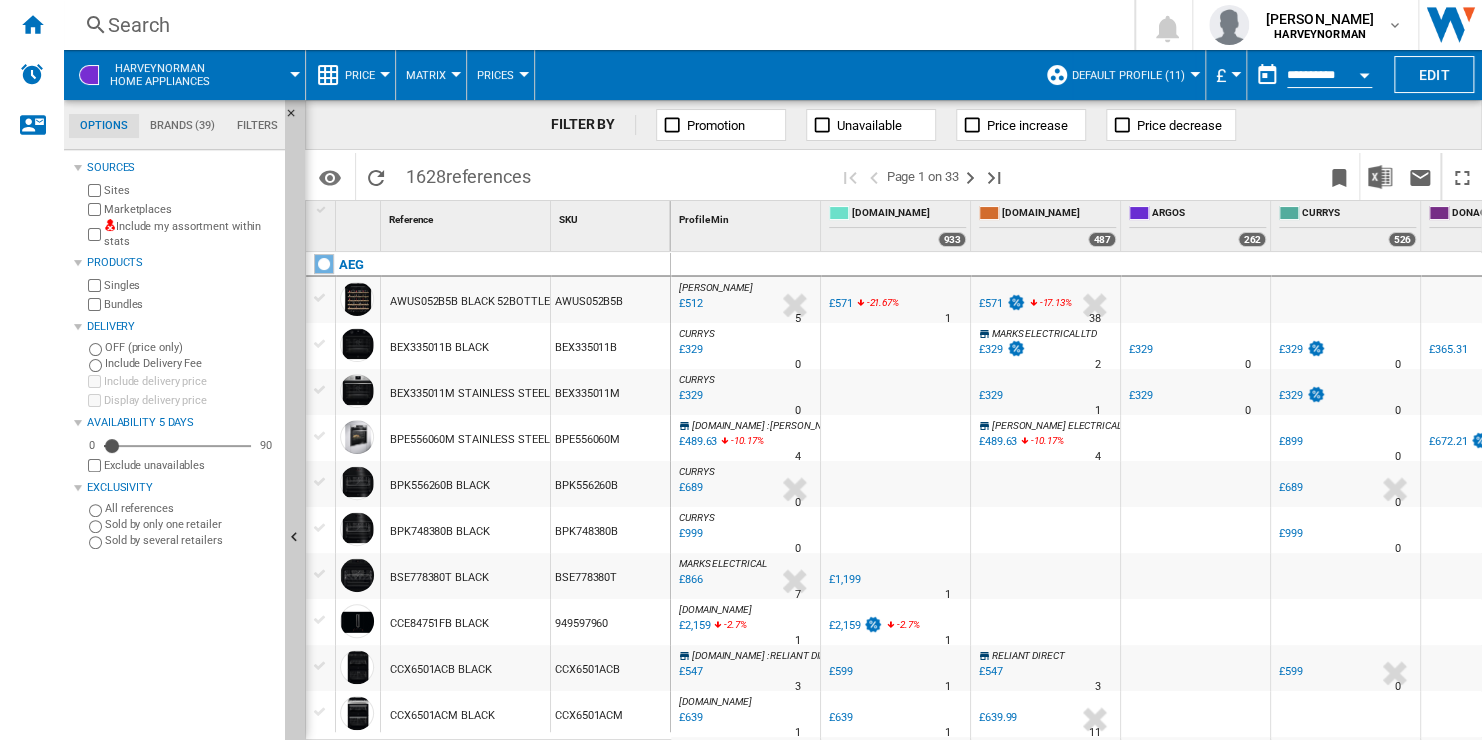 click on "Include my assortment within stats" at bounding box center (190, 234) 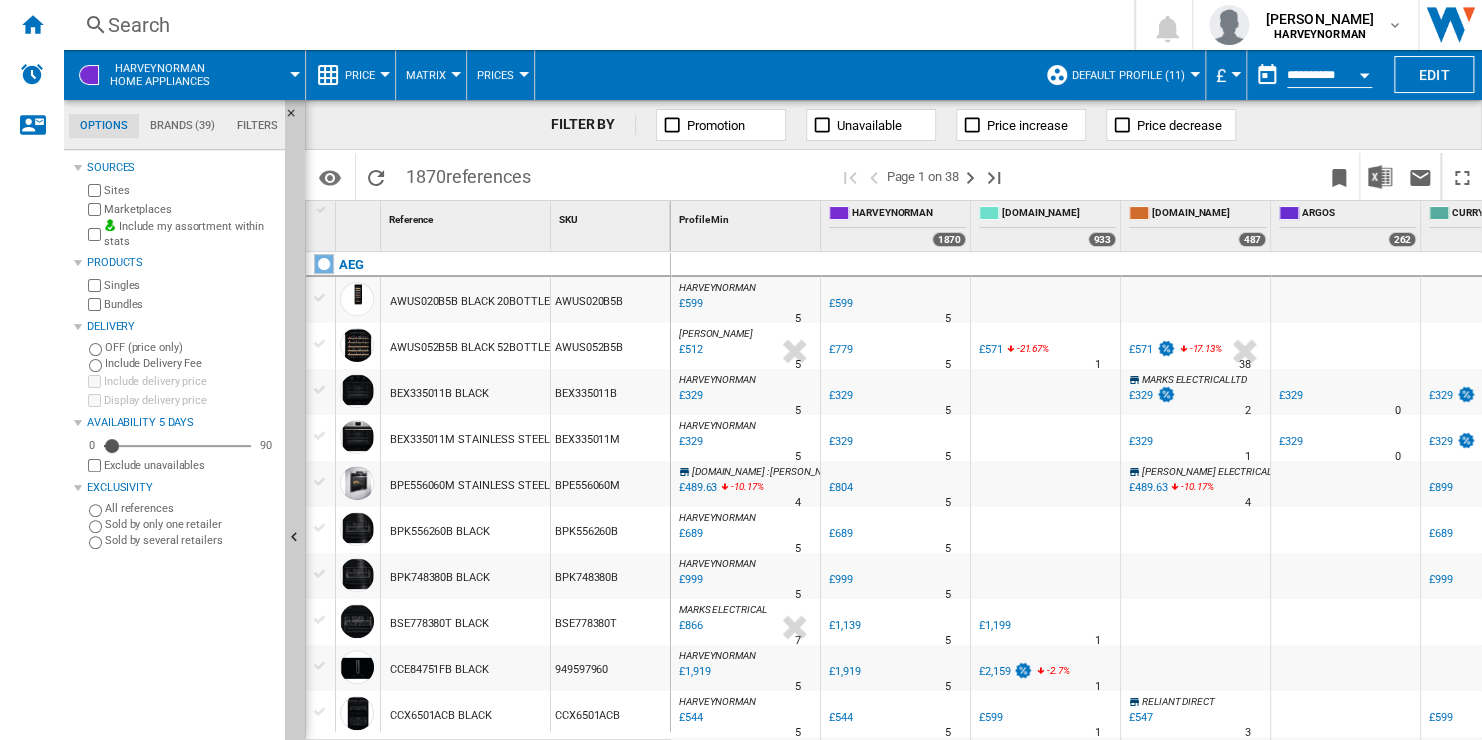 click on "Include Delivery Fee" at bounding box center [191, 363] 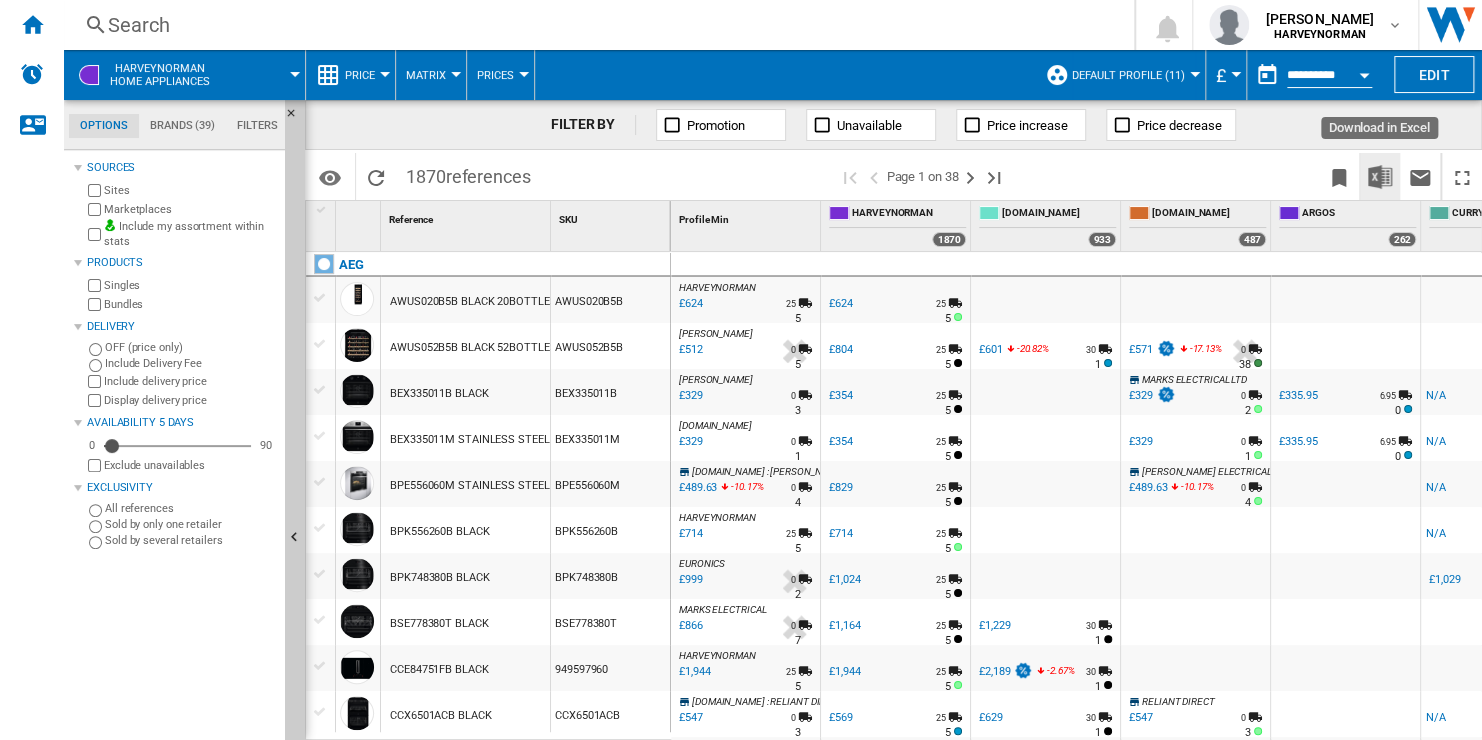 click at bounding box center (1380, 177) 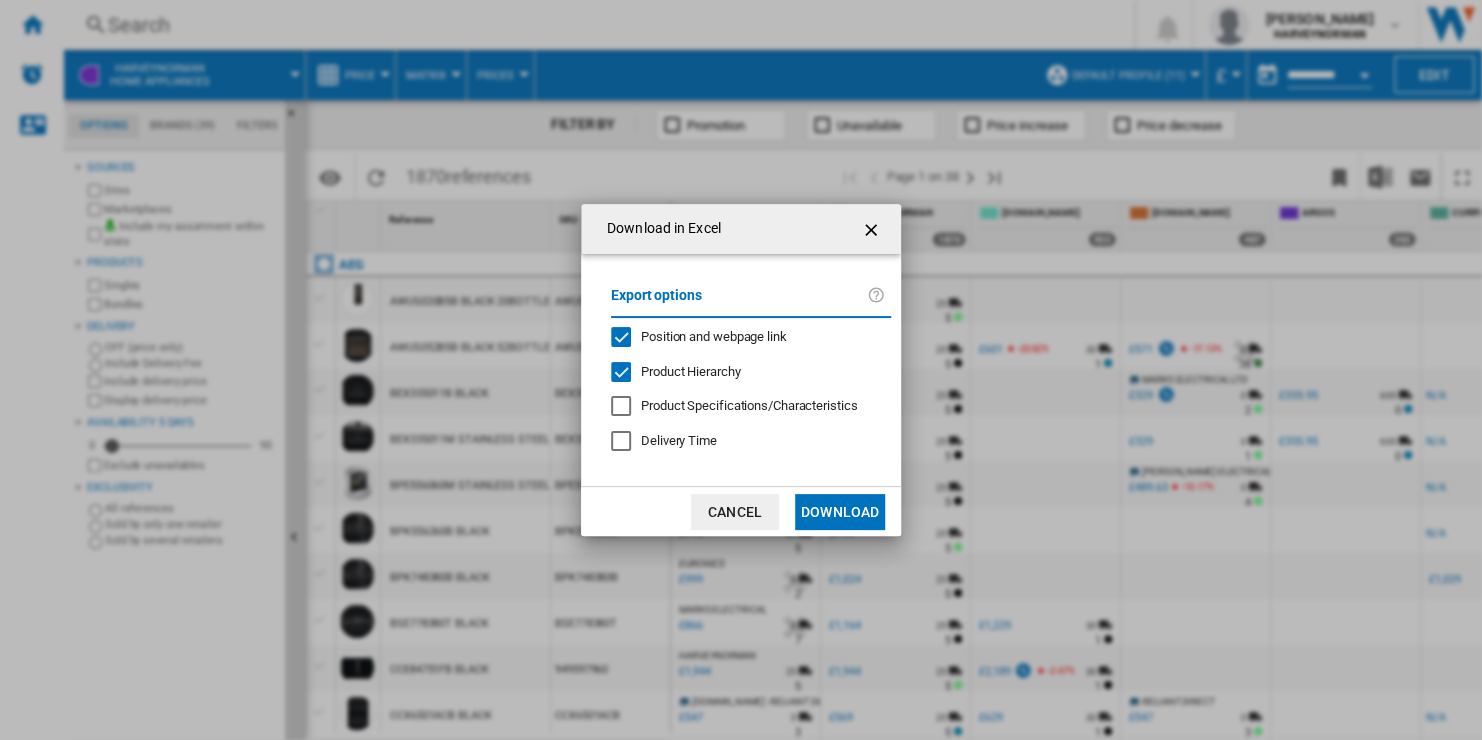 click on "Position and webpage link" 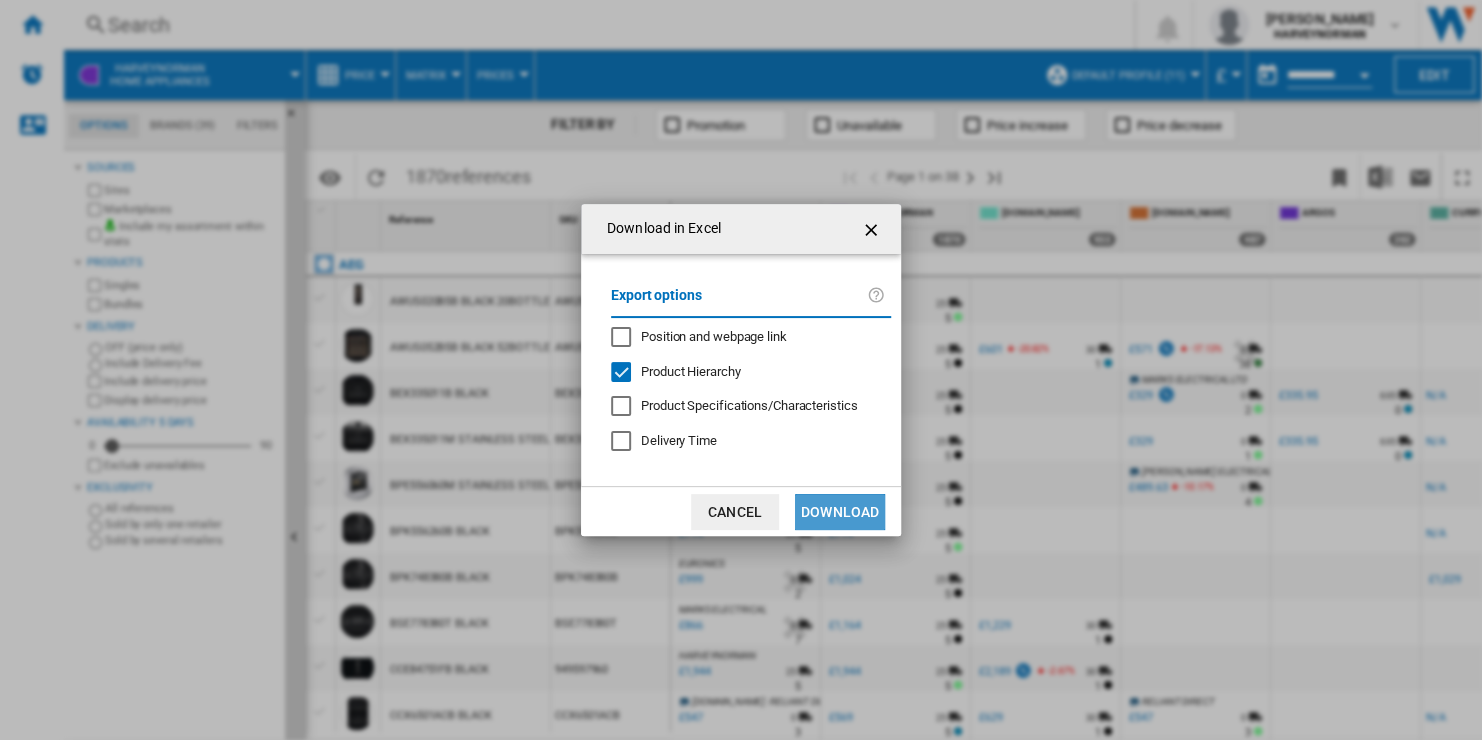 click on "Download" 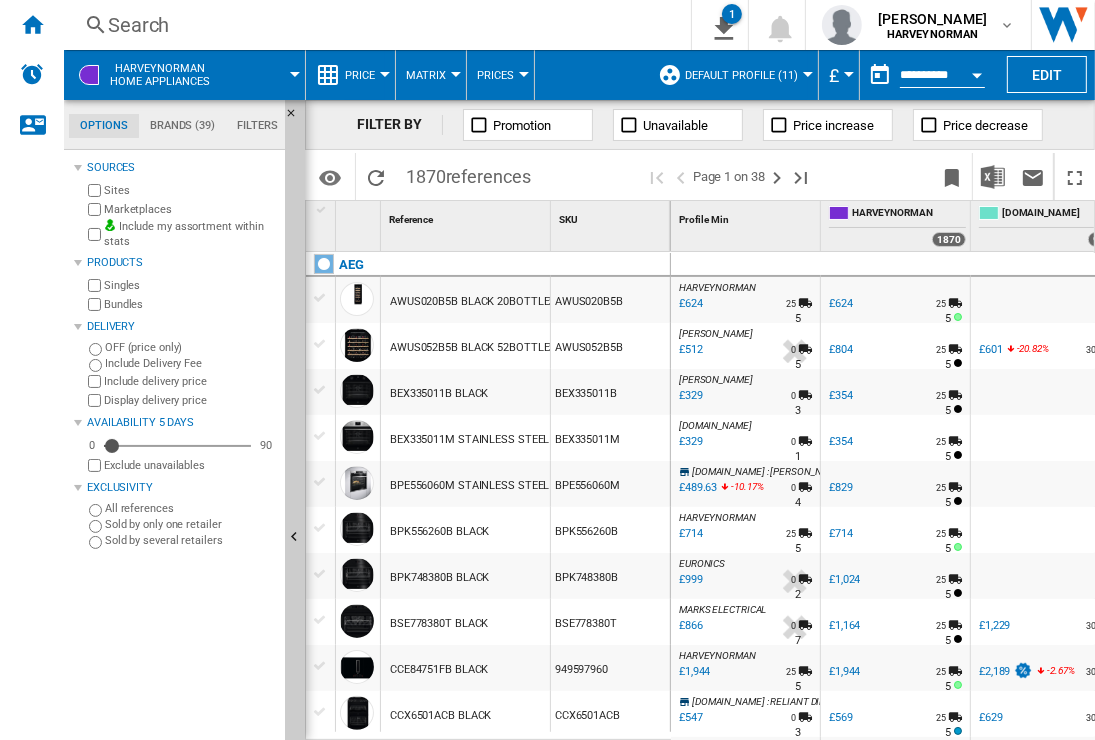 click on "Price" at bounding box center (360, 75) 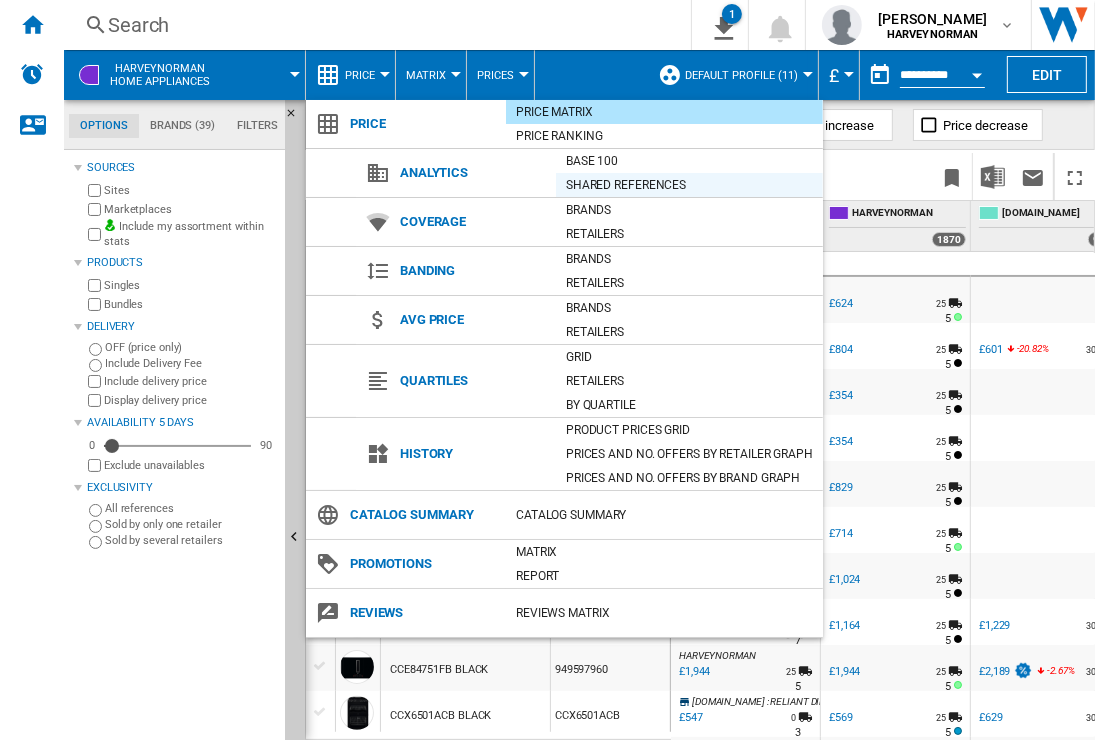 click on "Shared references" at bounding box center (689, 185) 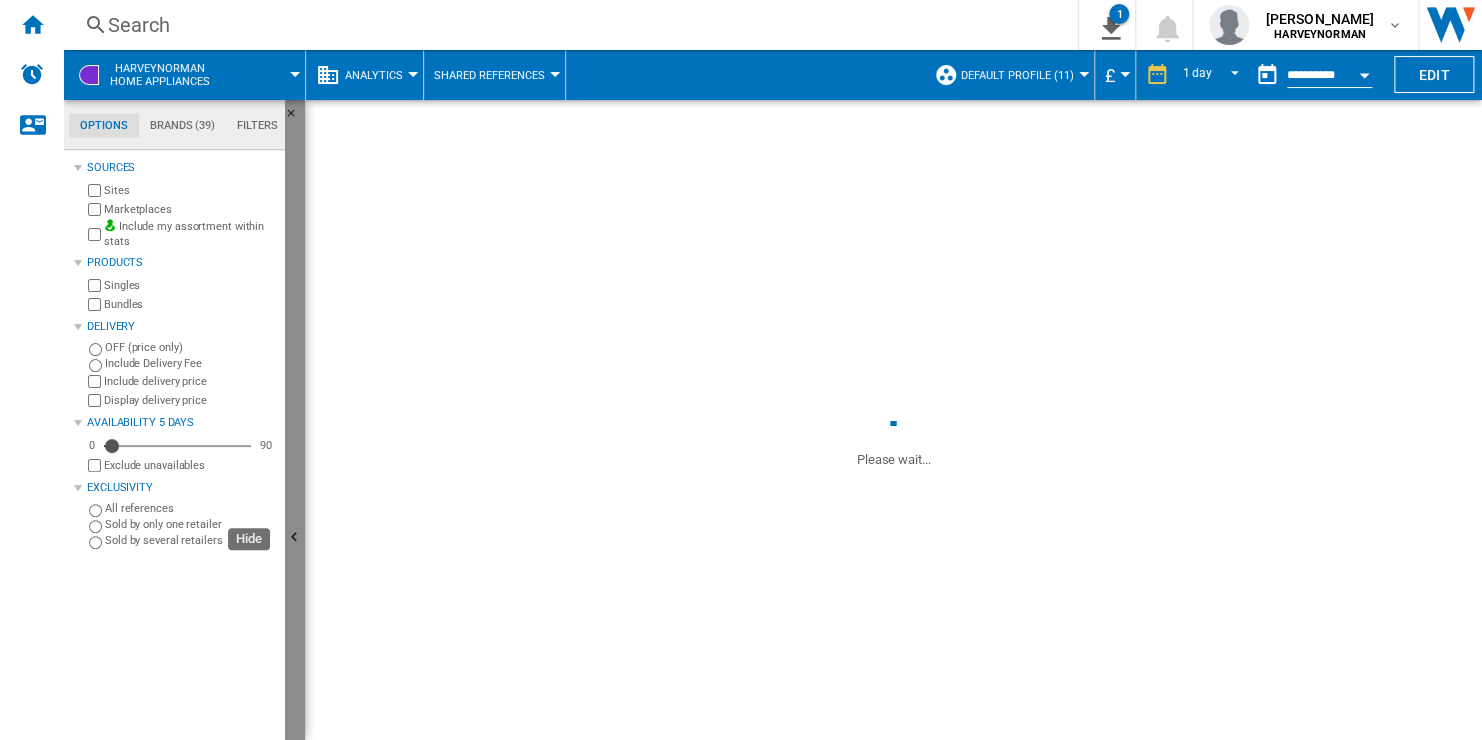 click at bounding box center (295, 538) 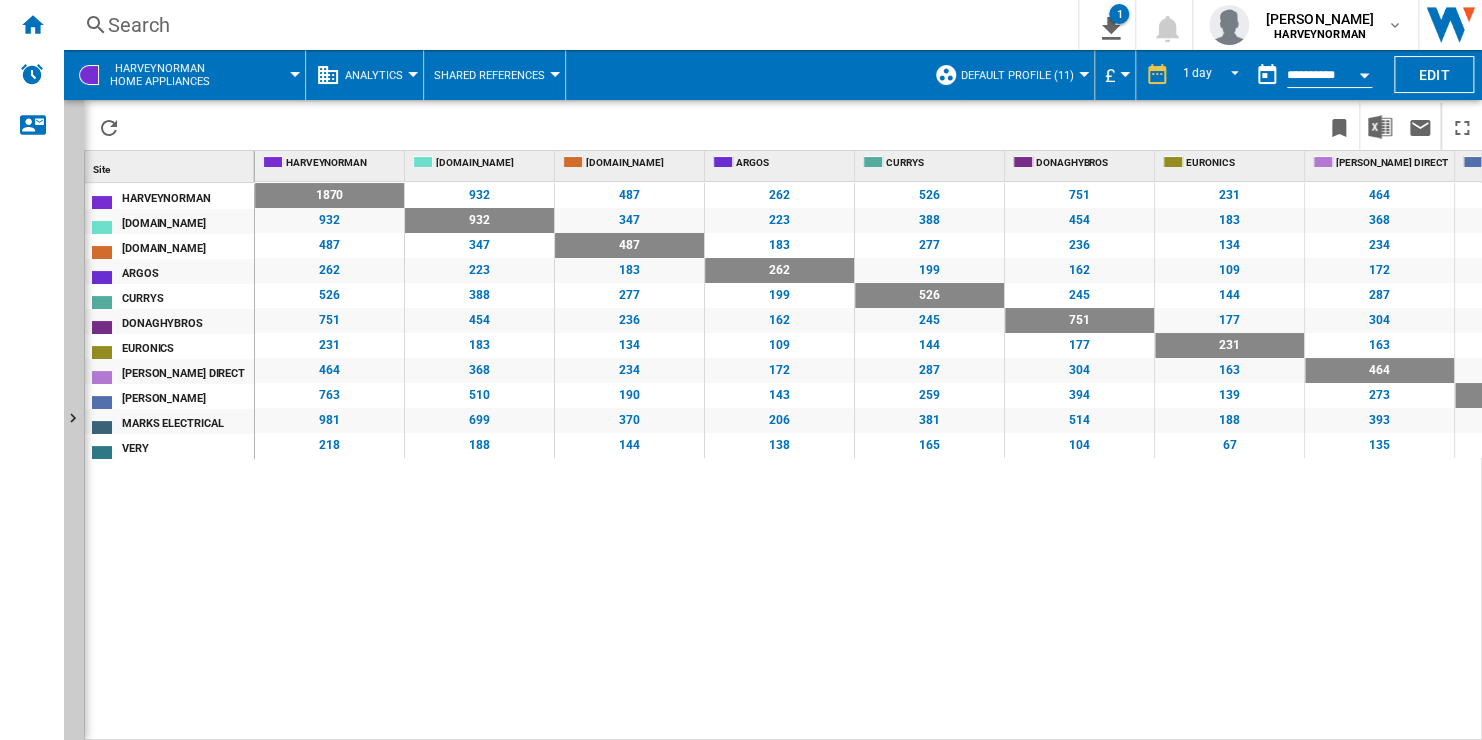 click on "Shared References" at bounding box center (489, 75) 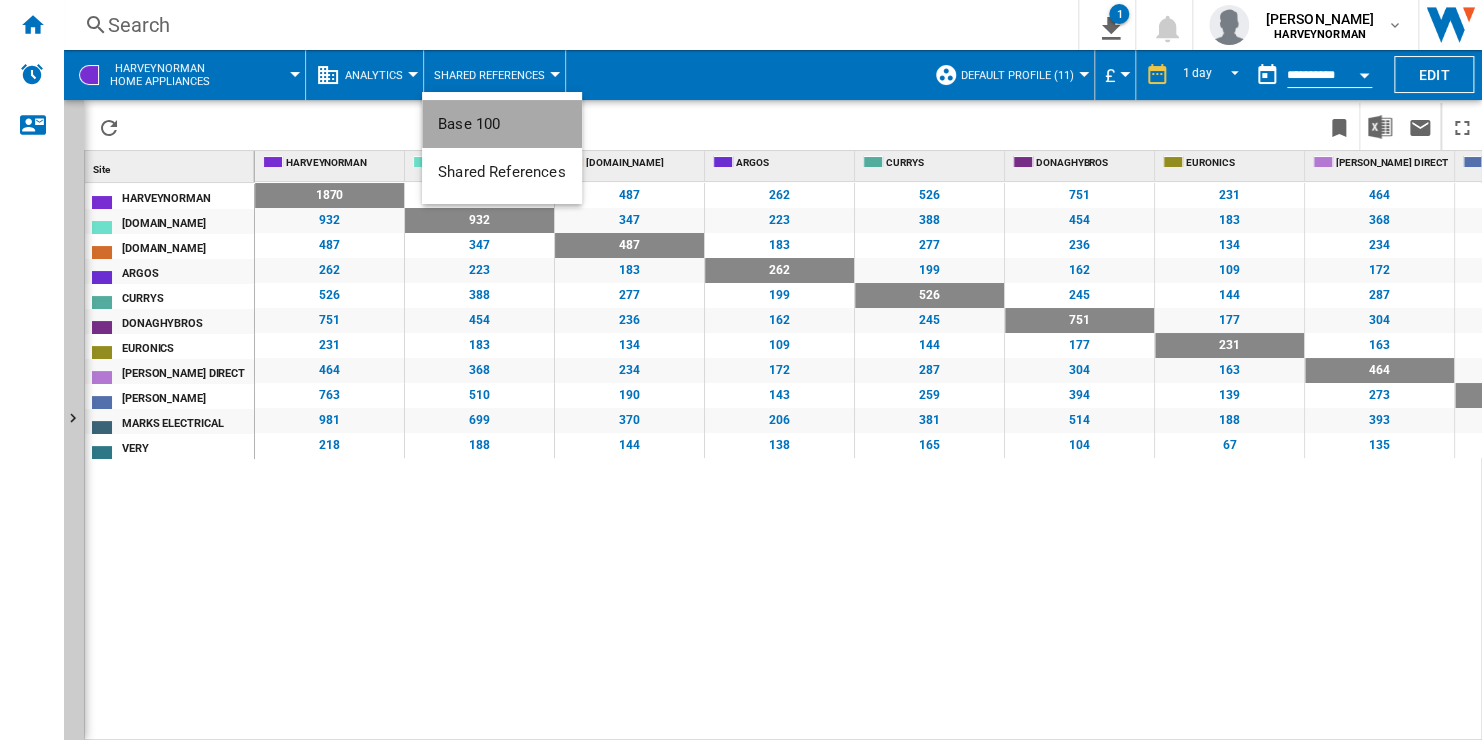 click on "Base 100" at bounding box center [502, 124] 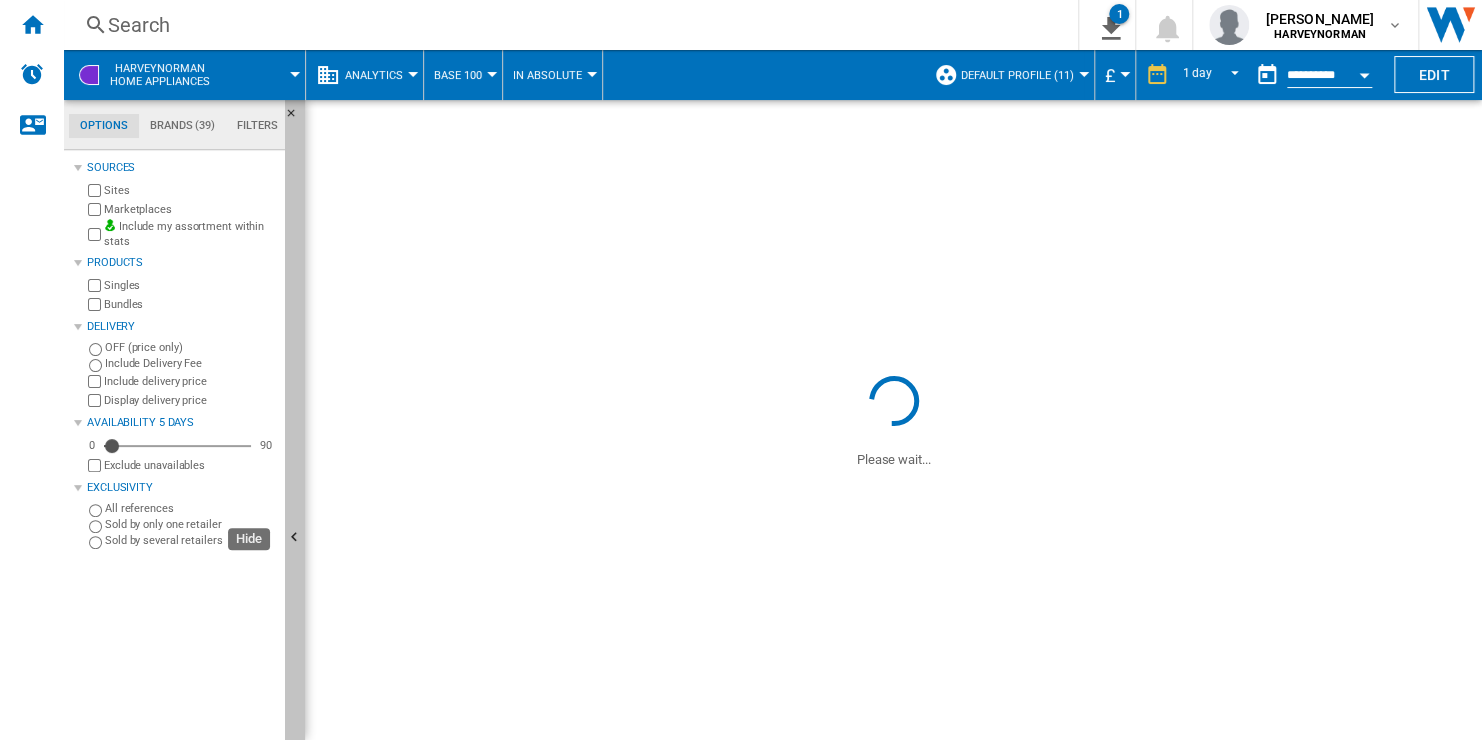 click at bounding box center [295, 538] 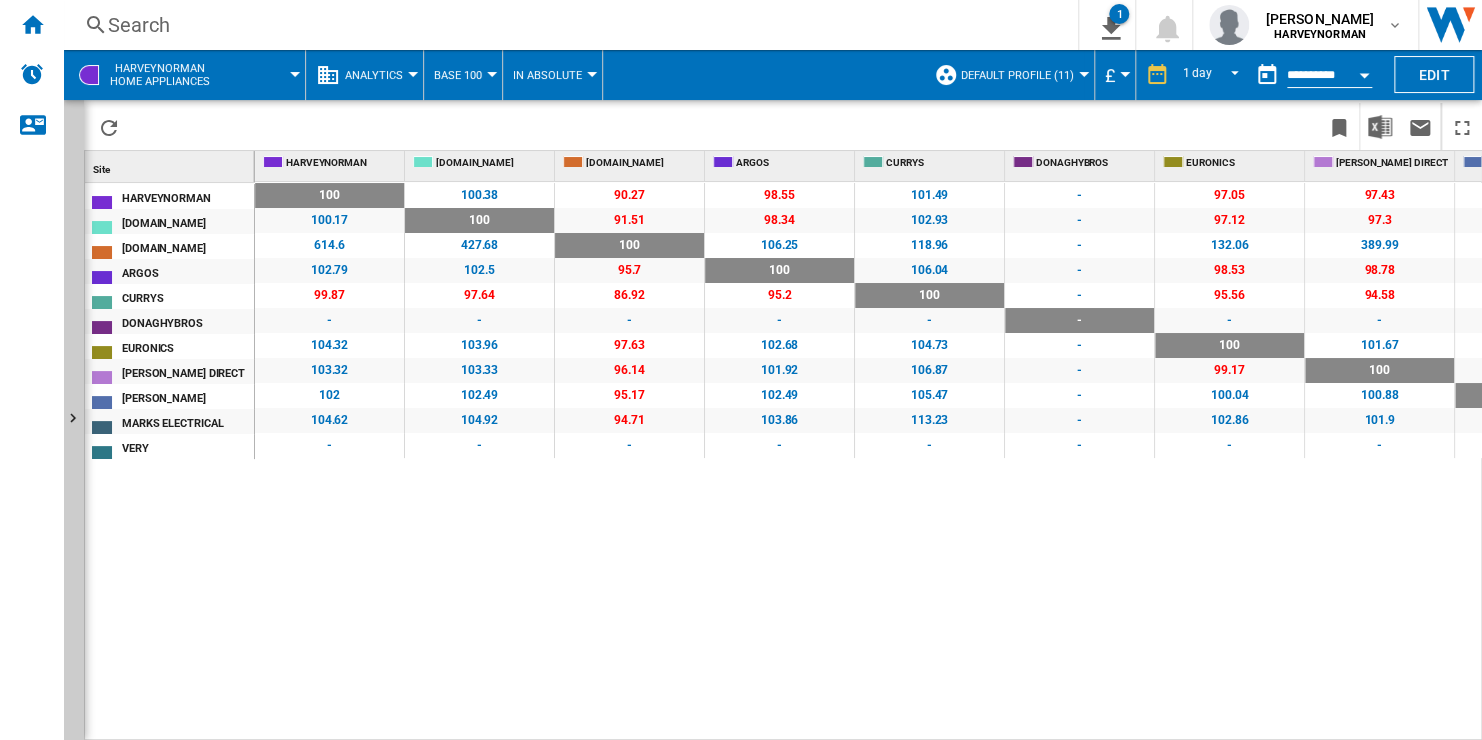 click on "100.17" at bounding box center [329, 220] 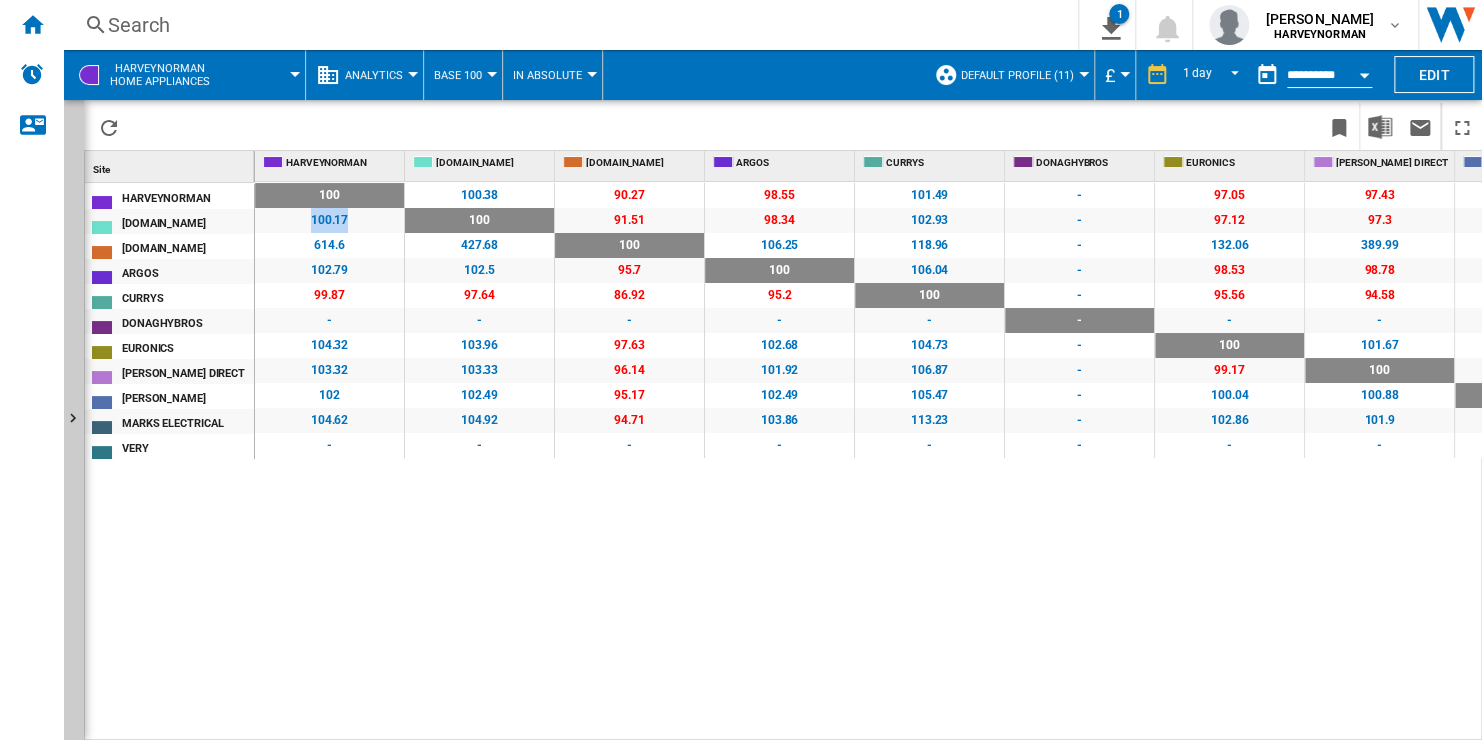 click on "100.17" at bounding box center [329, 220] 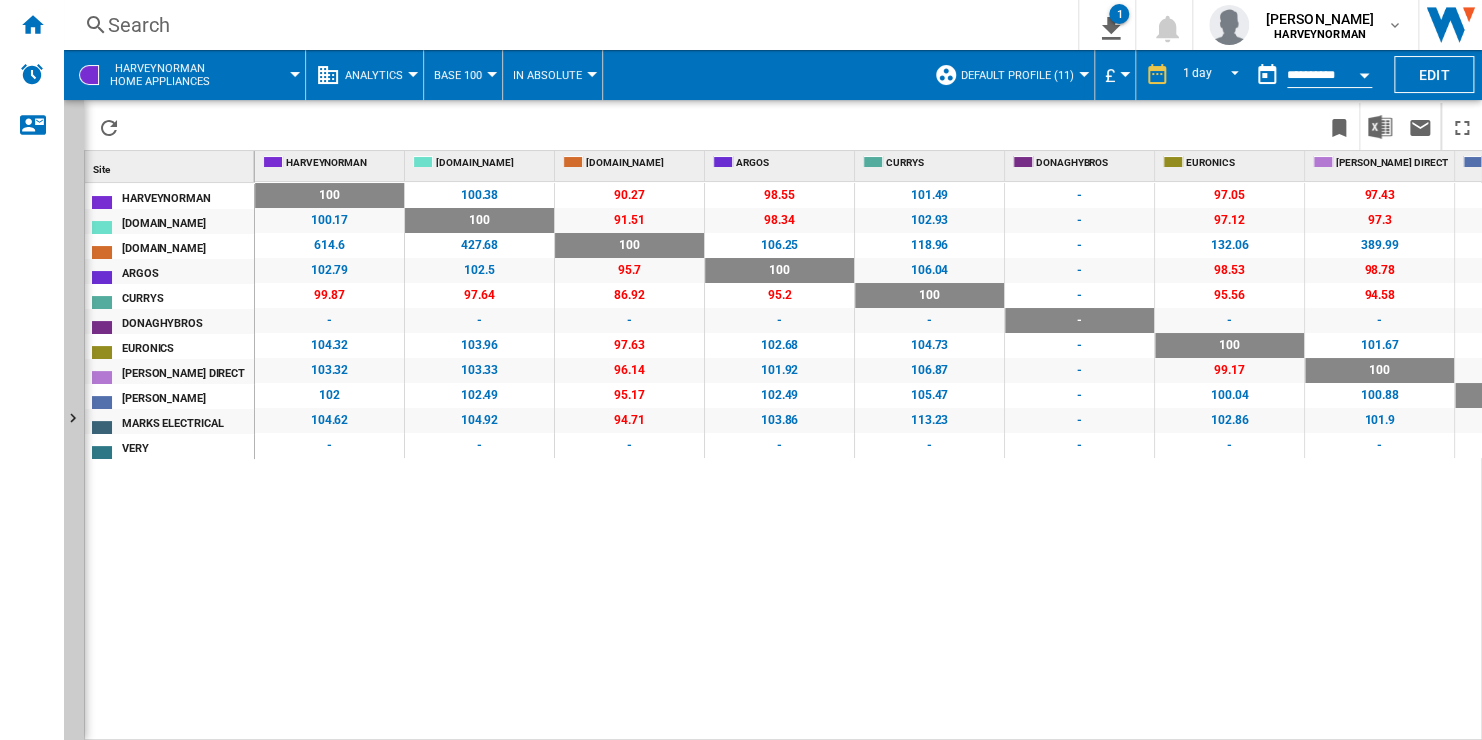 click on "100
0 %
100.38
+0.38 %
90.27
-9.73 %
98.55
-1.45 %
101.49
+1.49 %
-
-
97.05
-2.95 %
97.43
-2.57 %
98.9
-1.1 %
96.24
-3.76 %
-
-
100.17
+0.17 %
100
0 %
91.51
-8.49 %
98.34
-1.66 %
102.93
+2.93 %
-
-
97.12
-2.88 %
97.3
-2.7 %
98.35
-1.65 %
95.67
-4.33 %
-
-
614.6
+514.6 %
427.68
+327.68 %
100
0 %
106.25
+6.25 %
118.96" at bounding box center (869, 462) 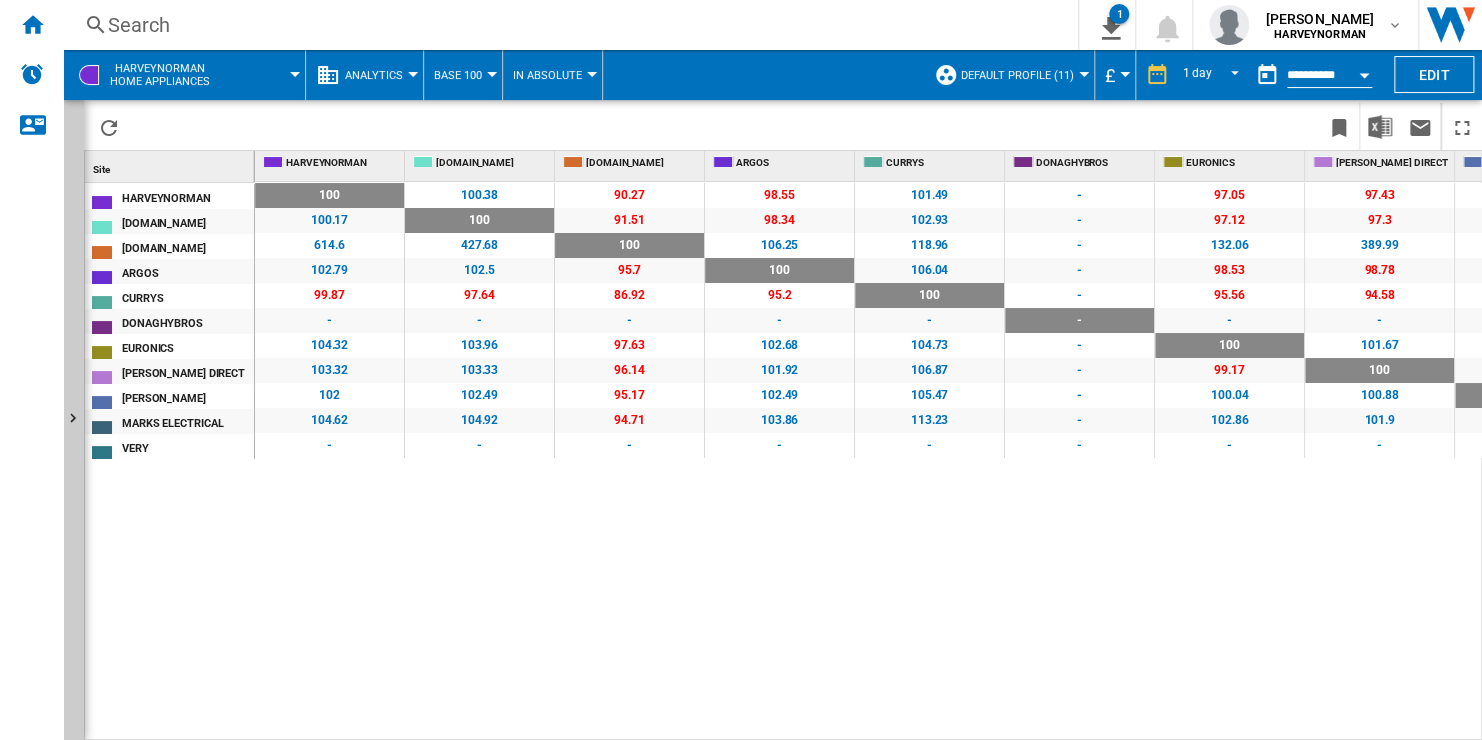 click on "Base 100" at bounding box center [463, 75] 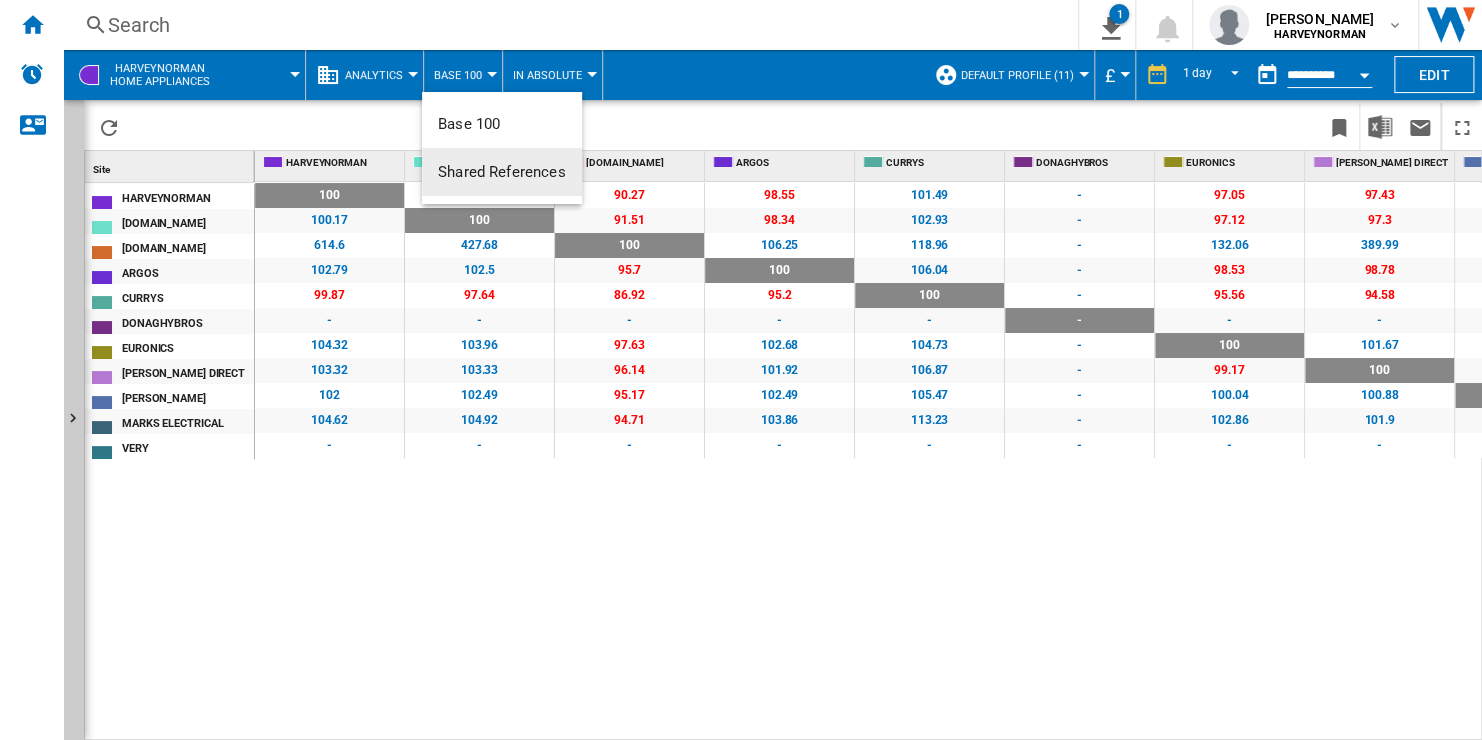click on "Shared References" at bounding box center (502, 172) 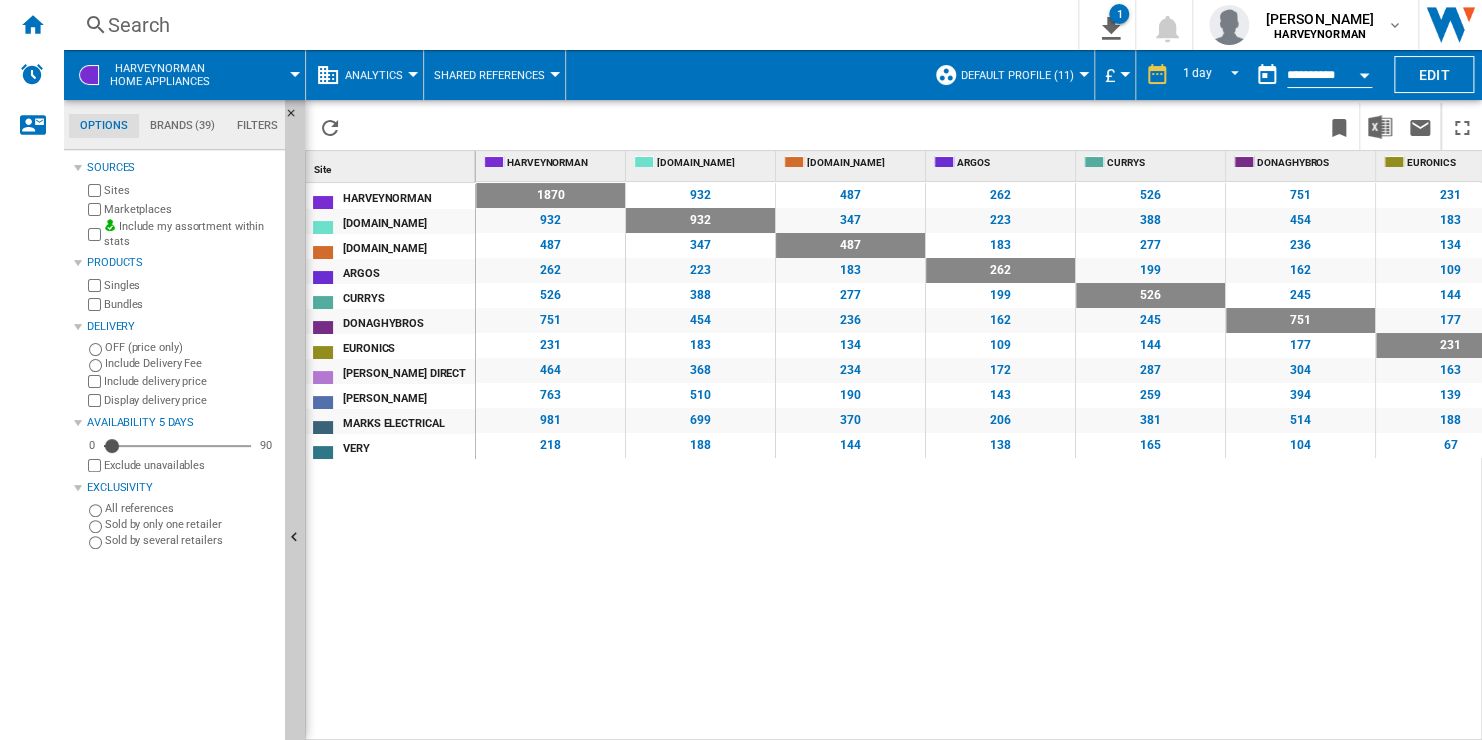 click on "Shared References" at bounding box center [489, 75] 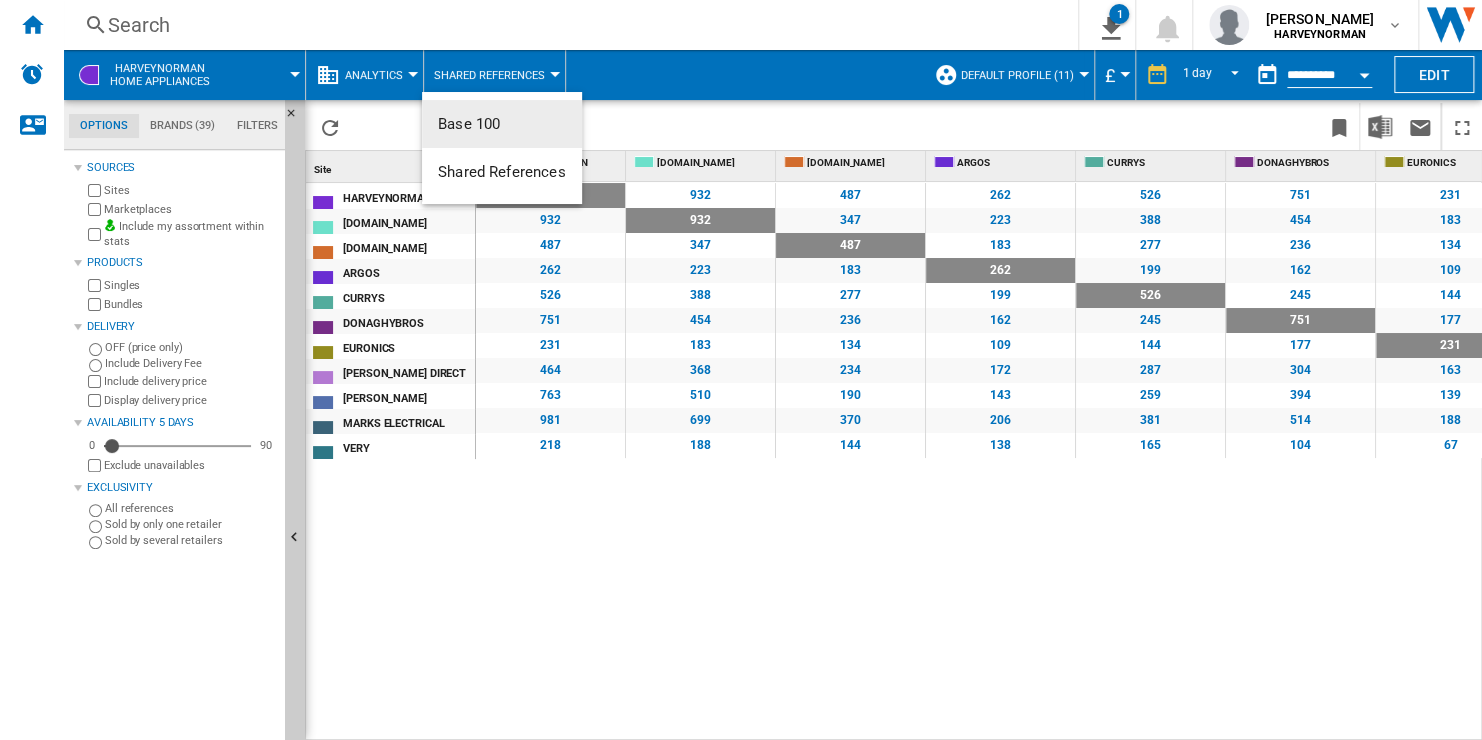 click on "Base 100" at bounding box center (502, 124) 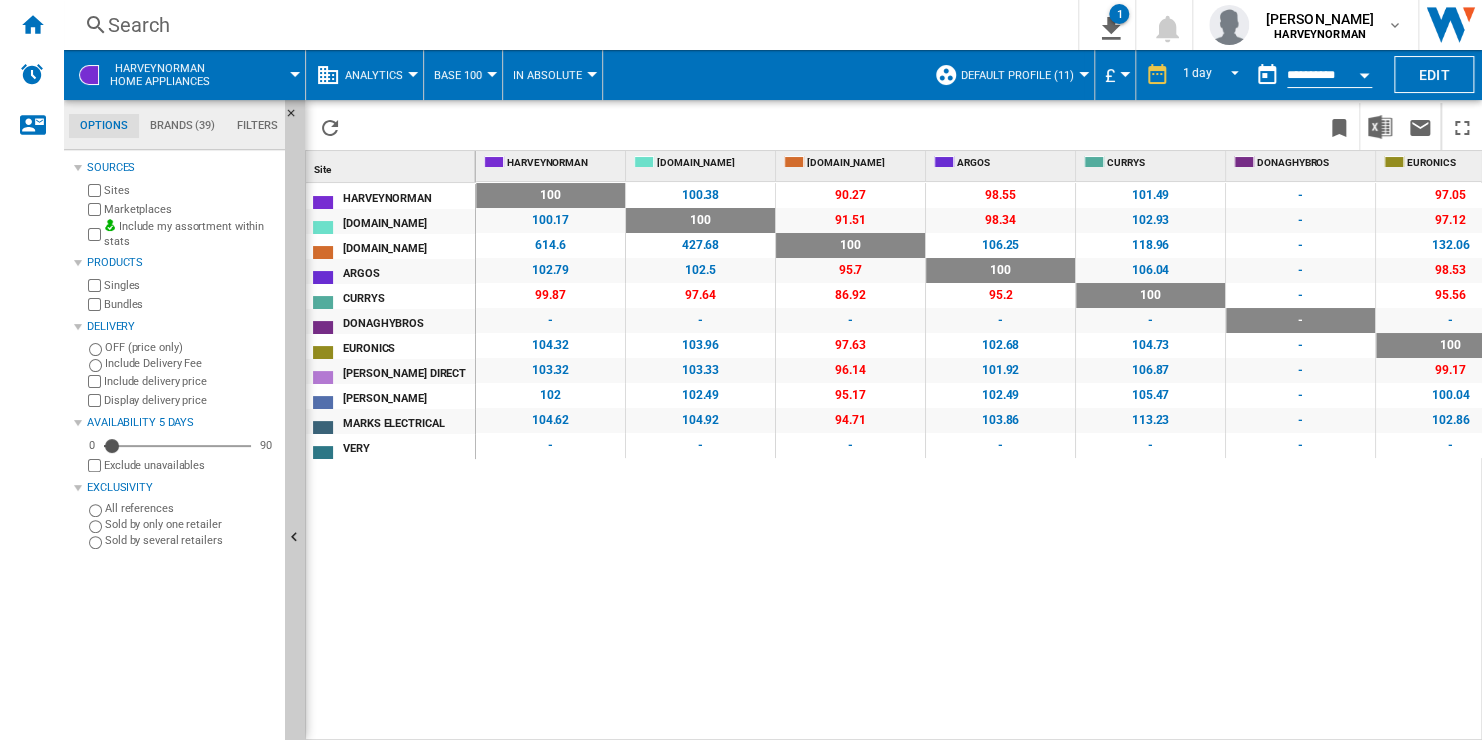 click on "100.17" at bounding box center [550, 220] 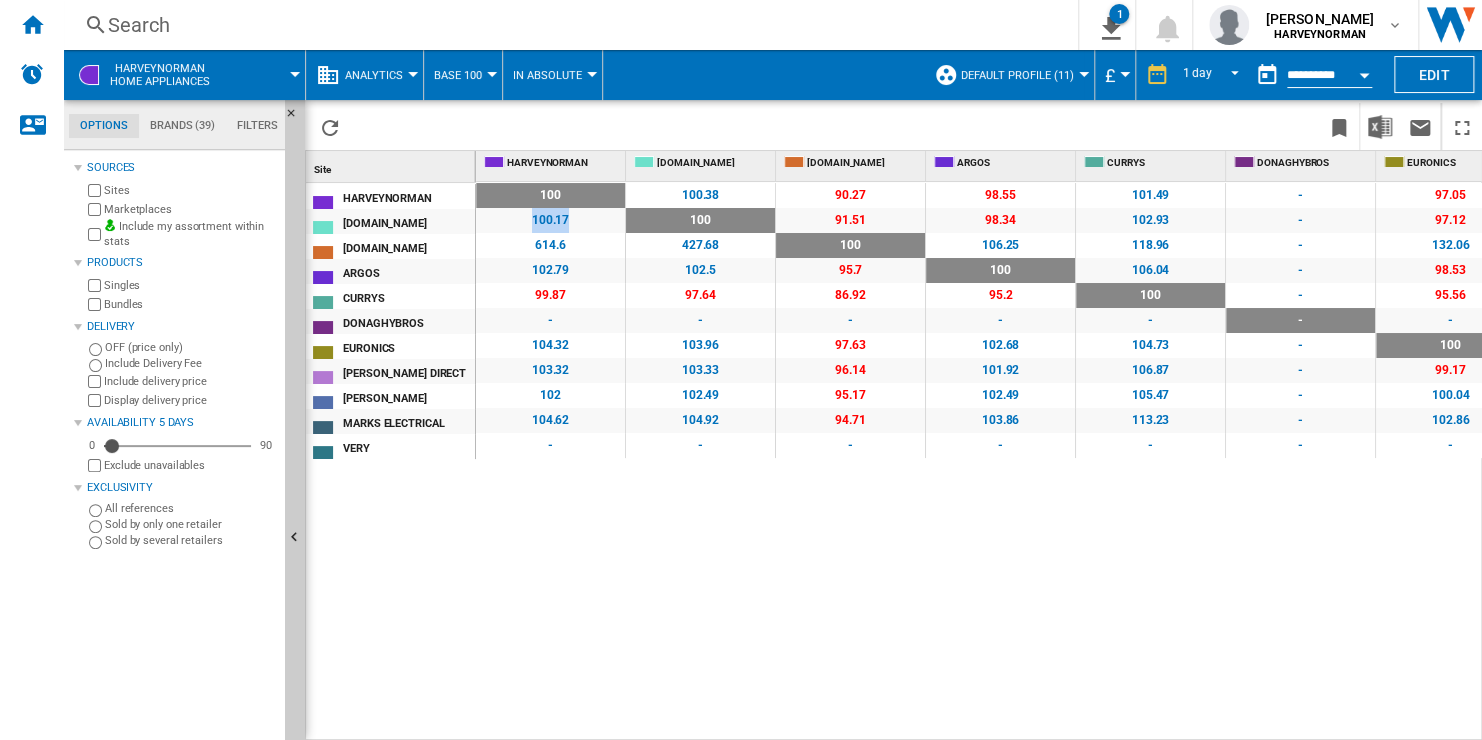 click on "100.17" at bounding box center [550, 220] 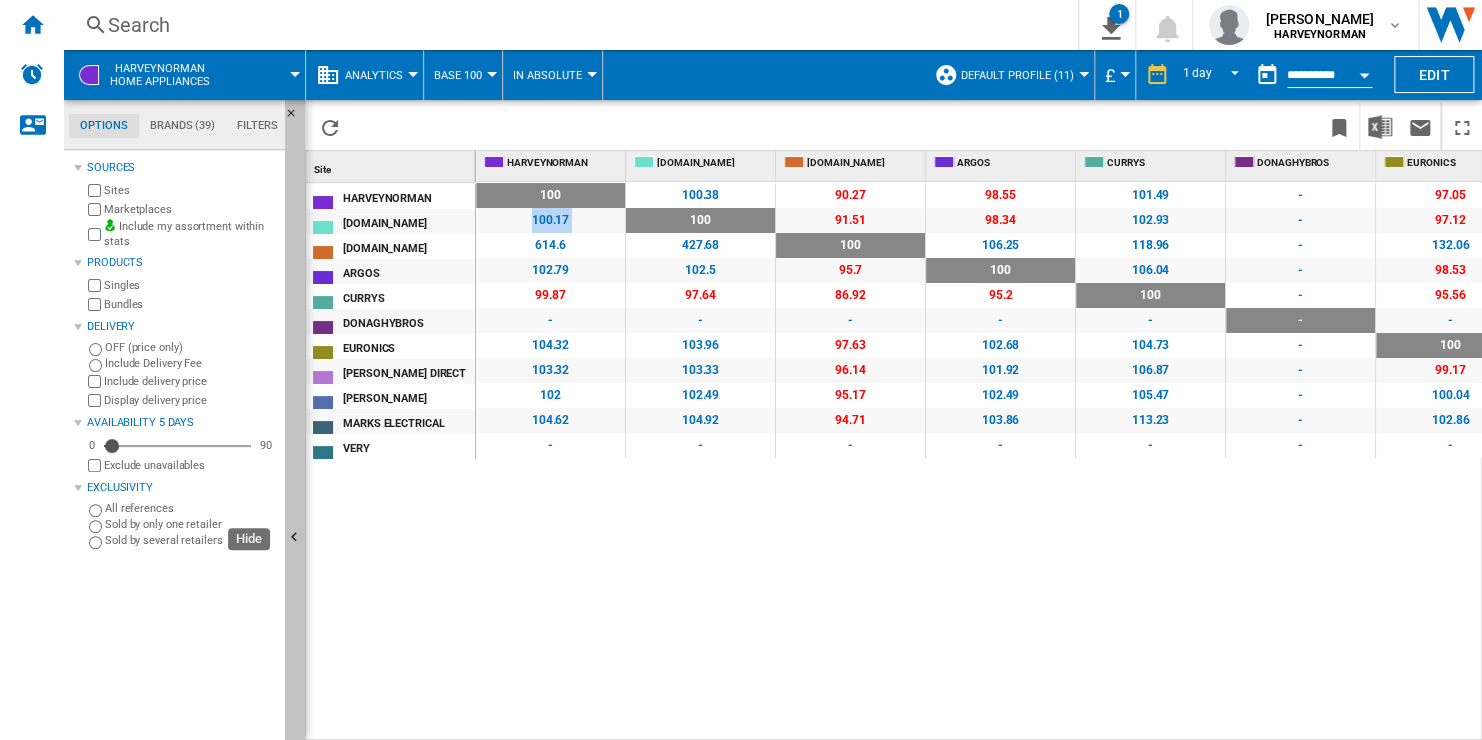 click at bounding box center [297, 540] 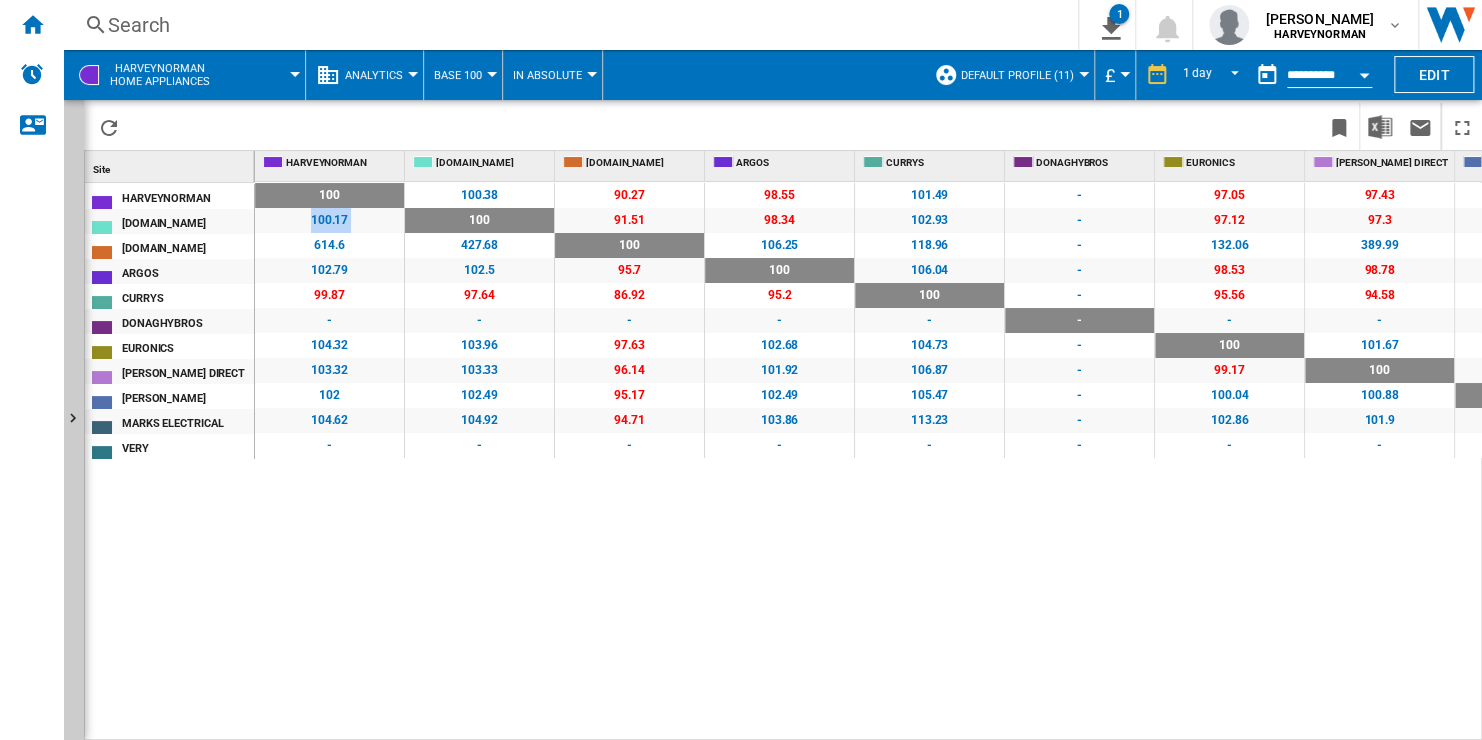 click on "Base 100" at bounding box center [463, 75] 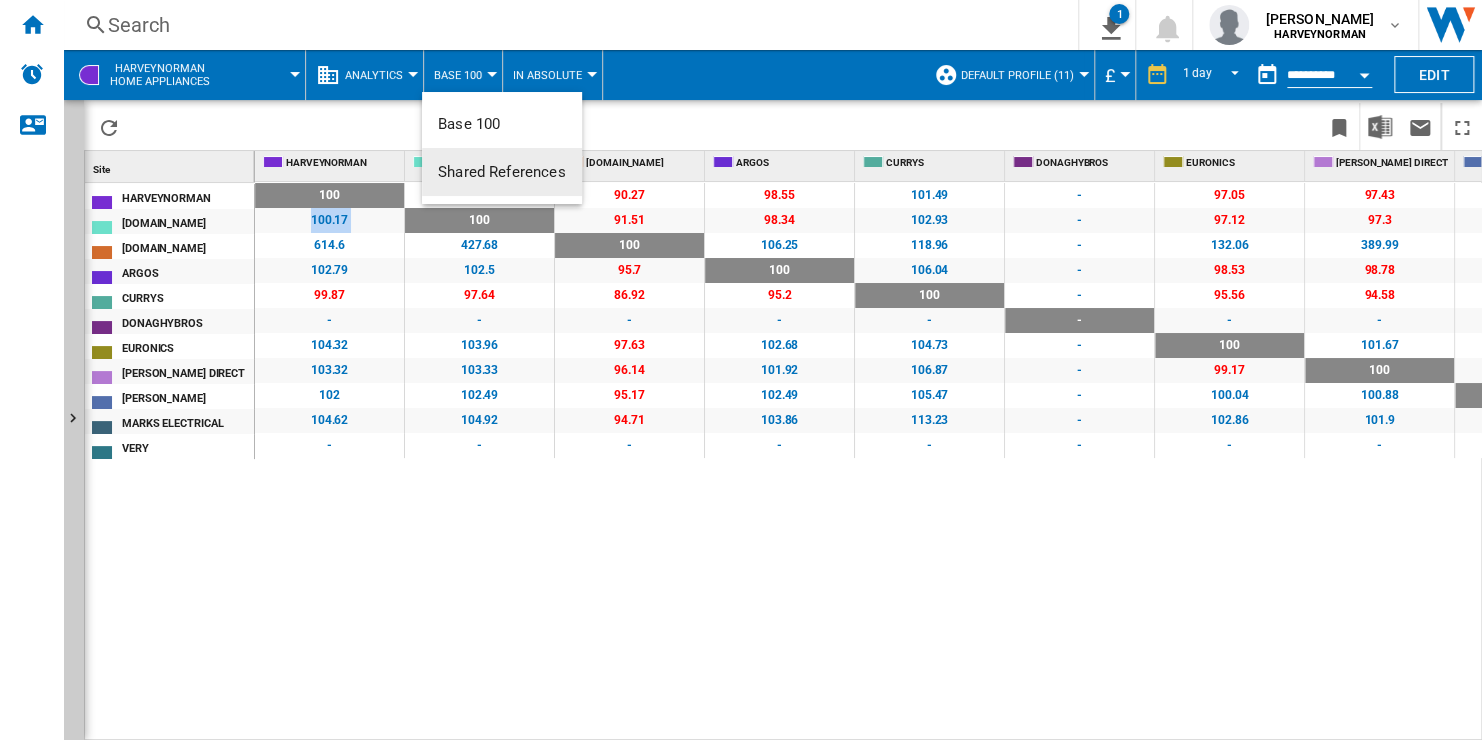 click on "Shared References" at bounding box center [502, 172] 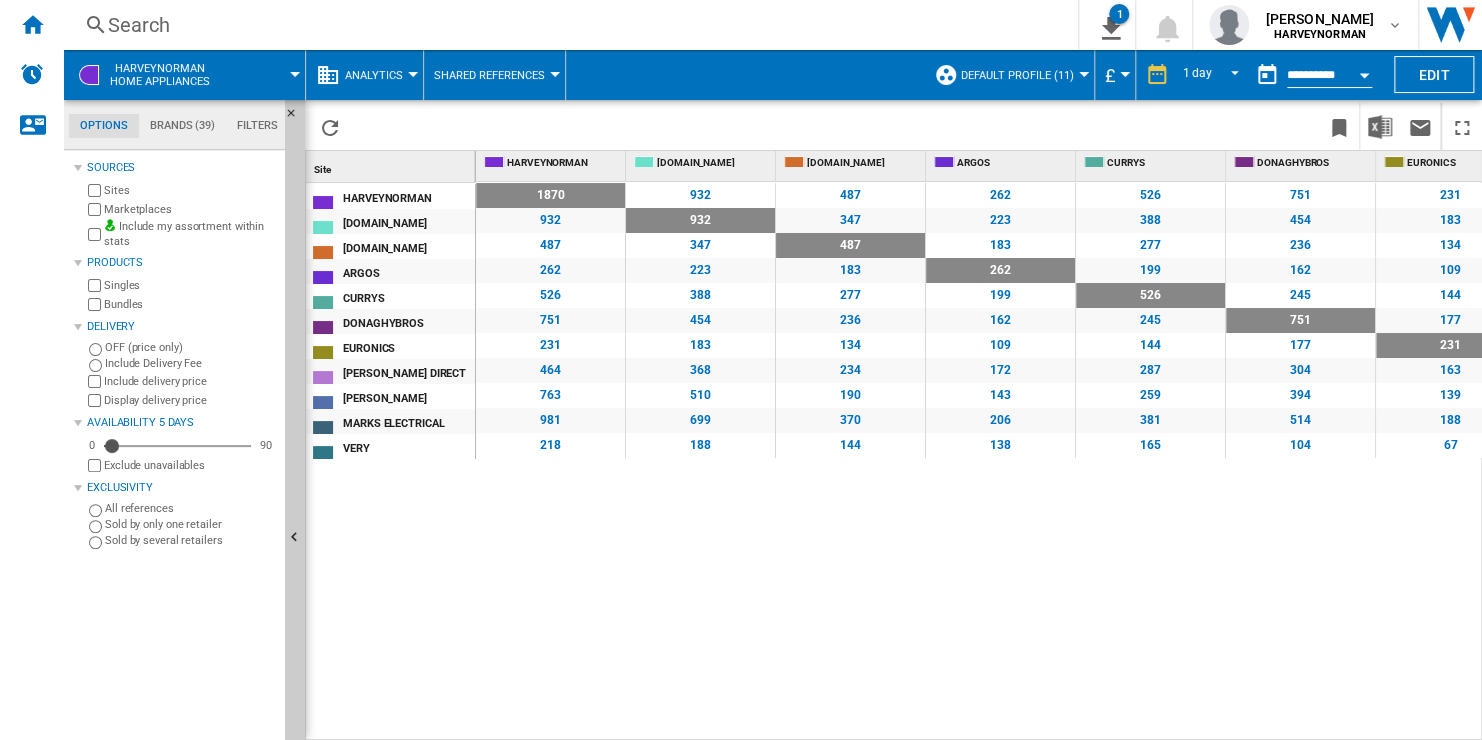 click on "932" at bounding box center [550, 220] 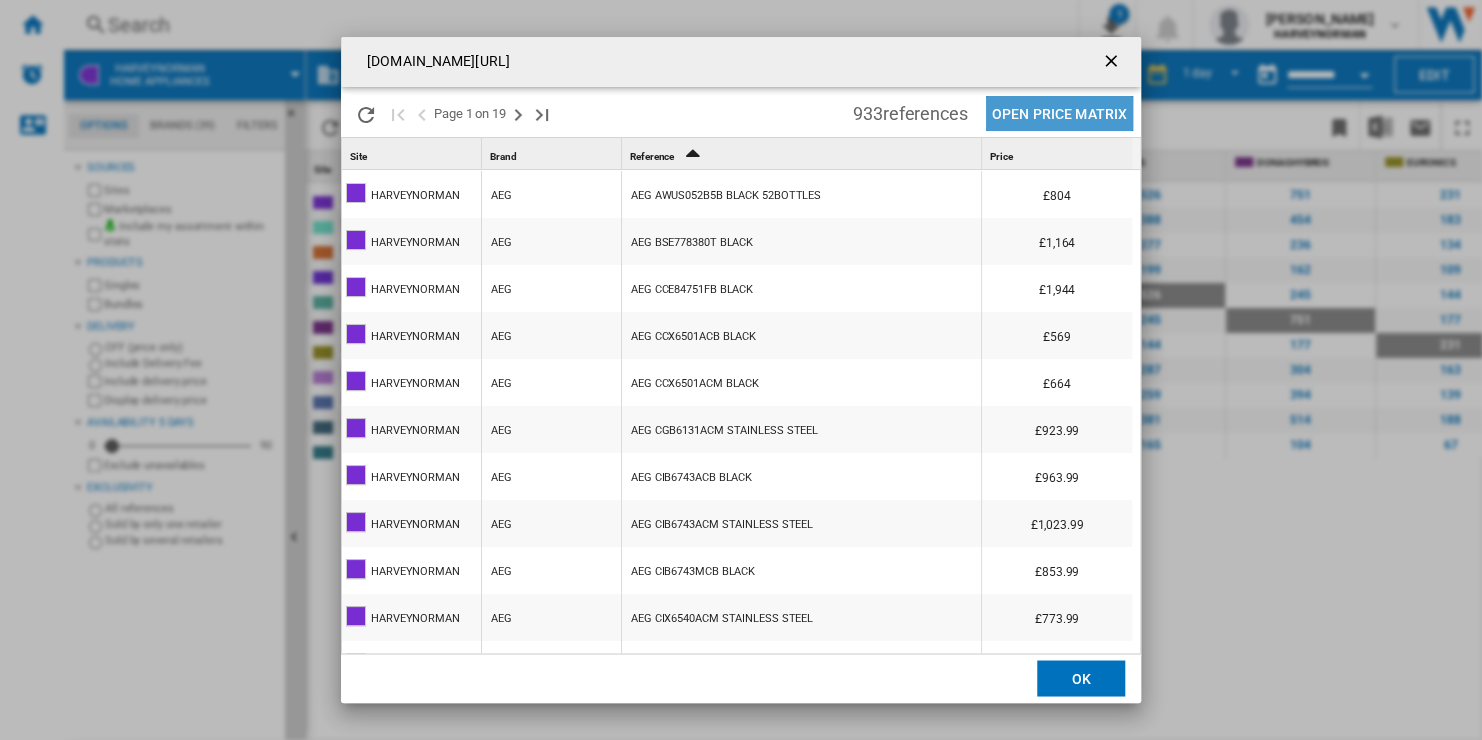 click on "Open Price Matrix" 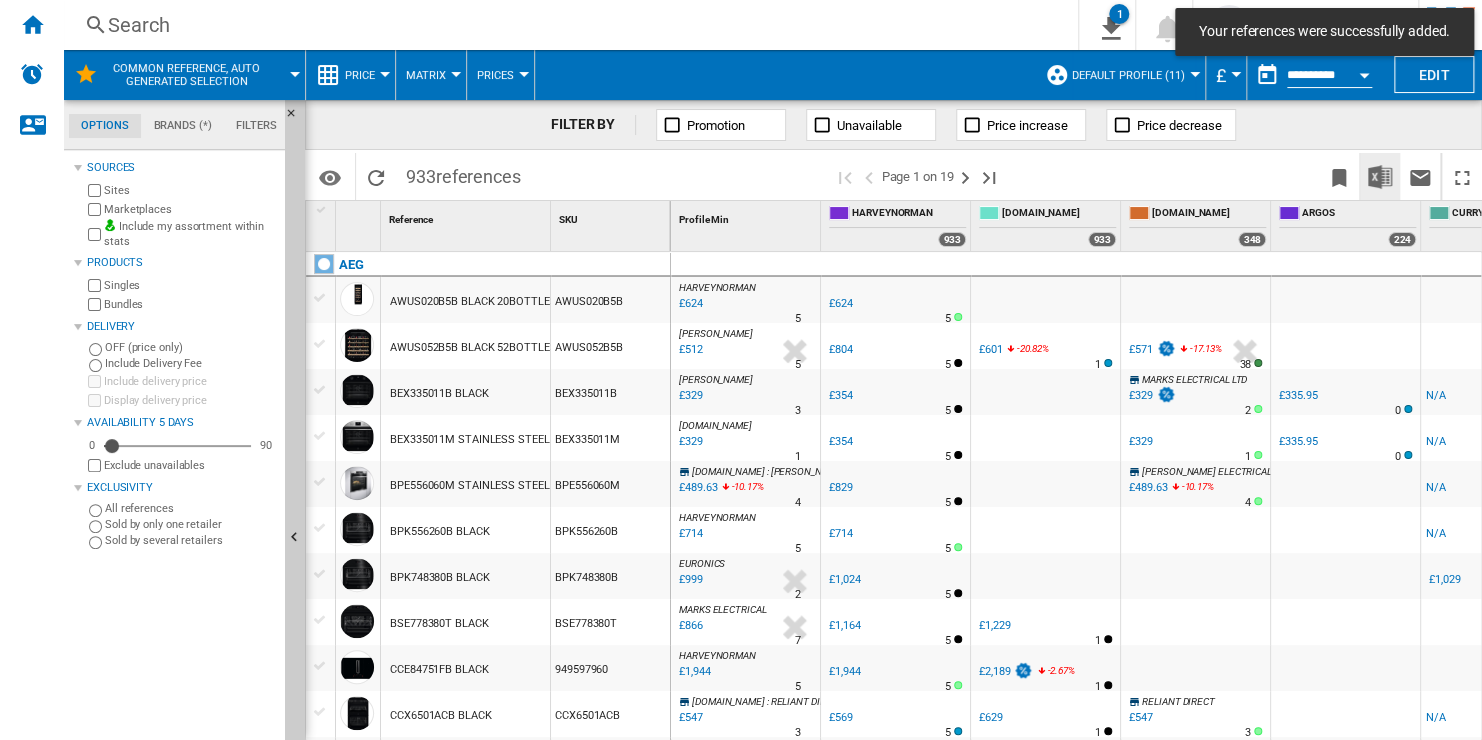 click at bounding box center (1380, 177) 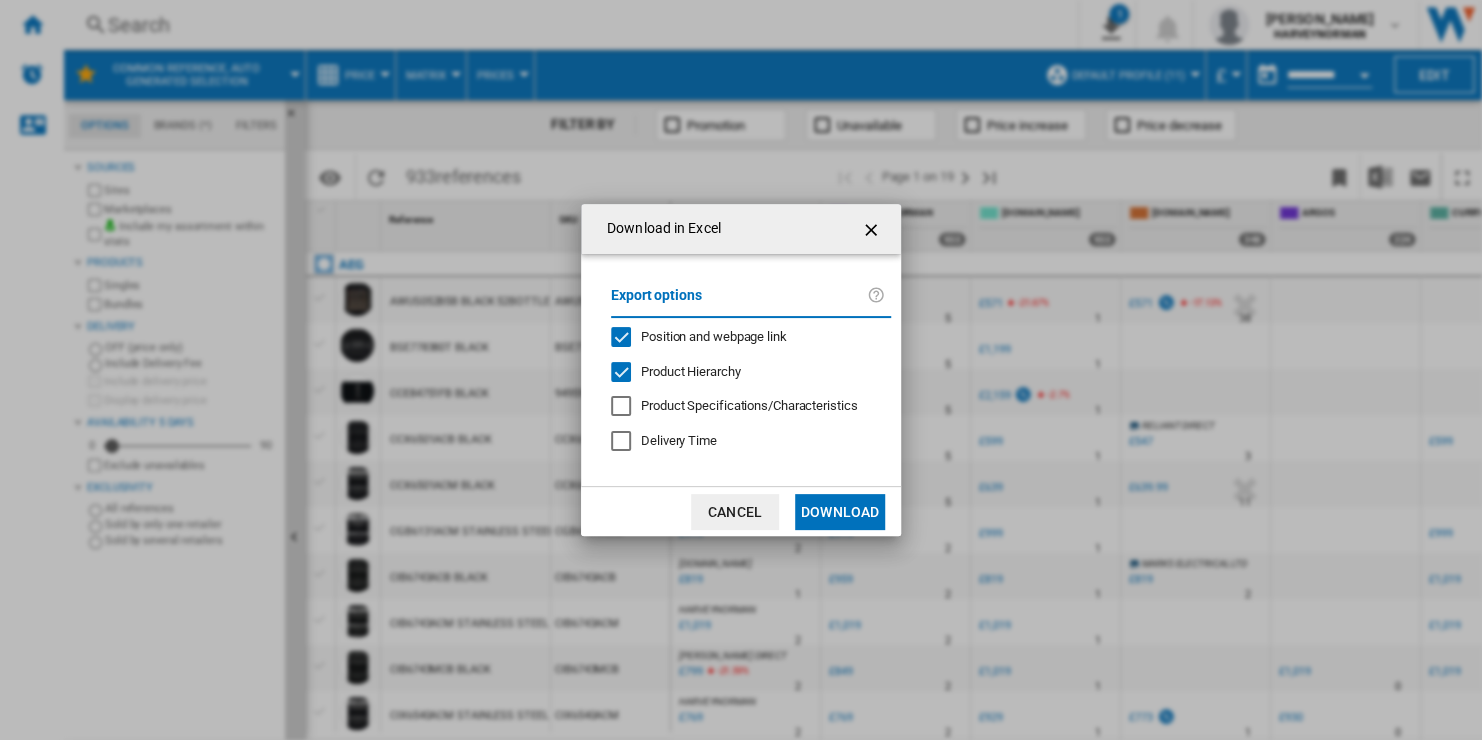 click on "Position and webpage link" 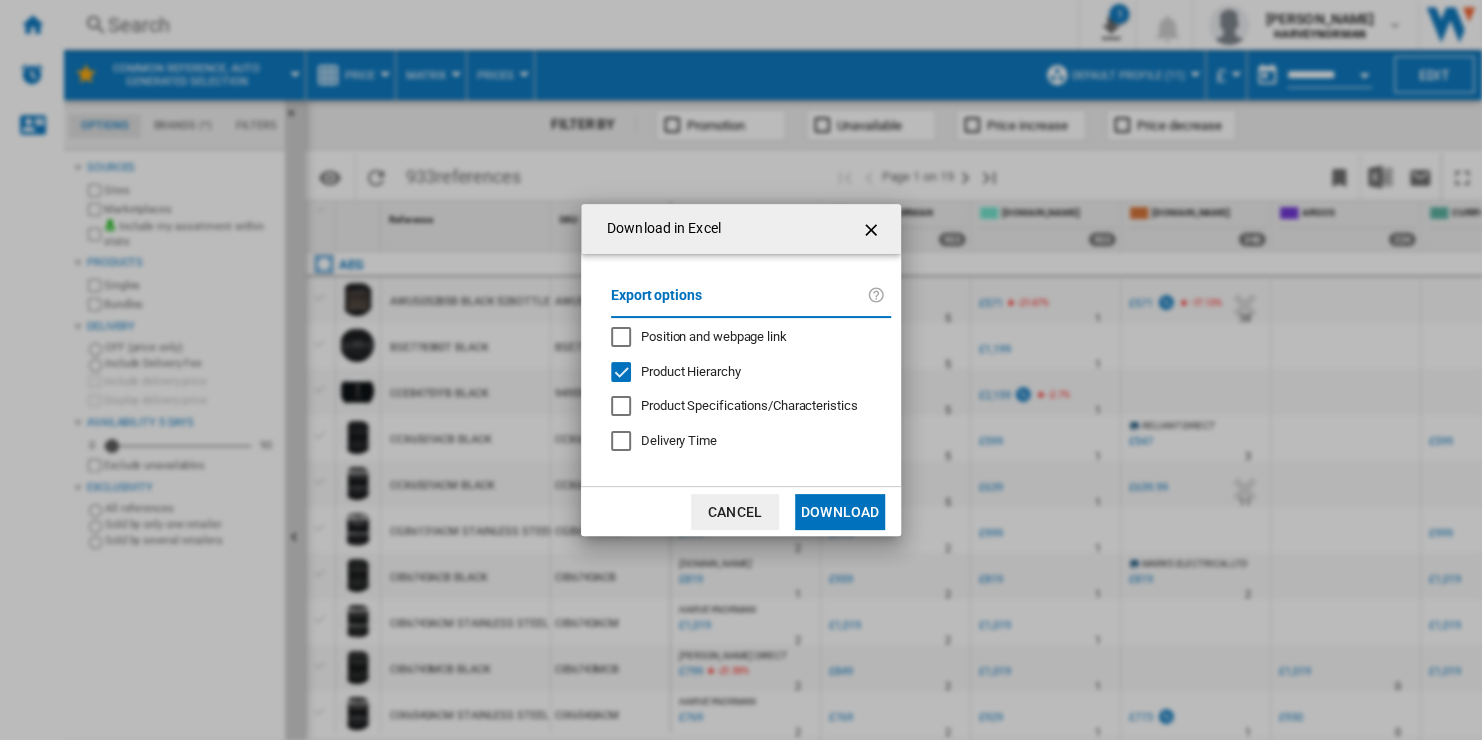click on "Download" 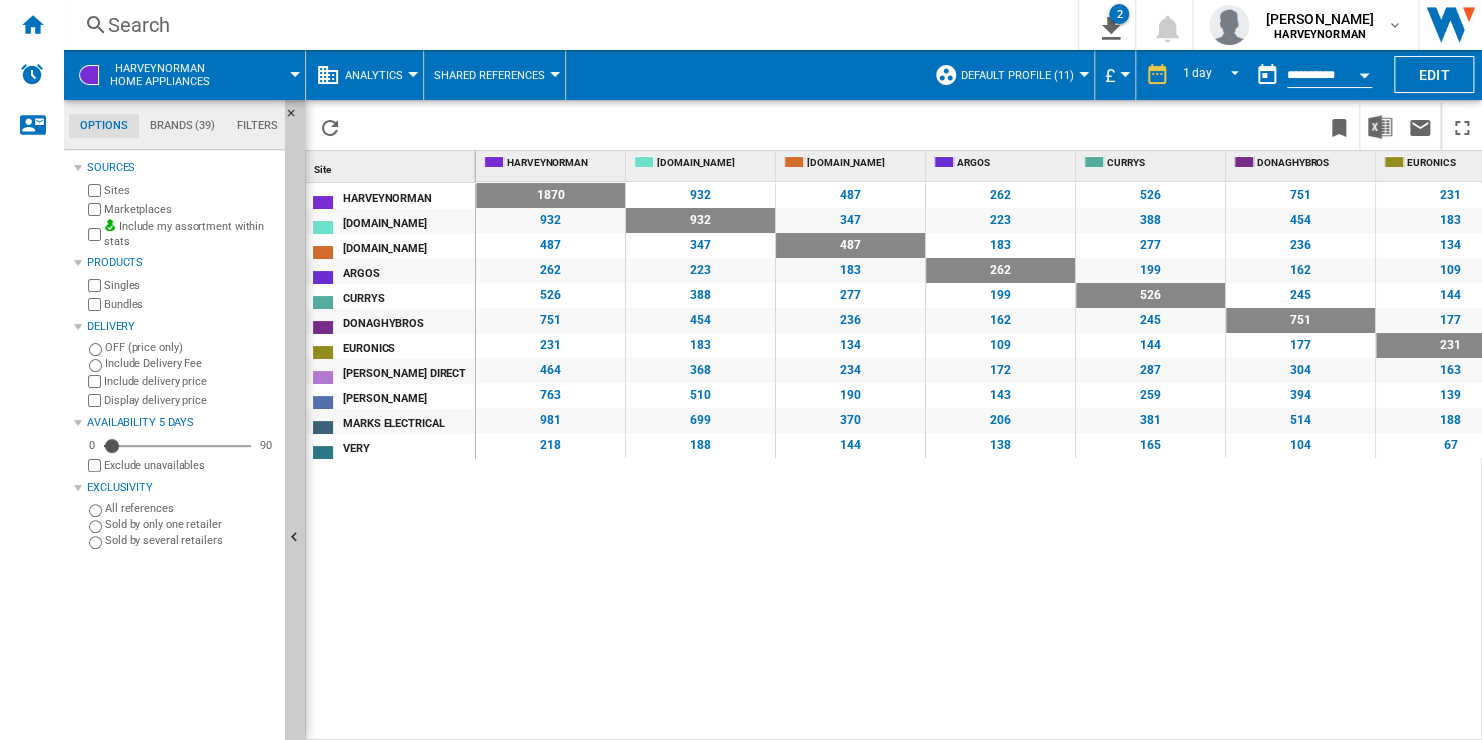 click on "Shared References" at bounding box center (489, 75) 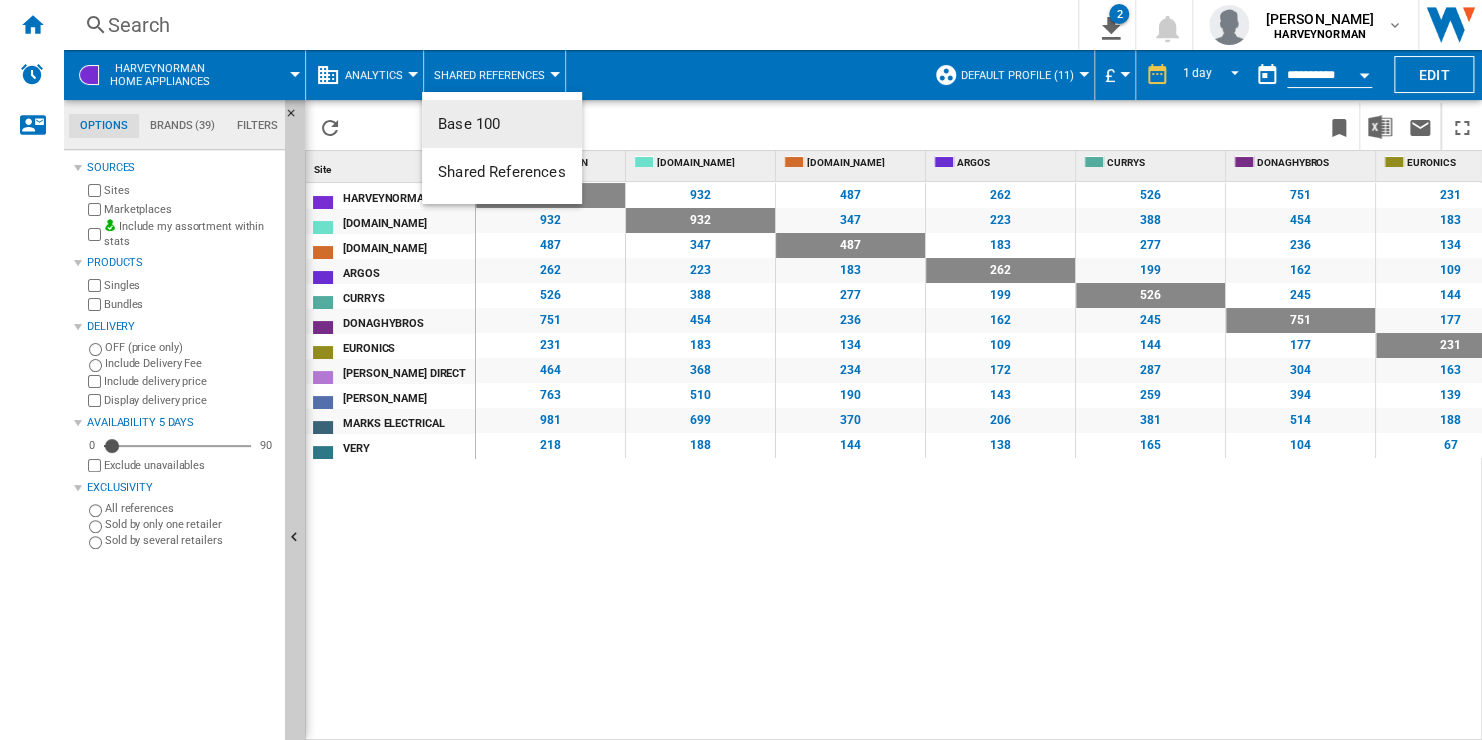 click on "Base 100" at bounding box center (502, 124) 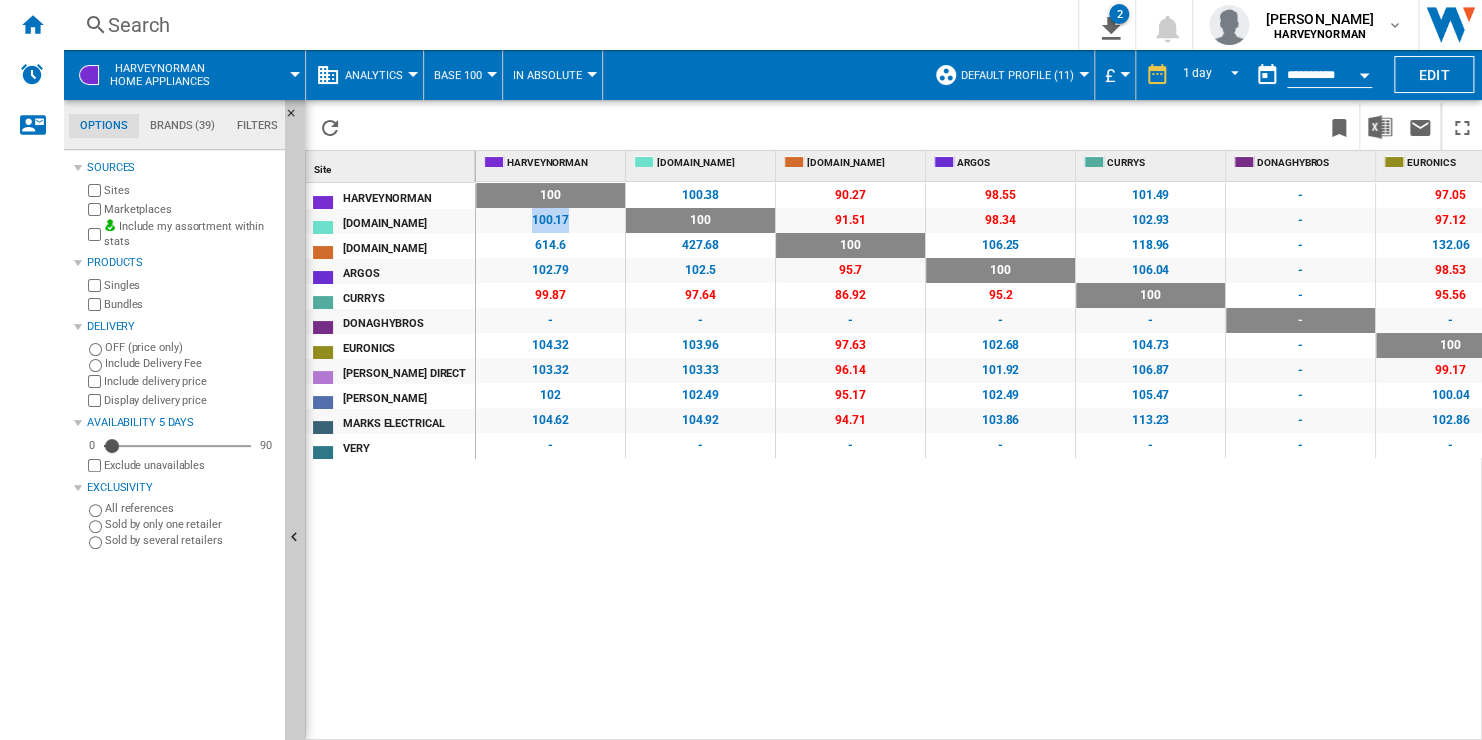 drag, startPoint x: 568, startPoint y: 224, endPoint x: 525, endPoint y: 224, distance: 43 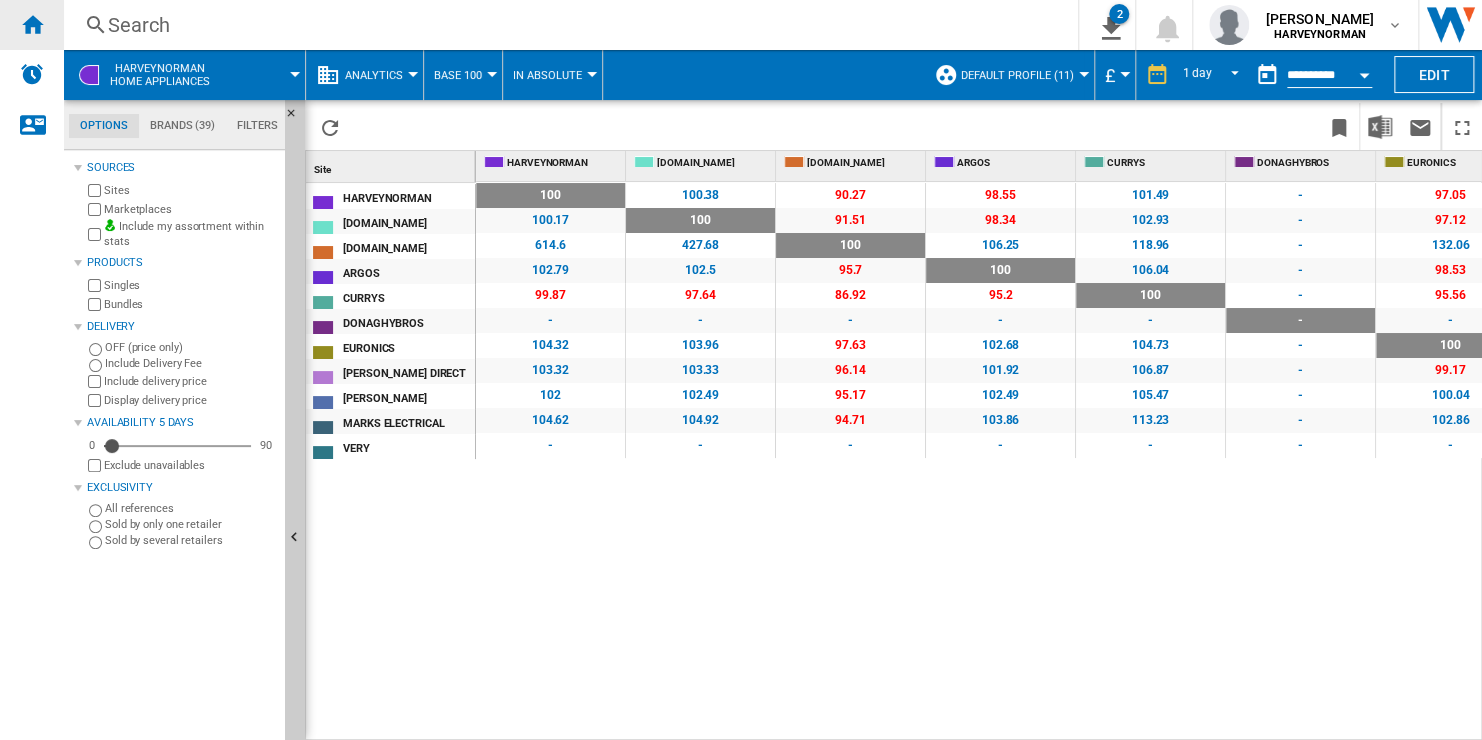 click at bounding box center (32, 24) 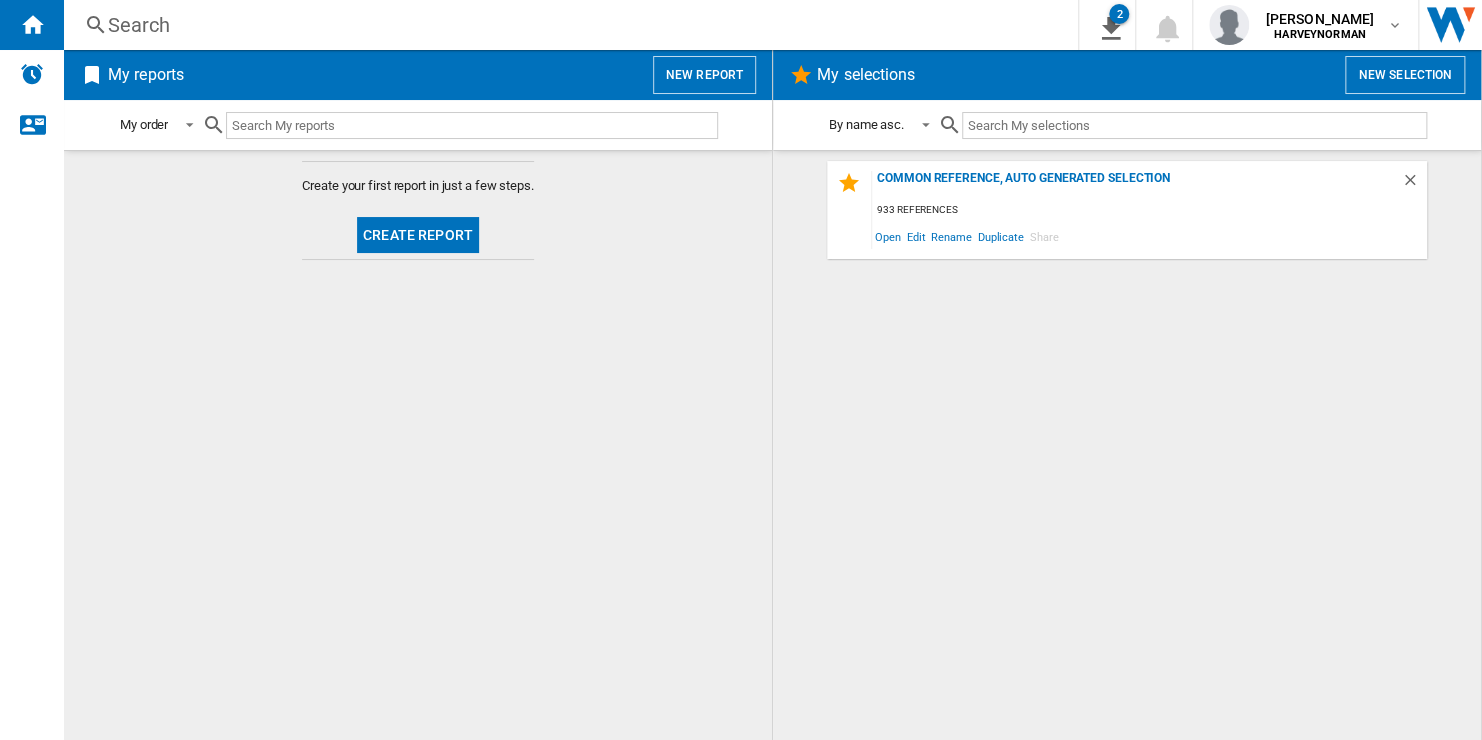 click on "New report" at bounding box center [704, 75] 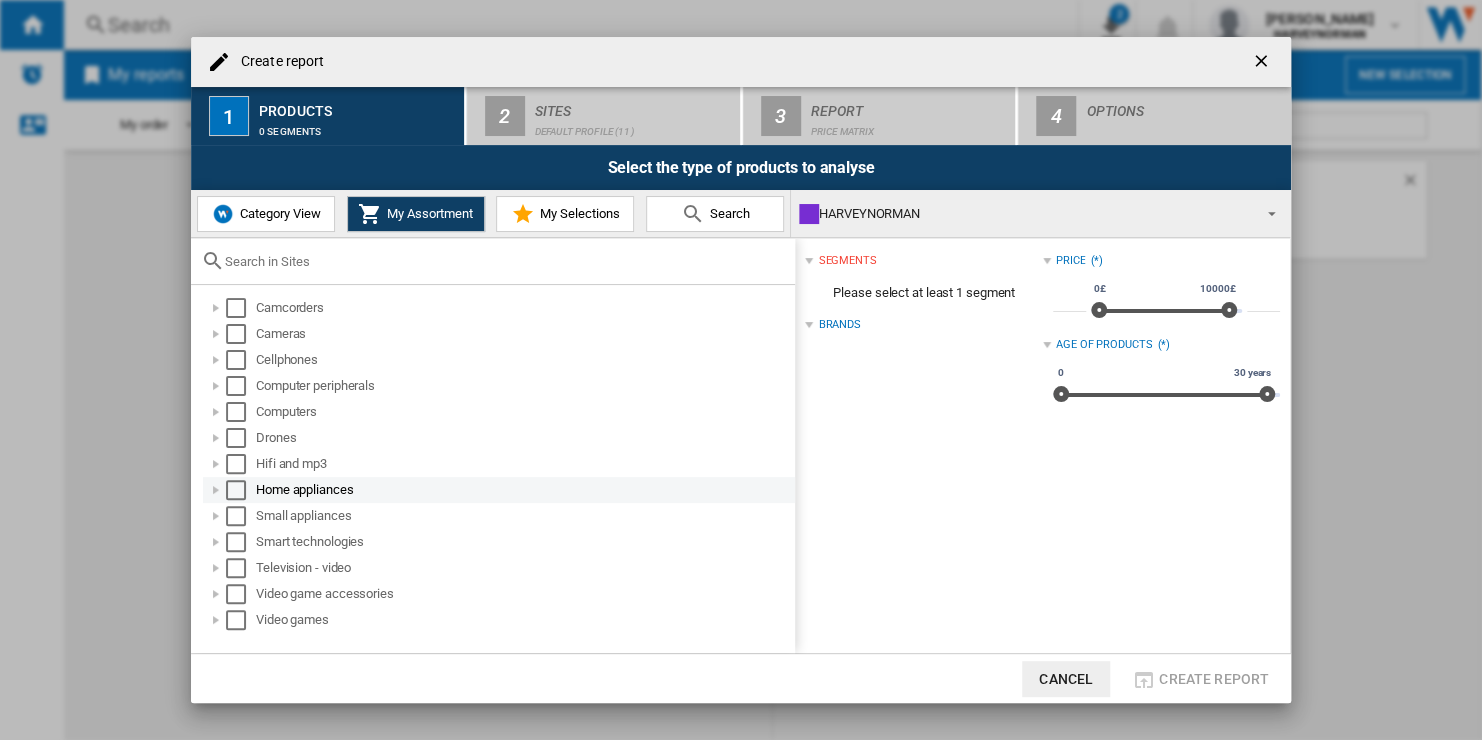 click on "Home appliances" at bounding box center [524, 490] 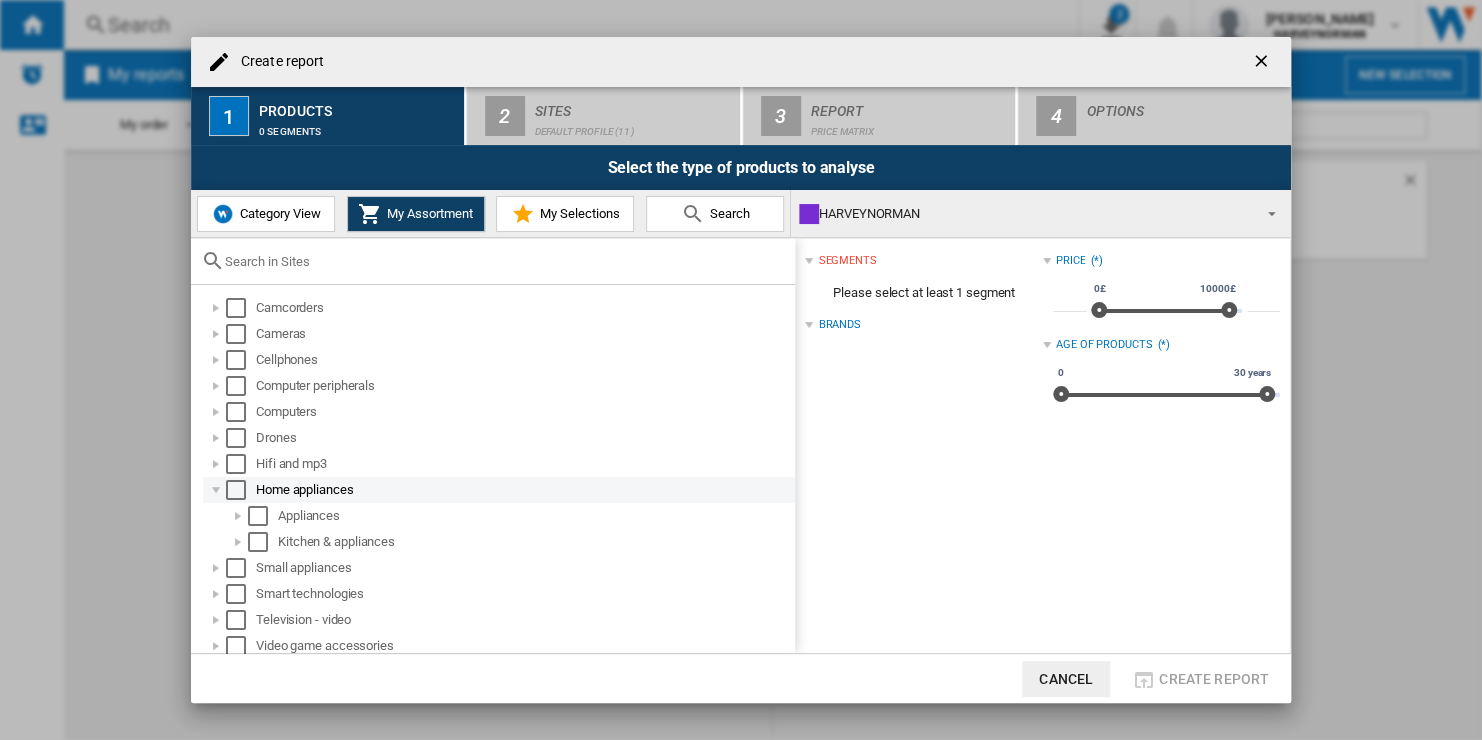 click at bounding box center (236, 490) 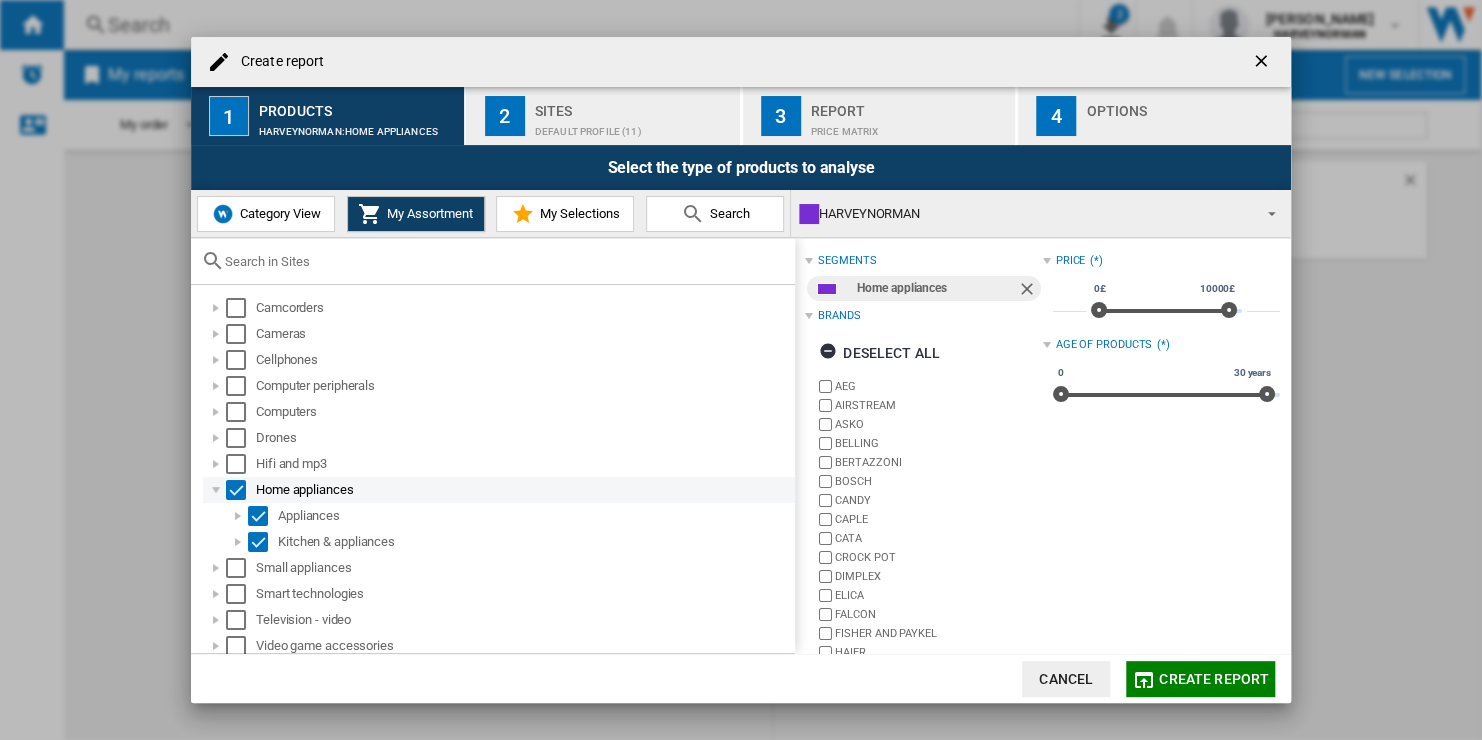 click at bounding box center (236, 490) 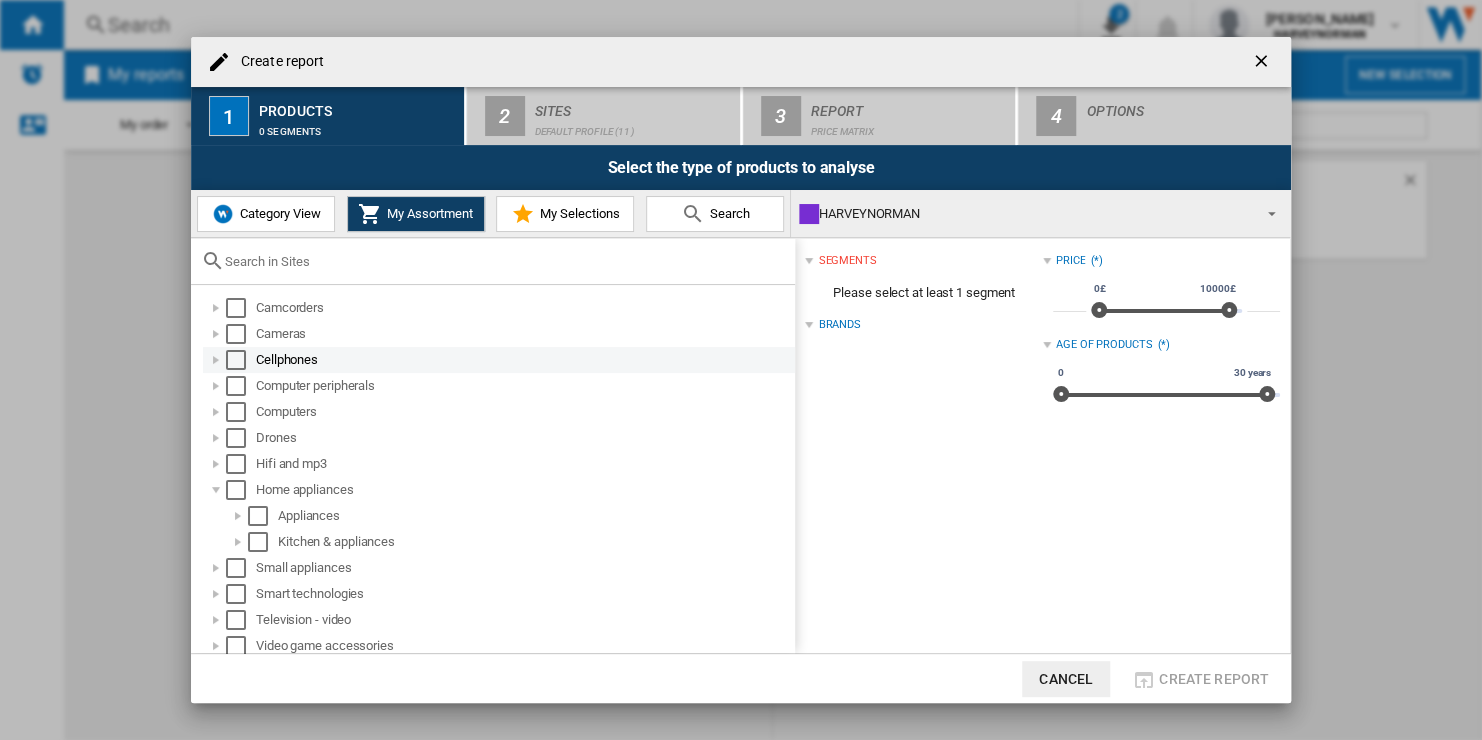 click at bounding box center [236, 360] 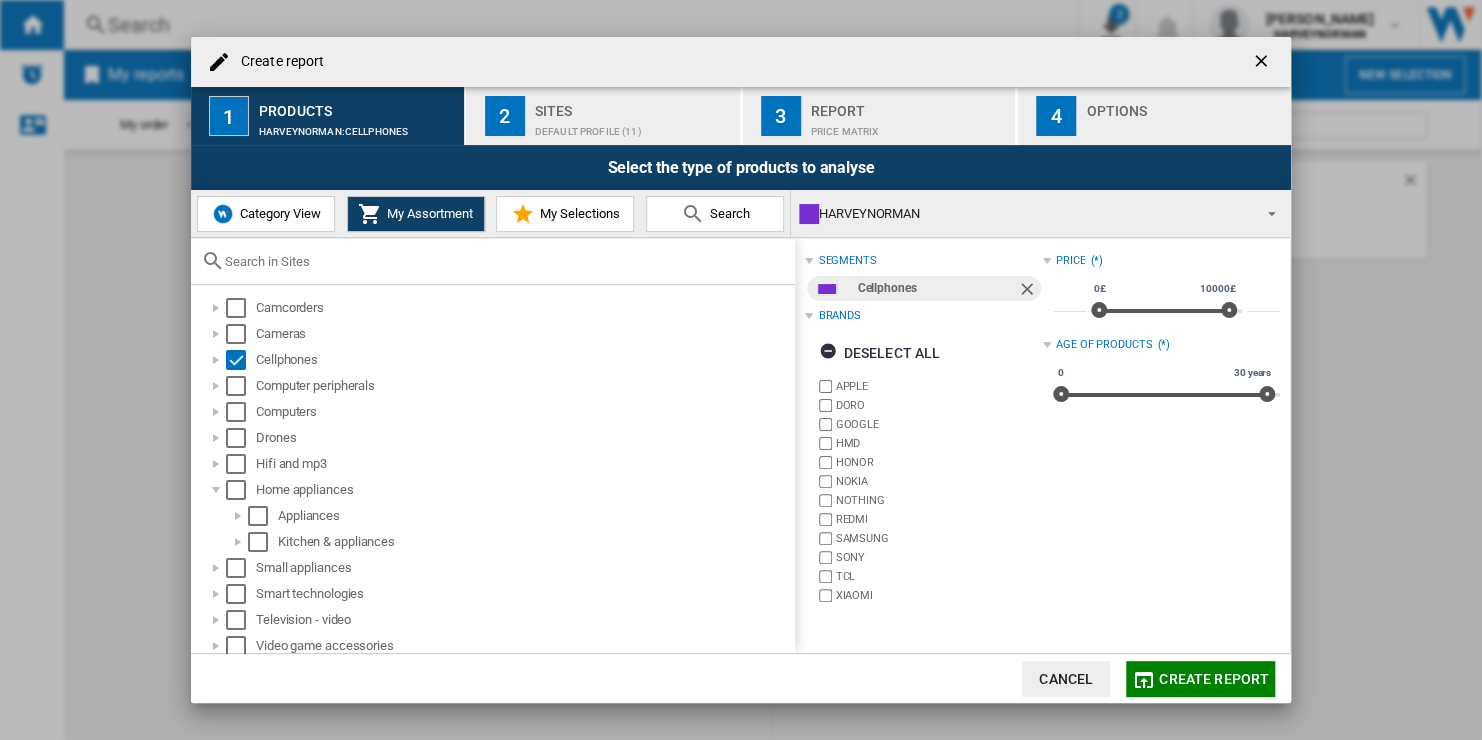 click on "Default profile (11)" at bounding box center [633, 126] 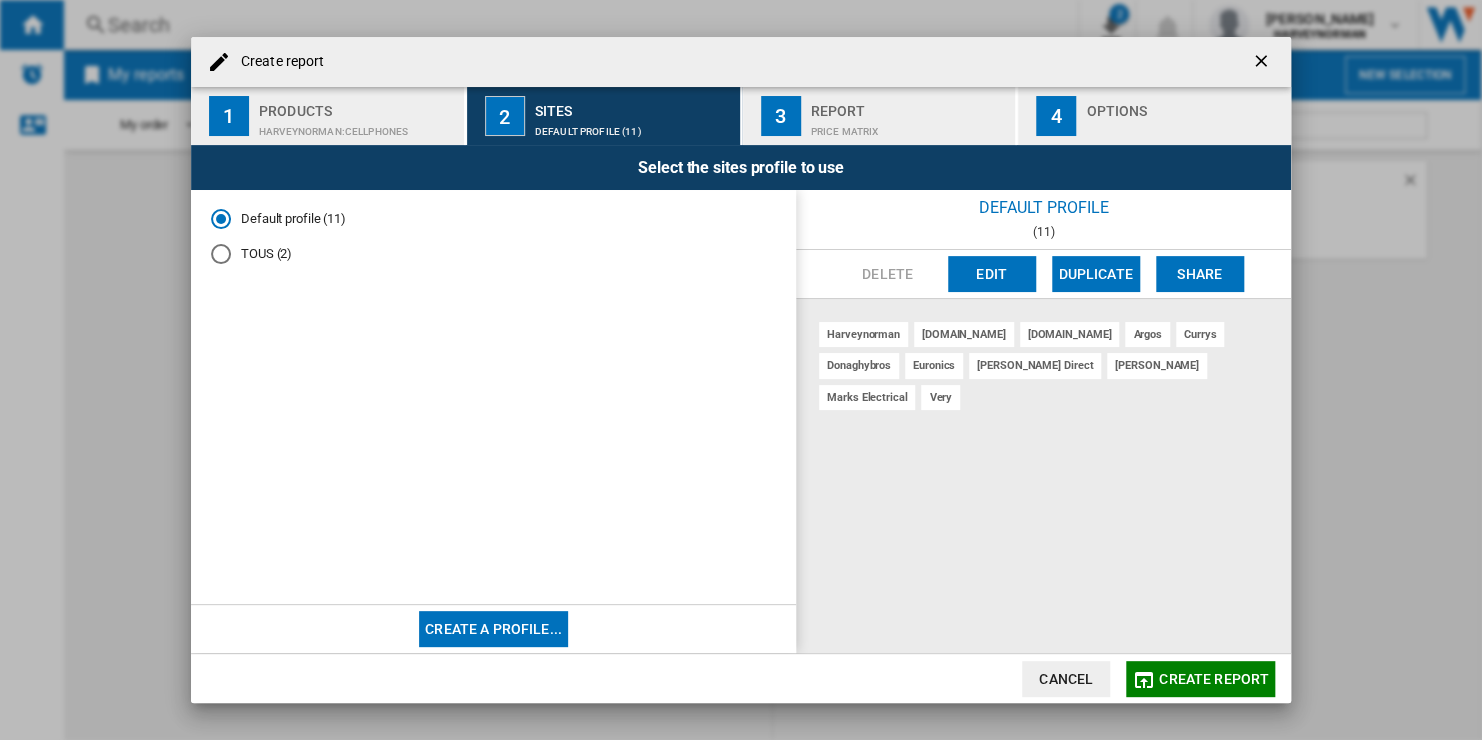 click on "Create report" 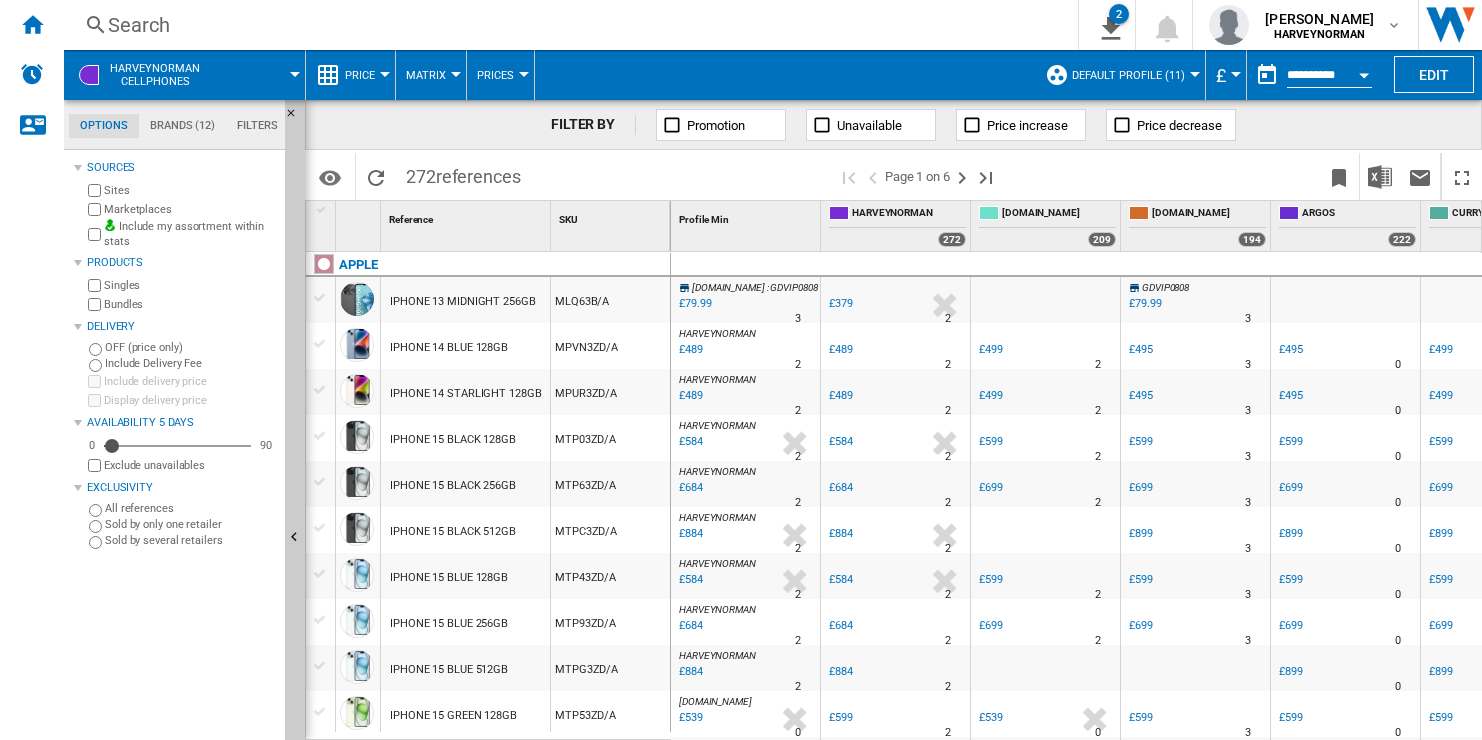 scroll, scrollTop: 0, scrollLeft: 0, axis: both 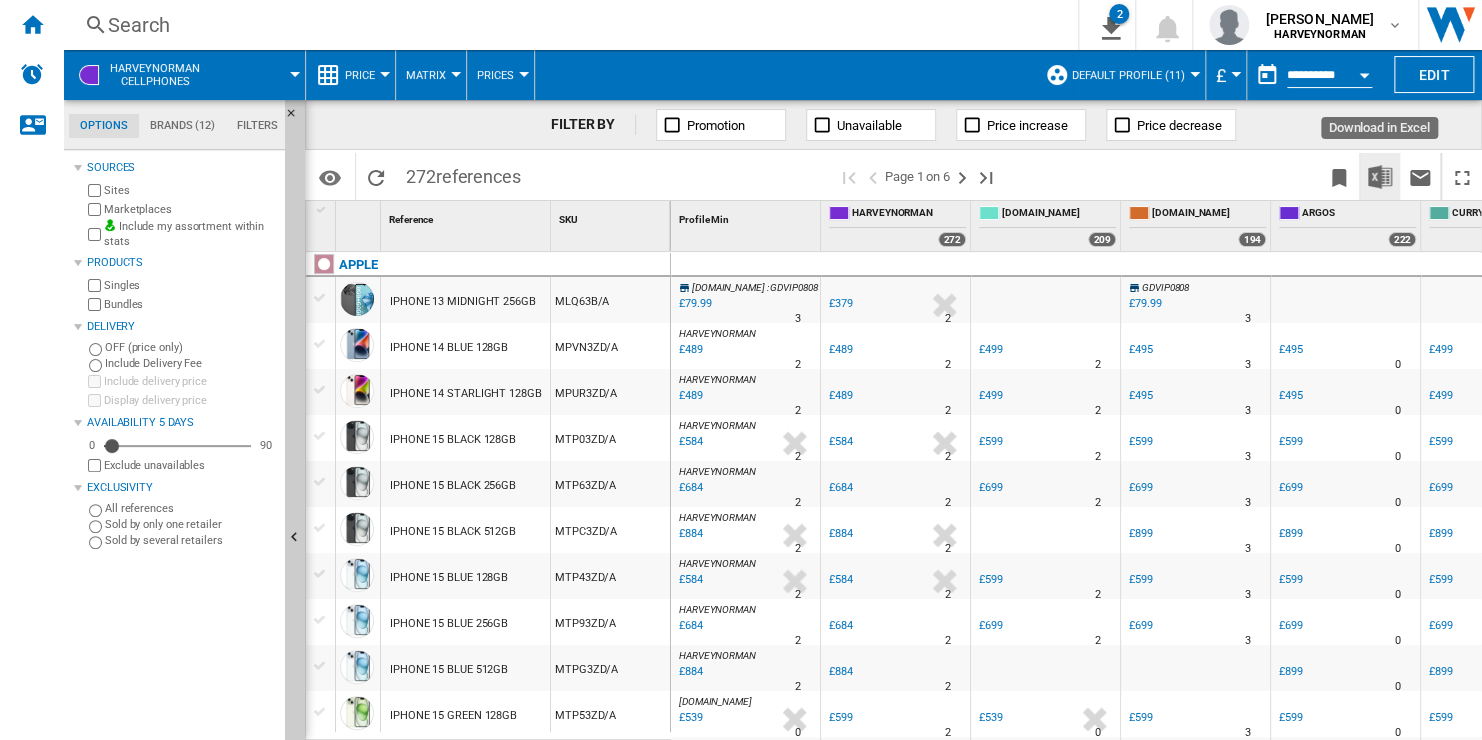 click at bounding box center [1380, 177] 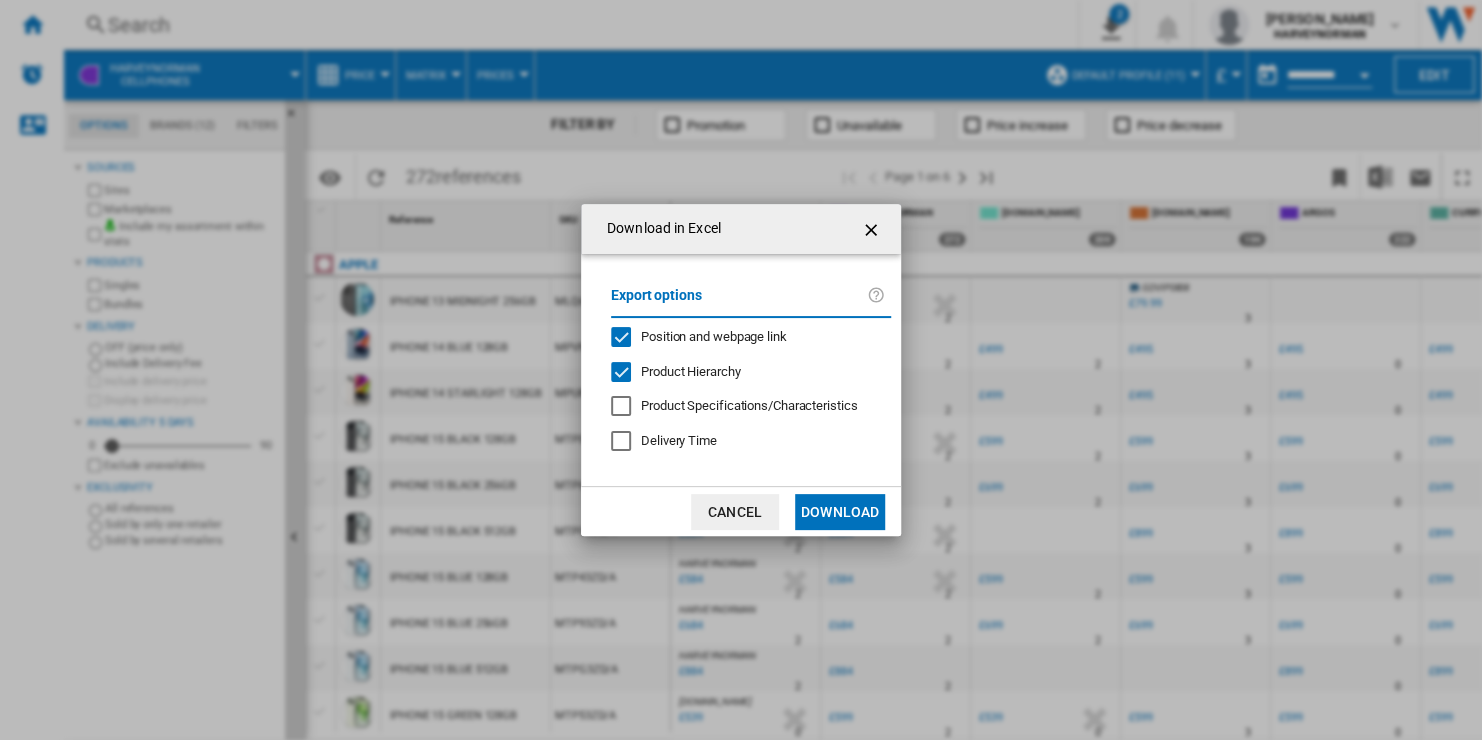 click on "Position and webpage link" 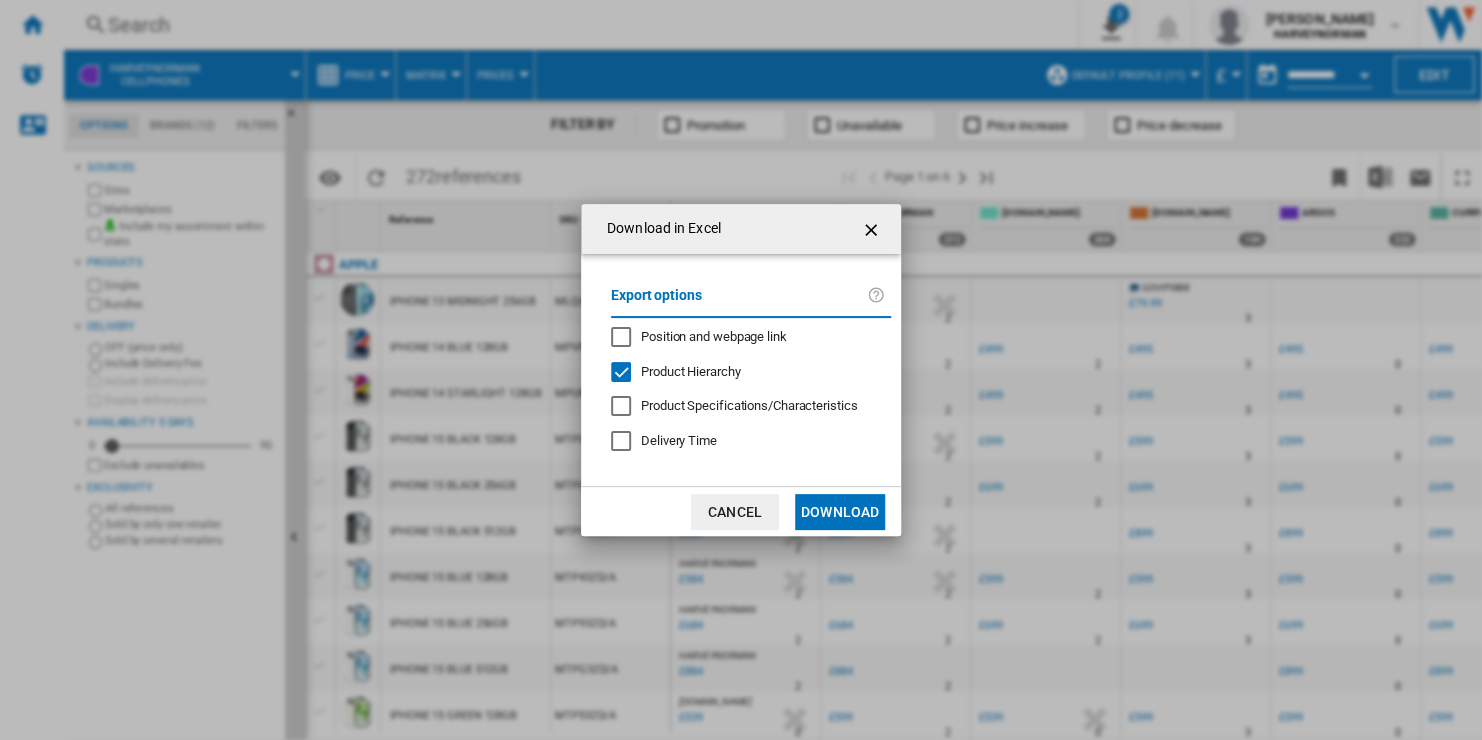 click on "Download" 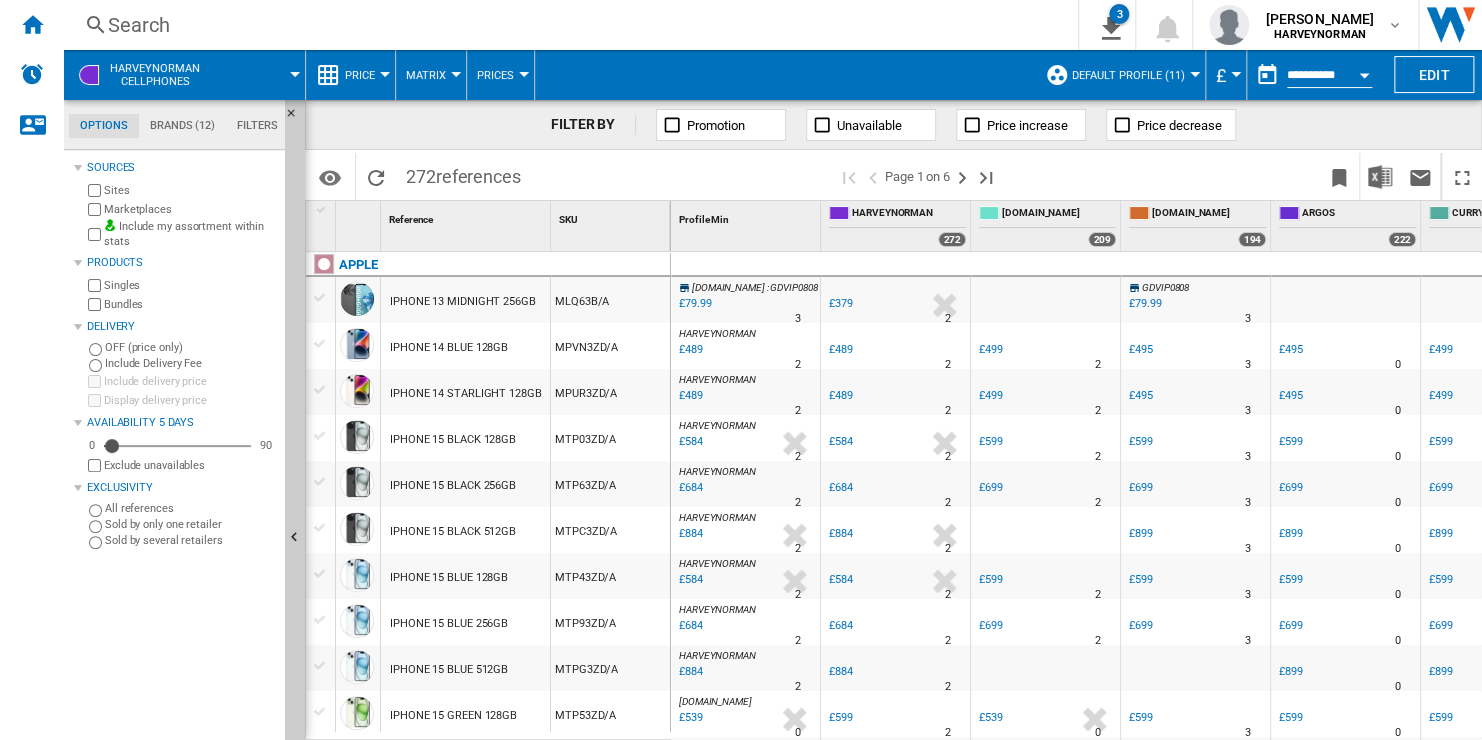 click on "Price" at bounding box center (365, 75) 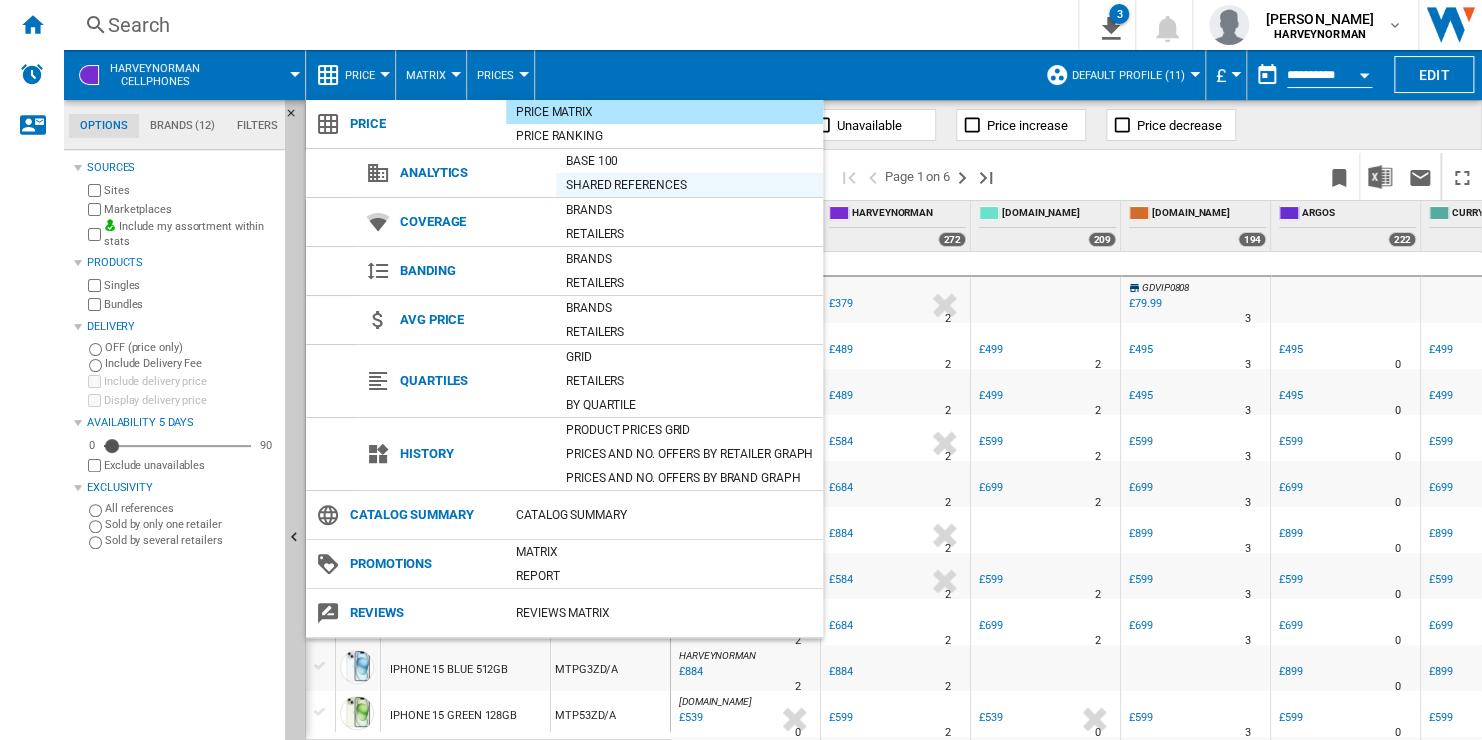 click on "Shared references" at bounding box center (689, 185) 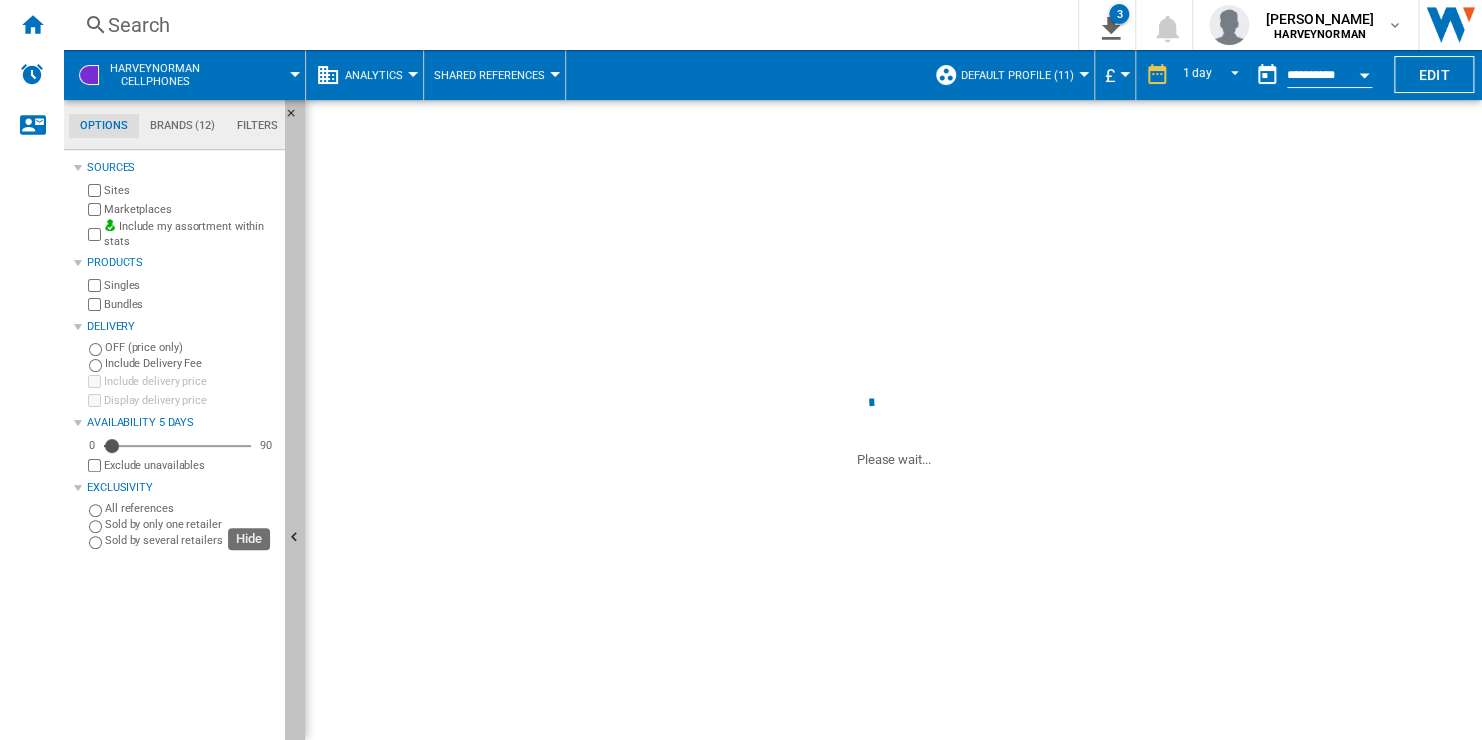 click at bounding box center [295, 538] 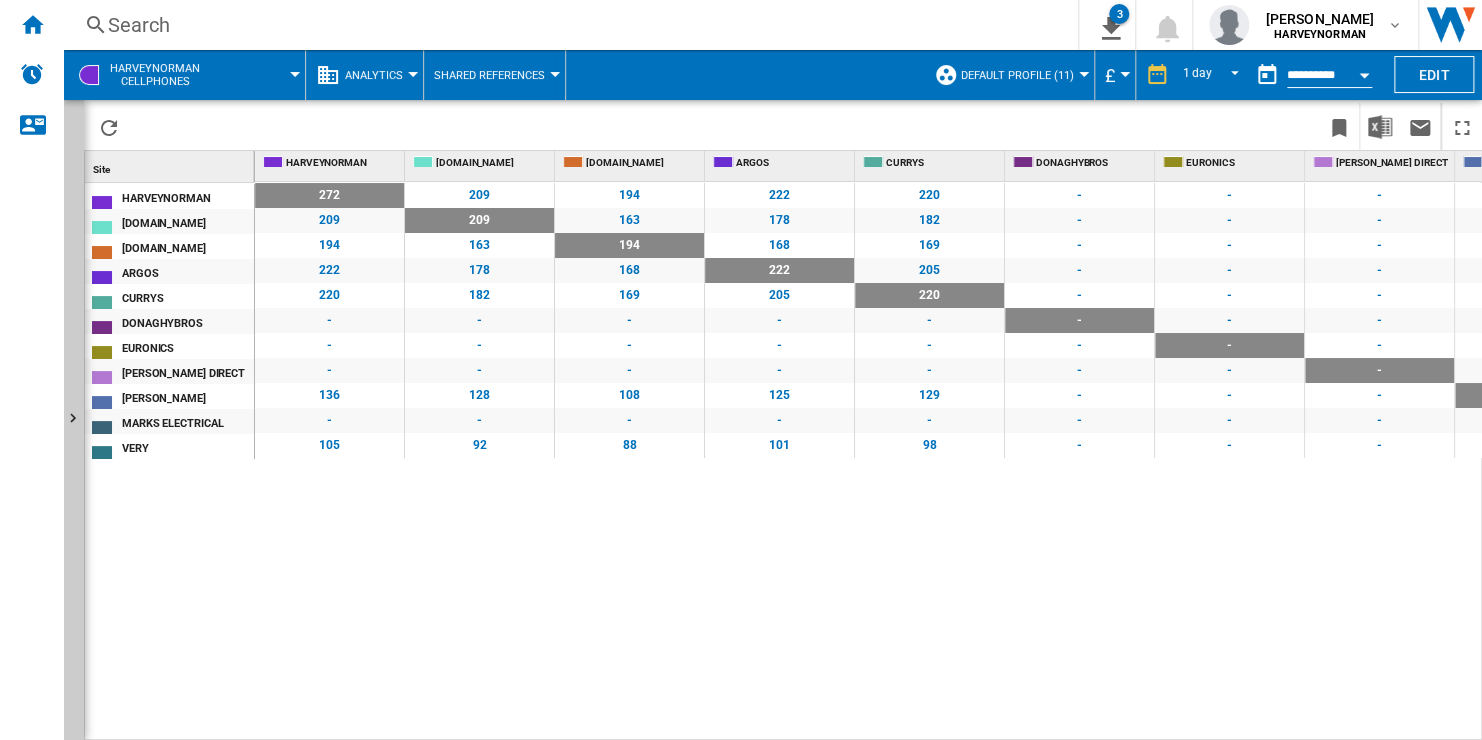 click on "Shared References" at bounding box center [494, 75] 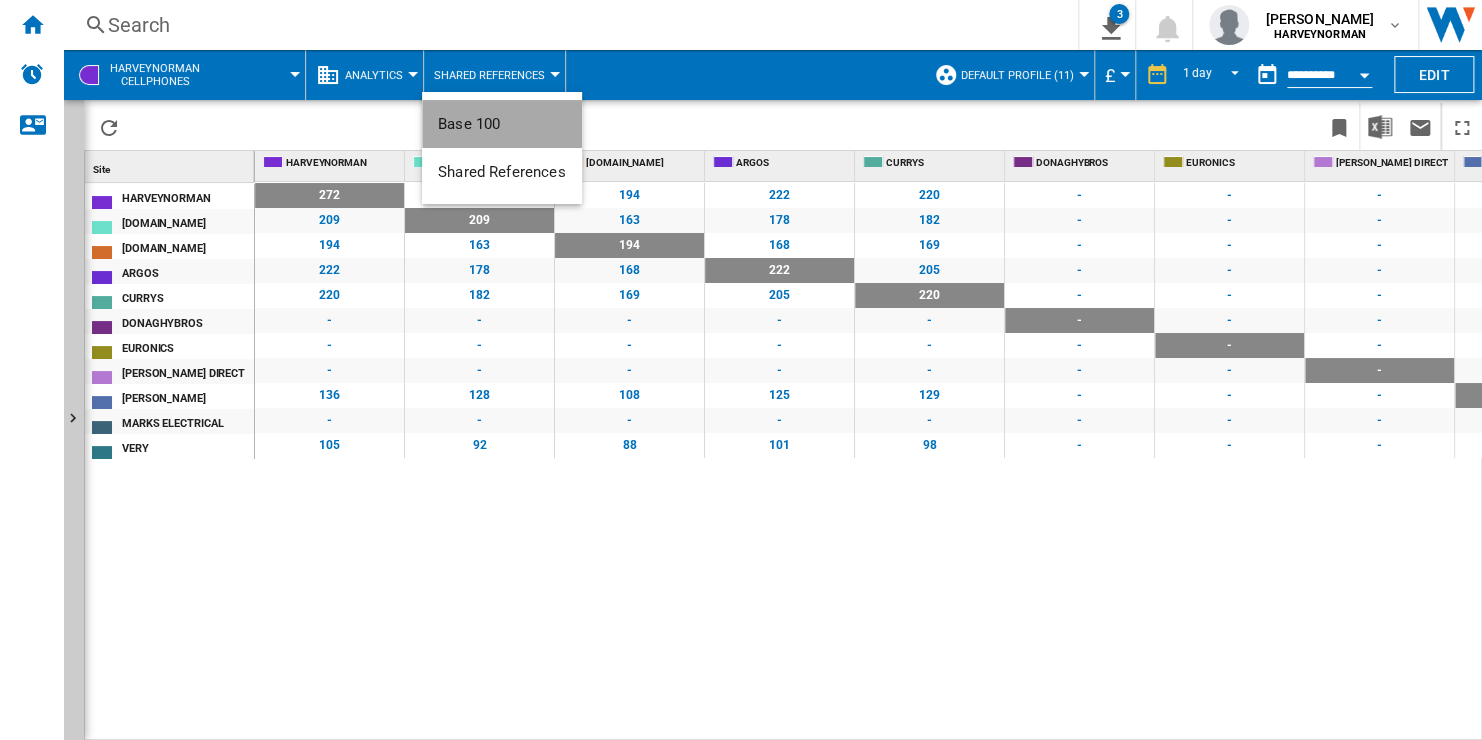click on "Base 100" at bounding box center (502, 124) 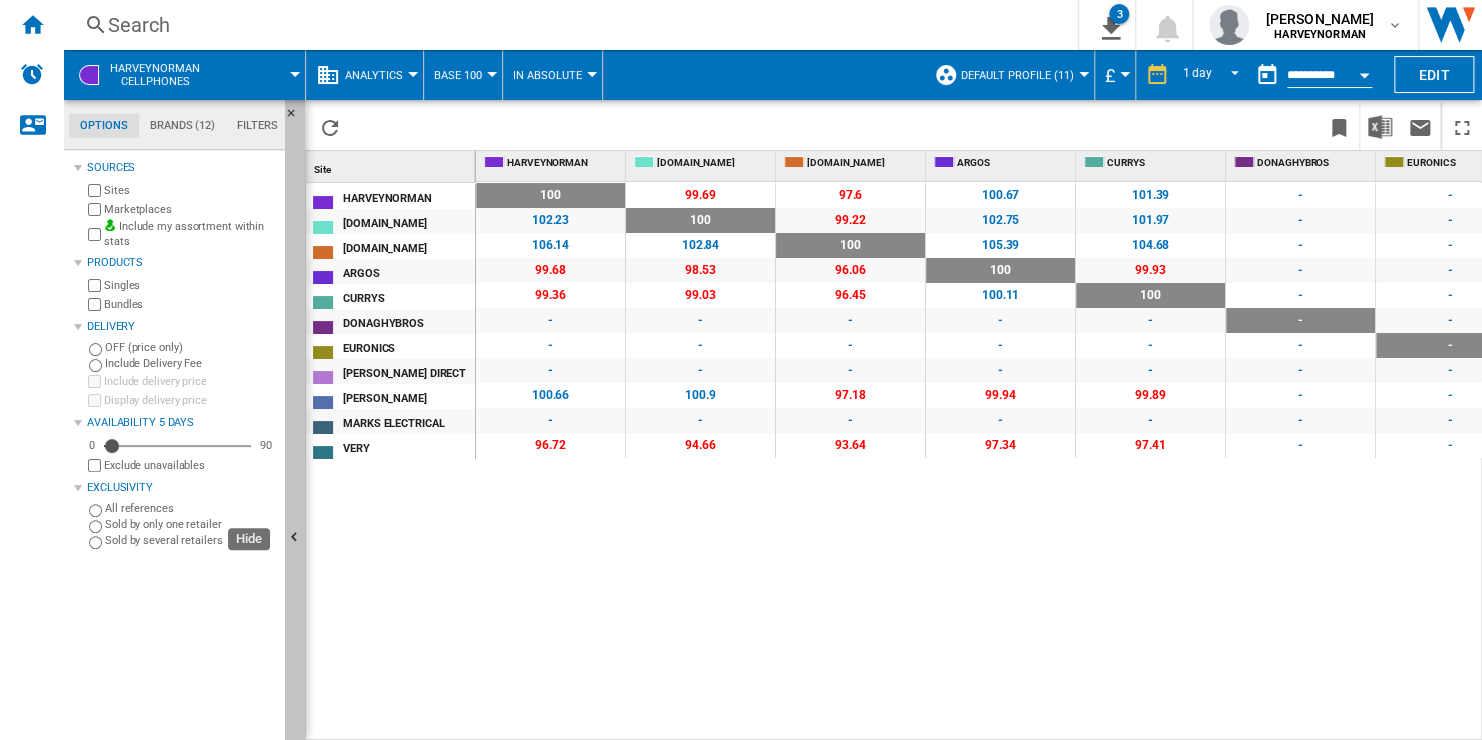 click at bounding box center [295, 538] 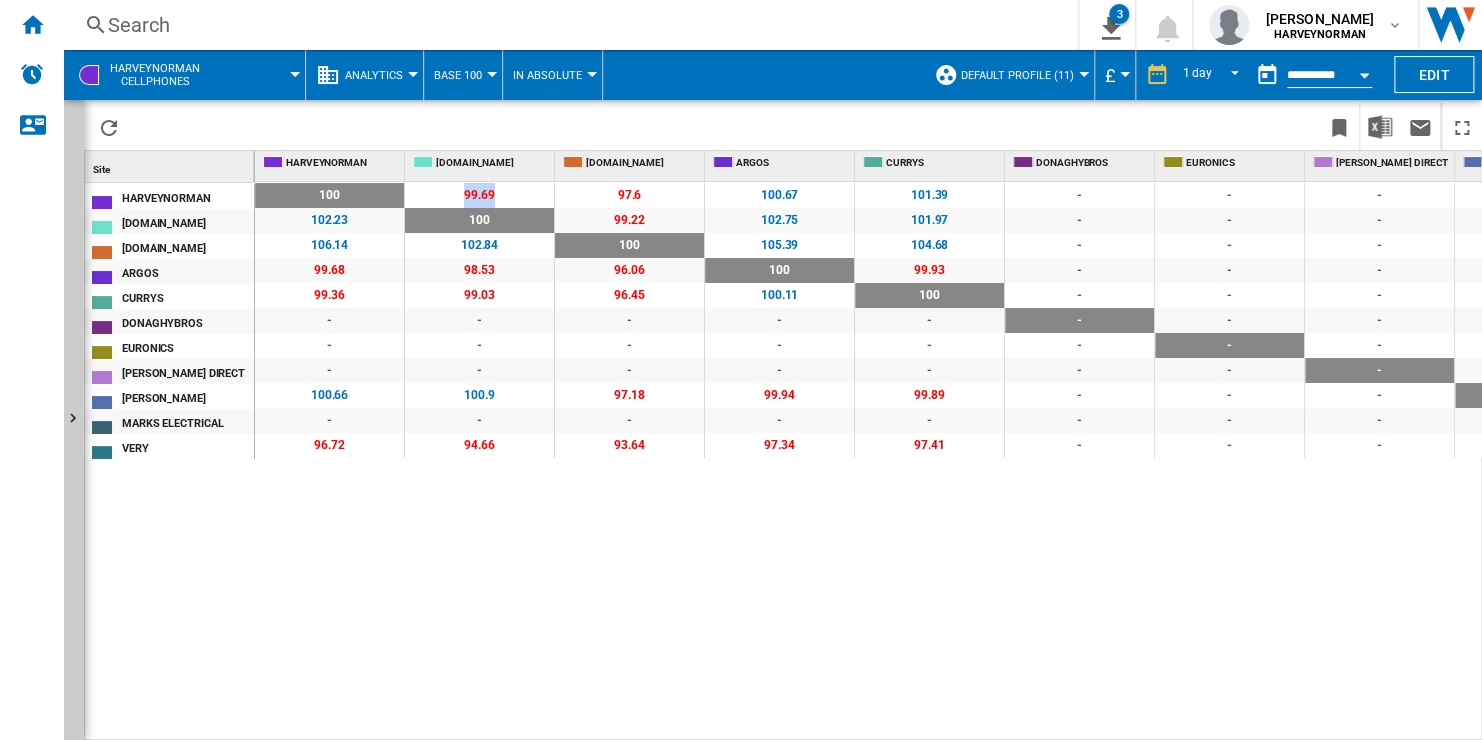 drag, startPoint x: 509, startPoint y: 192, endPoint x: 457, endPoint y: 192, distance: 52 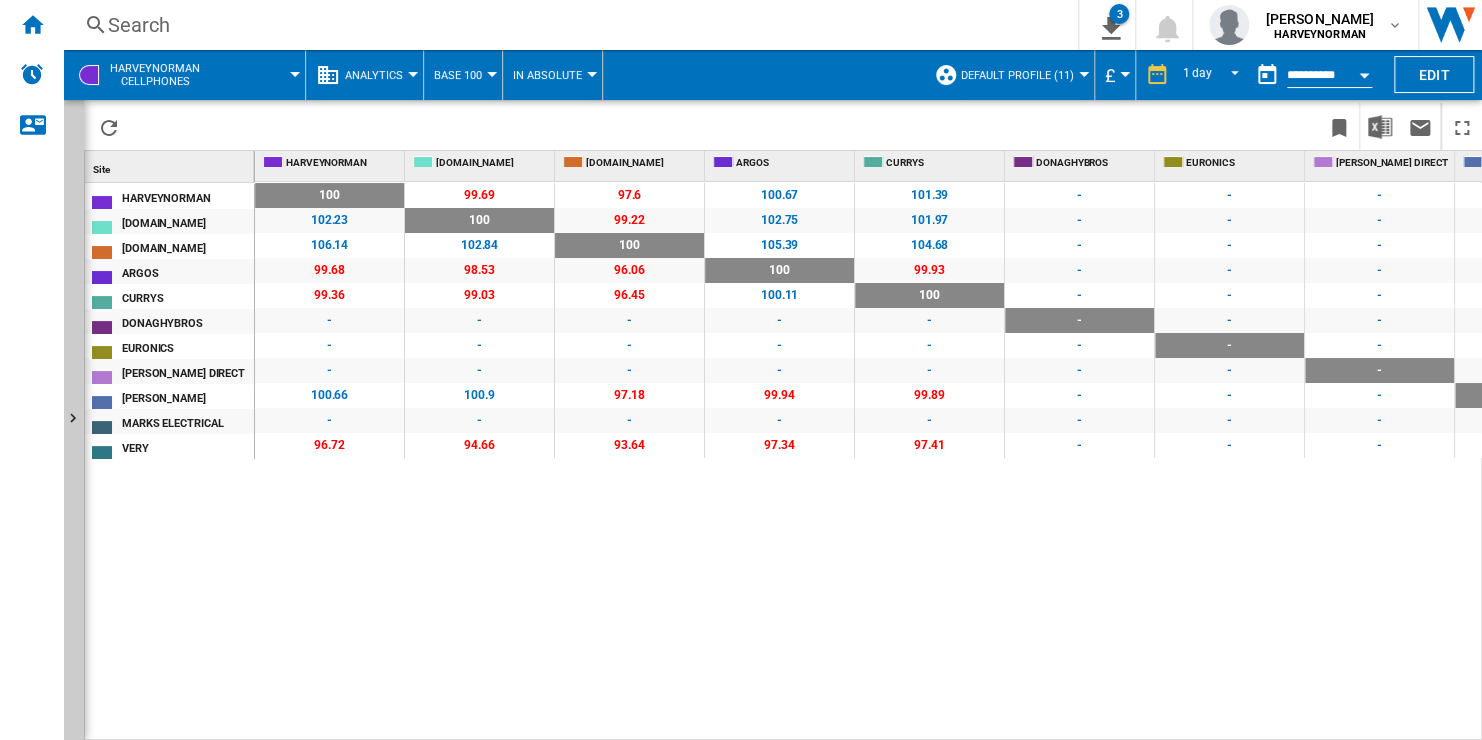 click on "100.67" at bounding box center (779, 195) 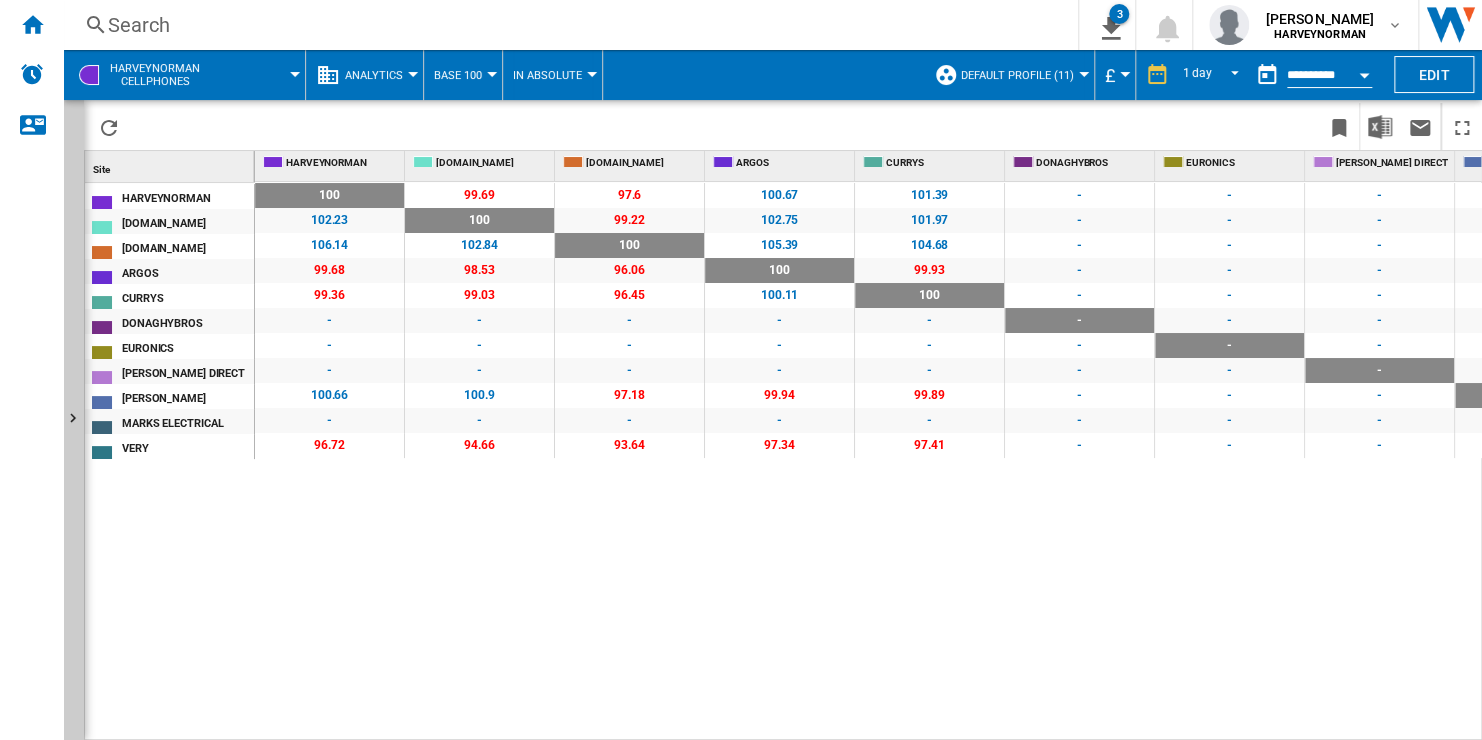 click on "In Absolute" at bounding box center (547, 75) 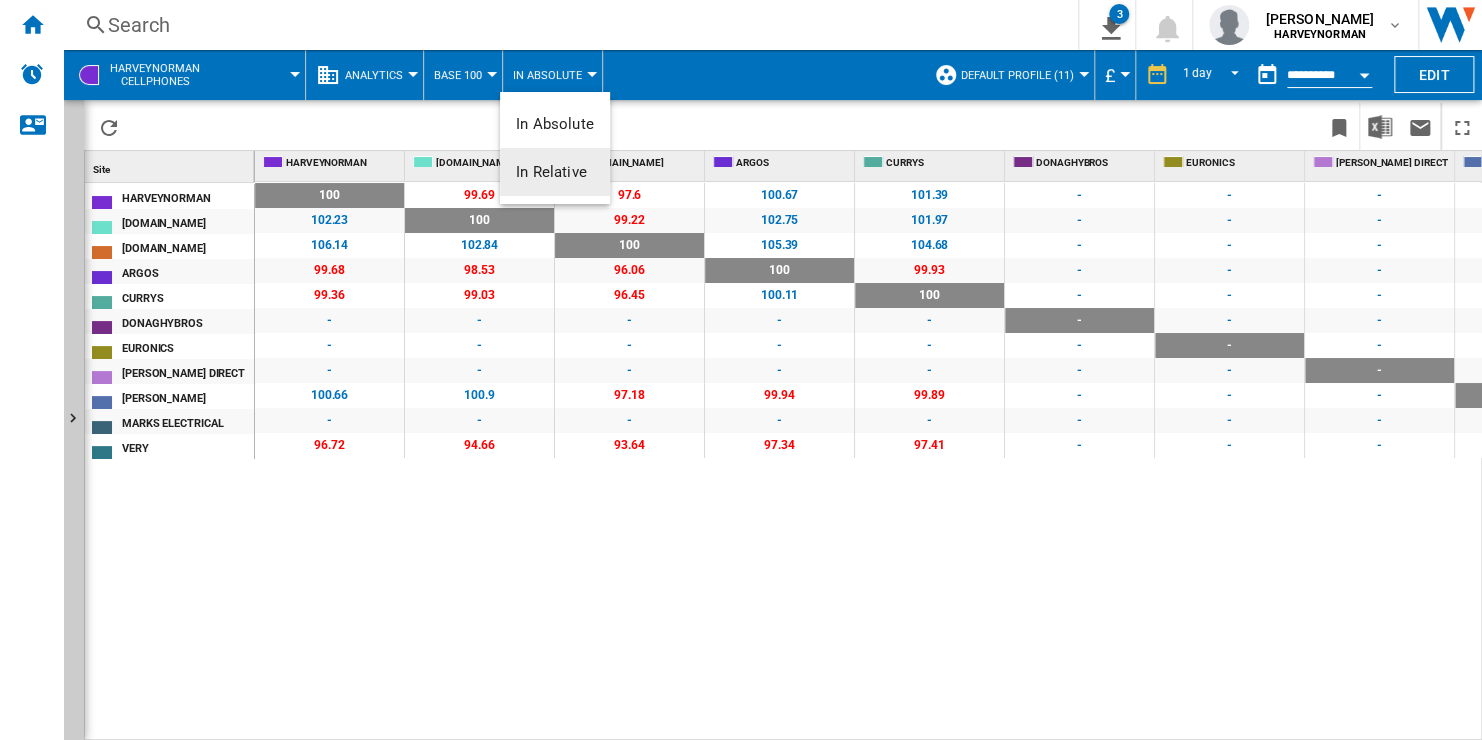 click on "In Relative" at bounding box center (555, 172) 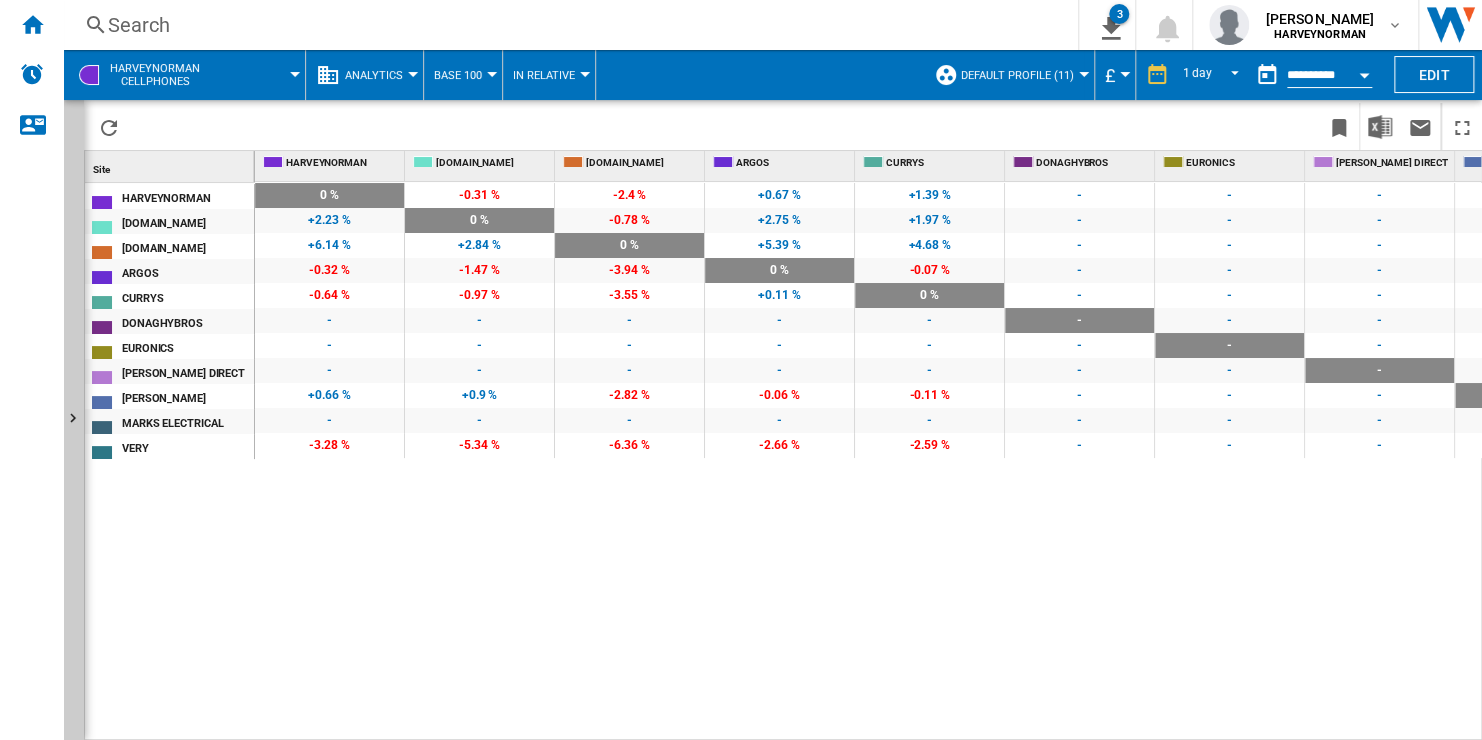 click at bounding box center (426, 126) 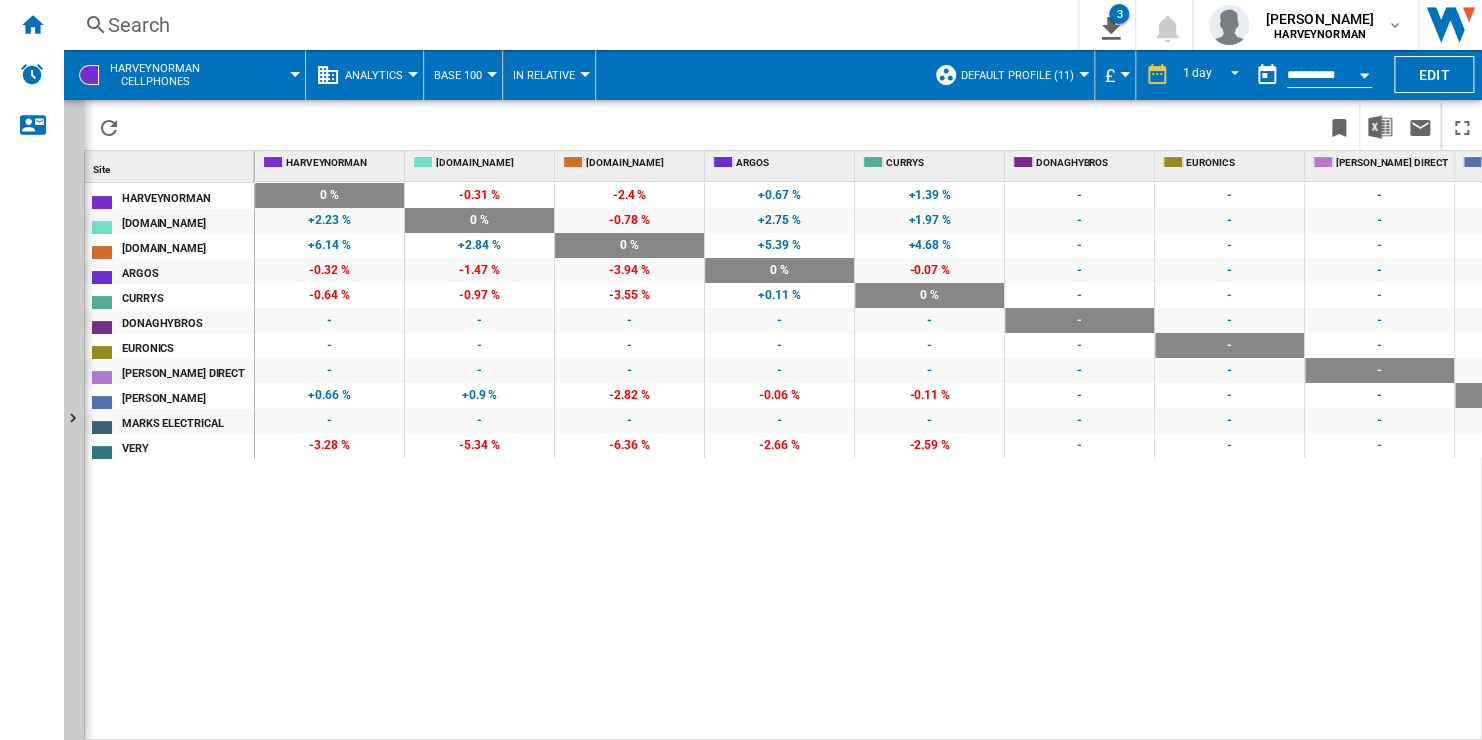 click on "Analytics" at bounding box center [374, 75] 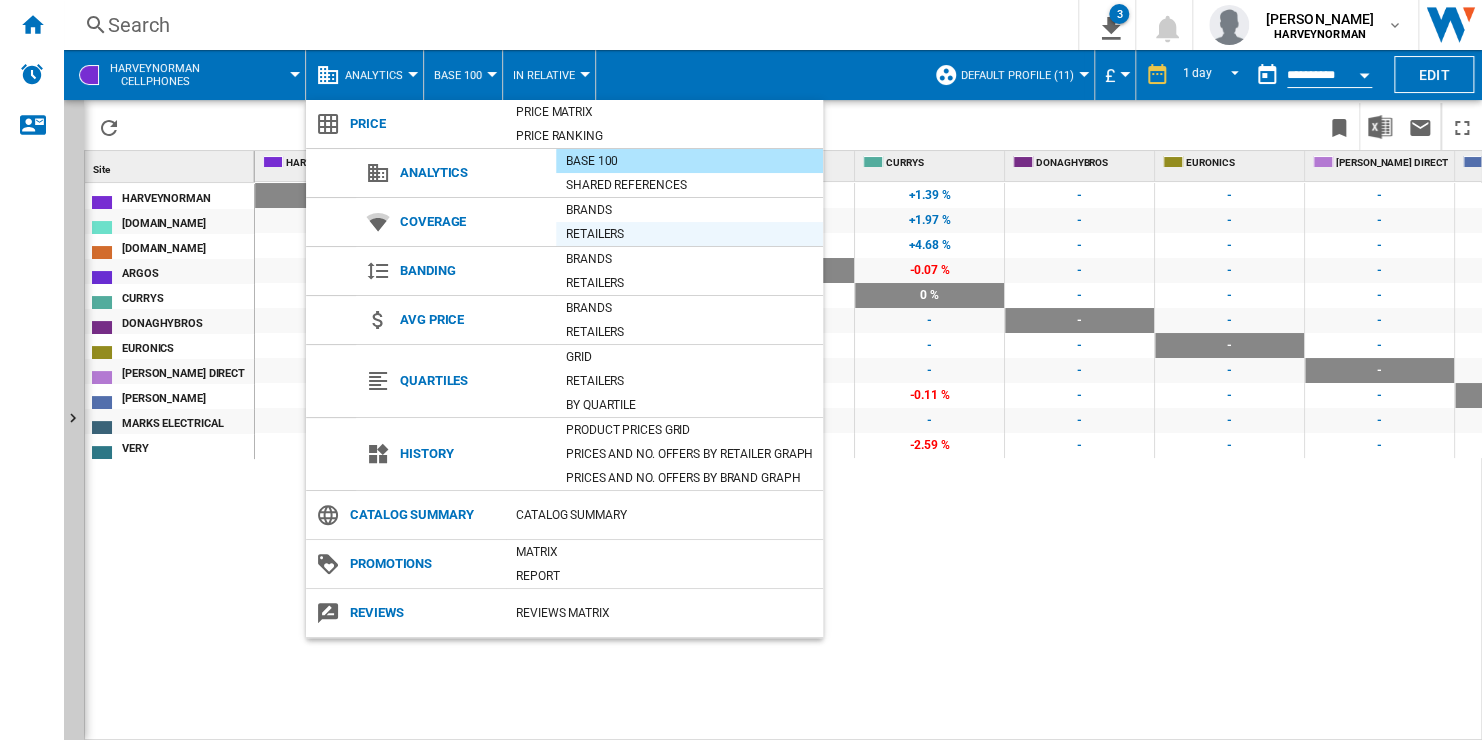 click on "Retailers" at bounding box center [689, 234] 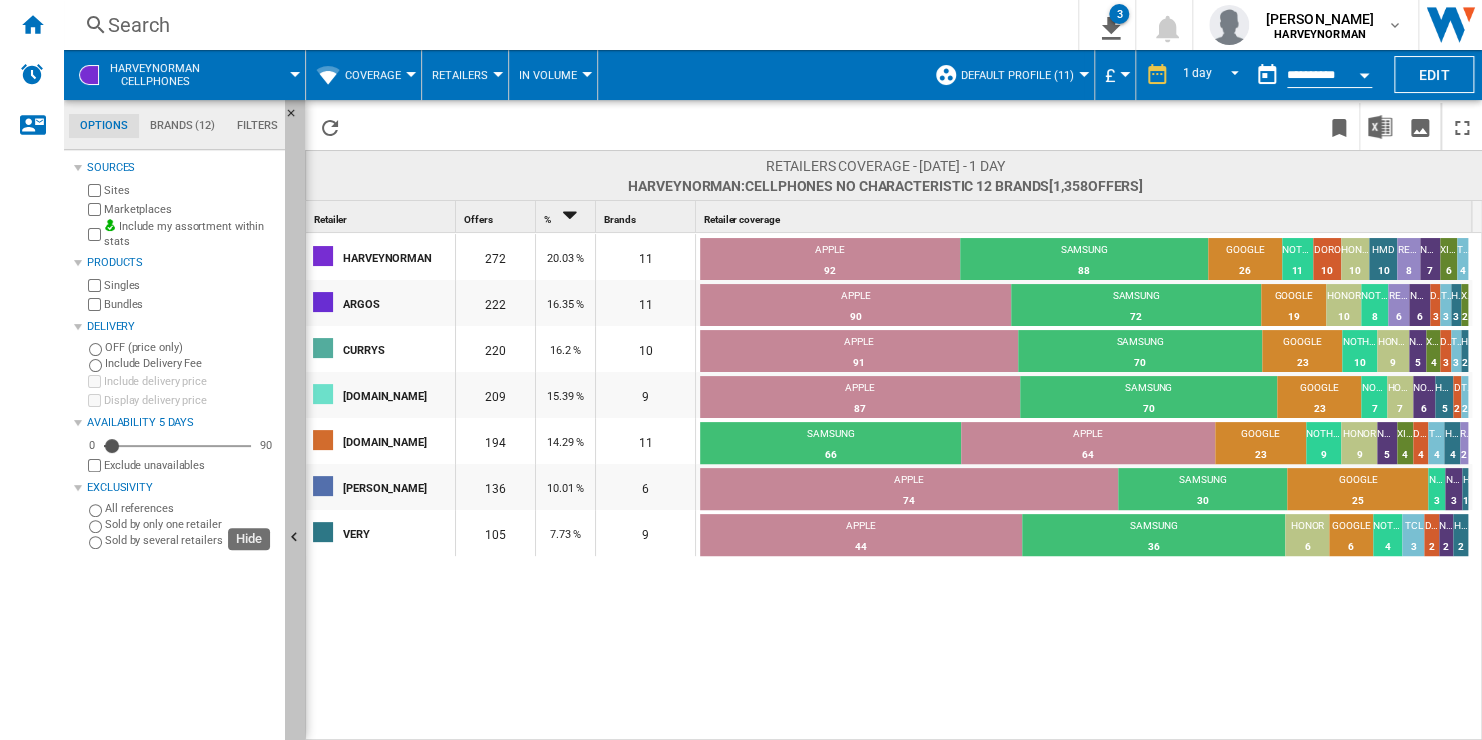click at bounding box center [295, 538] 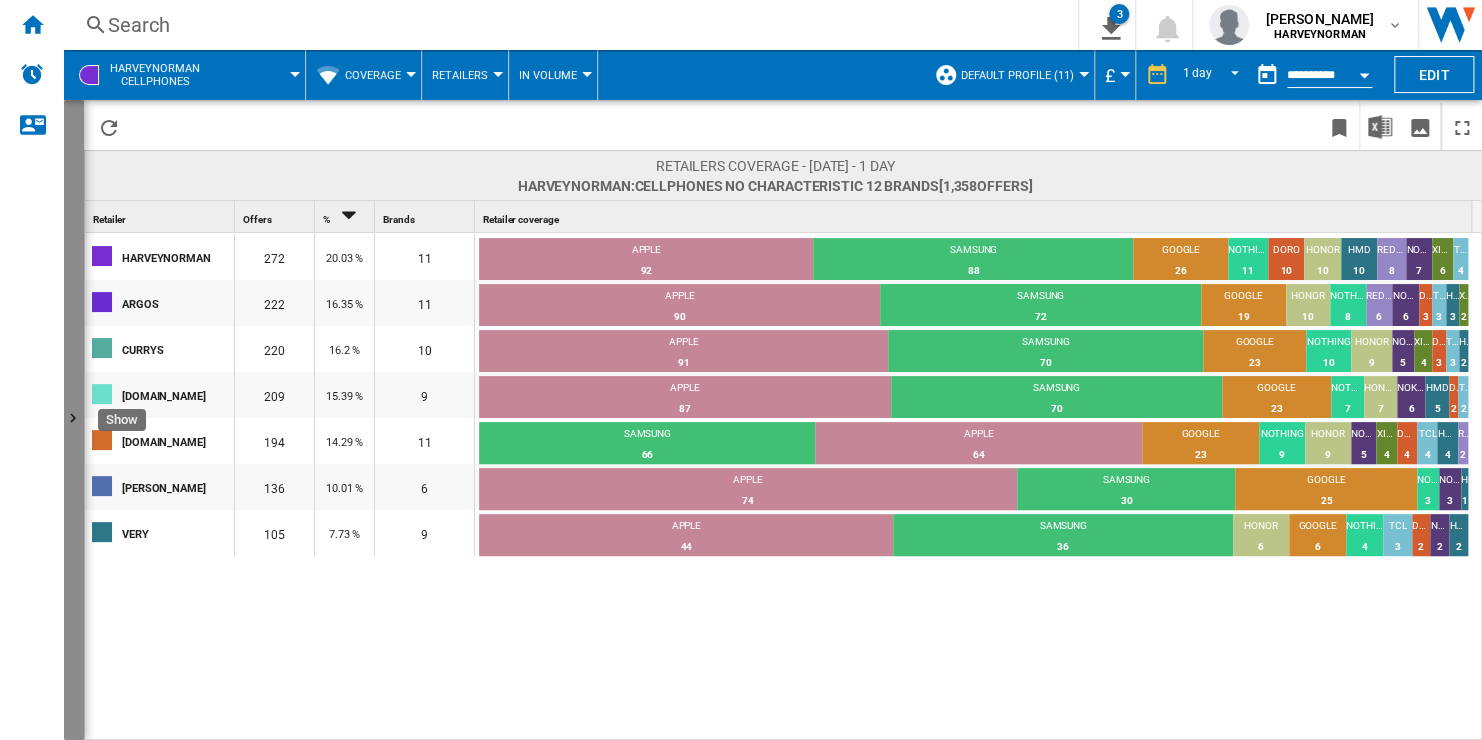 click at bounding box center [74, 420] 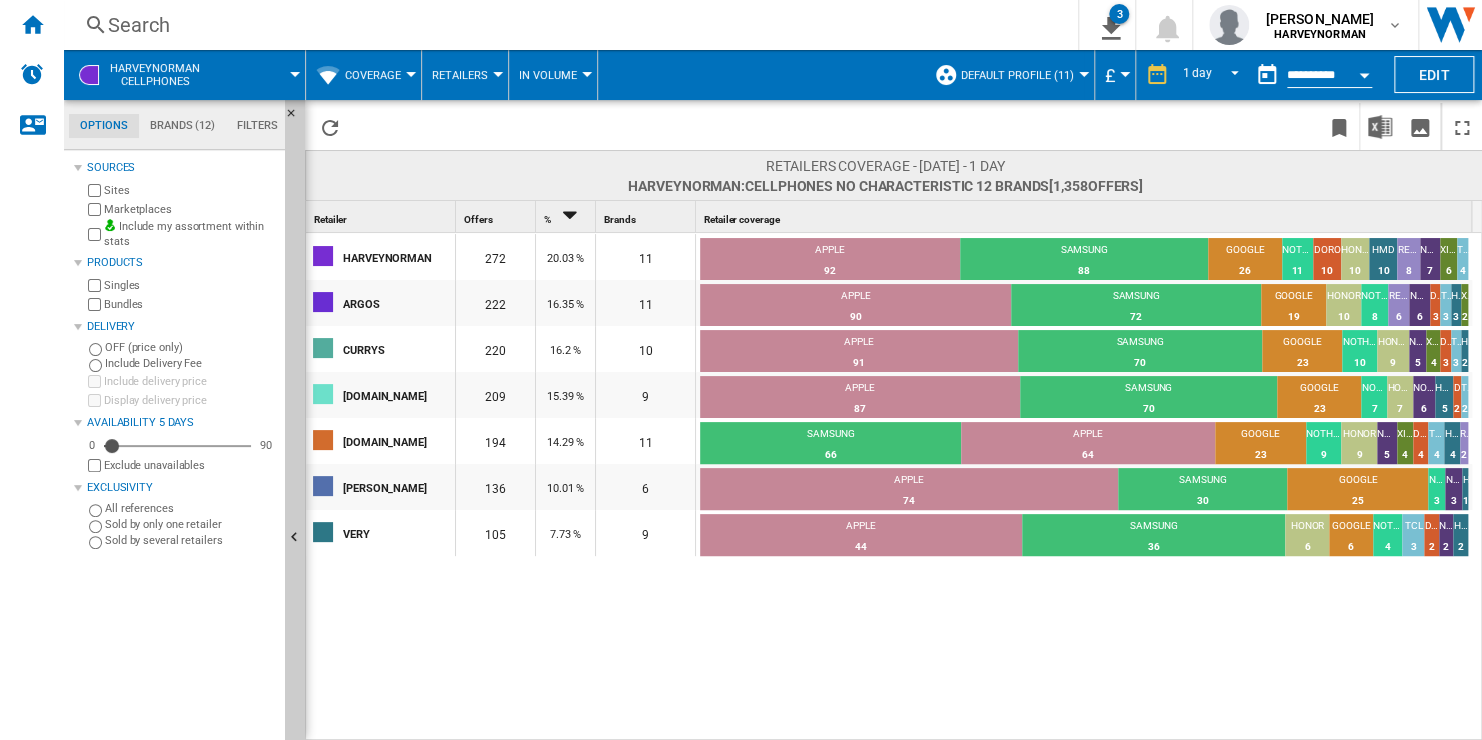 click on "Brands (12)" 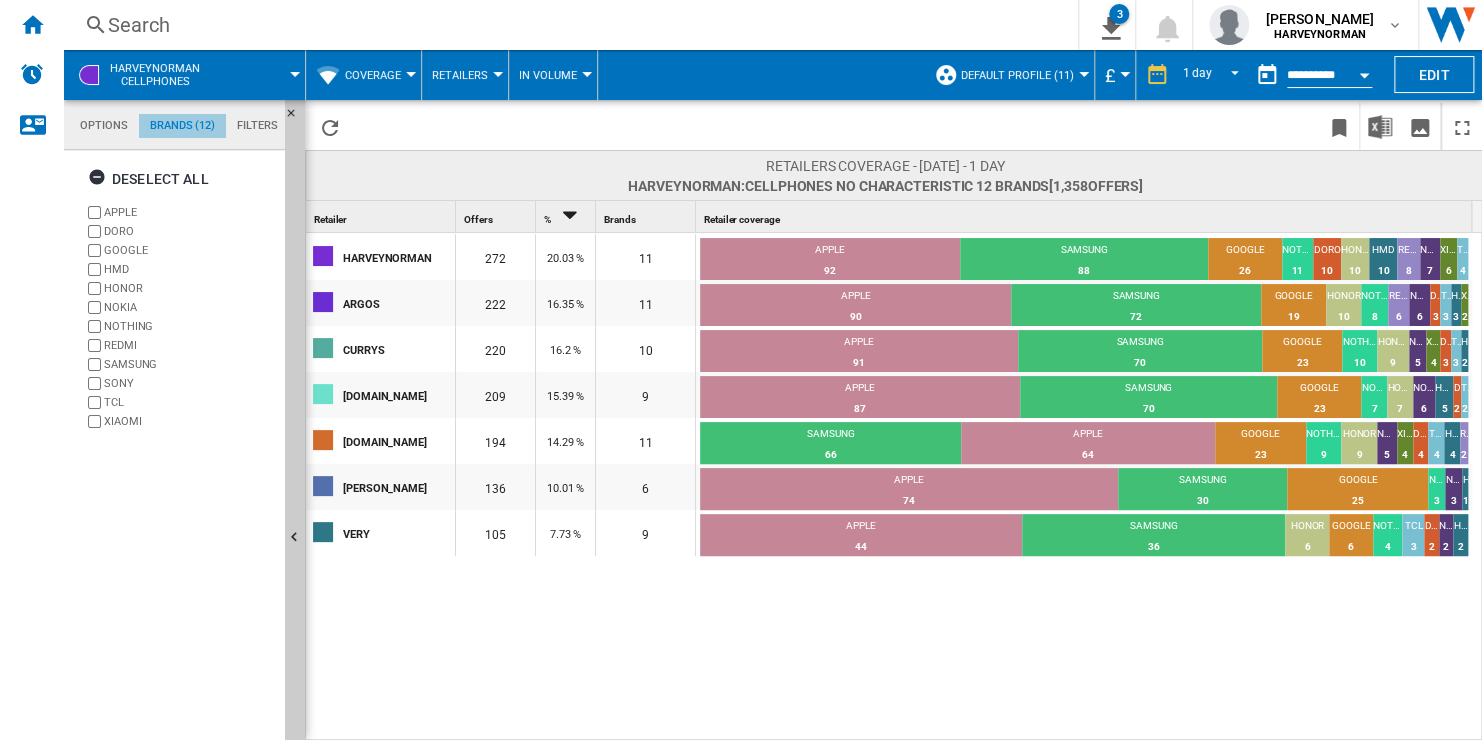 scroll, scrollTop: 76, scrollLeft: 0, axis: vertical 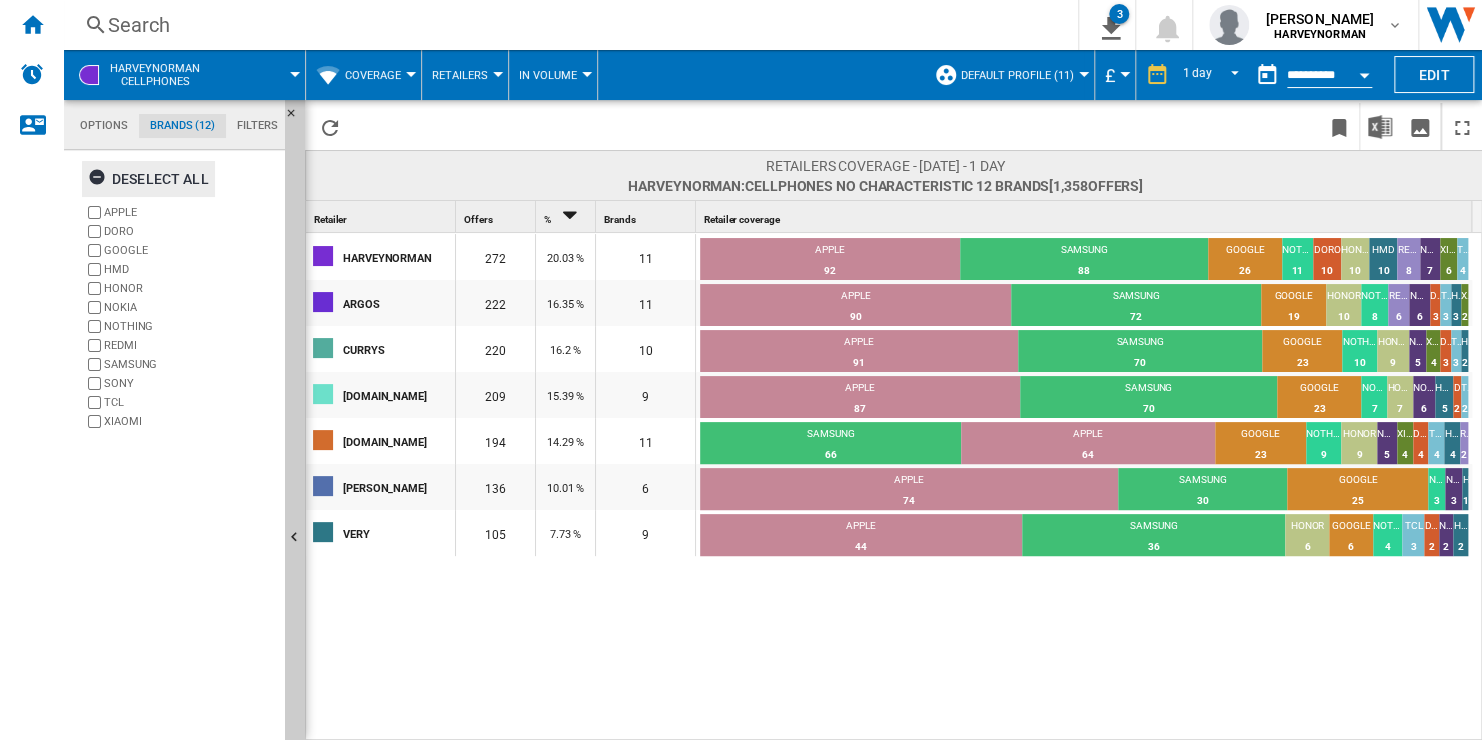 click at bounding box center [100, 180] 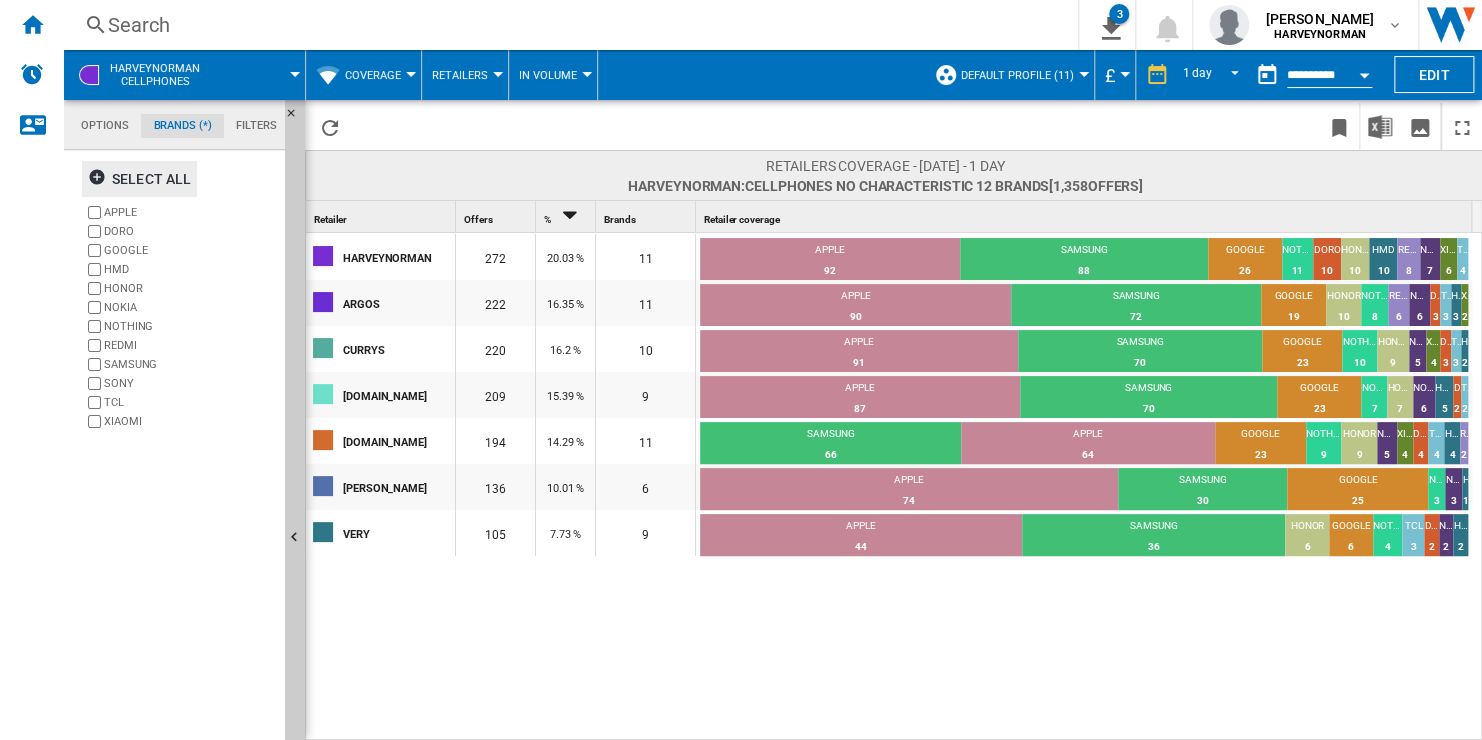 click on "APPLE" at bounding box center (190, 212) 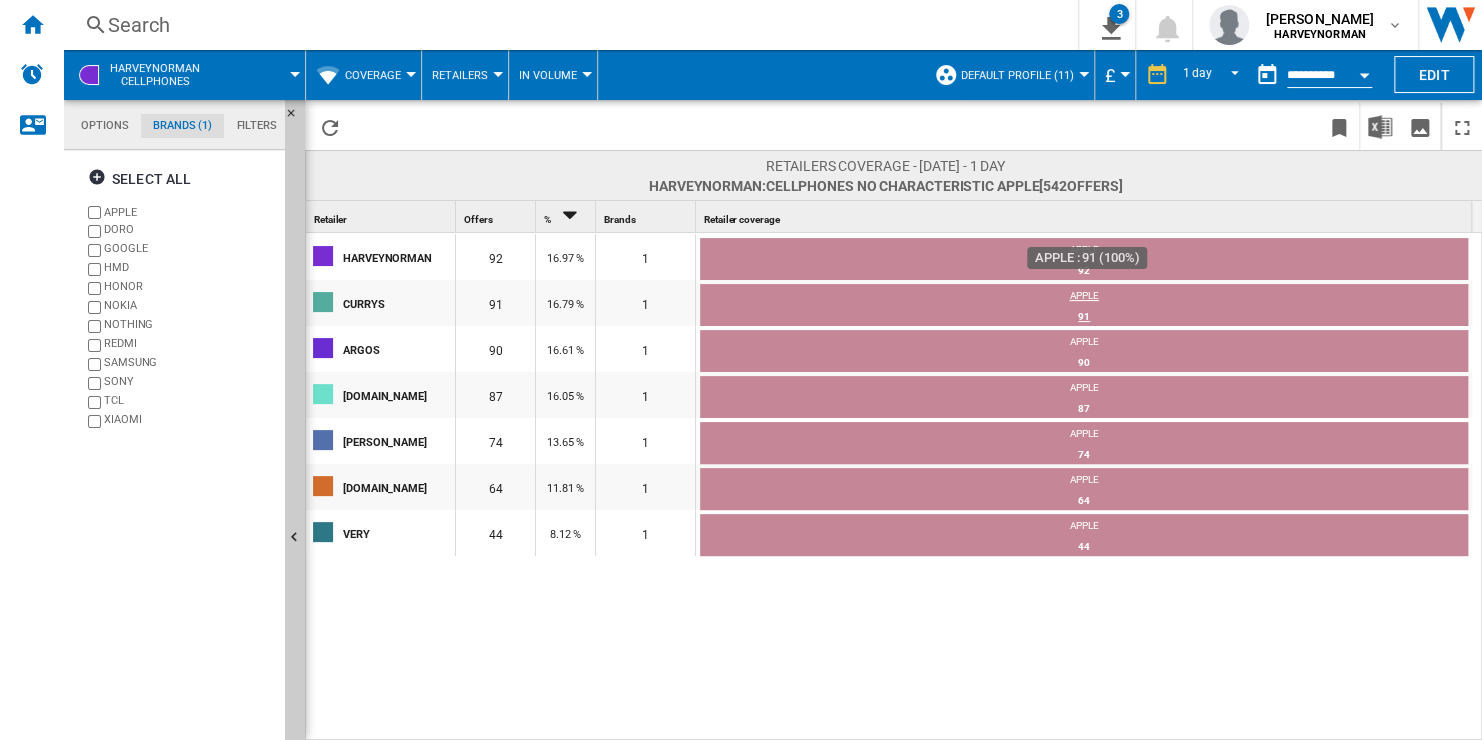 click on "APPLE" at bounding box center (1084, 298) 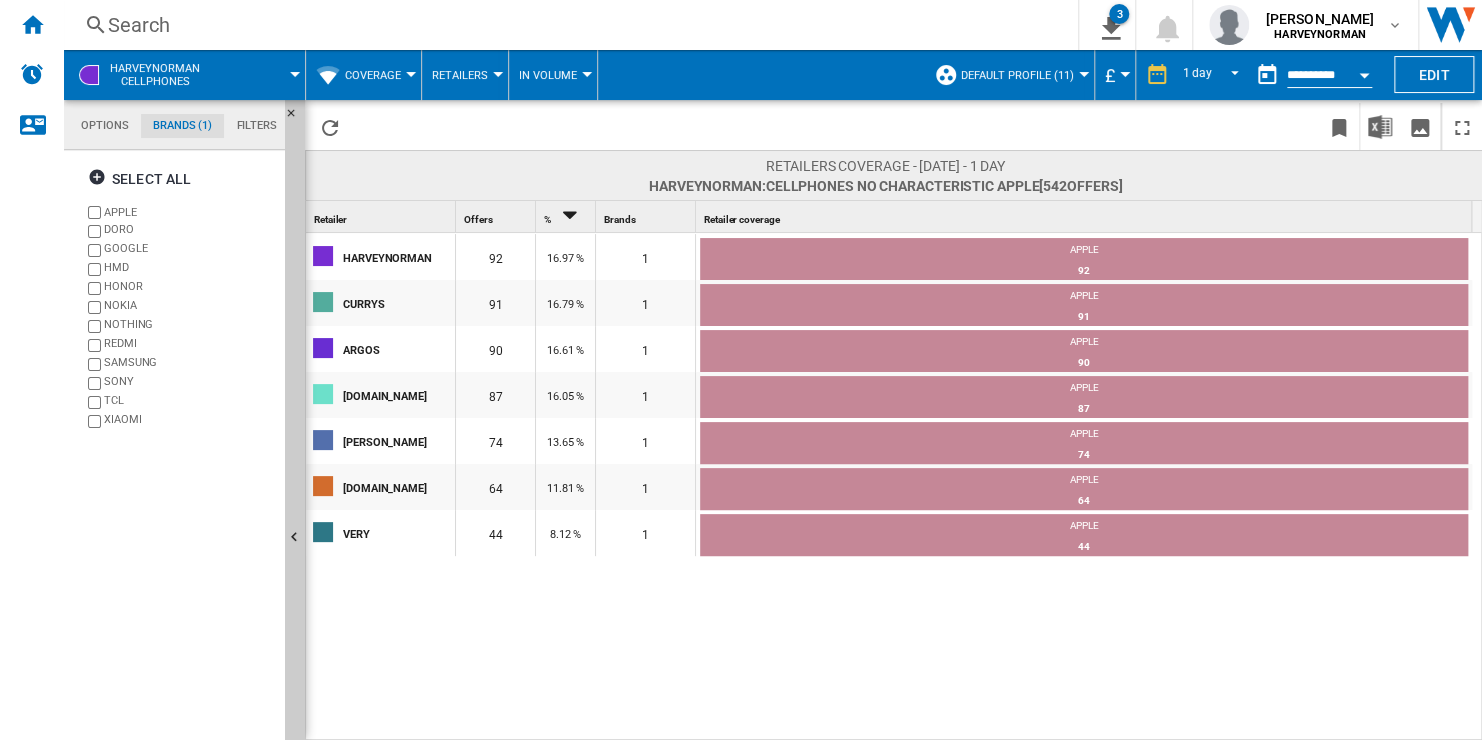 click on "Retailers" at bounding box center [460, 75] 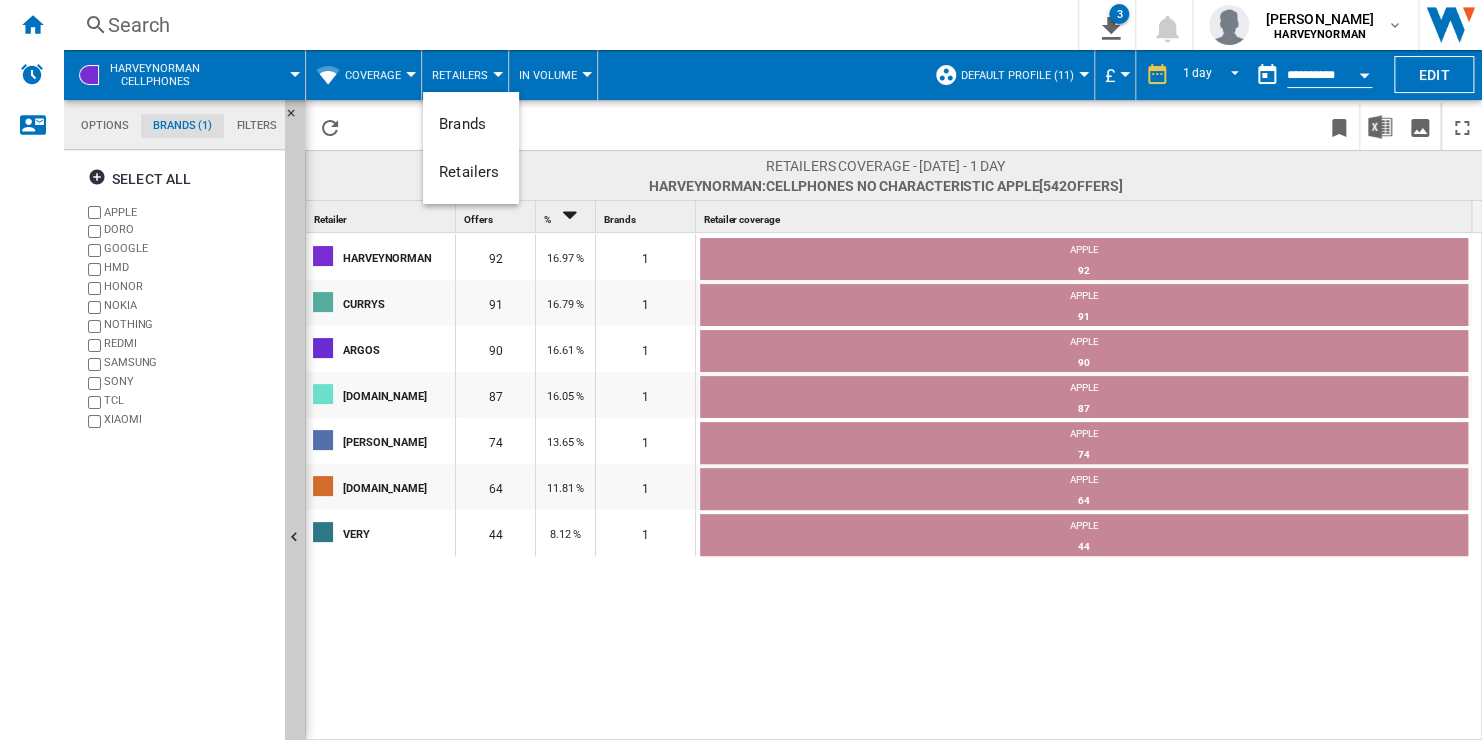 click at bounding box center (741, 370) 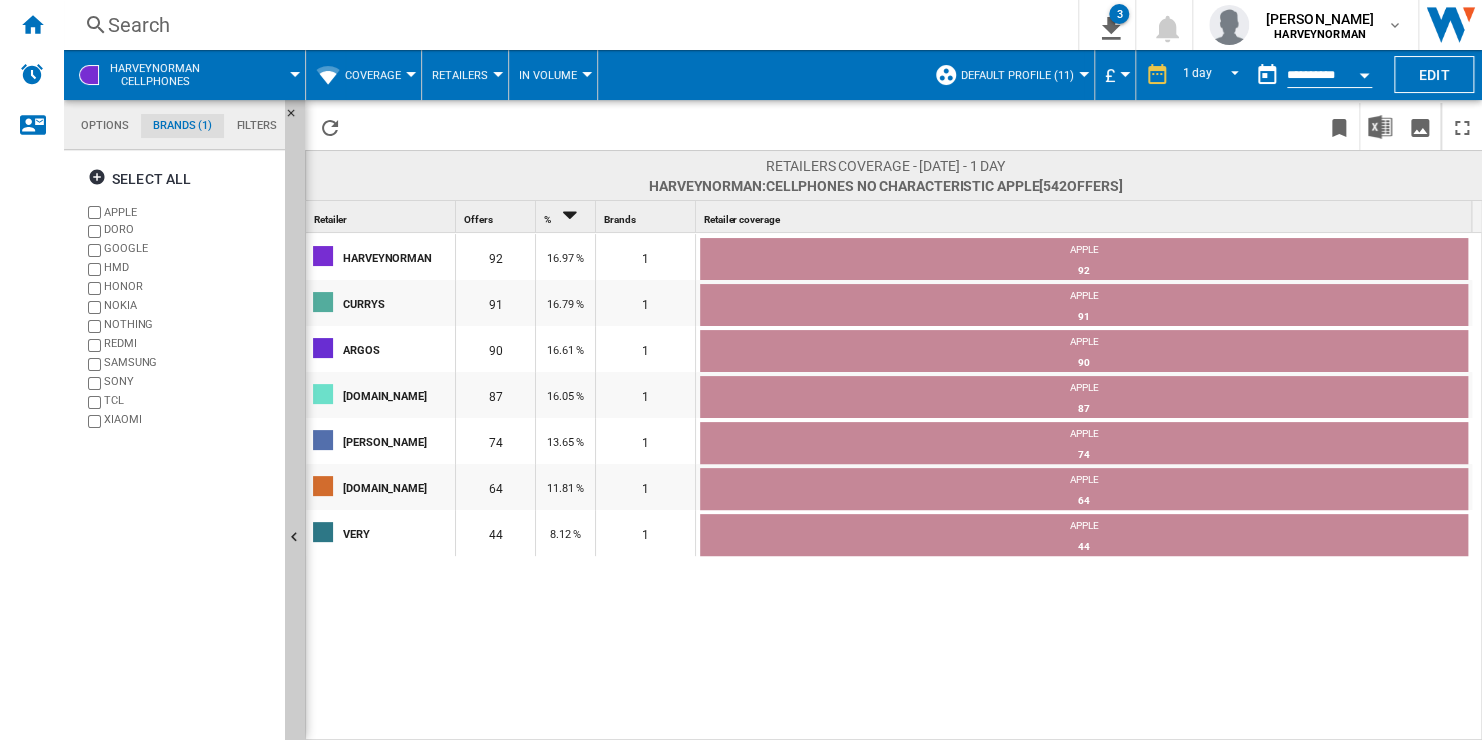click on "Coverage" at bounding box center [378, 75] 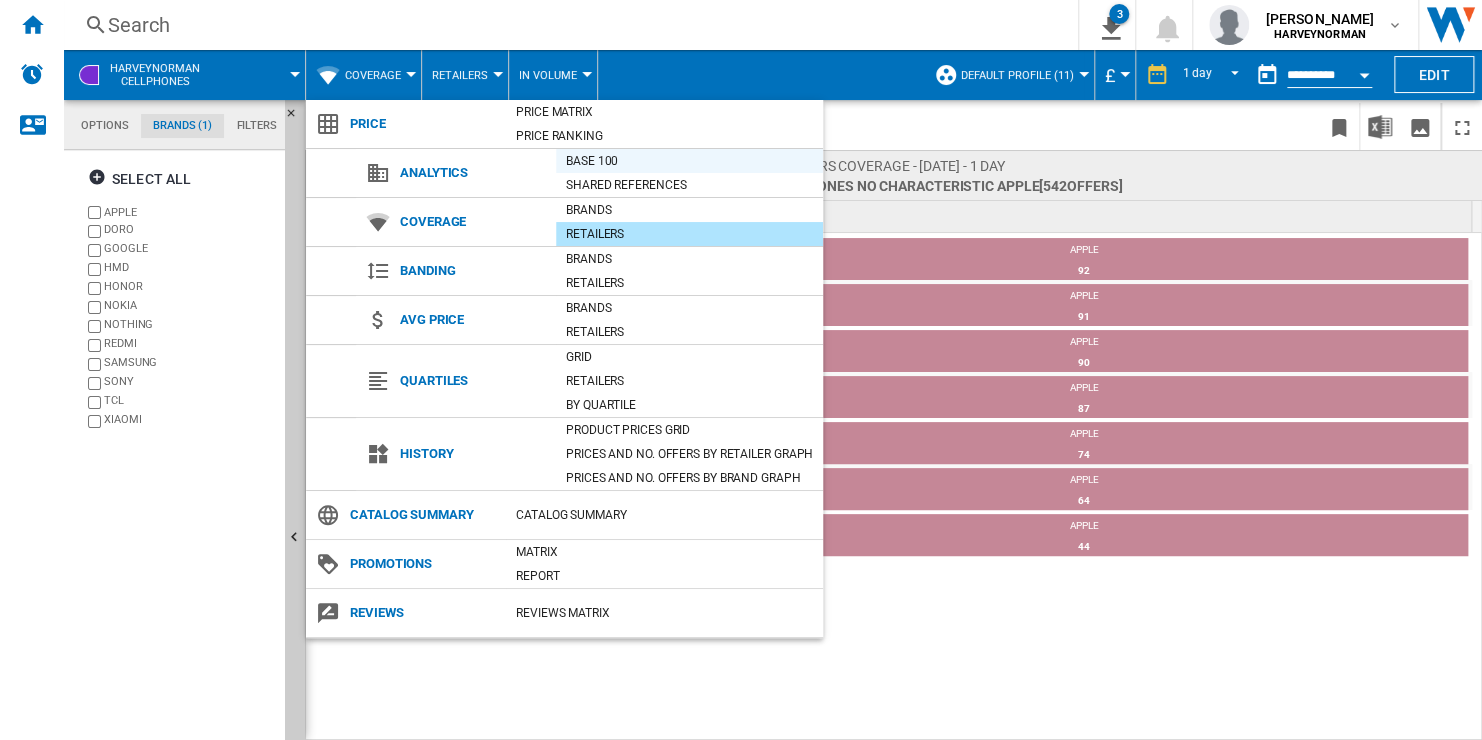 click on "Base 100" at bounding box center (689, 161) 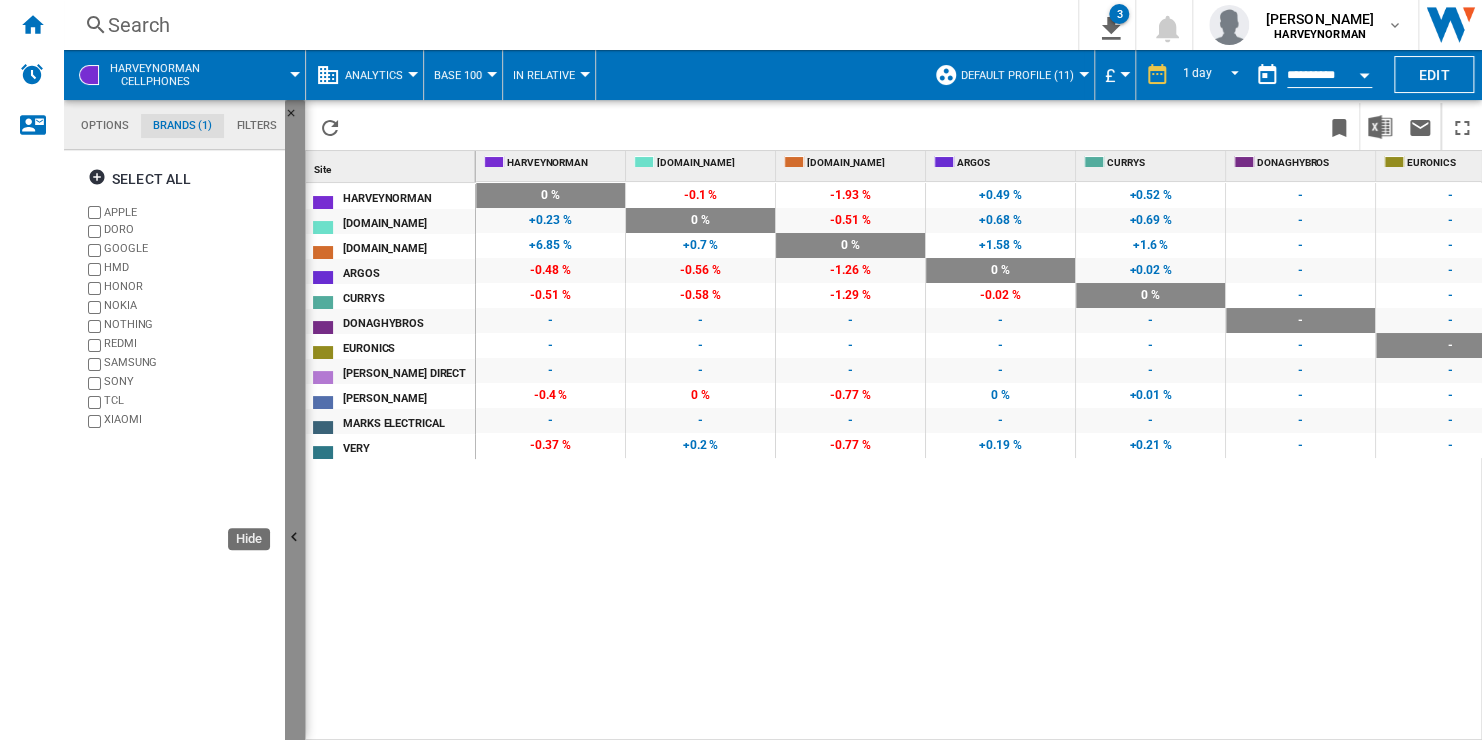 click at bounding box center [295, 538] 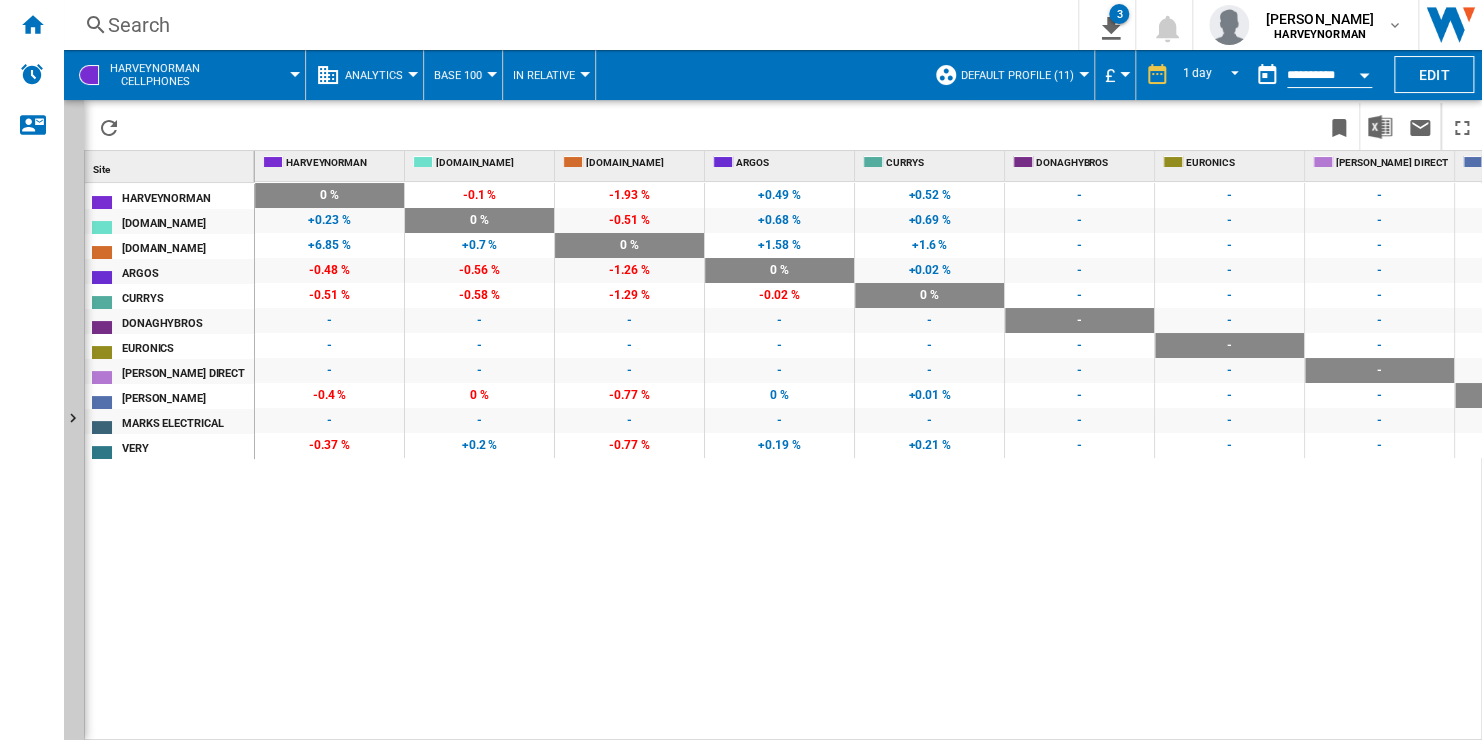 click at bounding box center [1364, 75] 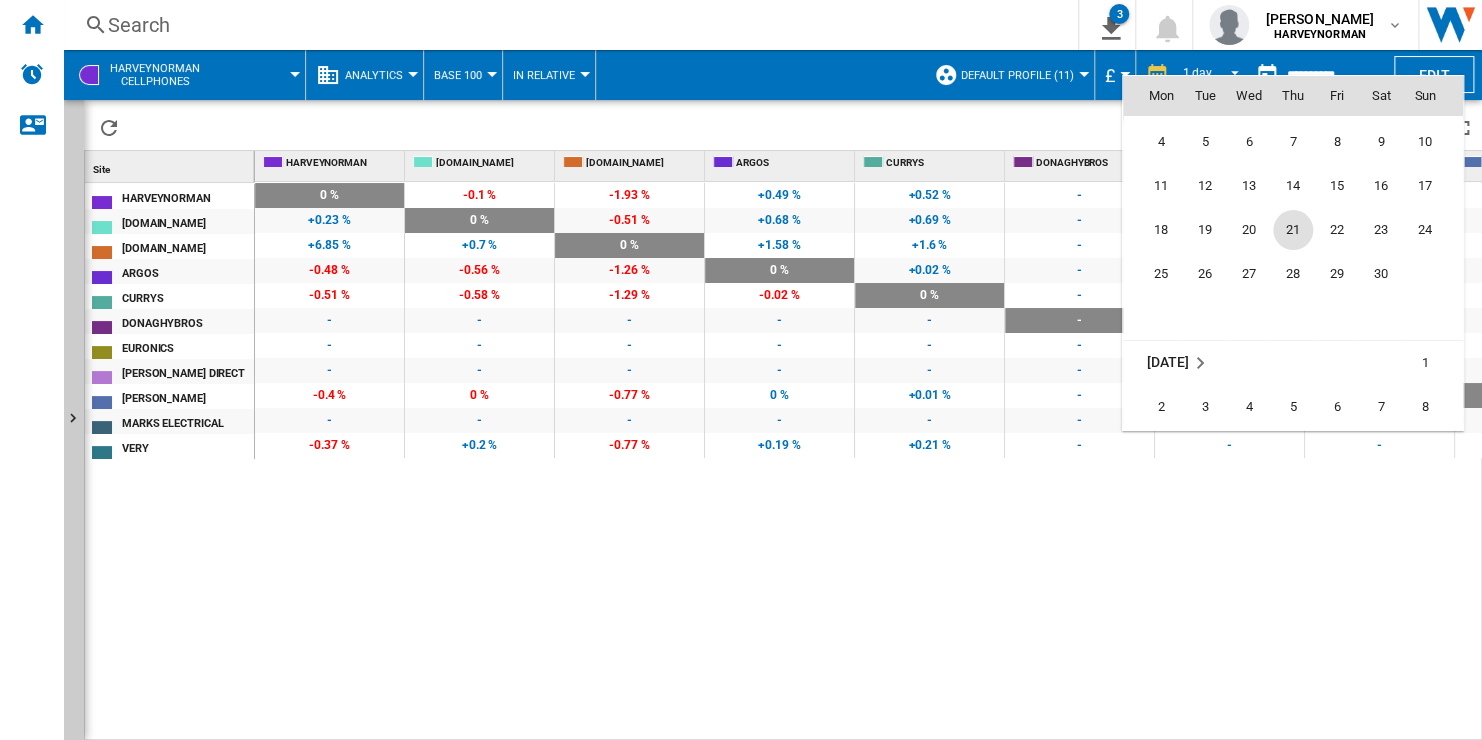 scroll, scrollTop: 7340, scrollLeft: 0, axis: vertical 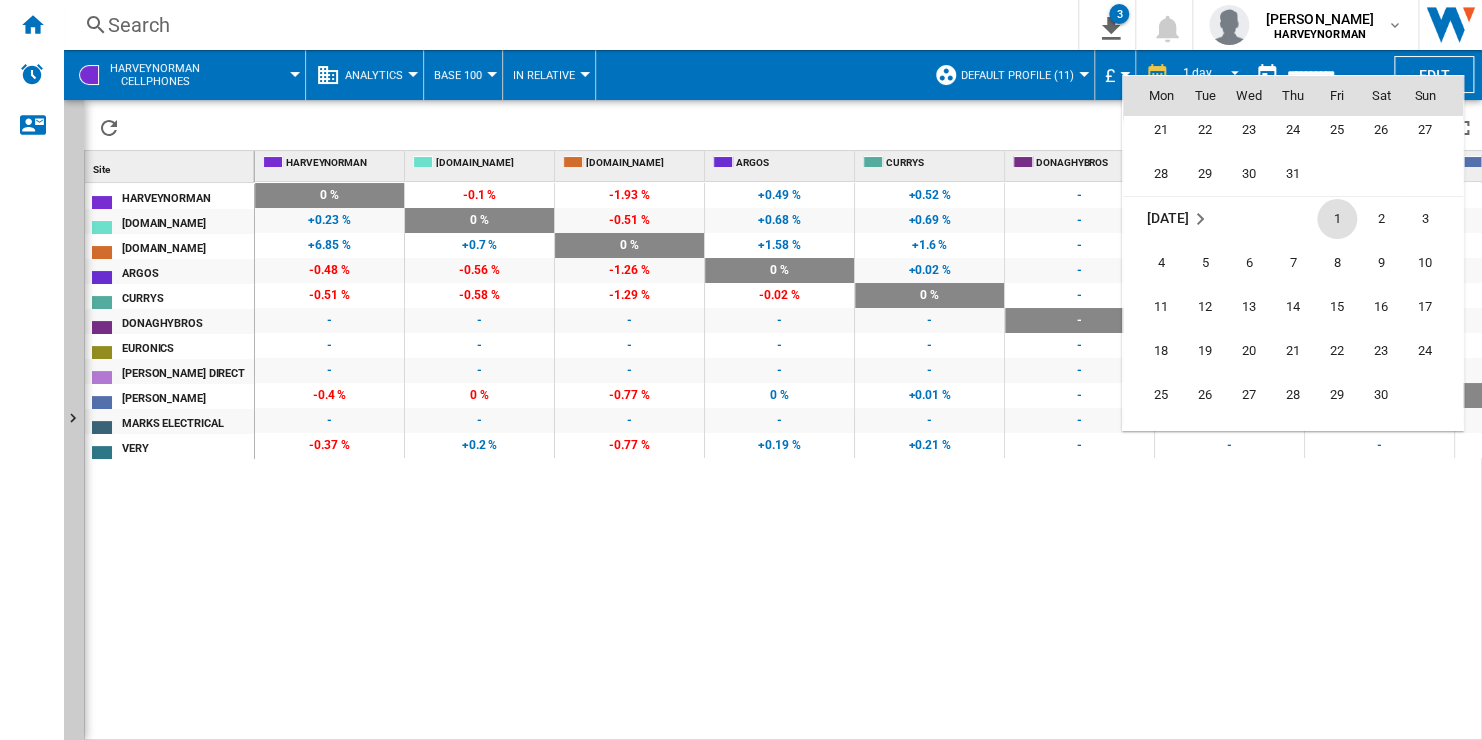 click on "1" at bounding box center [1337, 219] 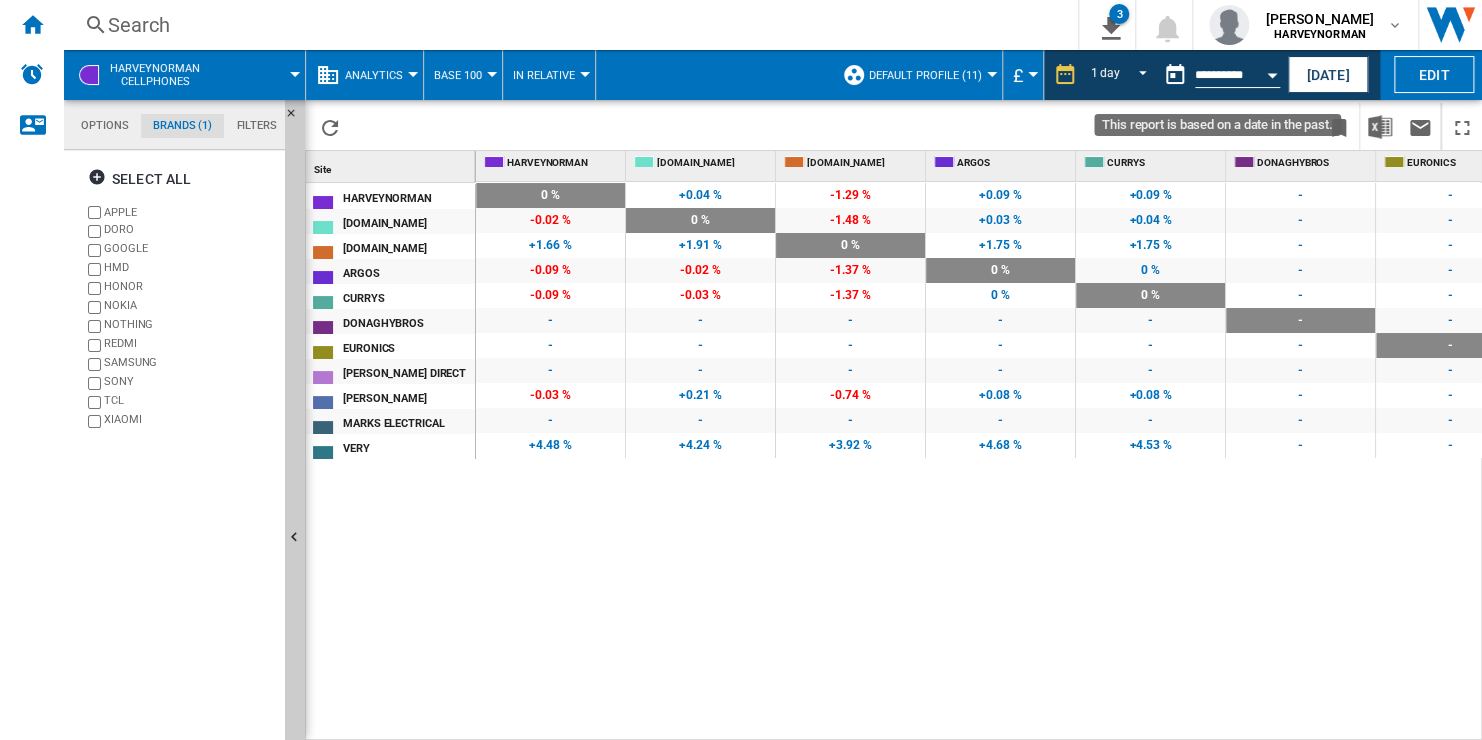 click at bounding box center [1272, 72] 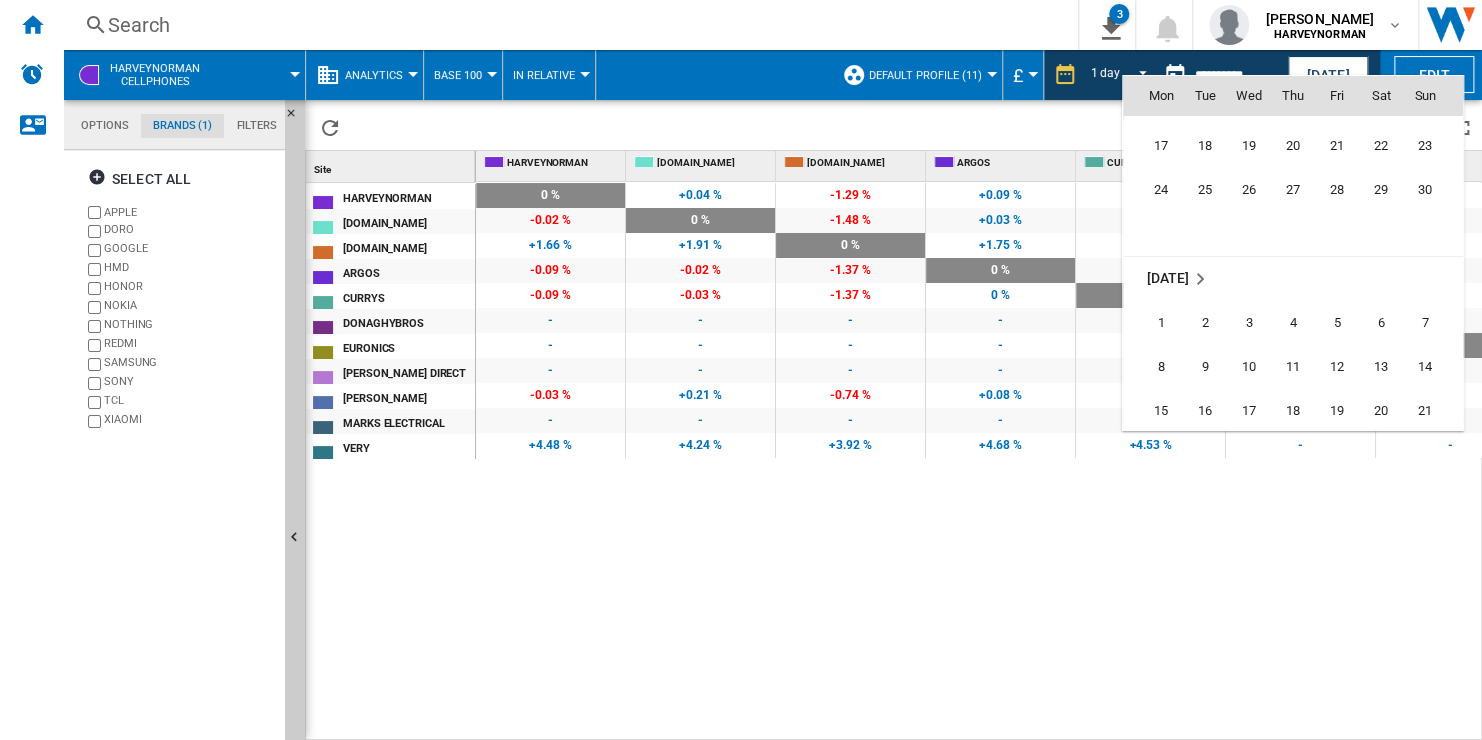 scroll, scrollTop: 6320, scrollLeft: 0, axis: vertical 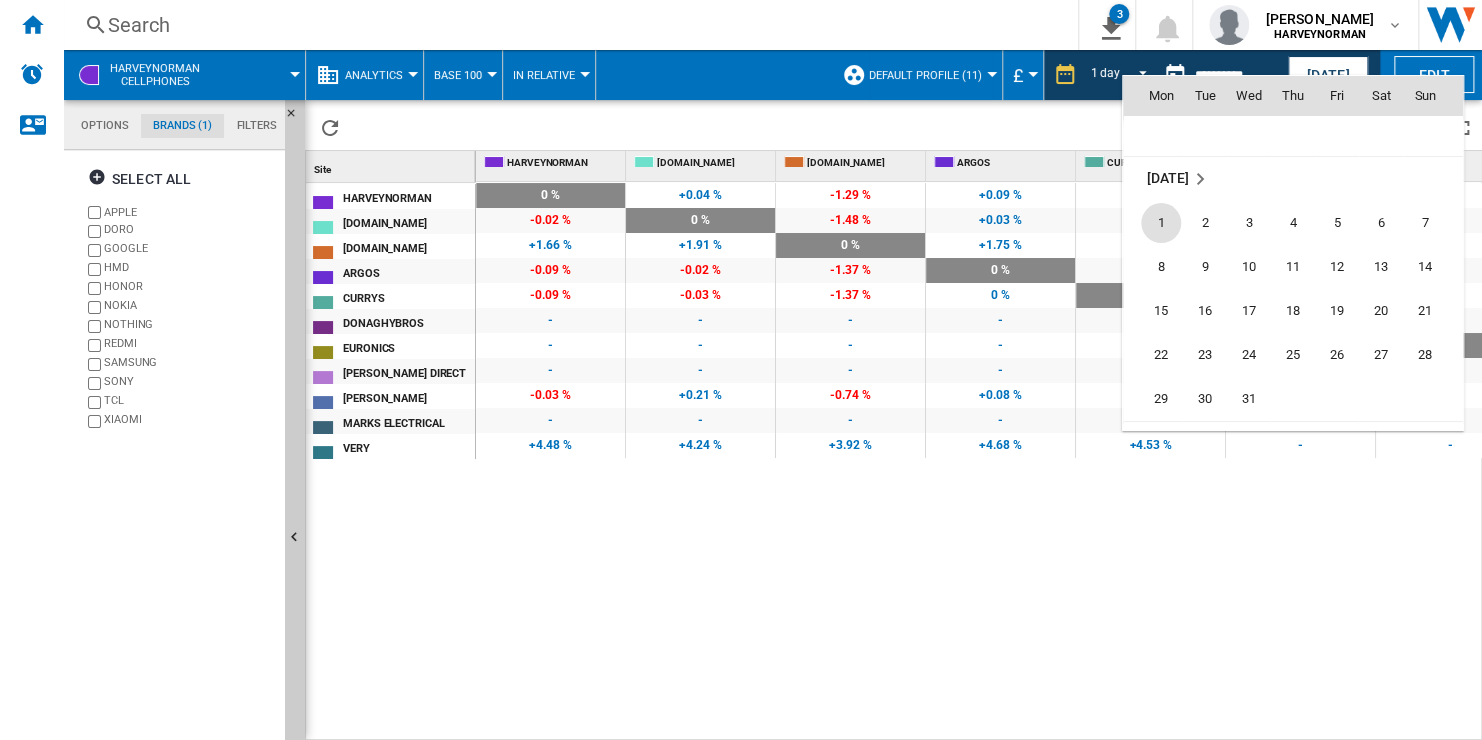 click on "1" at bounding box center (1161, 223) 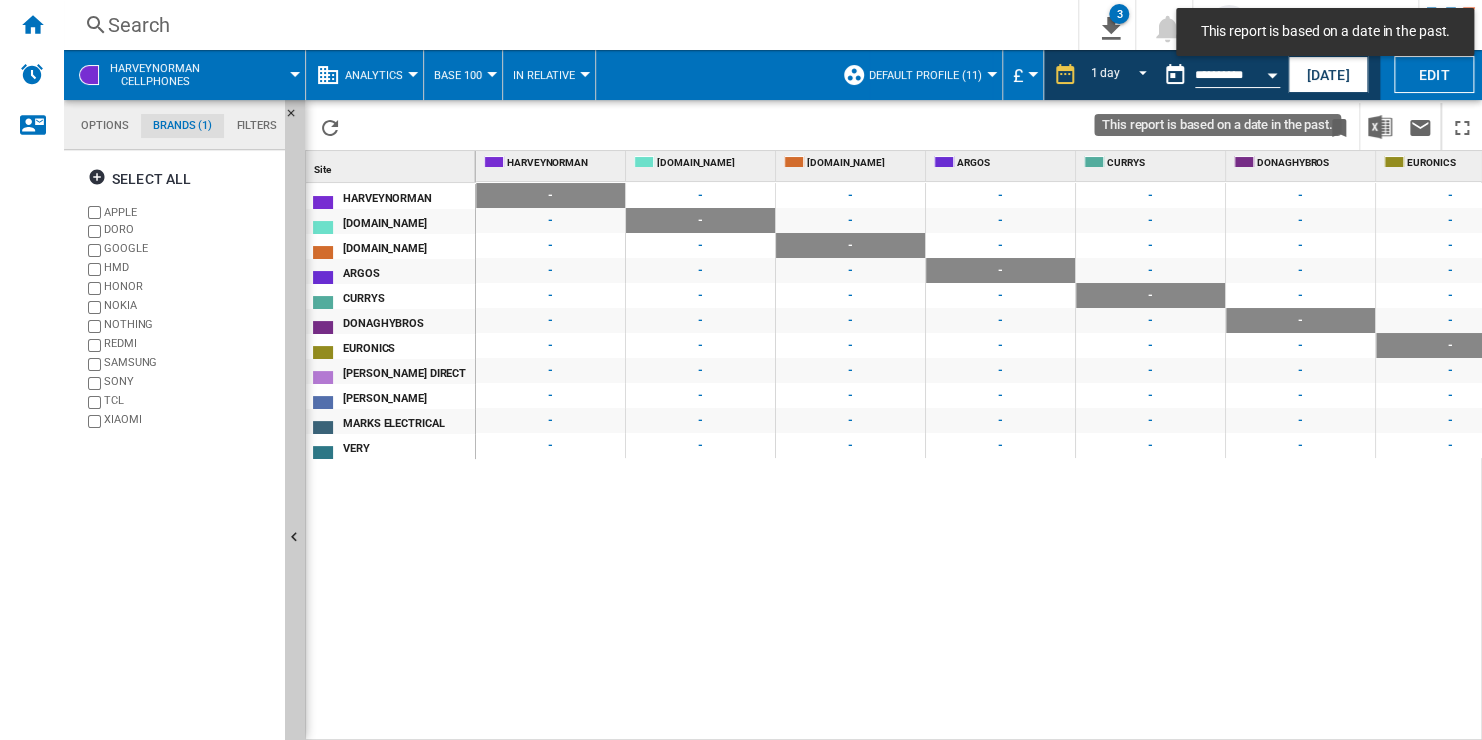 click at bounding box center (1272, 75) 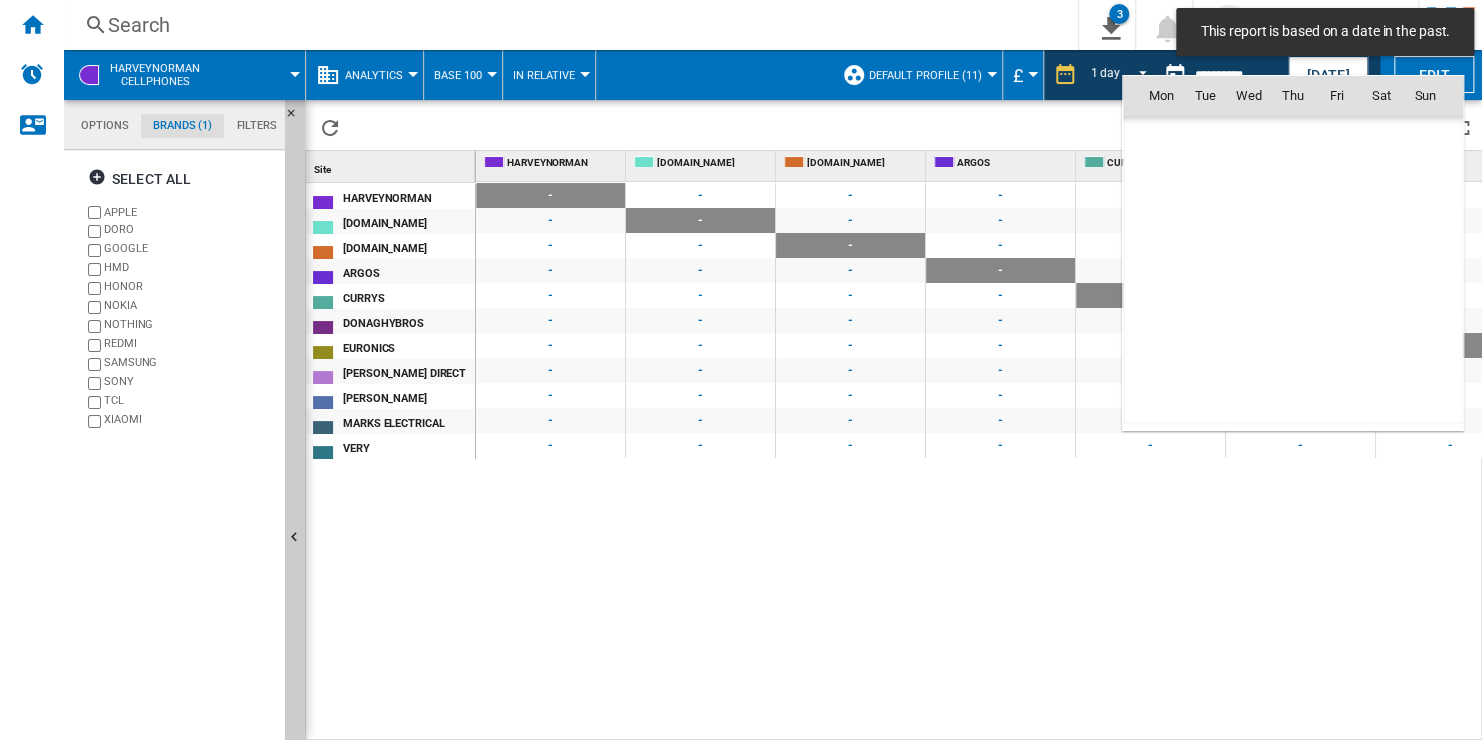 scroll, scrollTop: 6360, scrollLeft: 0, axis: vertical 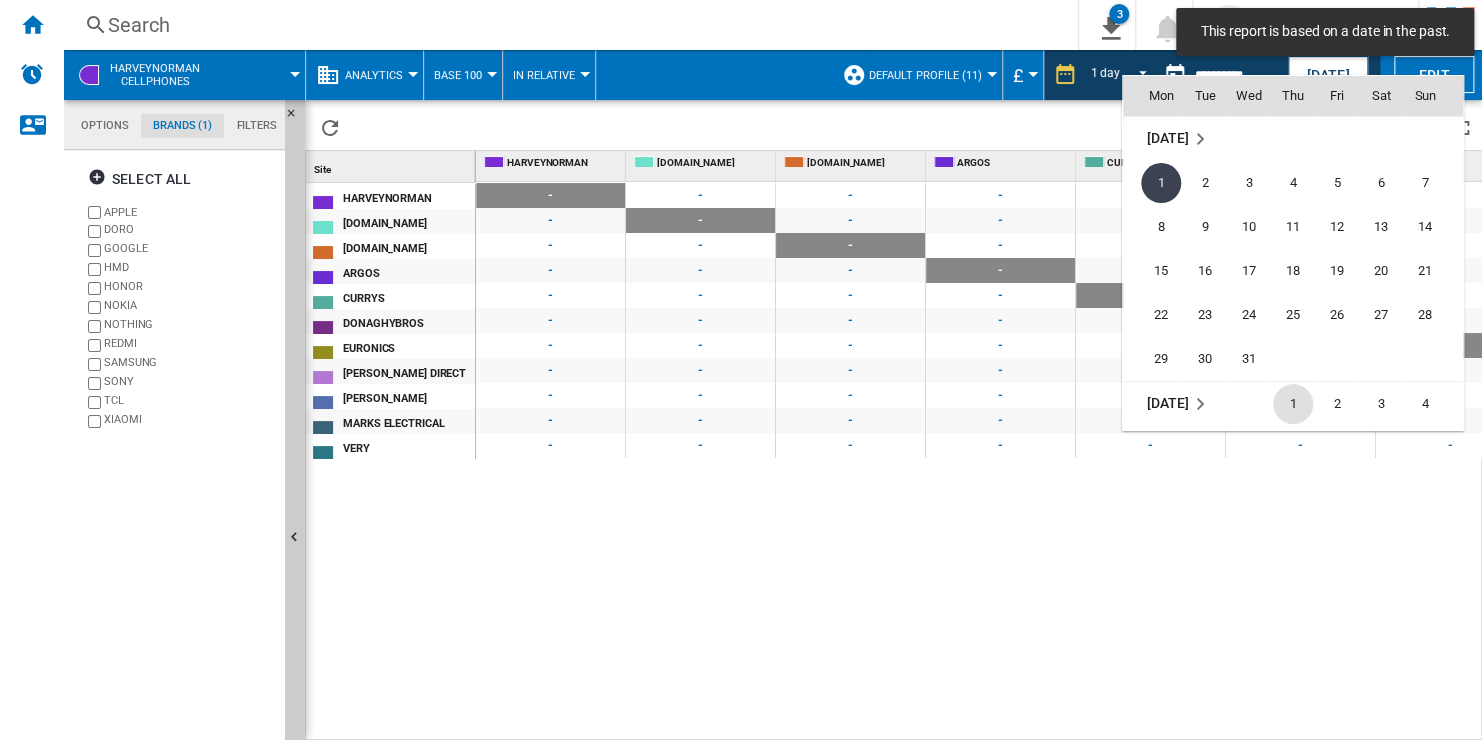 click on "1" at bounding box center (1293, 404) 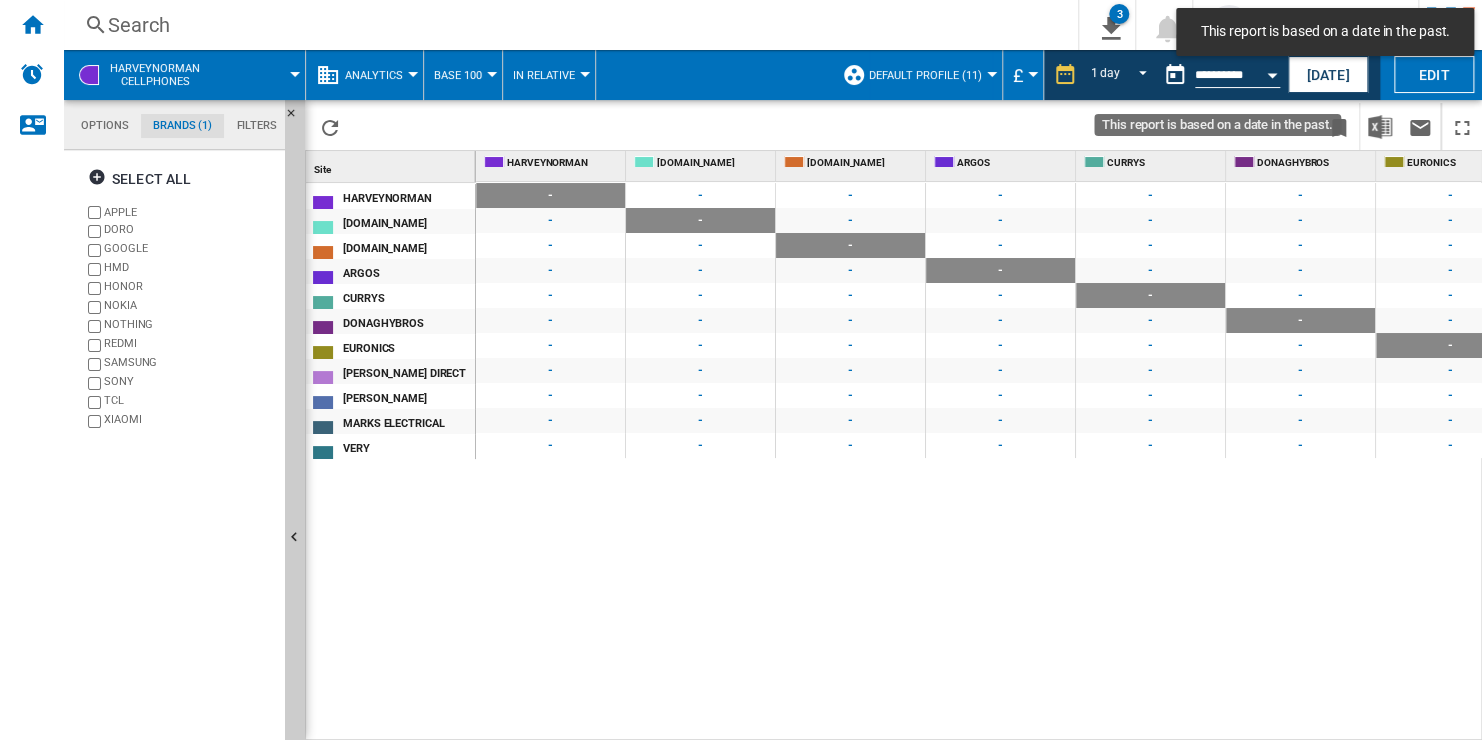 click at bounding box center (1272, 72) 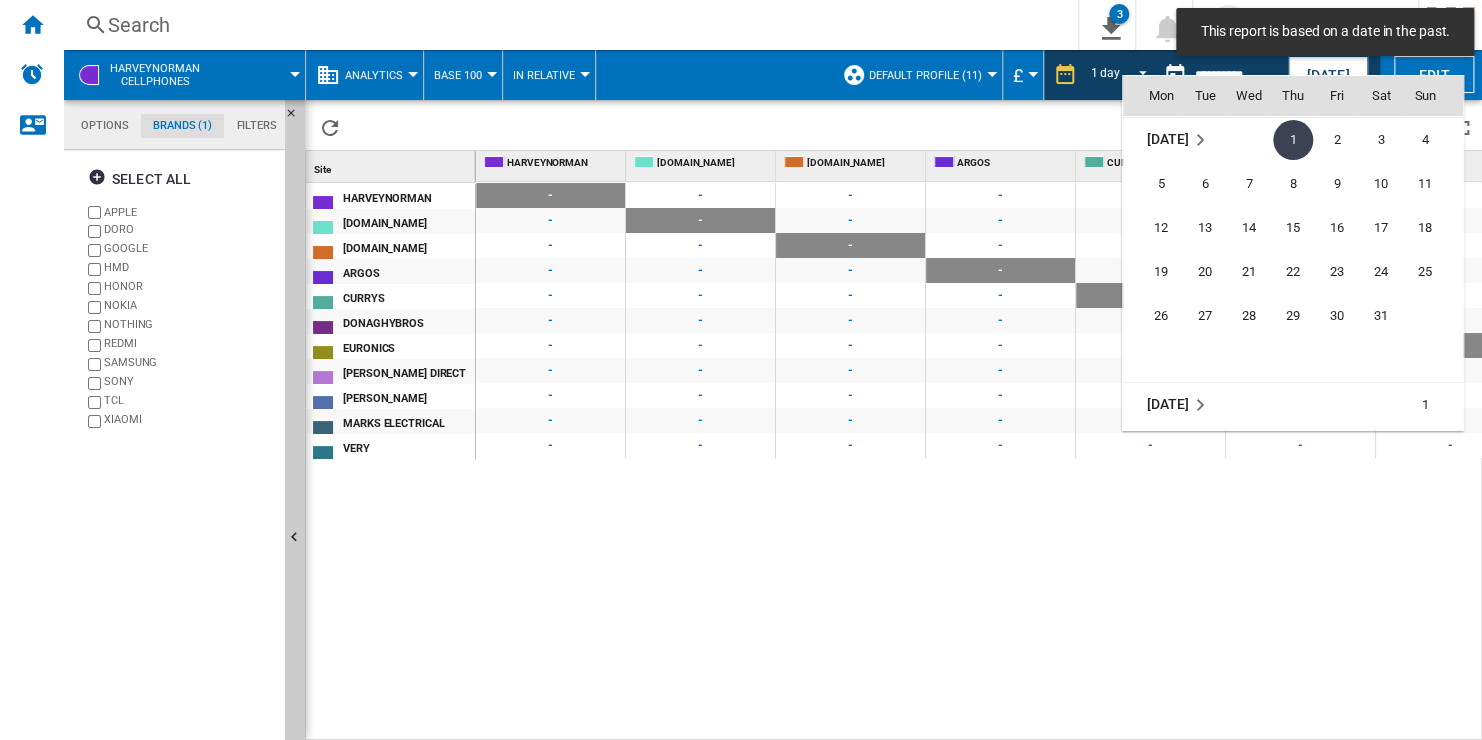 scroll, scrollTop: 6724, scrollLeft: 0, axis: vertical 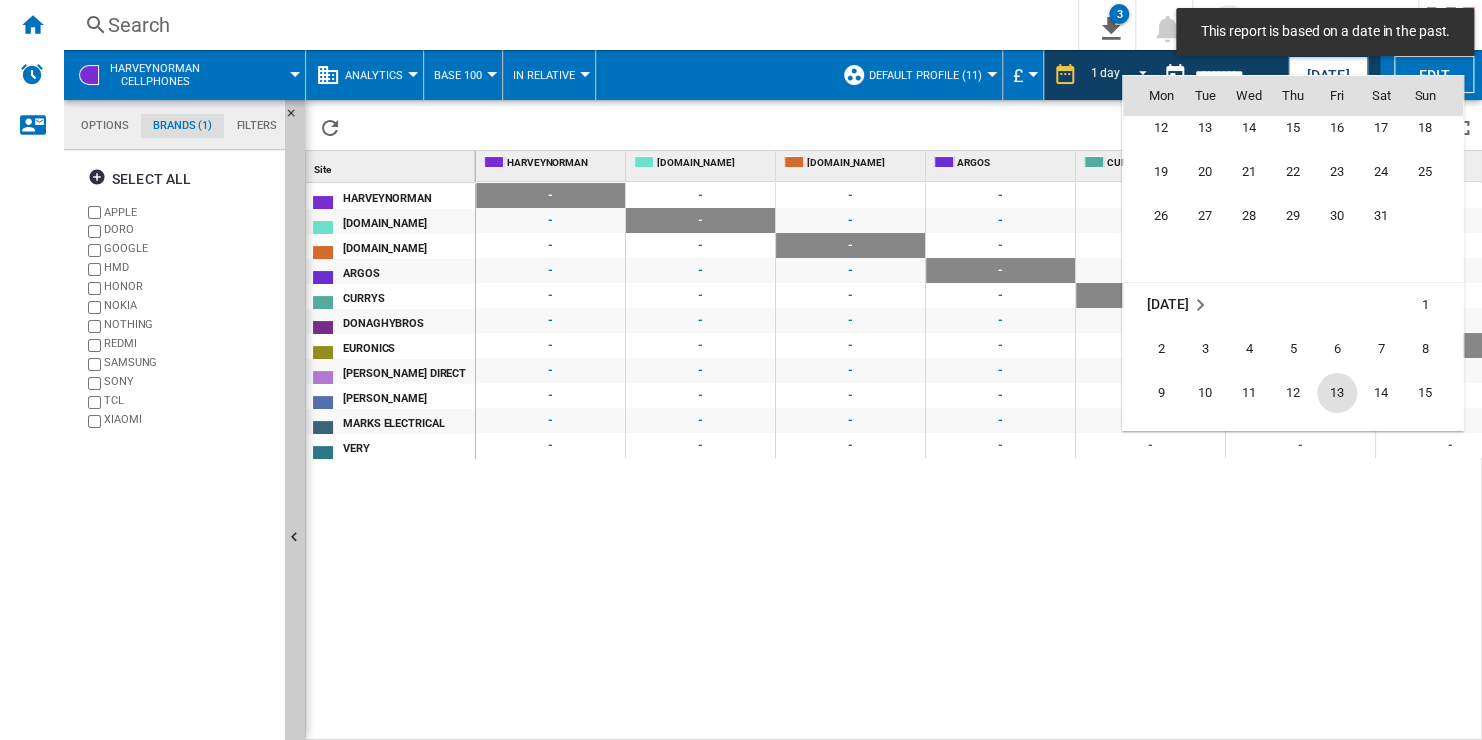 click on "13" at bounding box center [1337, 393] 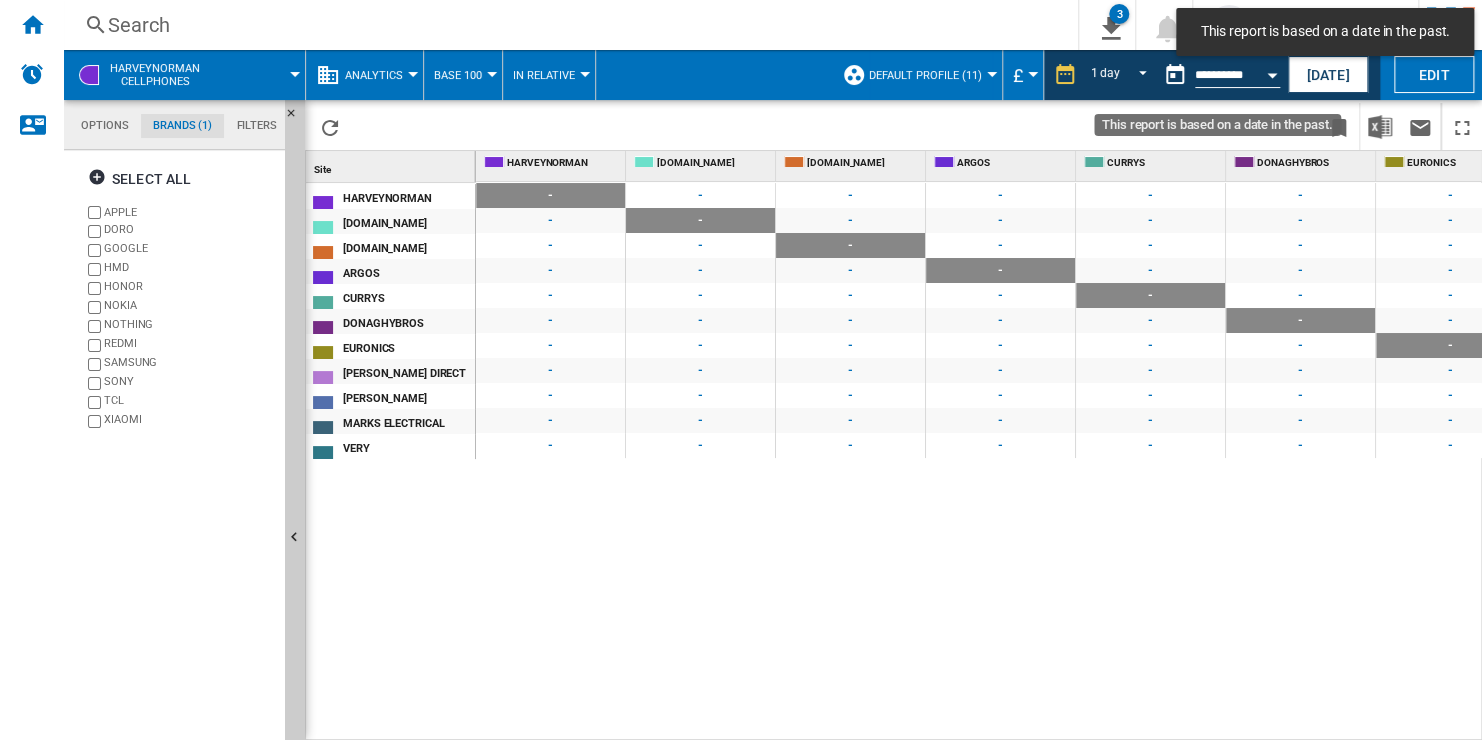 click at bounding box center [1272, 72] 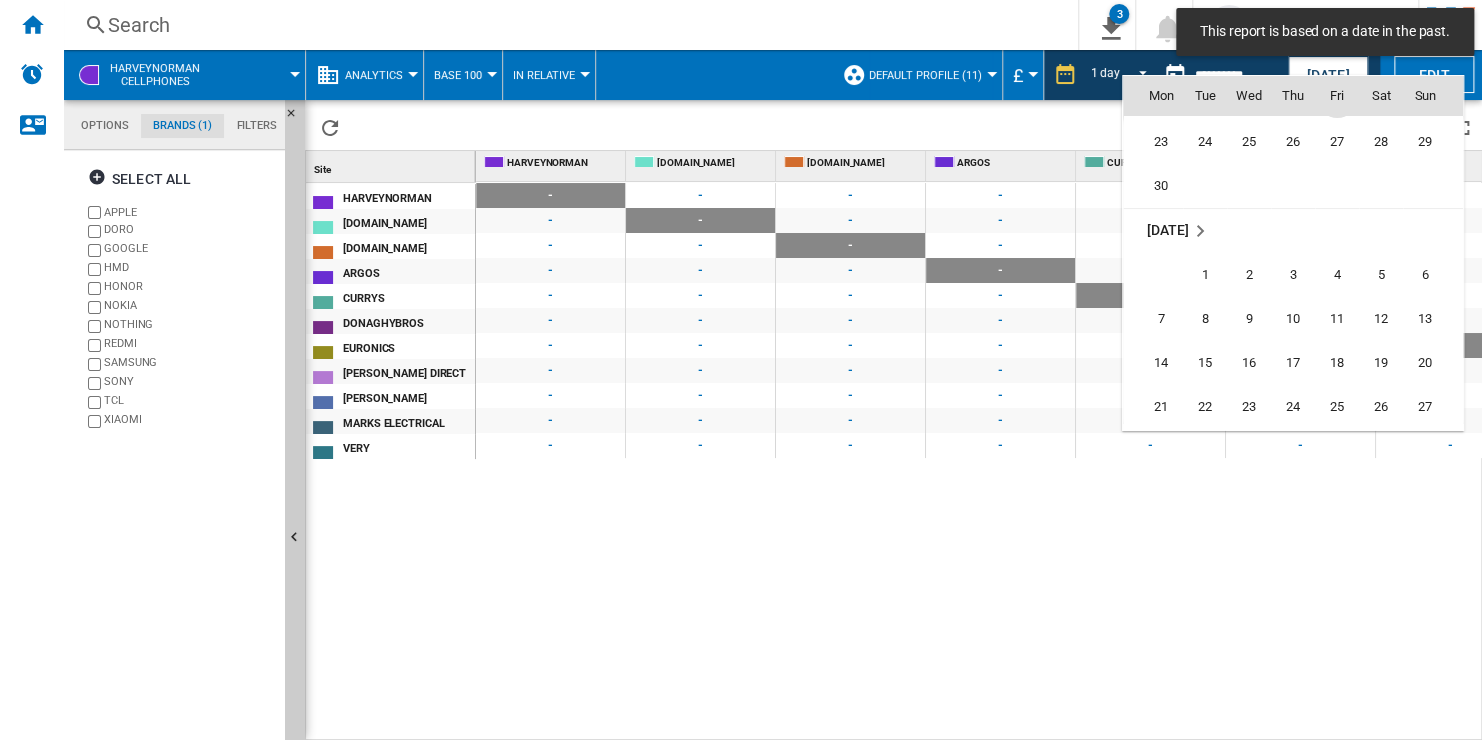 scroll, scrollTop: 7090, scrollLeft: 0, axis: vertical 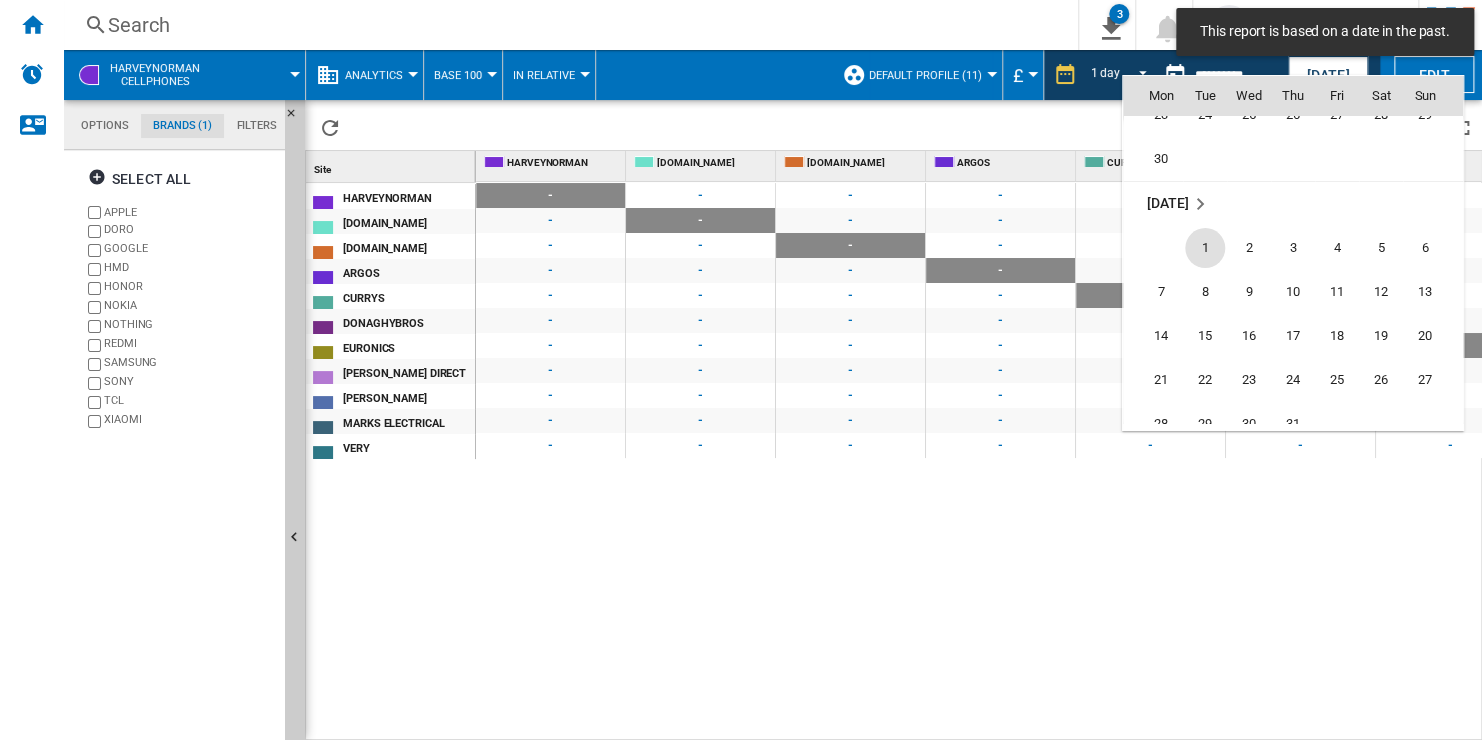 click on "1" at bounding box center (1205, 248) 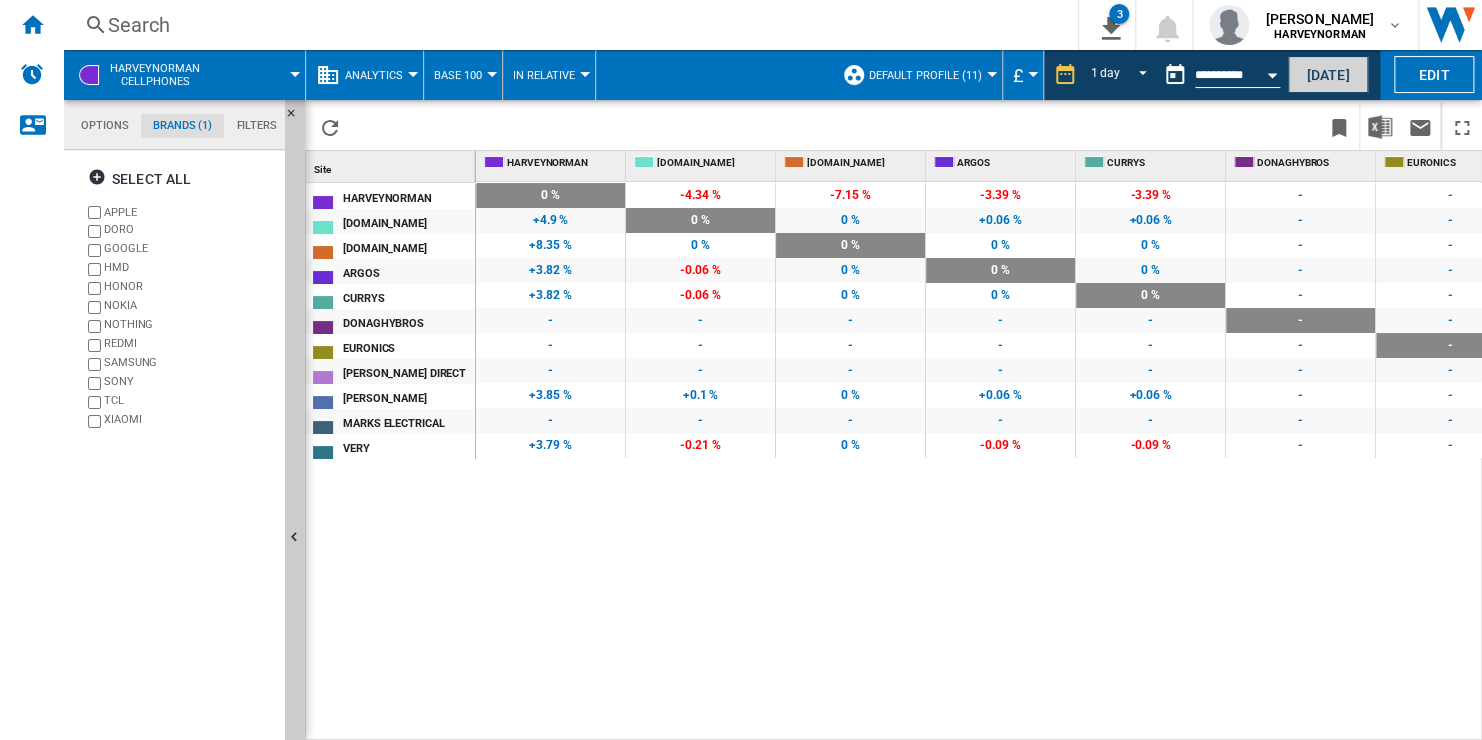 click on "[DATE]" at bounding box center [1328, 74] 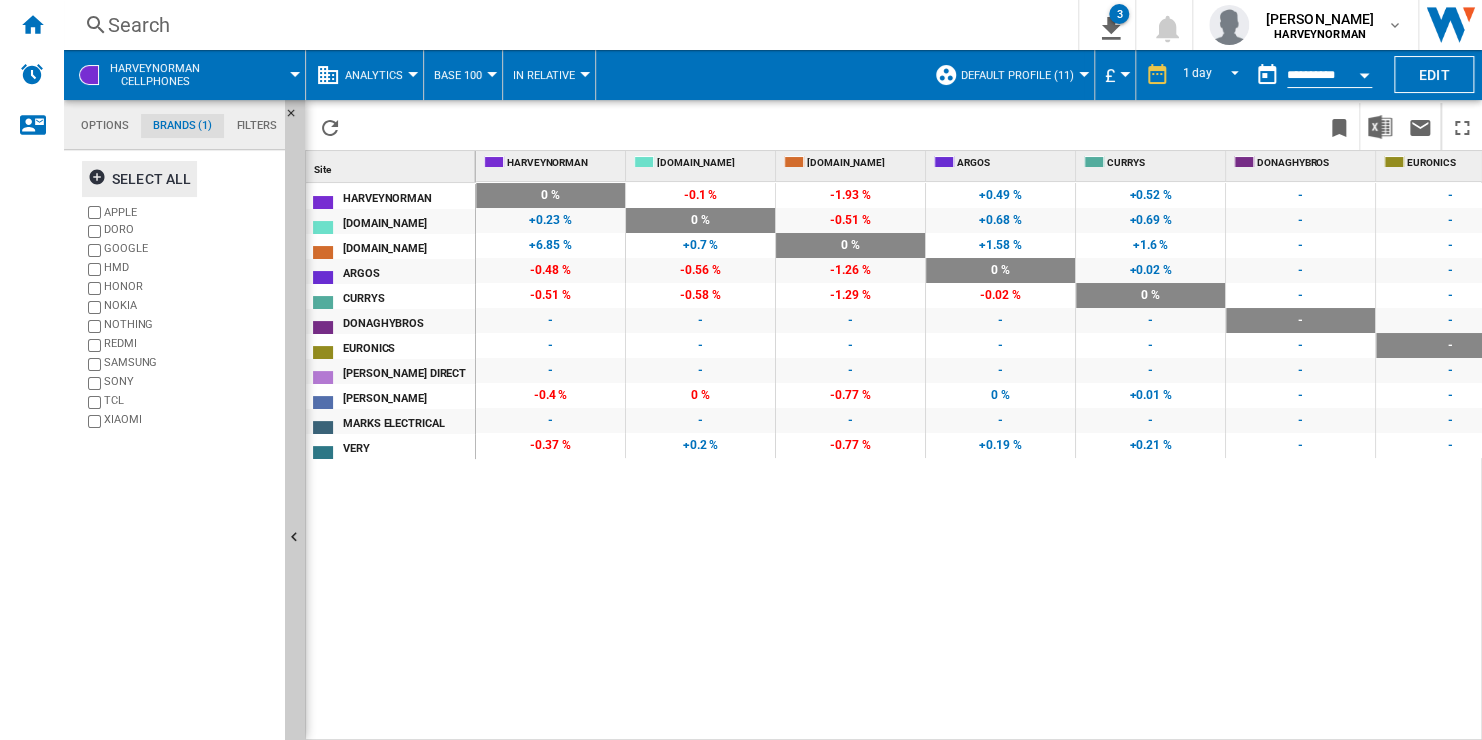 click at bounding box center (100, 180) 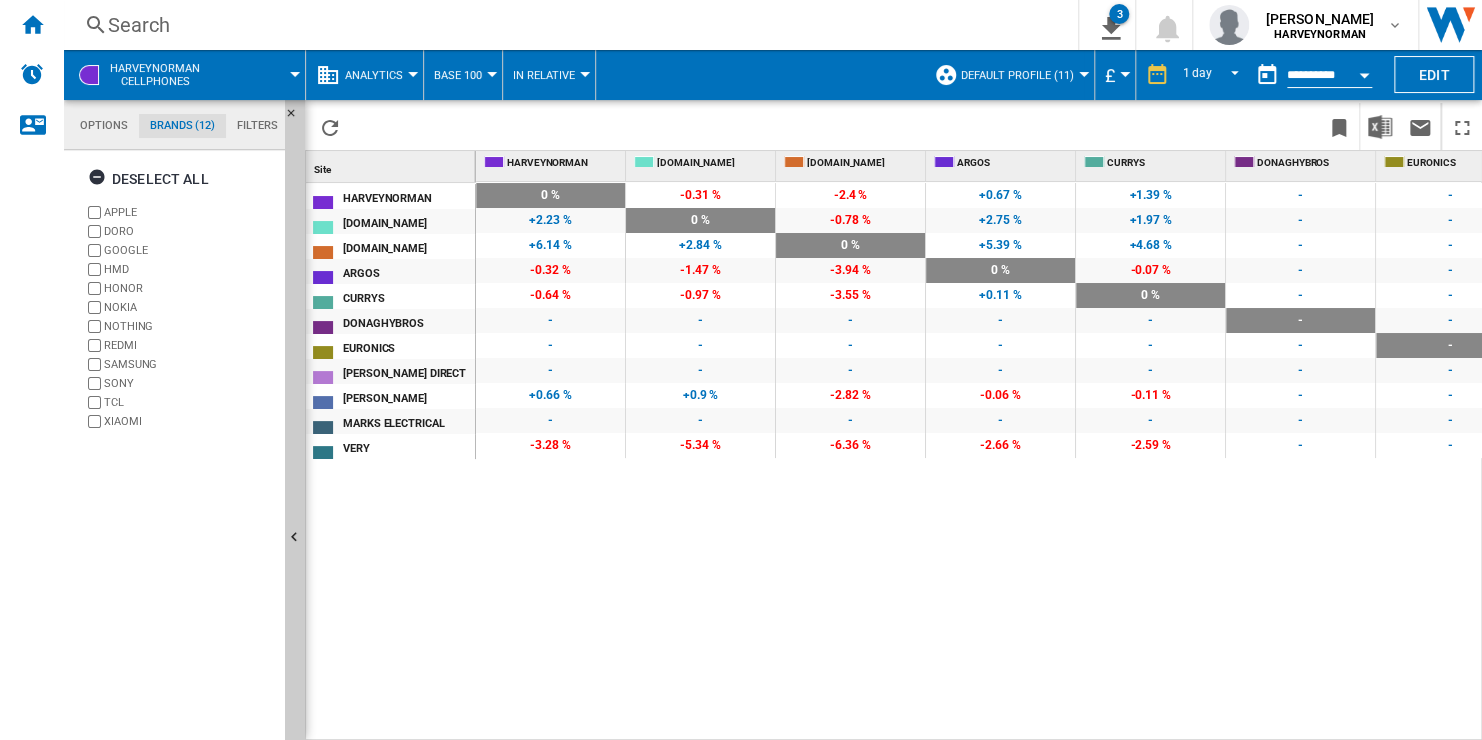 click on "**********" at bounding box center [1329, 78] 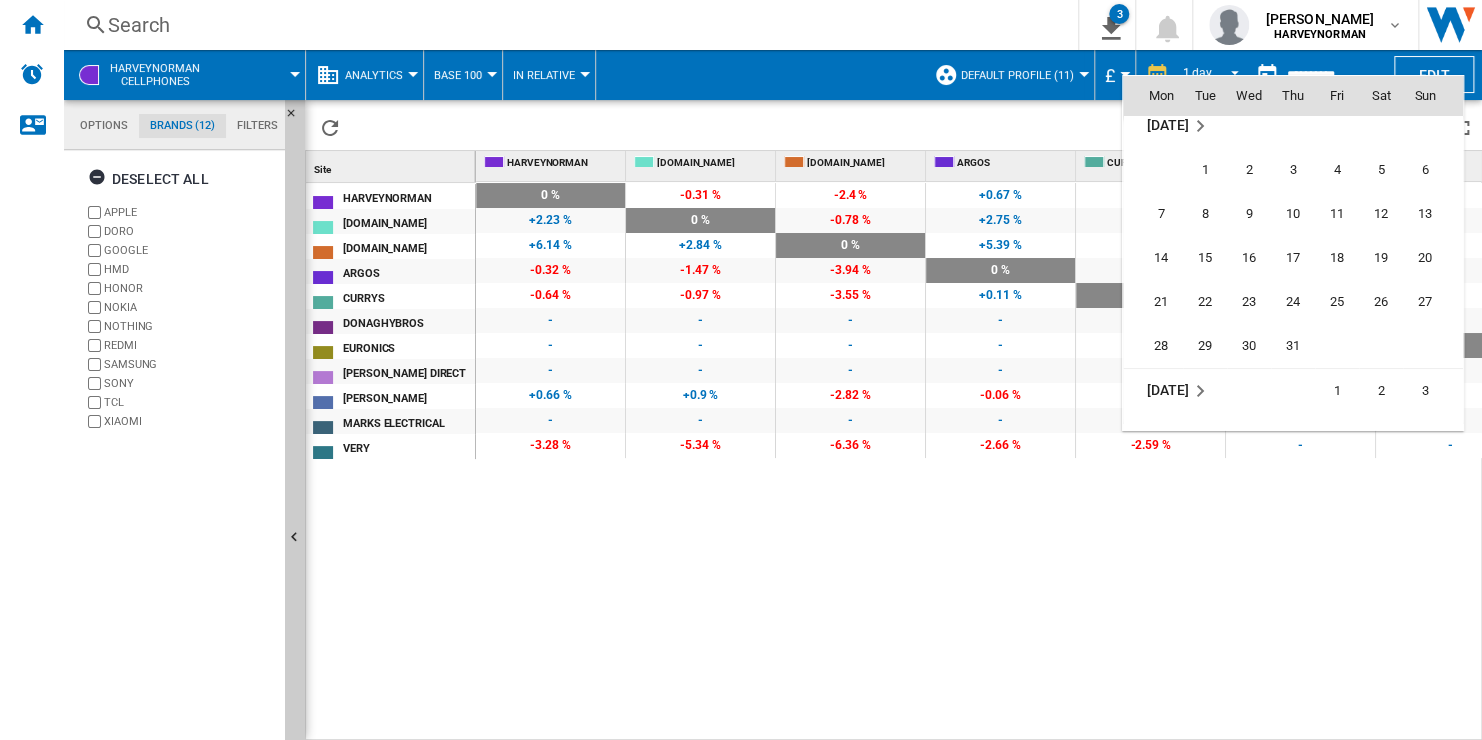 scroll, scrollTop: 7140, scrollLeft: 0, axis: vertical 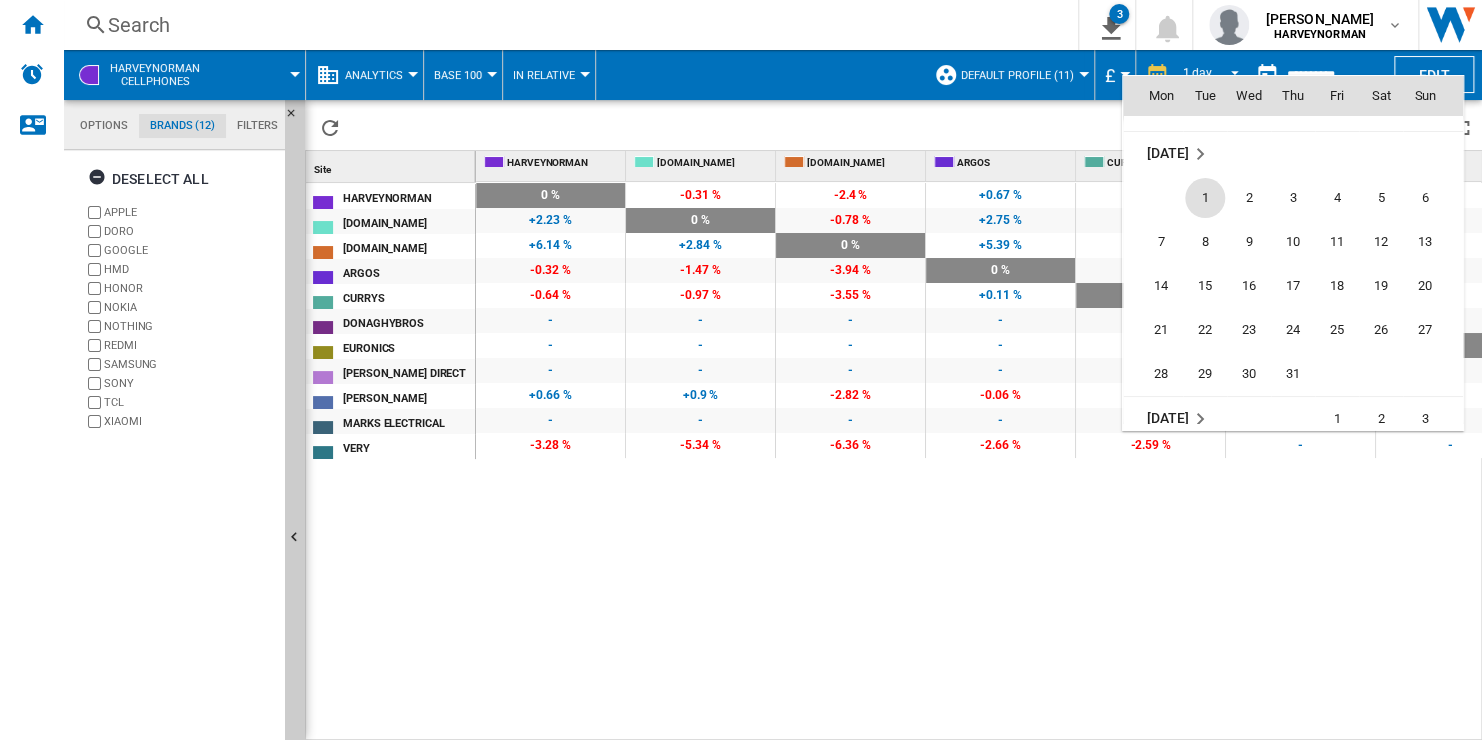 click on "1" at bounding box center (1205, 198) 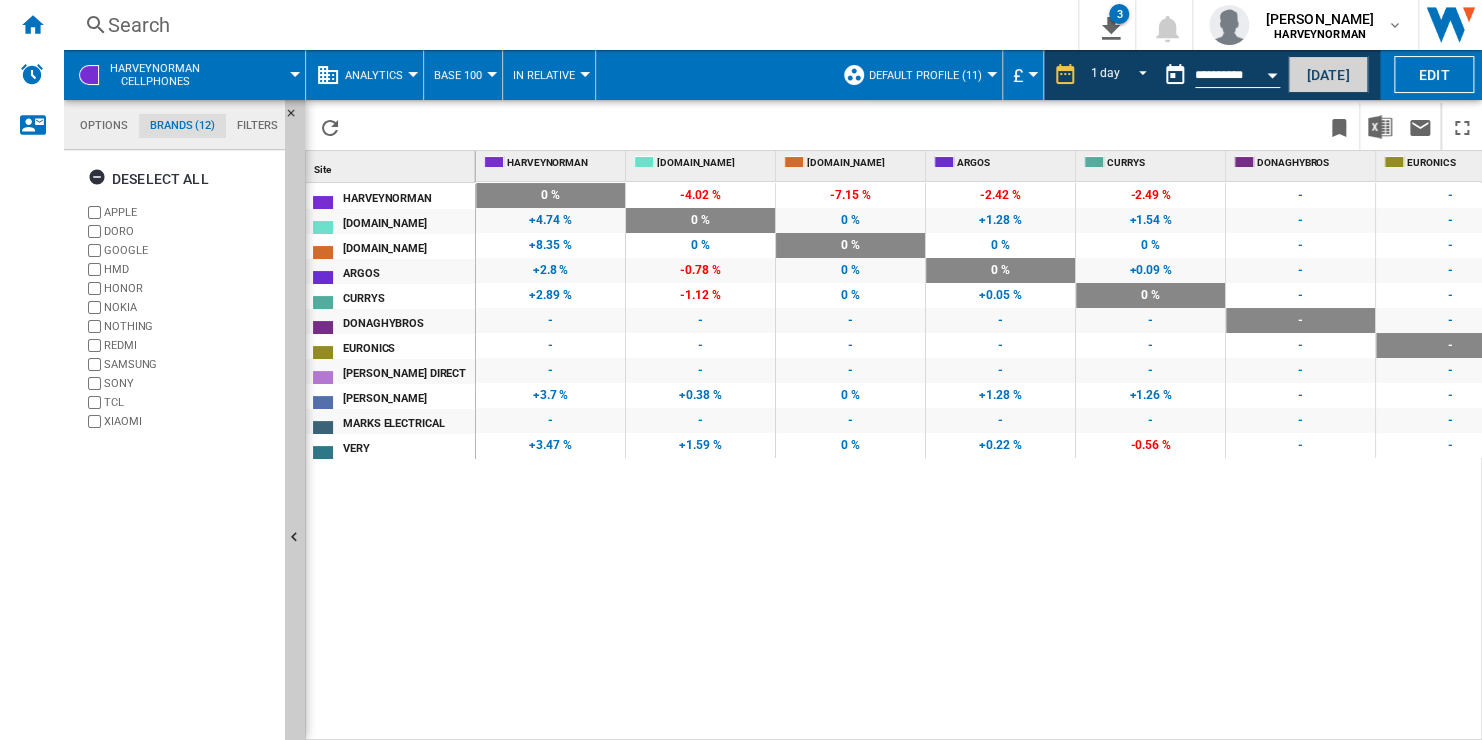 click on "[DATE]" at bounding box center (1328, 74) 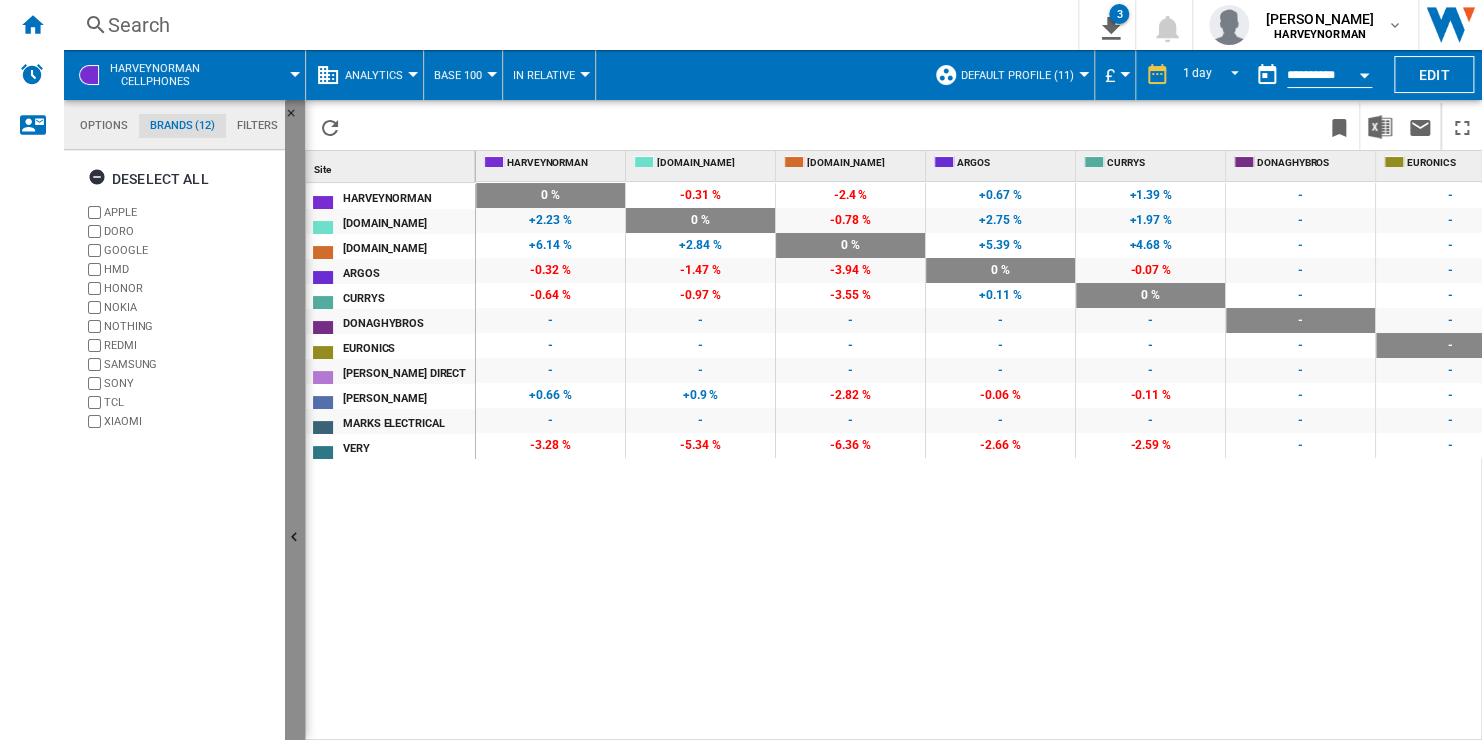 click at bounding box center [295, 538] 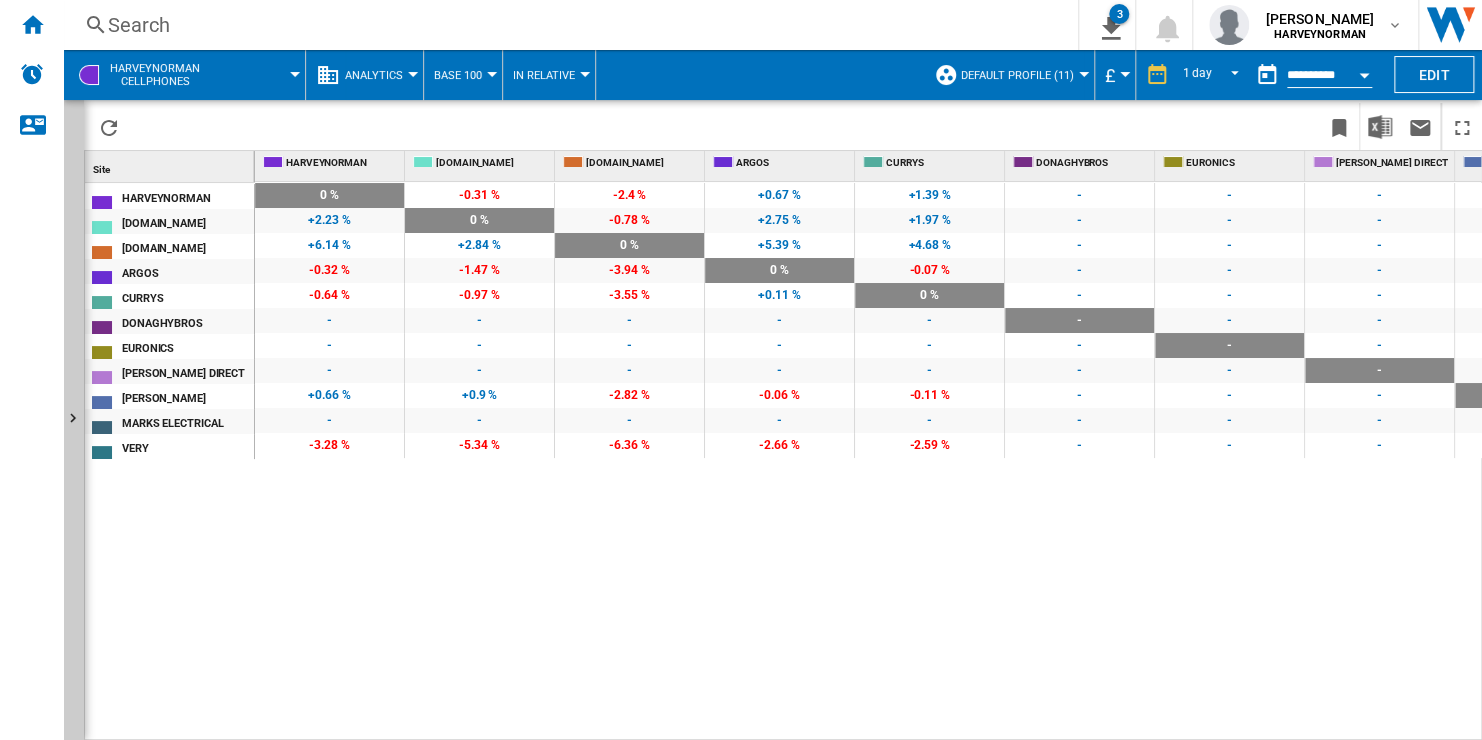 click on "Analytics" at bounding box center [374, 75] 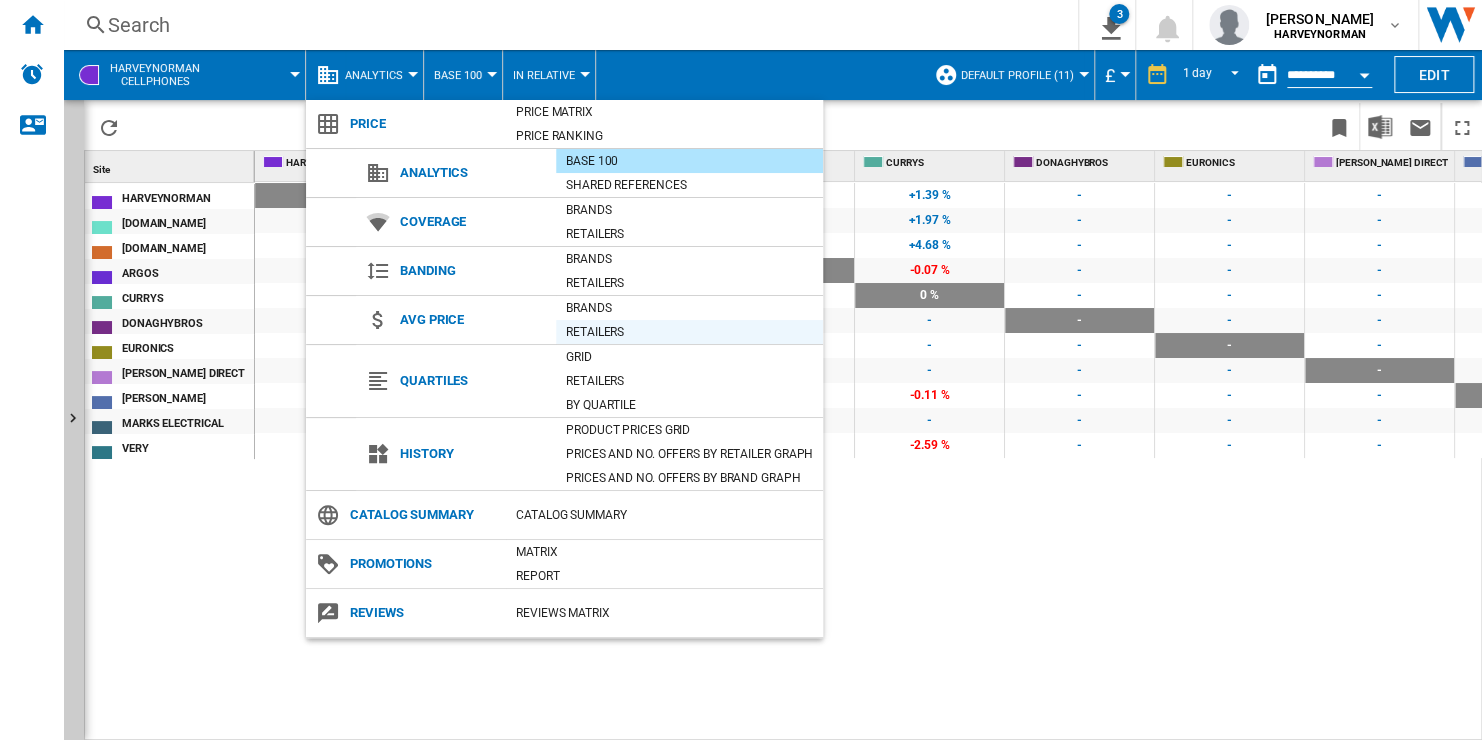 type 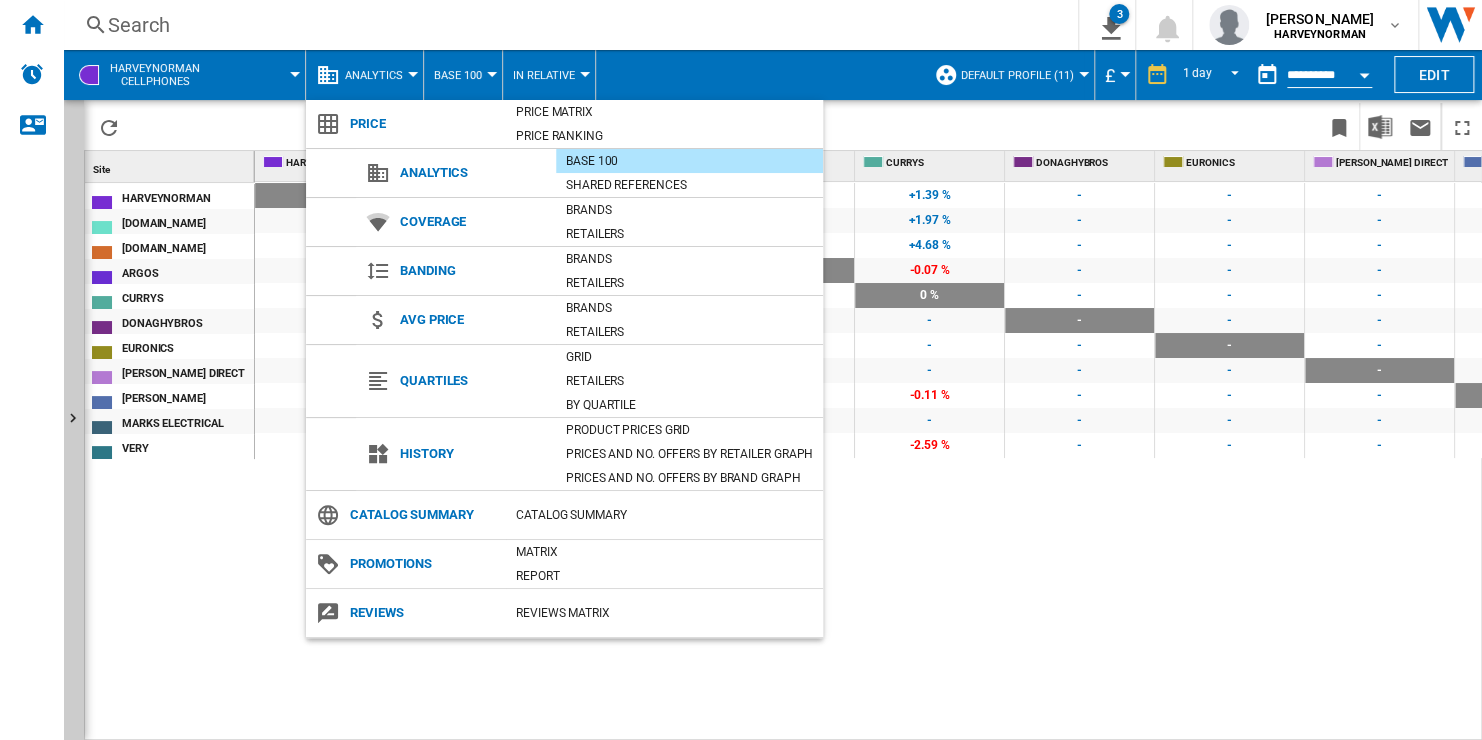 click at bounding box center (741, 370) 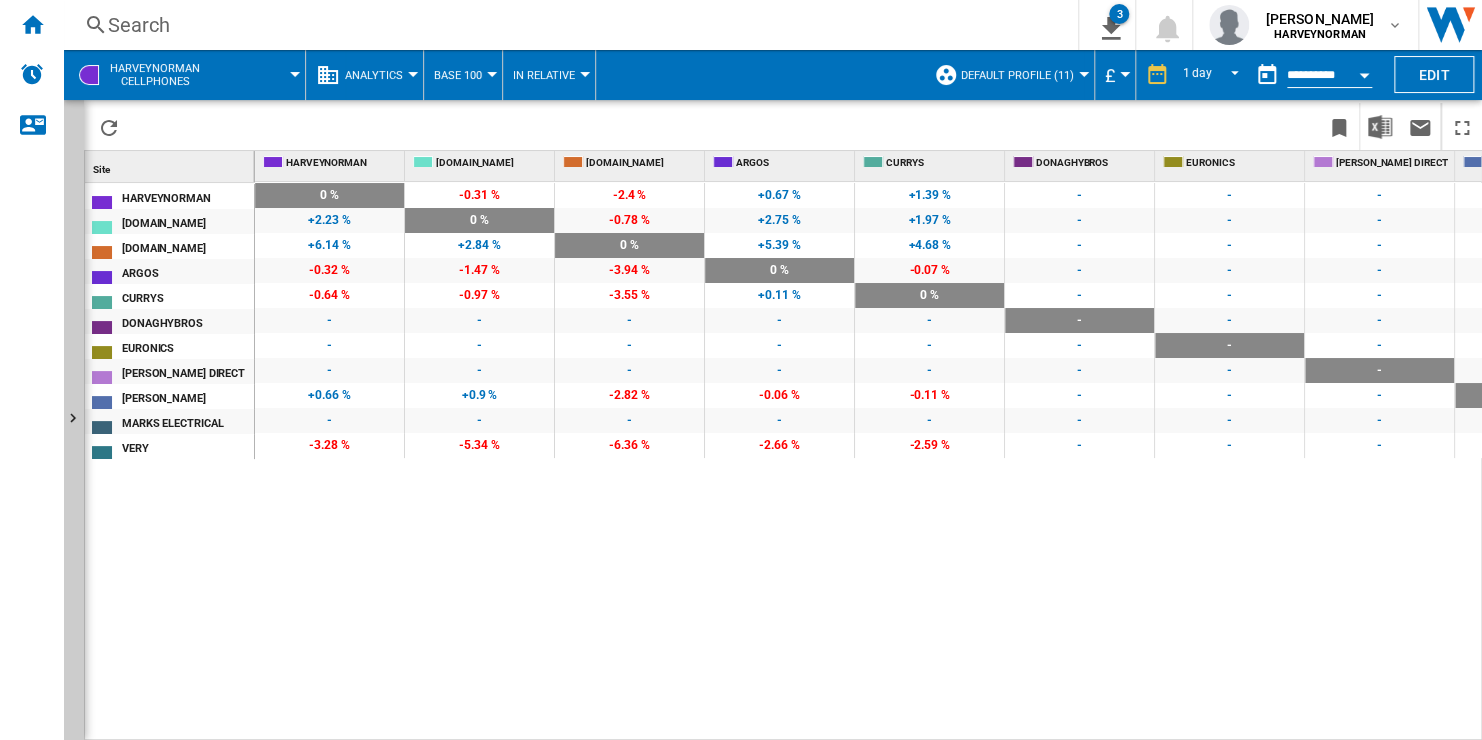 click on "Analytics" at bounding box center [379, 75] 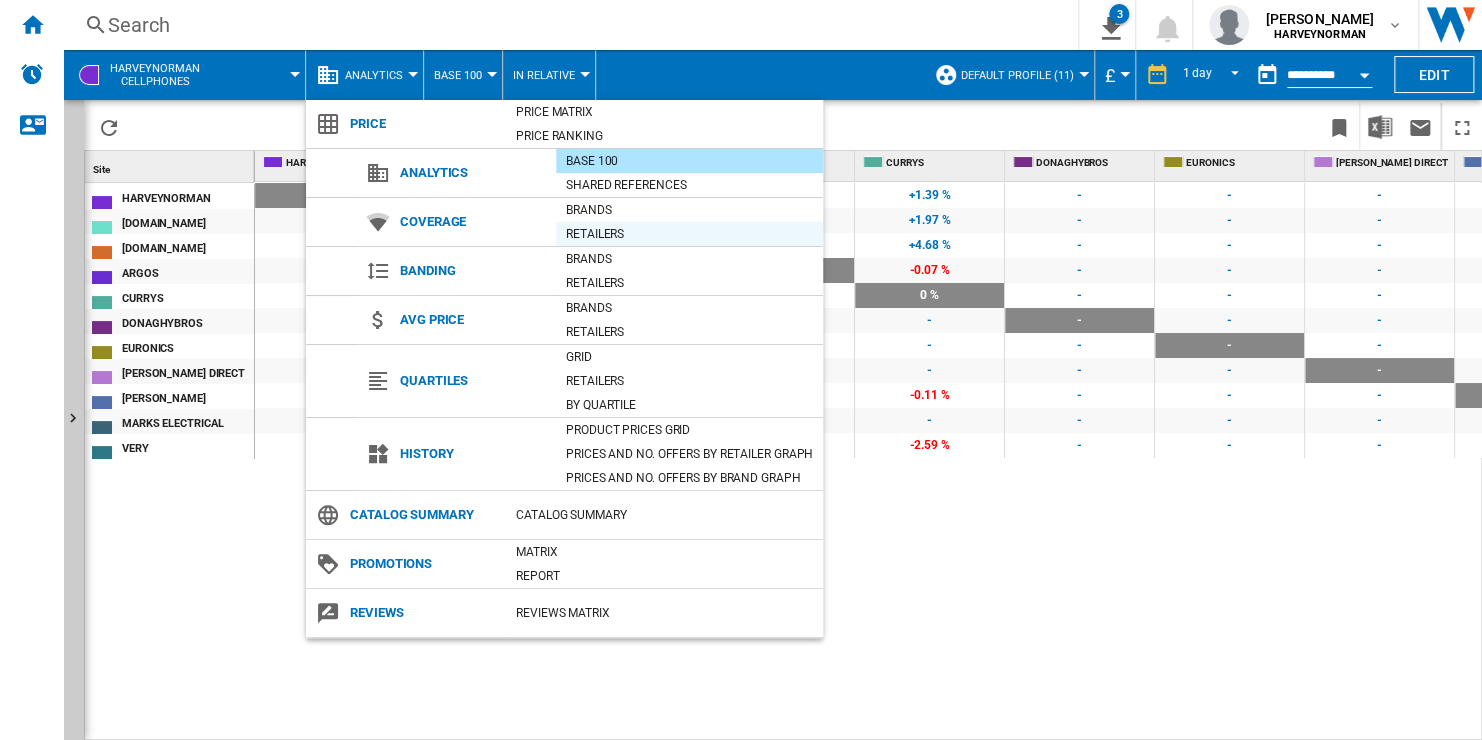 click on "Retailers" at bounding box center (689, 234) 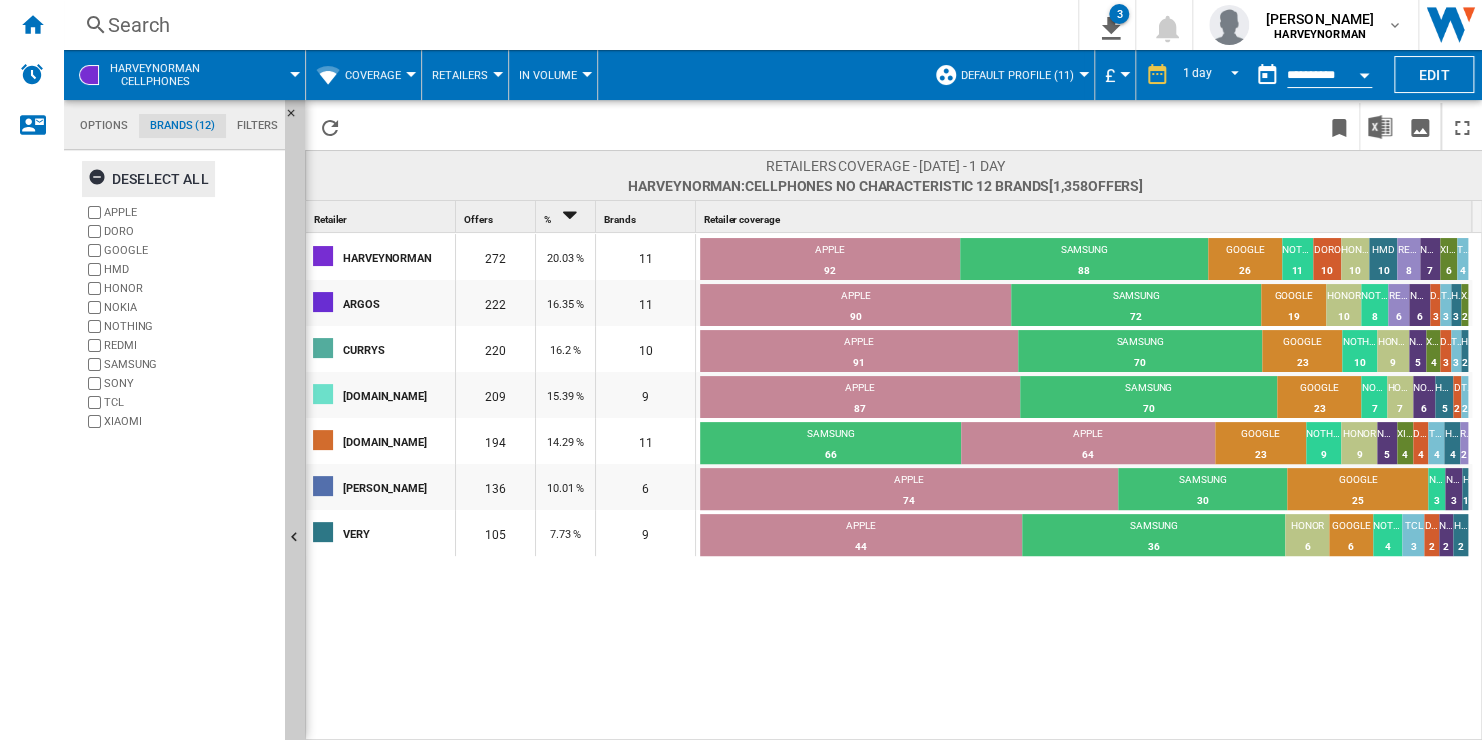 click on "Deselect all" at bounding box center [148, 179] 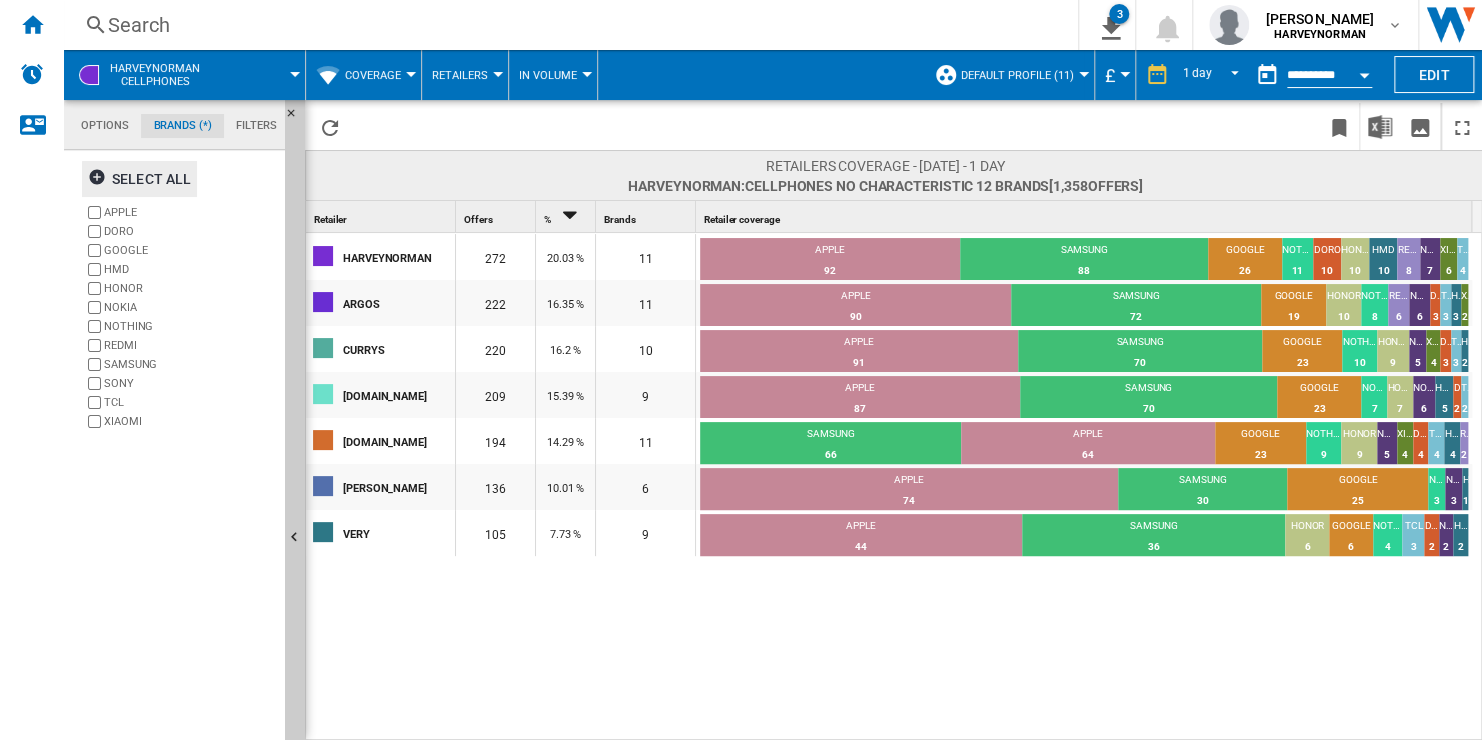 click on "APPLE" at bounding box center (190, 212) 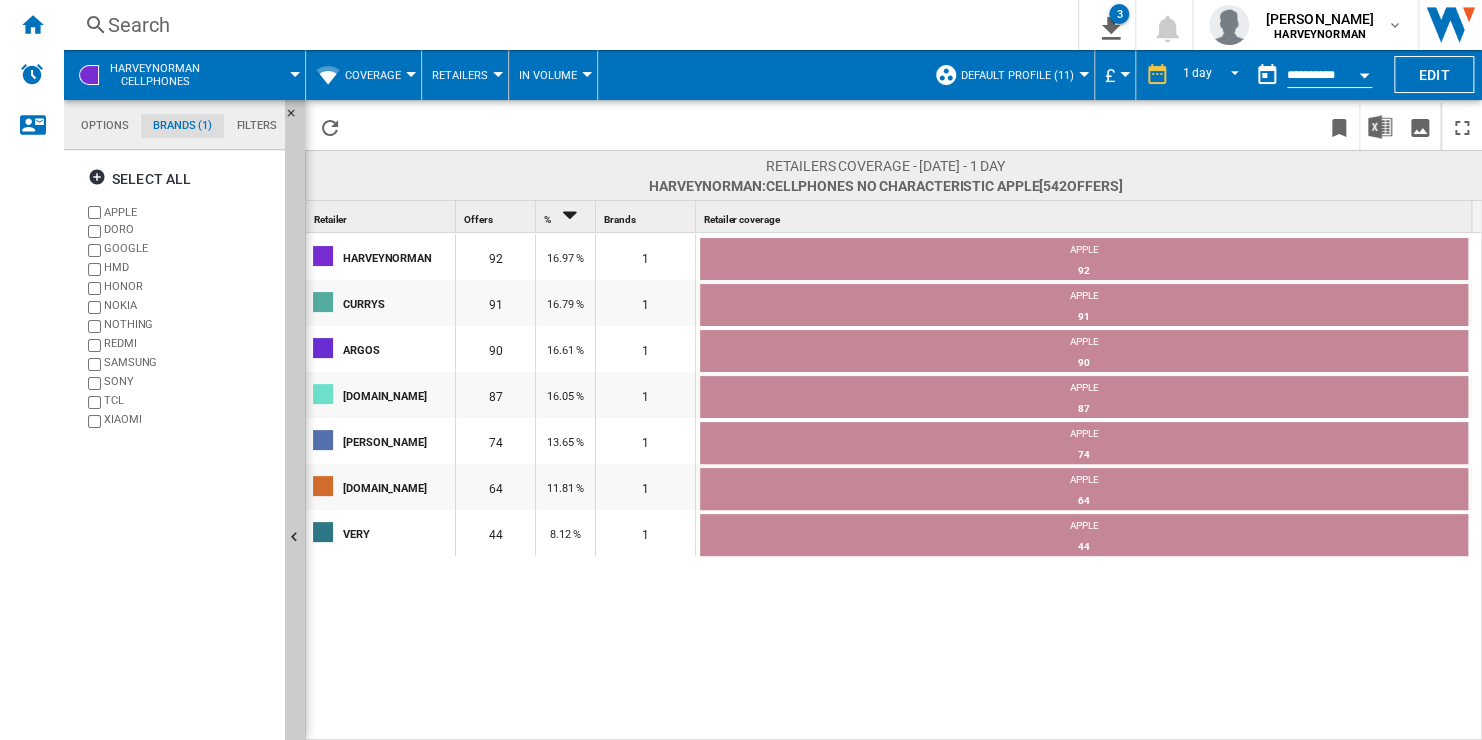click on "HARVEYNORMAN Cellphones" at bounding box center (165, 75) 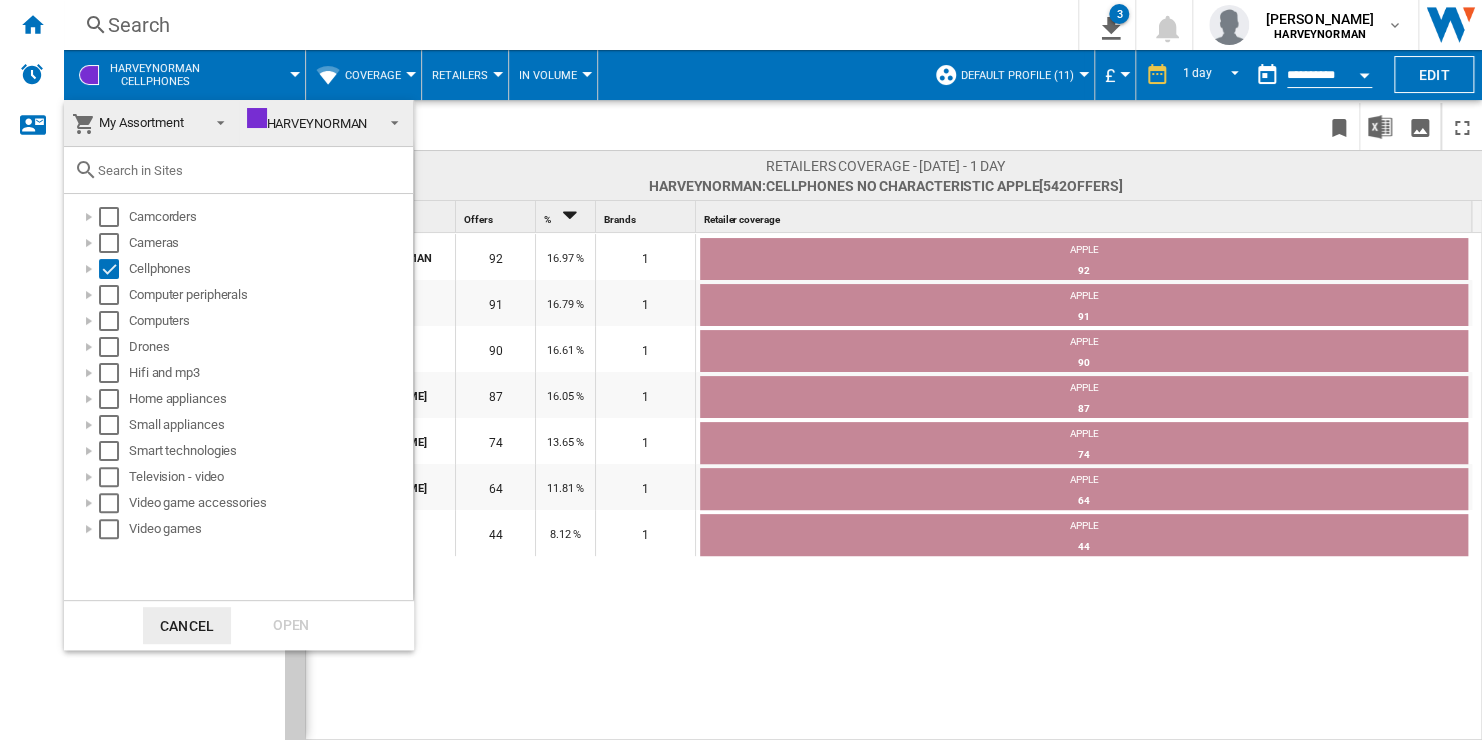 click on "My Assortment" at bounding box center (141, 122) 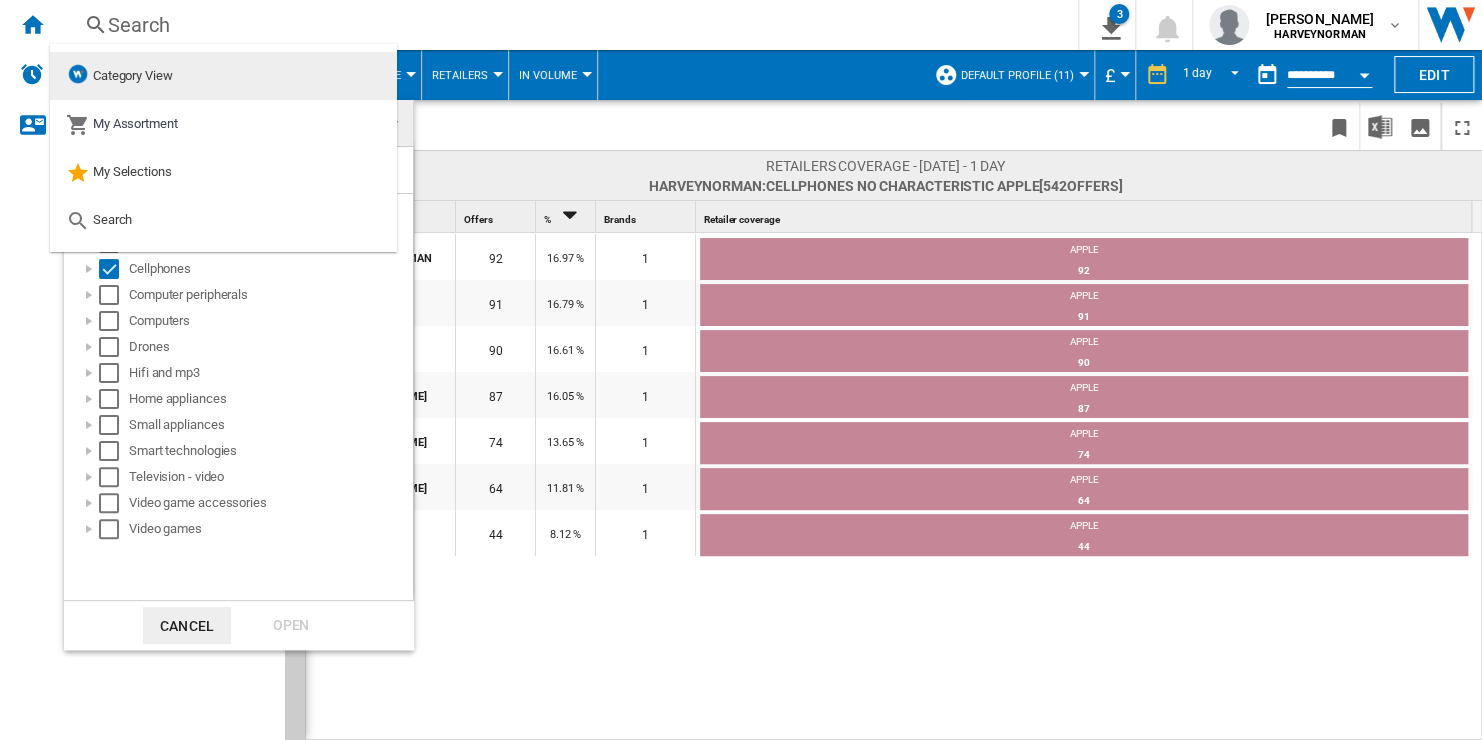 click on "Category View" at bounding box center (223, 76) 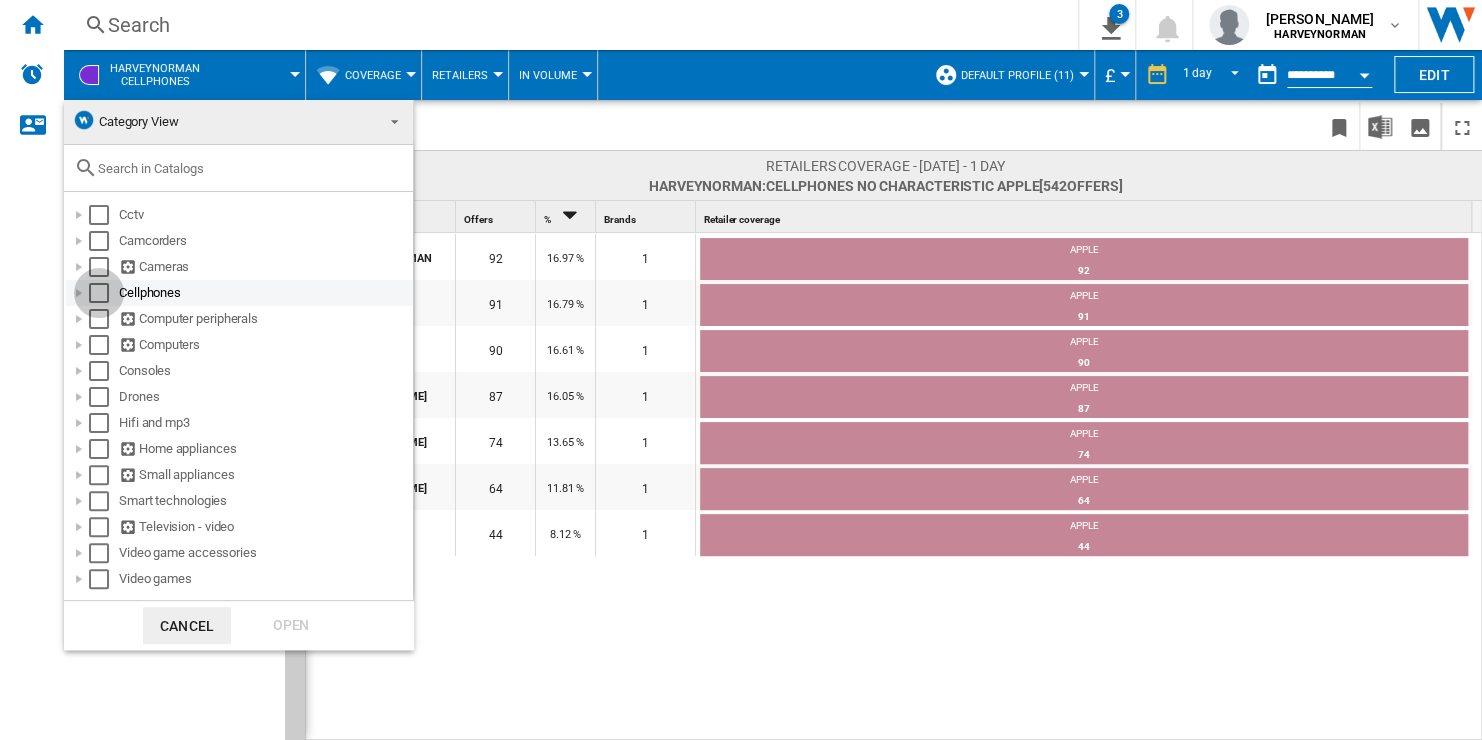 click at bounding box center [99, 293] 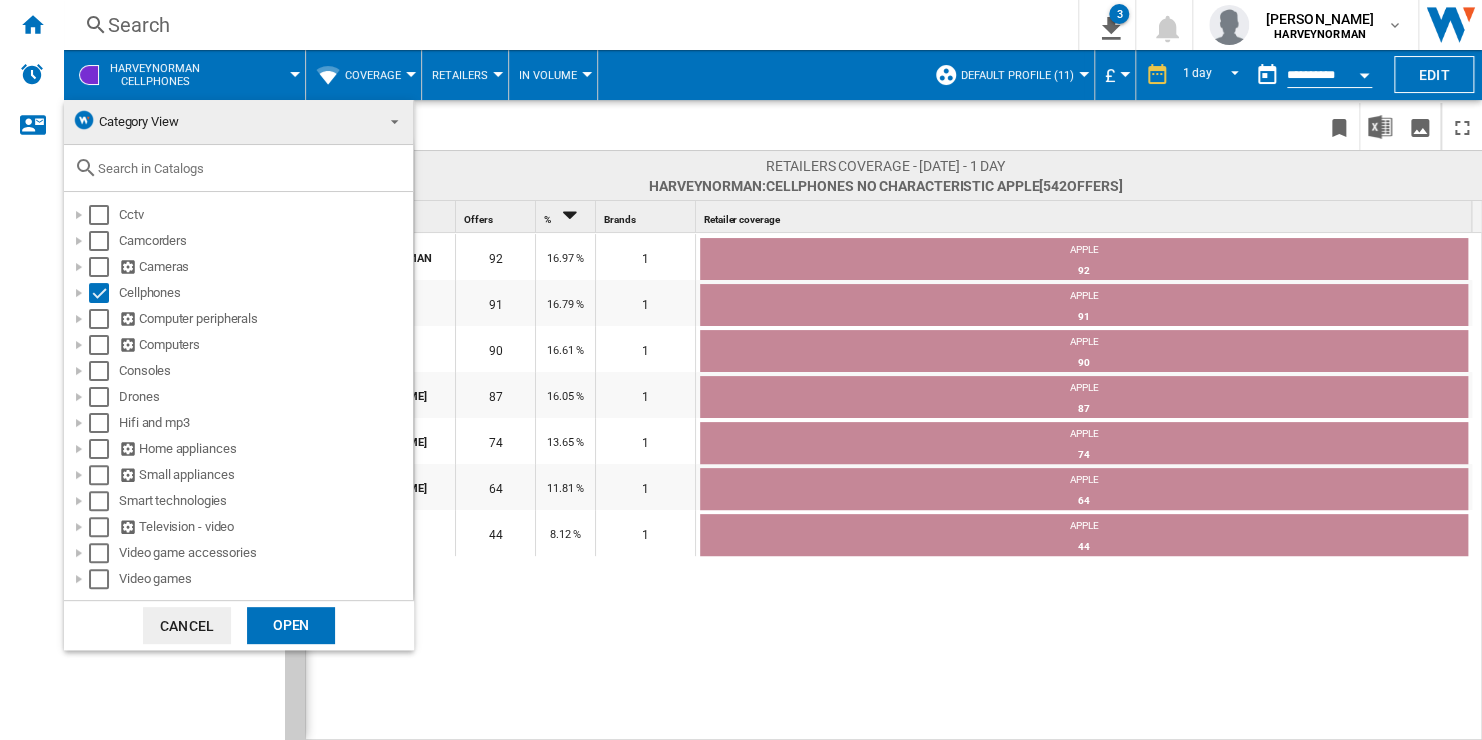 click on "Open" at bounding box center [291, 625] 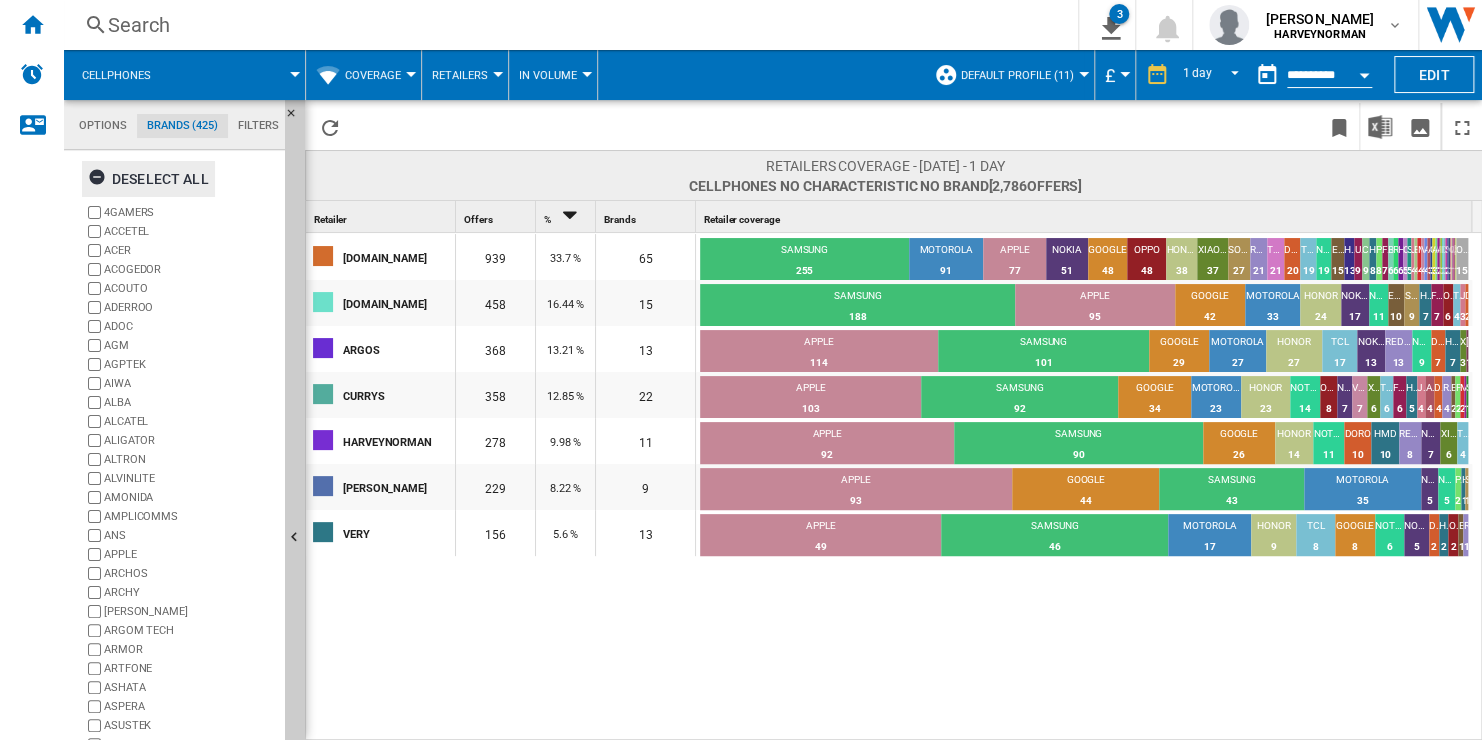 click on "Deselect all" at bounding box center [148, 179] 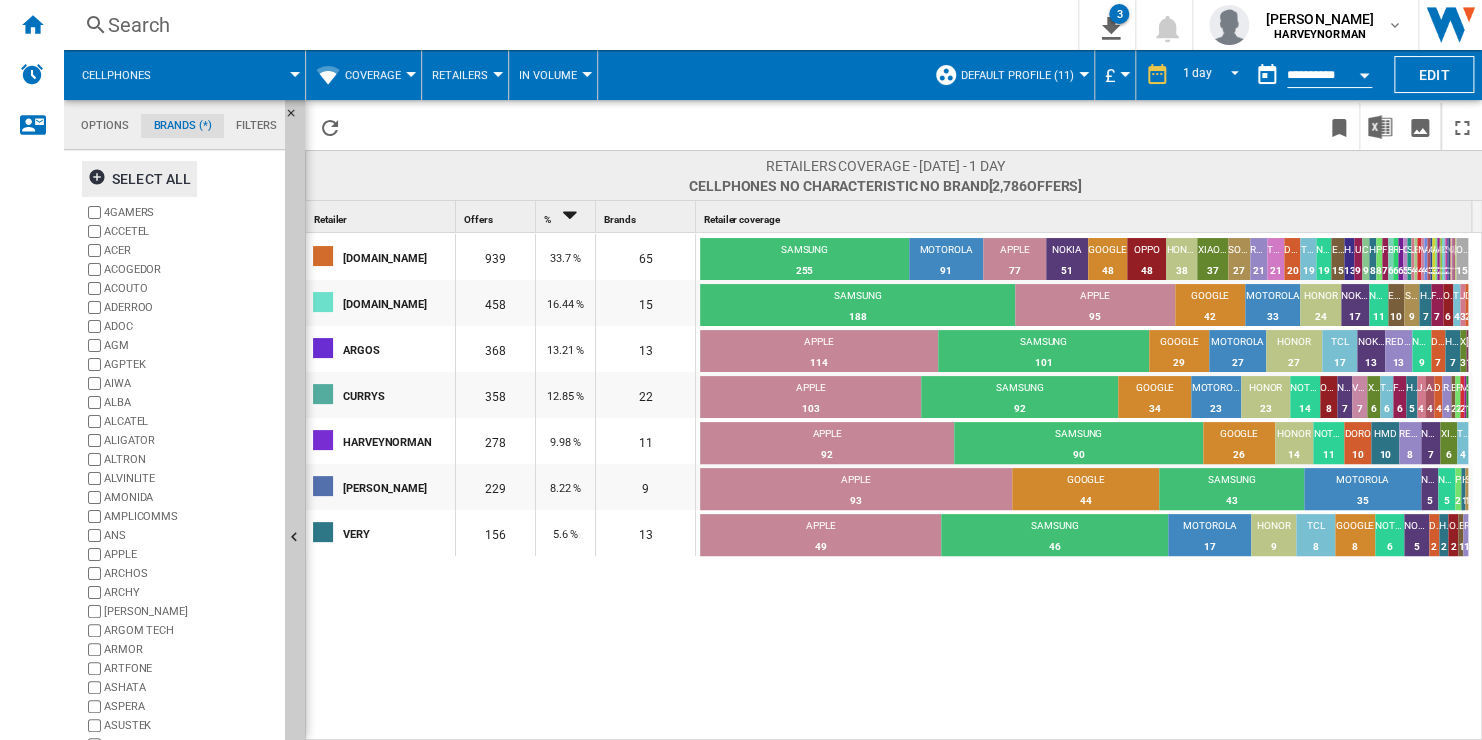 click on "APPLE" at bounding box center (190, 554) 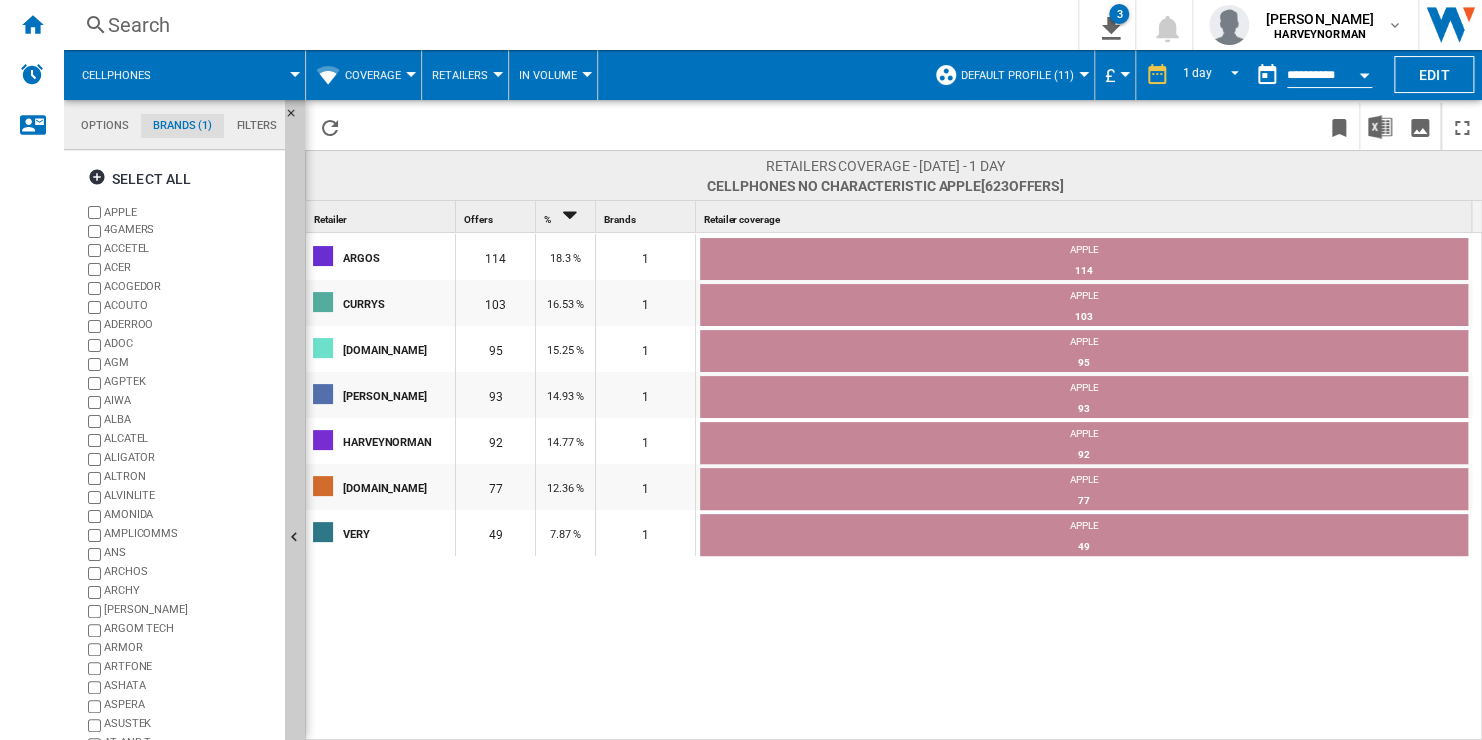 click at bounding box center (237, 75) 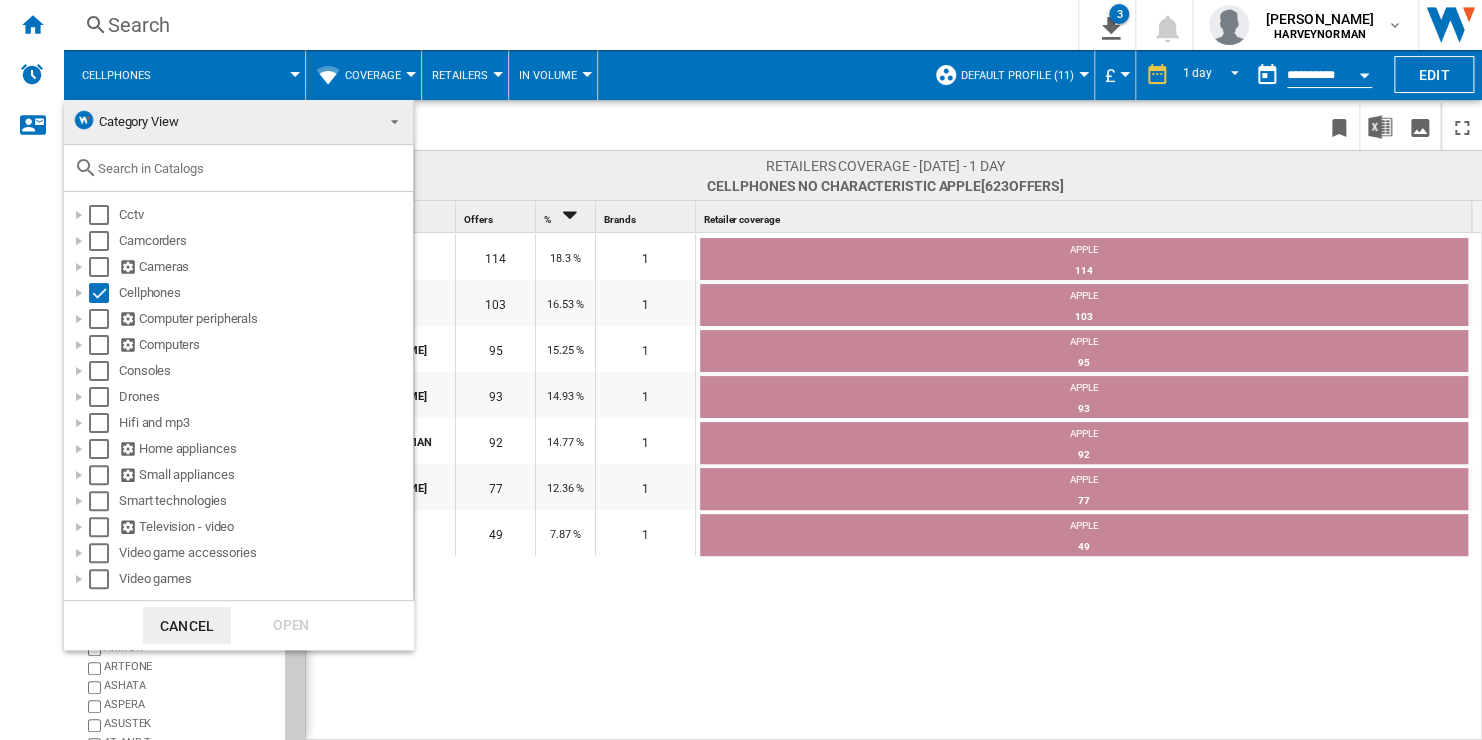 click on "Category View" at bounding box center (222, 122) 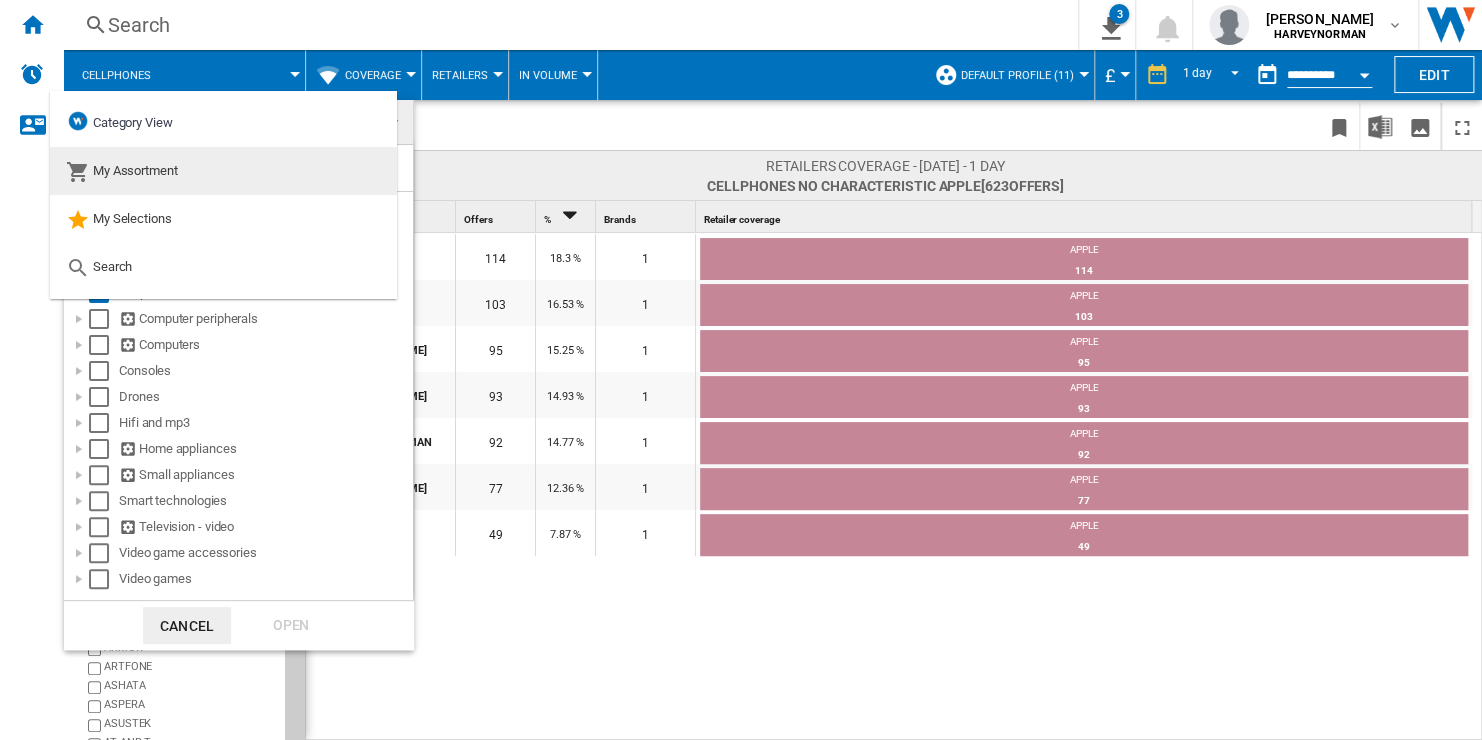click on "My Assortment" at bounding box center [223, 171] 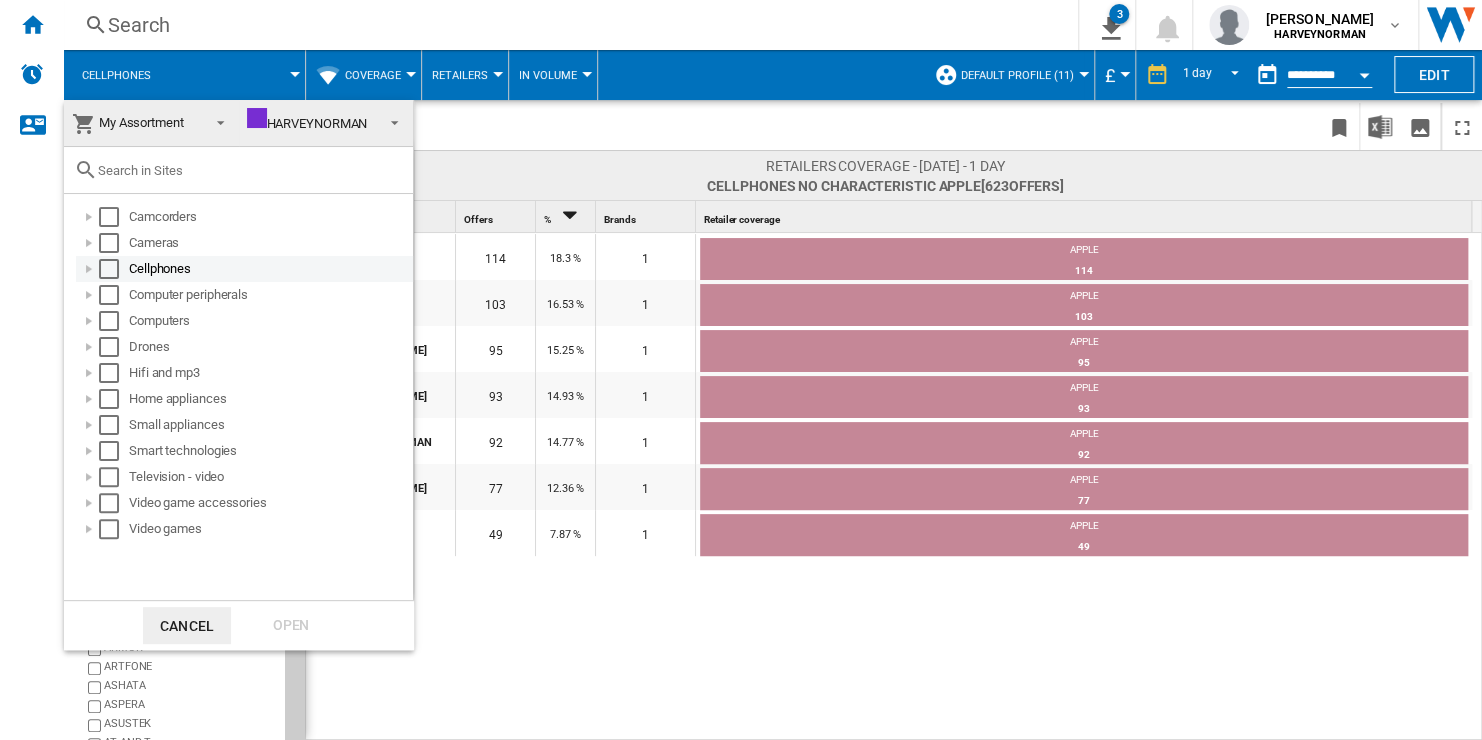 click at bounding box center (109, 269) 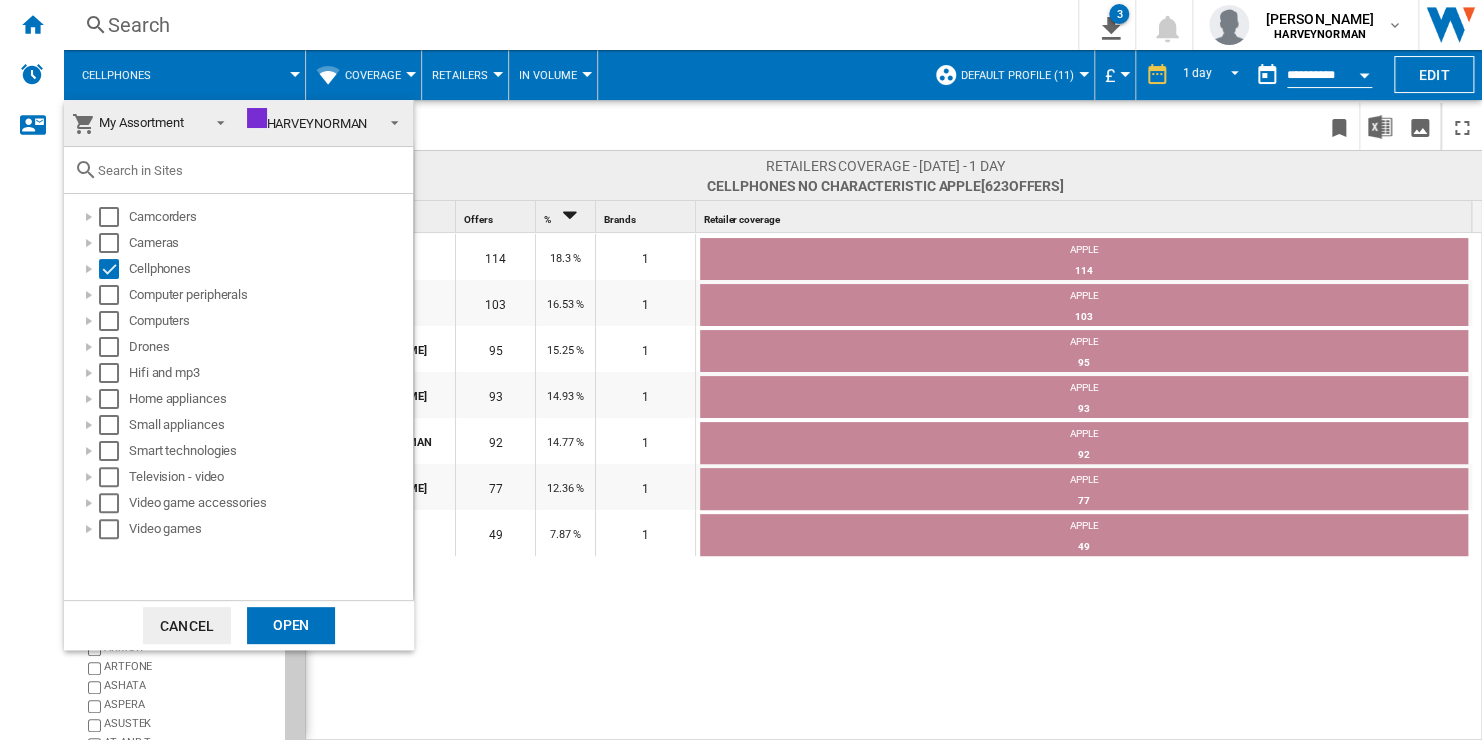 click on "Open" at bounding box center (291, 625) 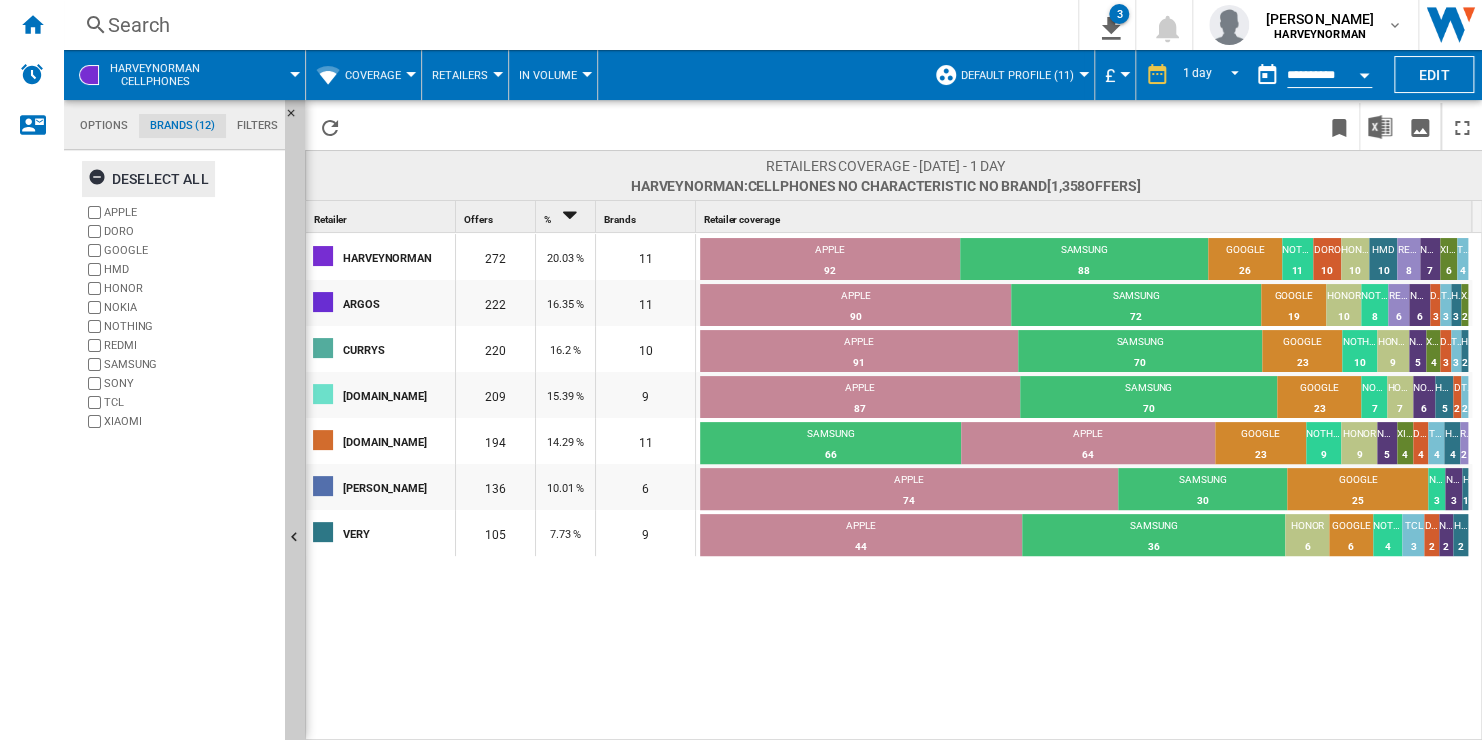 click on "Deselect all" at bounding box center (148, 179) 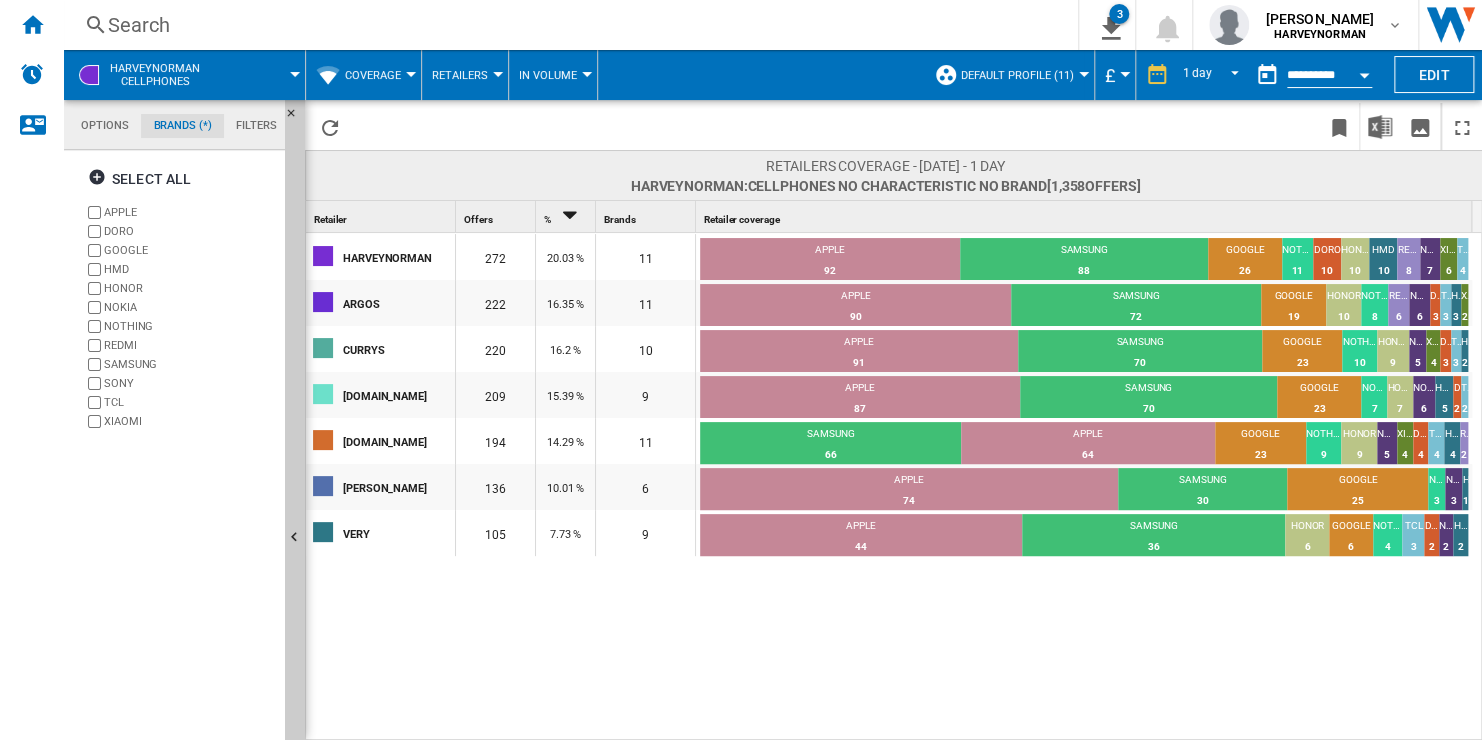 click on "APPLE" at bounding box center (190, 212) 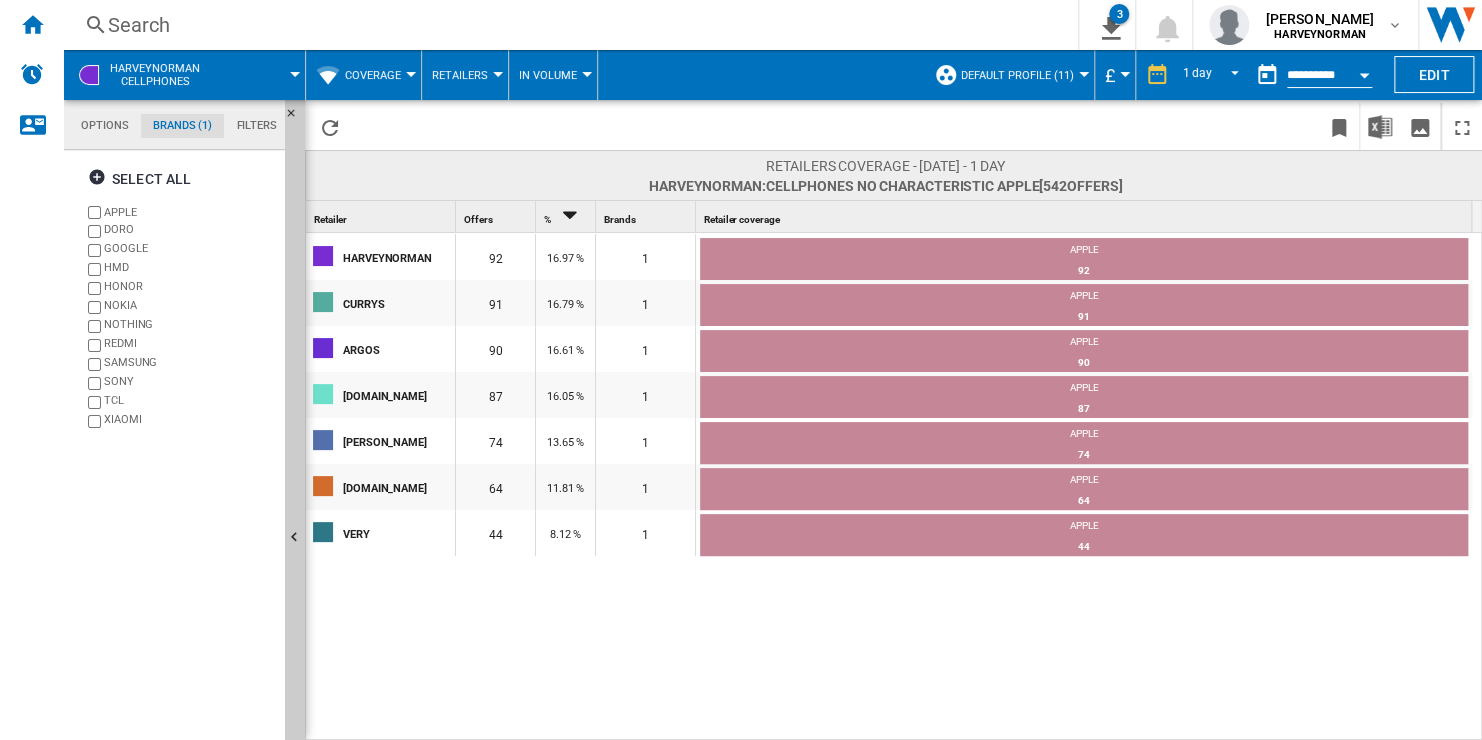 click on "Coverage" at bounding box center (378, 75) 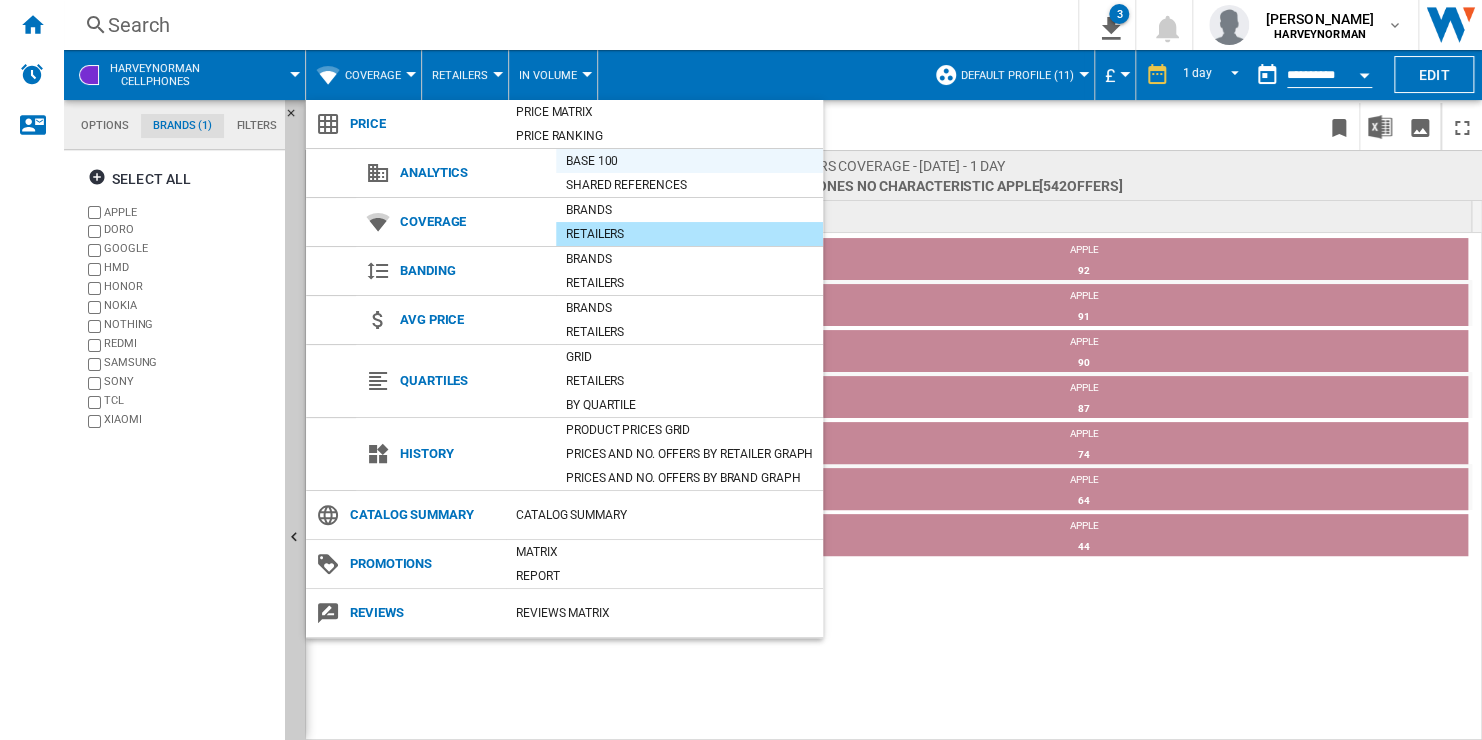 click on "Base 100" at bounding box center (689, 161) 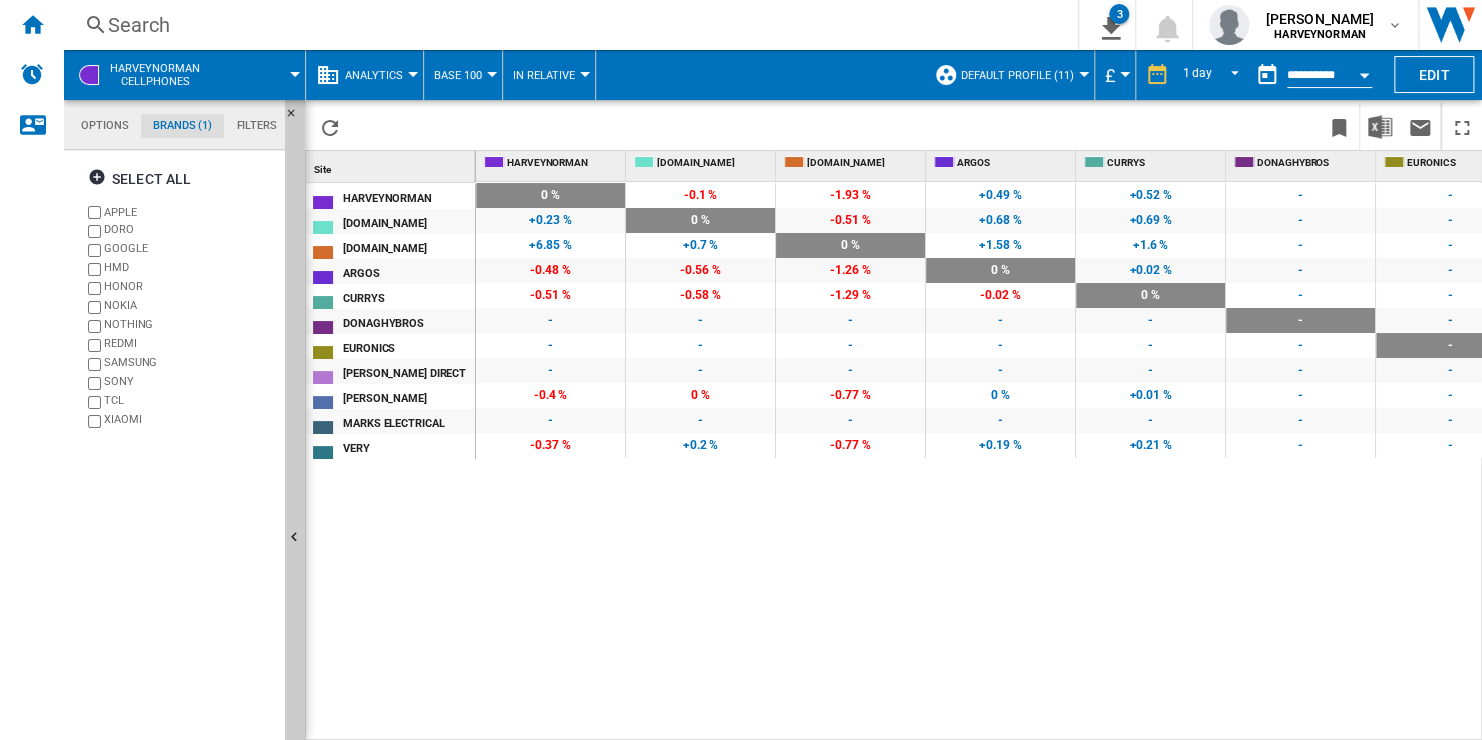 click on "-1.93 %" at bounding box center (850, 195) 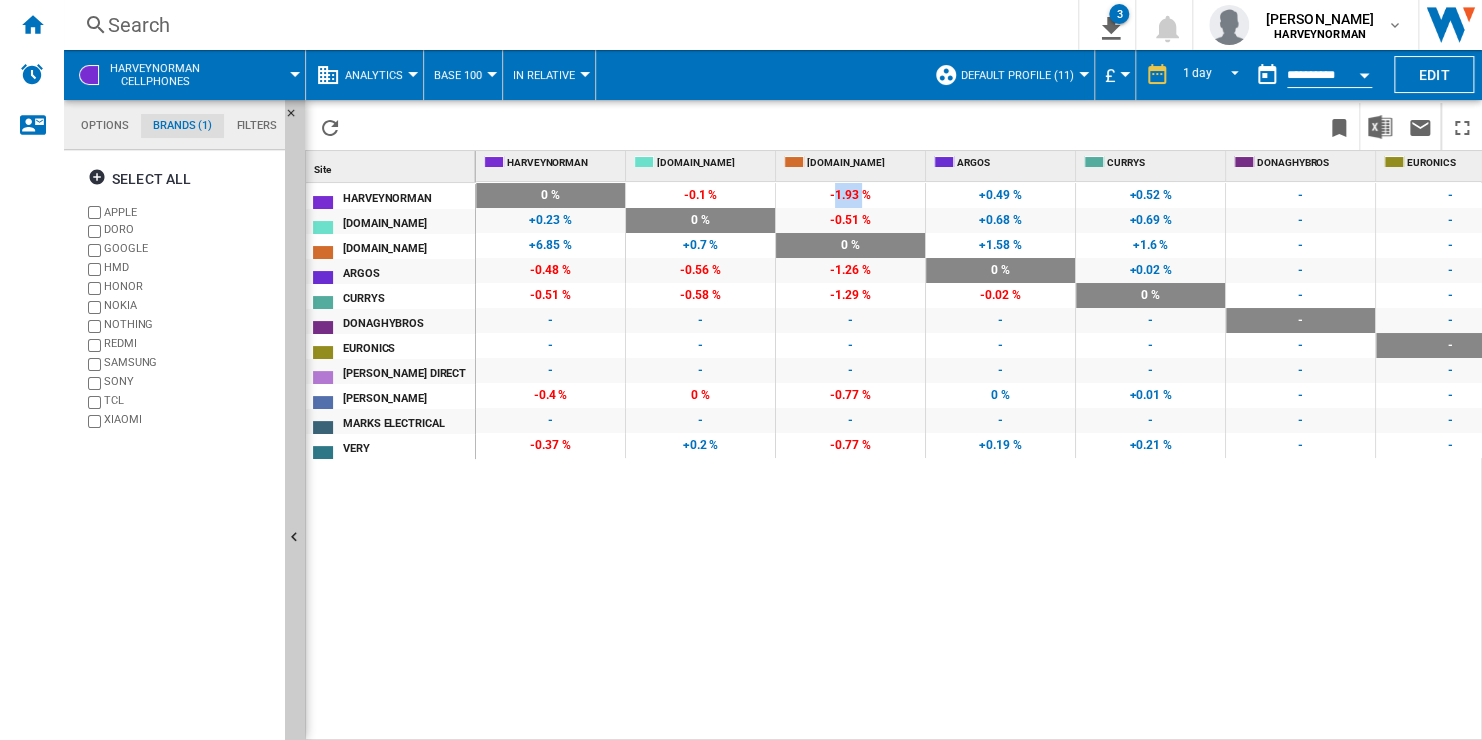 click on "-1.93 %" at bounding box center [850, 195] 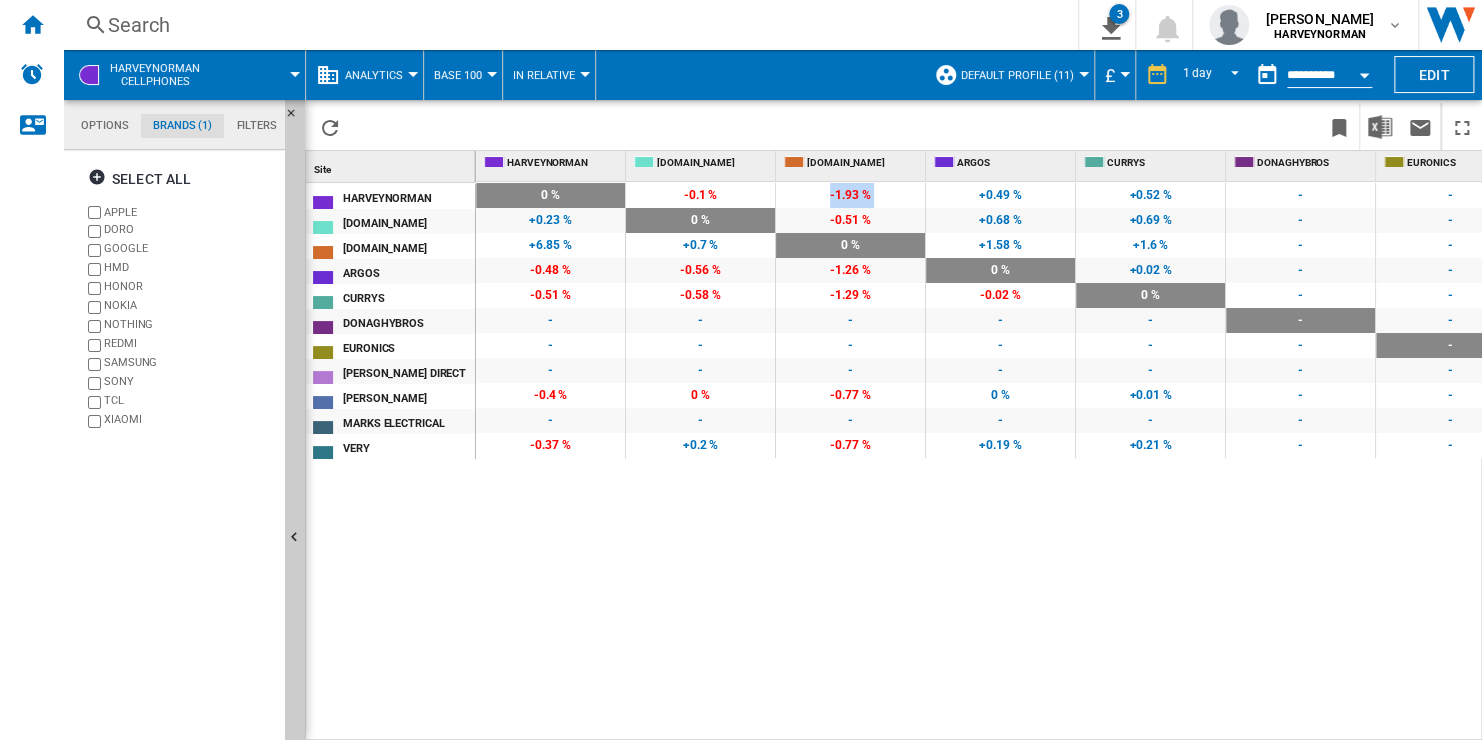 click on "-1.93 %" at bounding box center [850, 195] 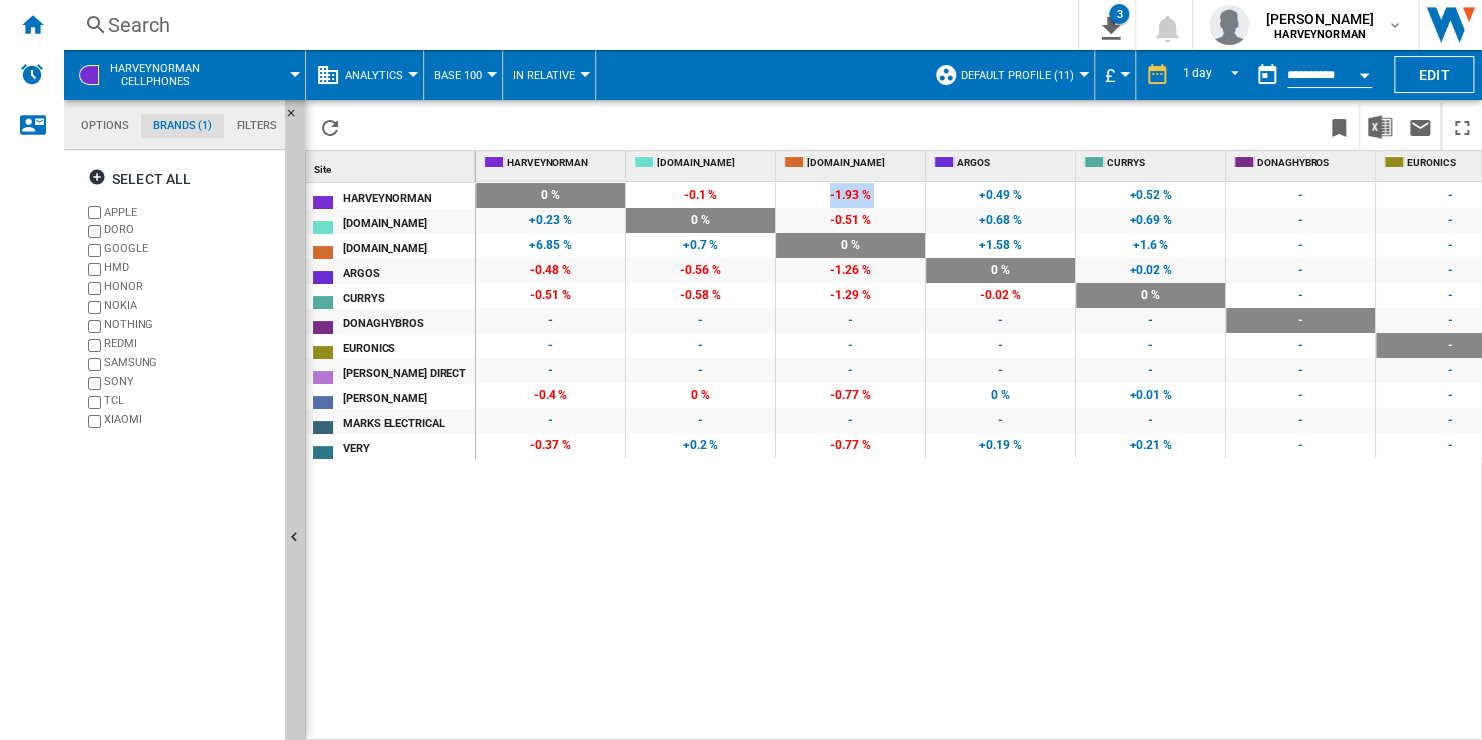 click on "Analytics" at bounding box center (374, 75) 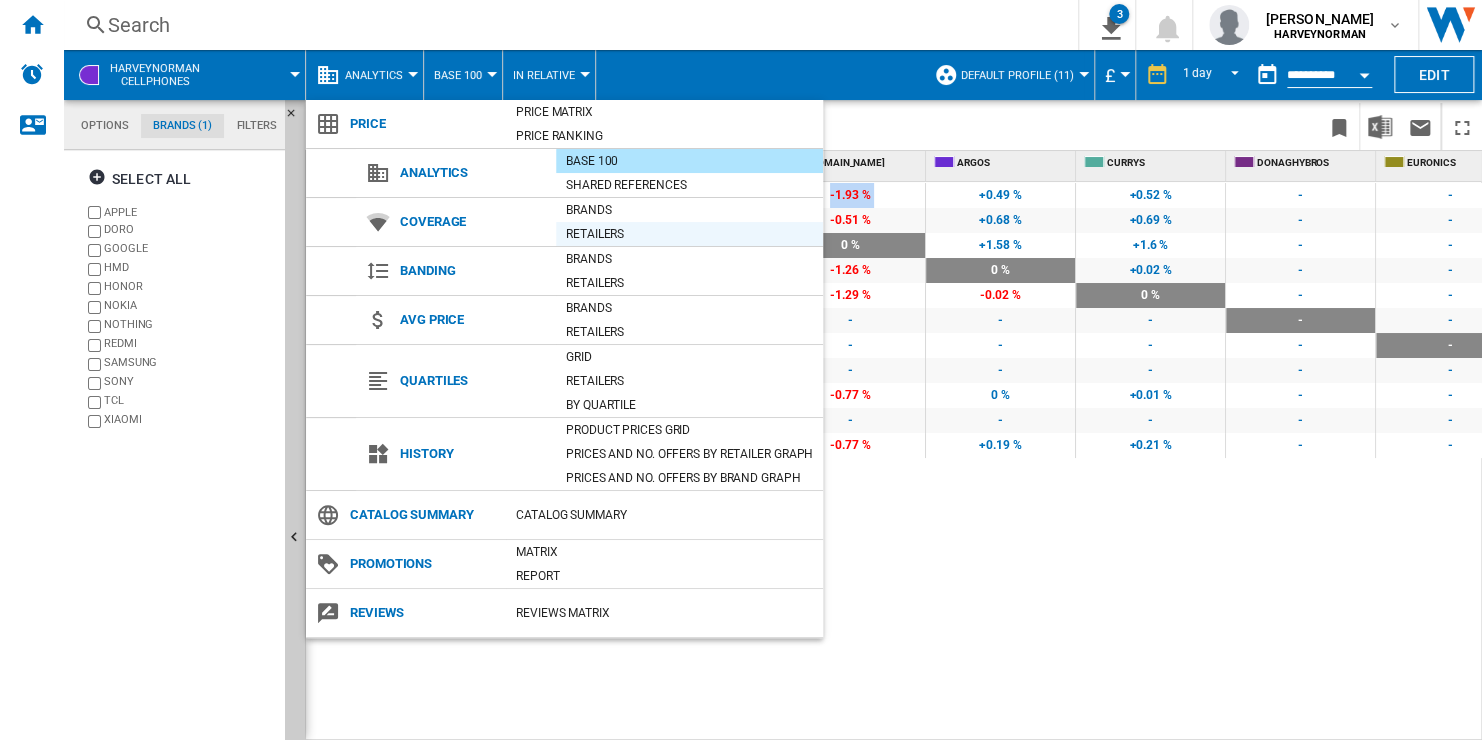 click on "Retailers" at bounding box center (689, 234) 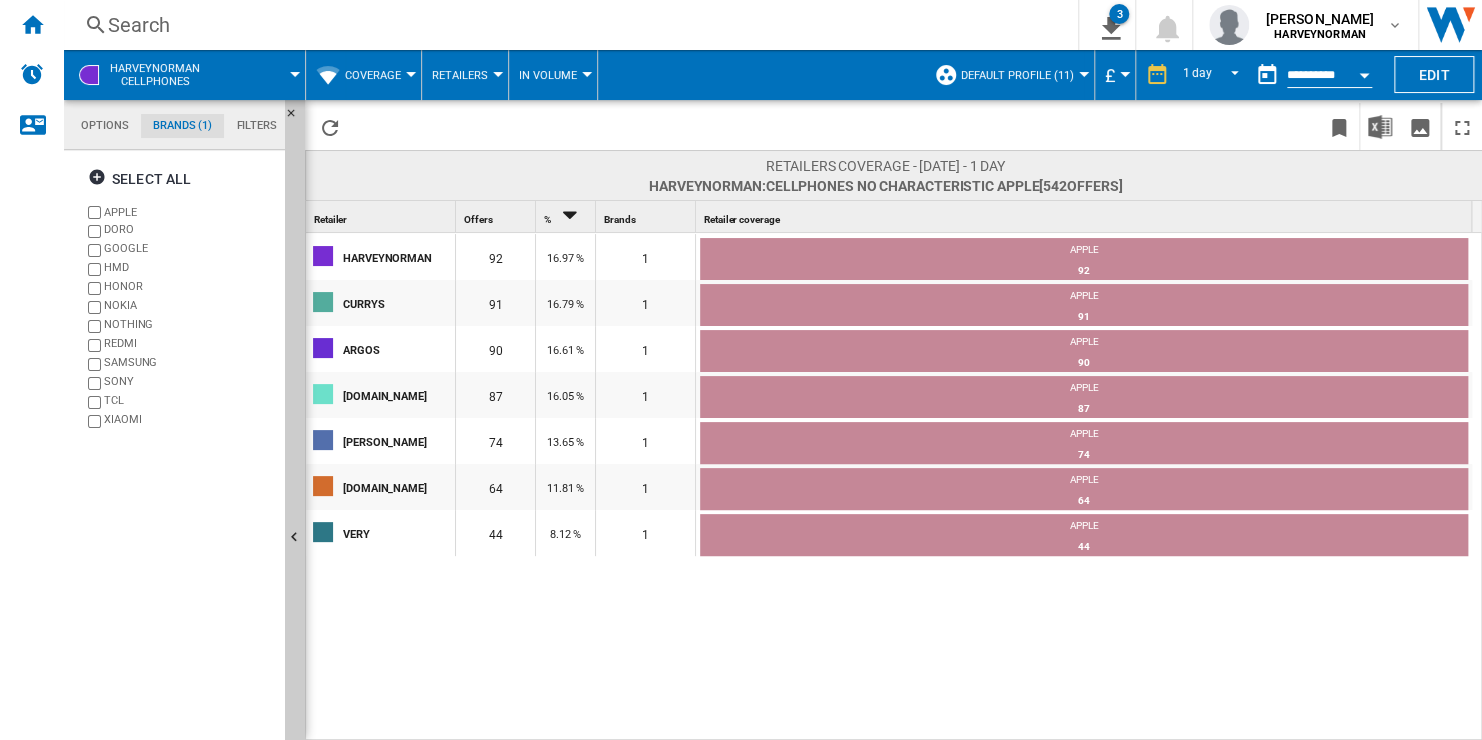 click on "Coverage" at bounding box center (373, 75) 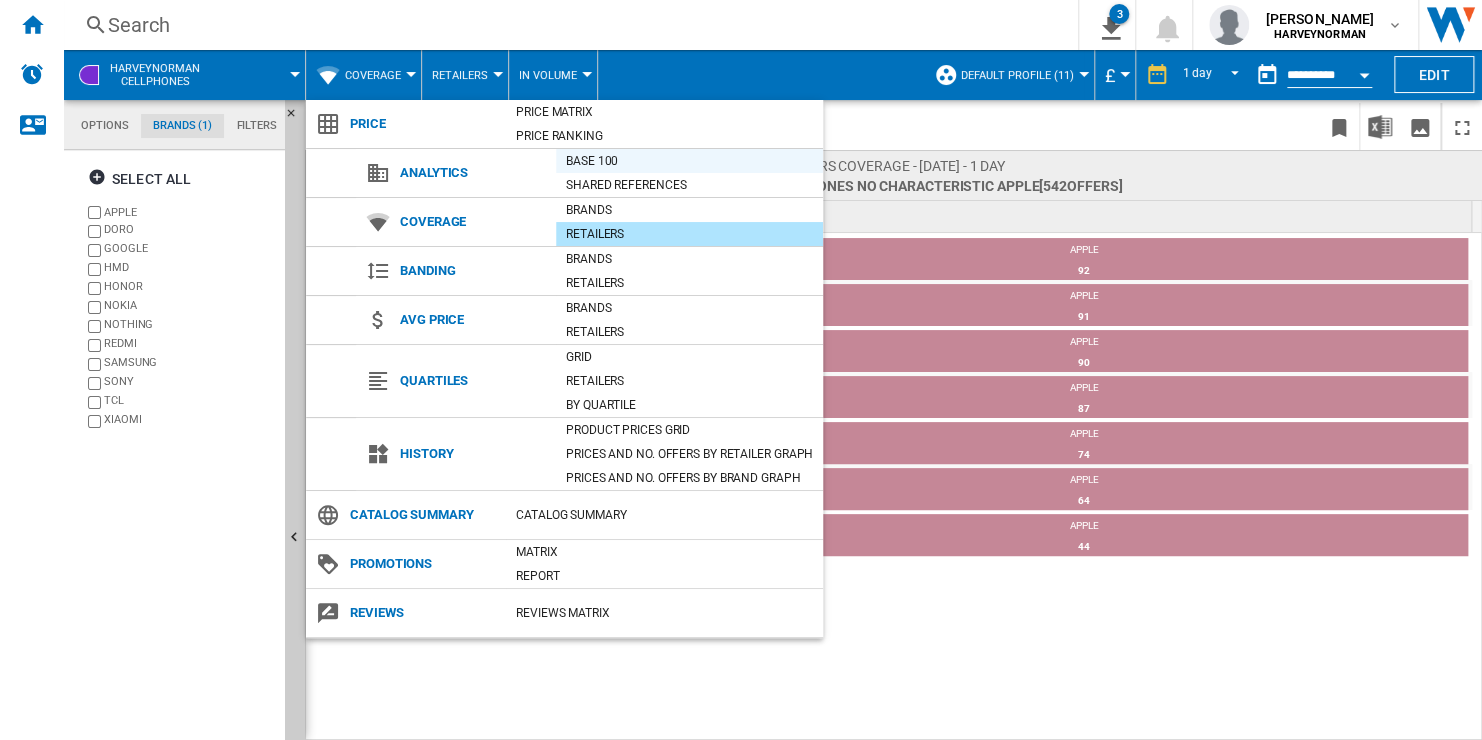 click on "Base 100" at bounding box center [689, 161] 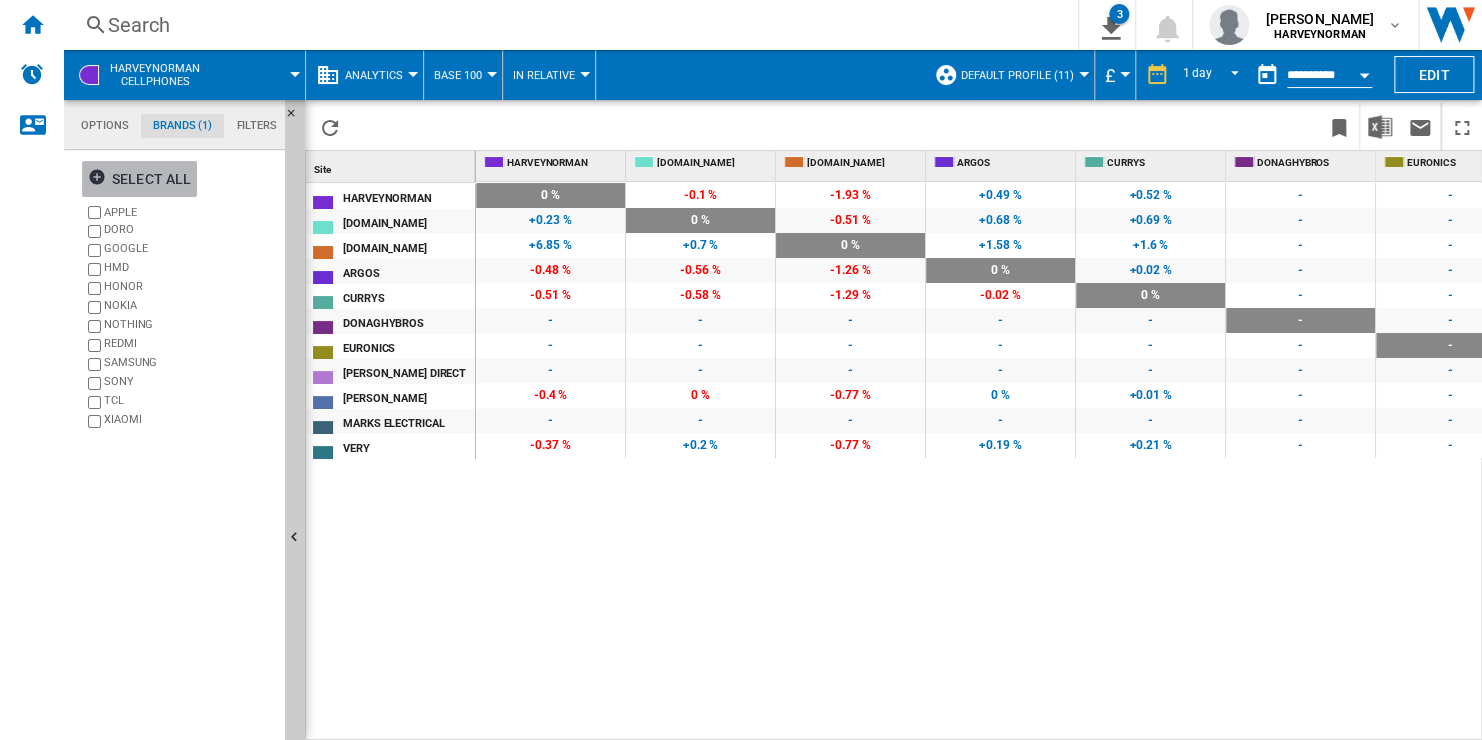 click on "Select all" at bounding box center [139, 179] 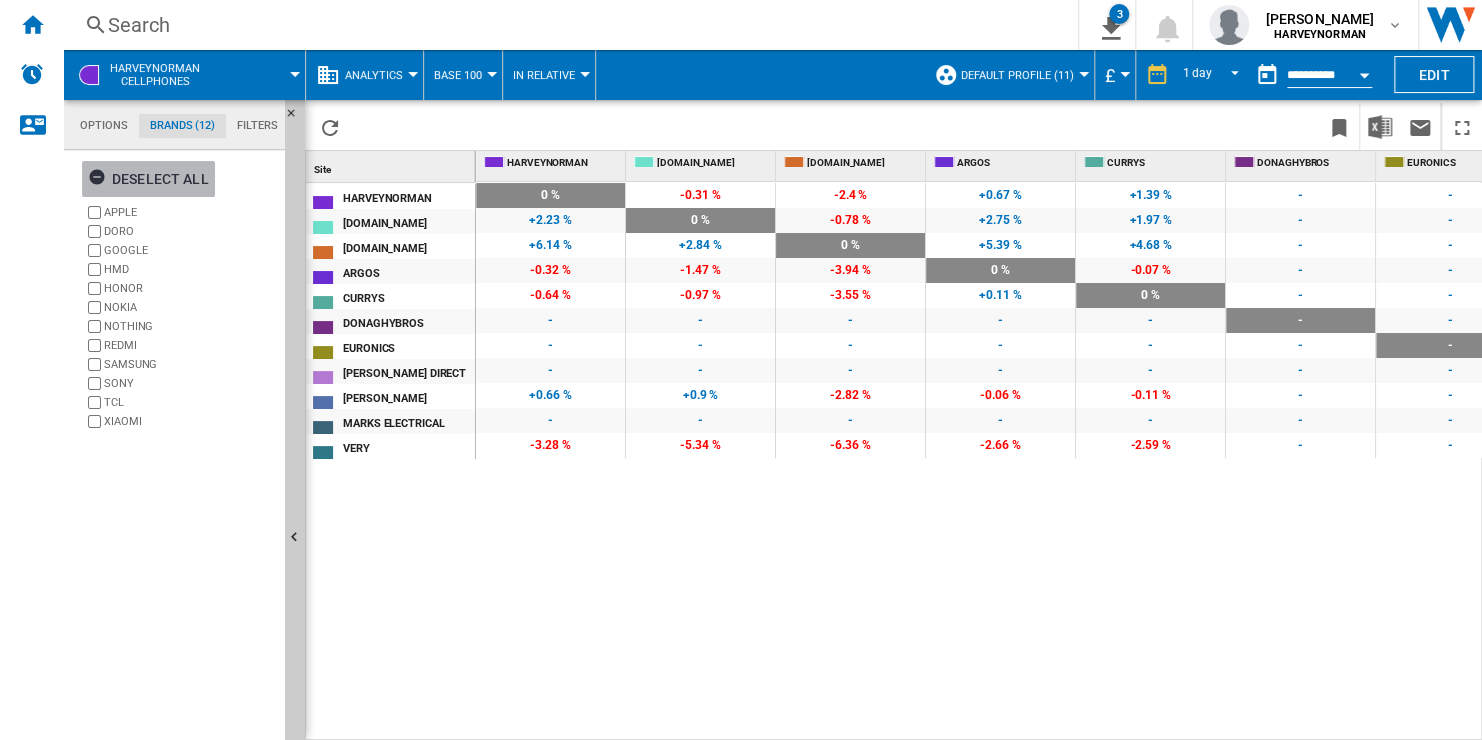 click on "Deselect all" at bounding box center [148, 179] 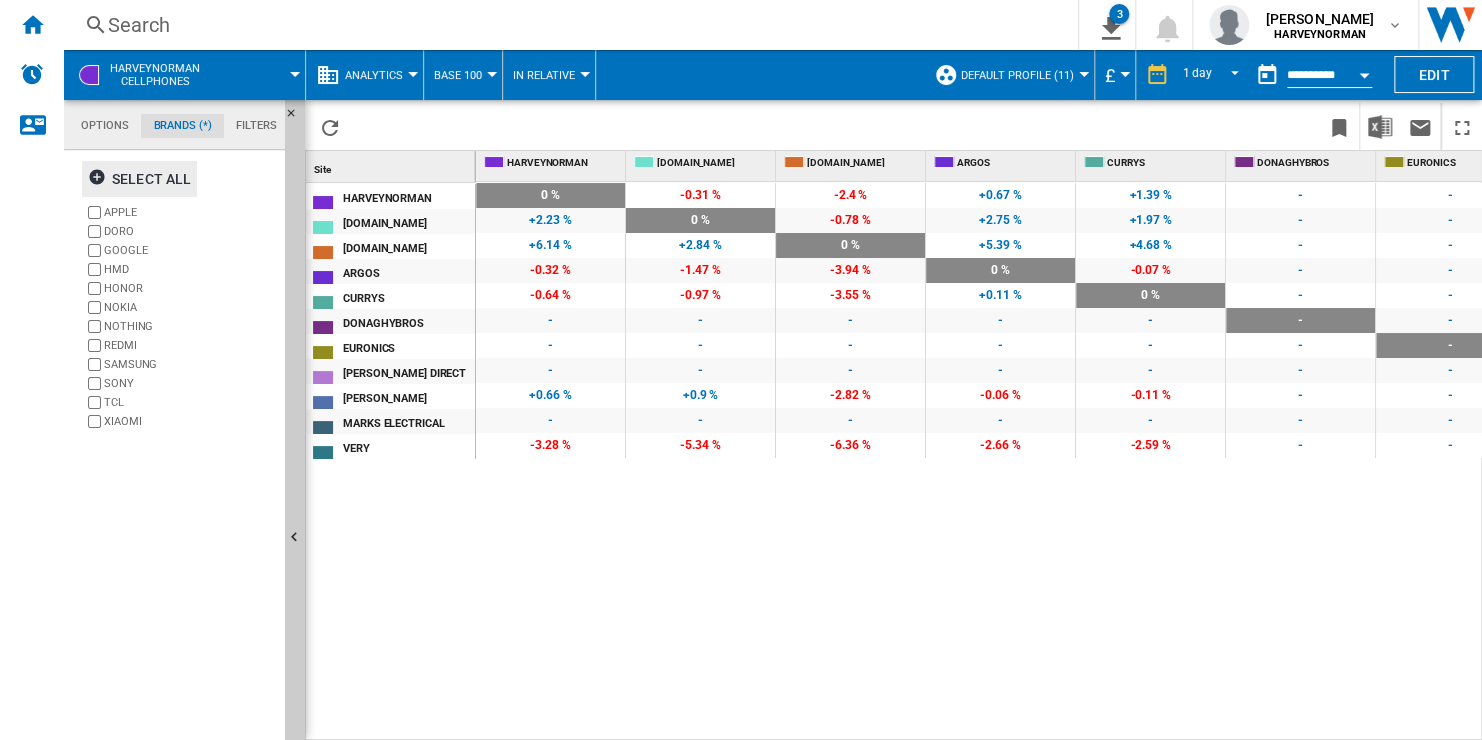 click on "APPLE" at bounding box center [190, 212] 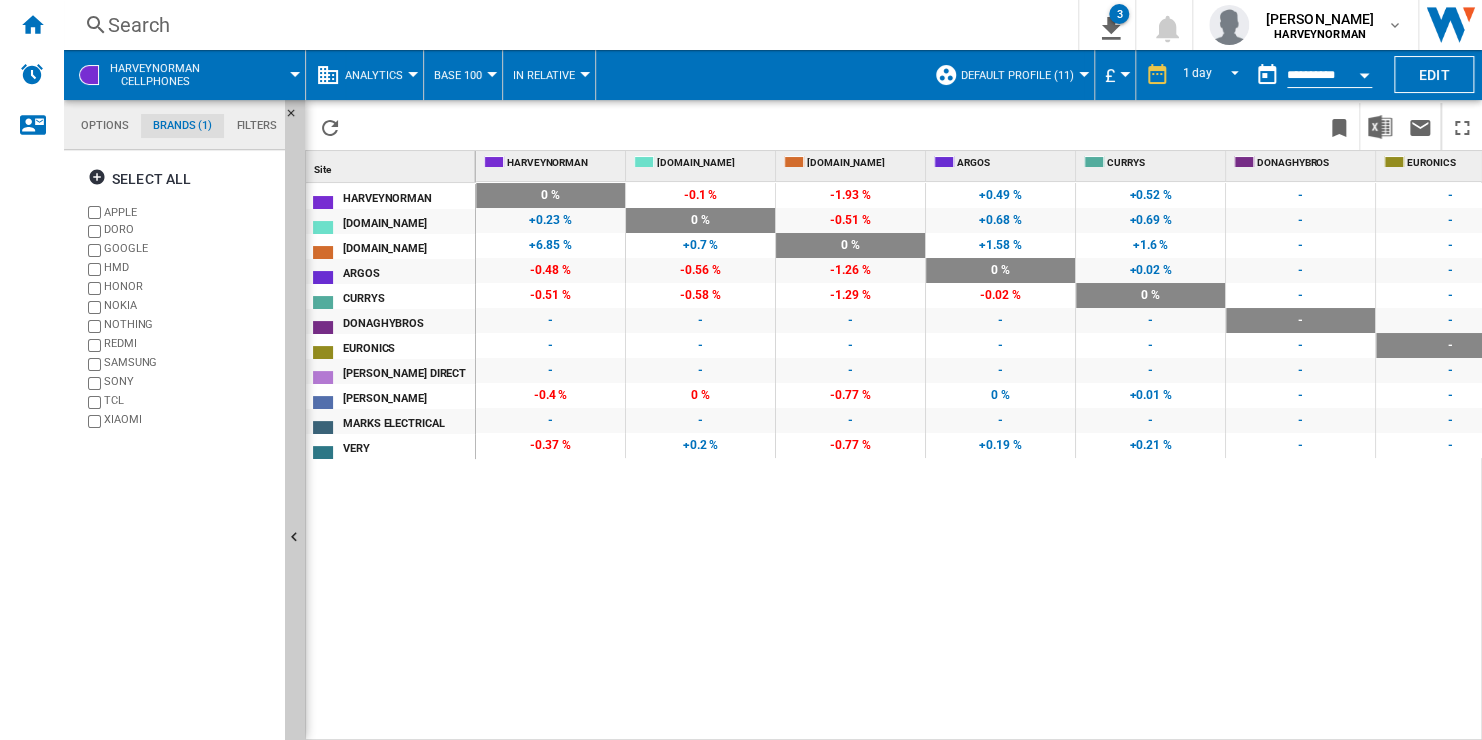 click on "Analytics" at bounding box center (374, 75) 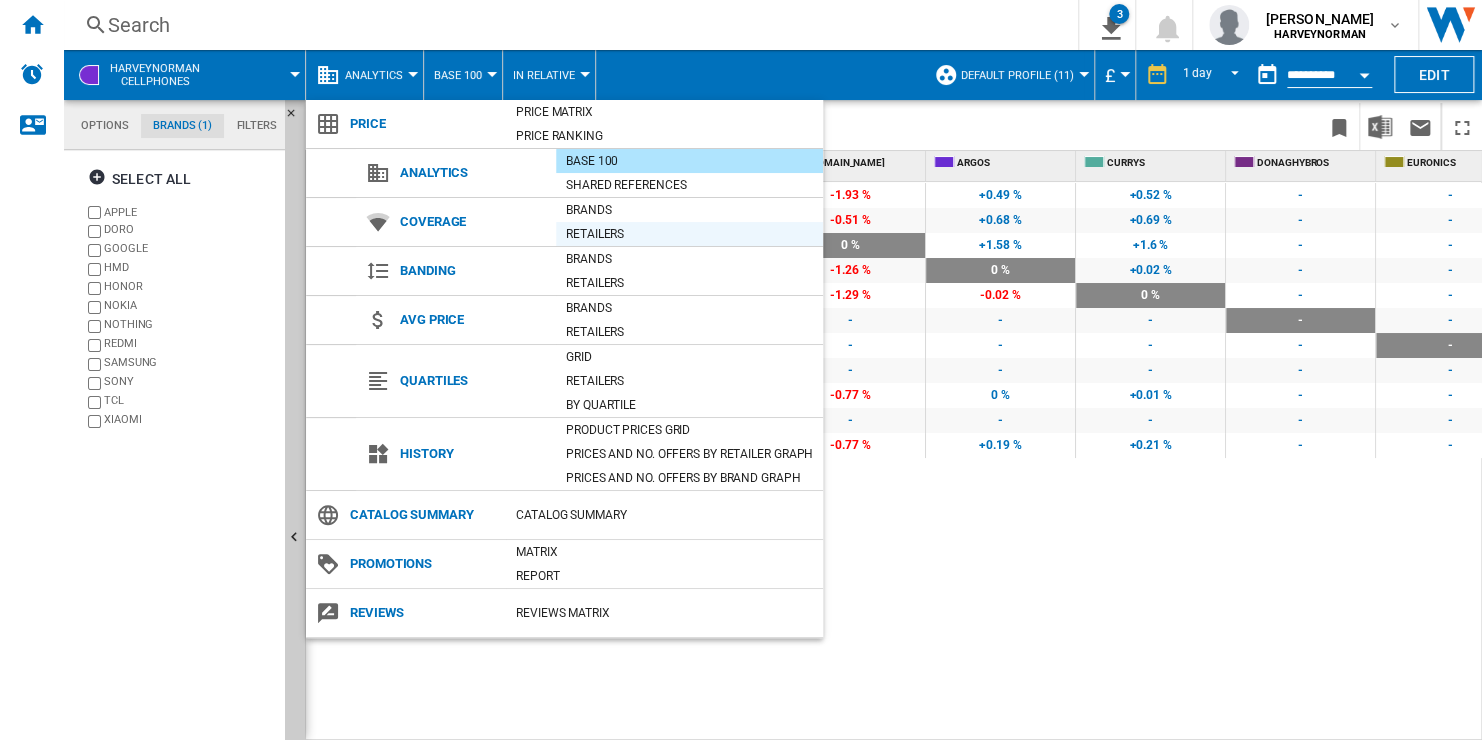 click on "Retailers" at bounding box center (689, 234) 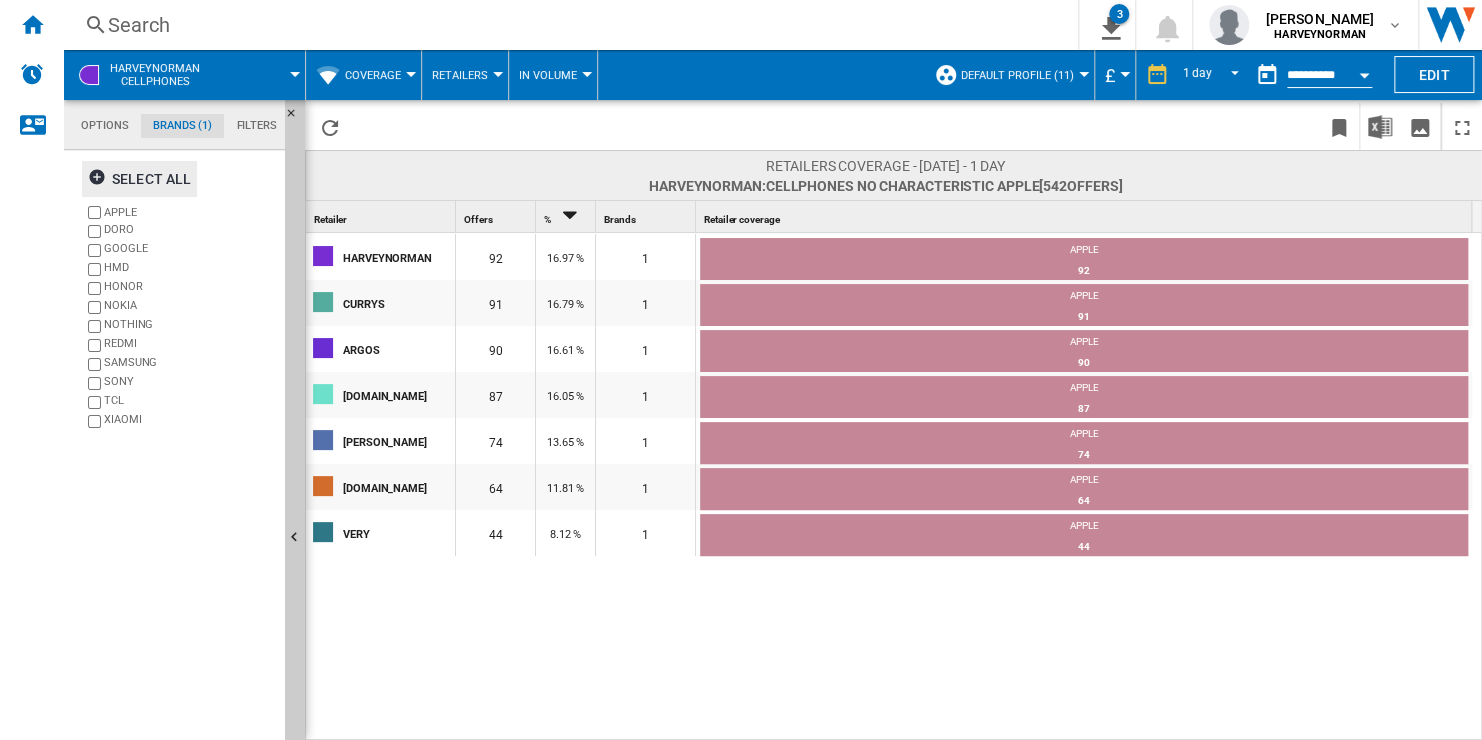 click on "Select all" at bounding box center [139, 179] 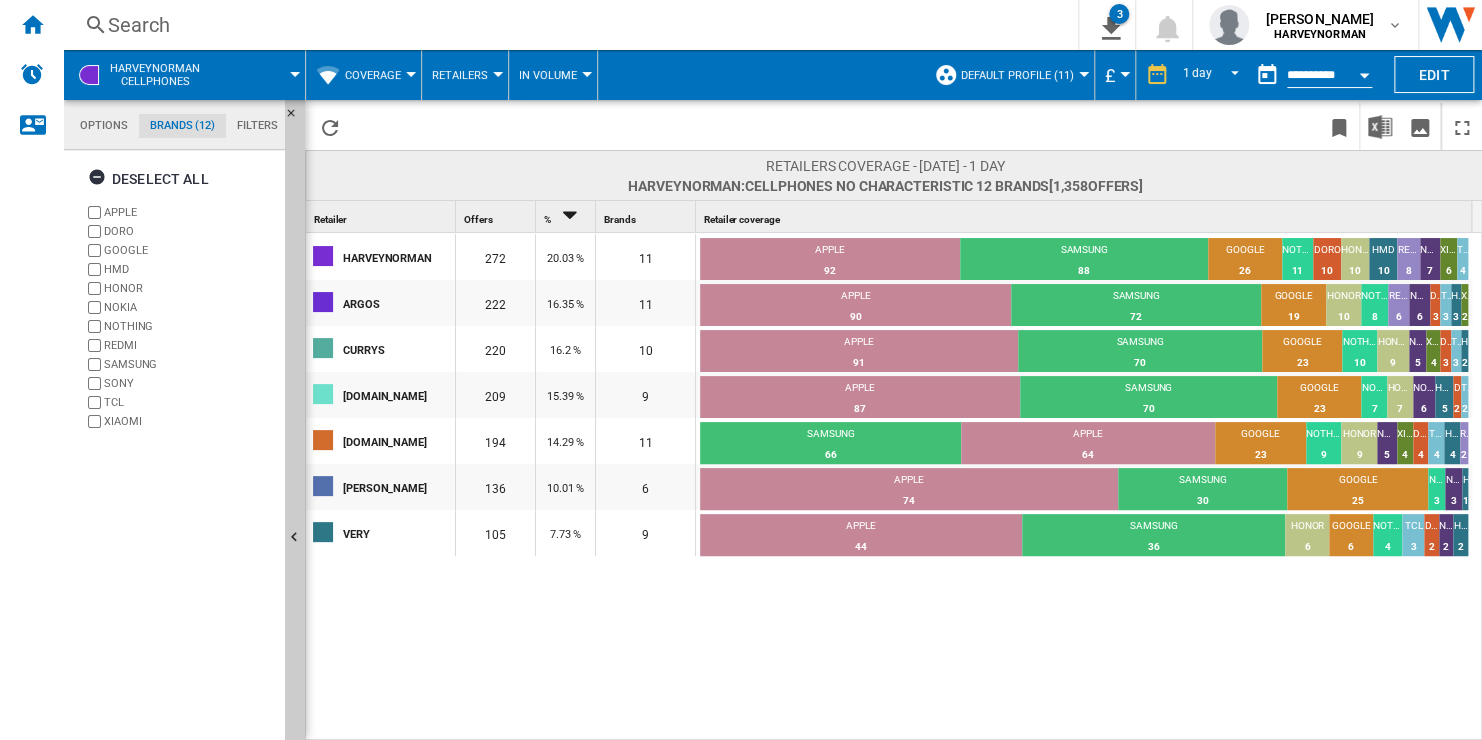 click on "In volume" at bounding box center [553, 75] 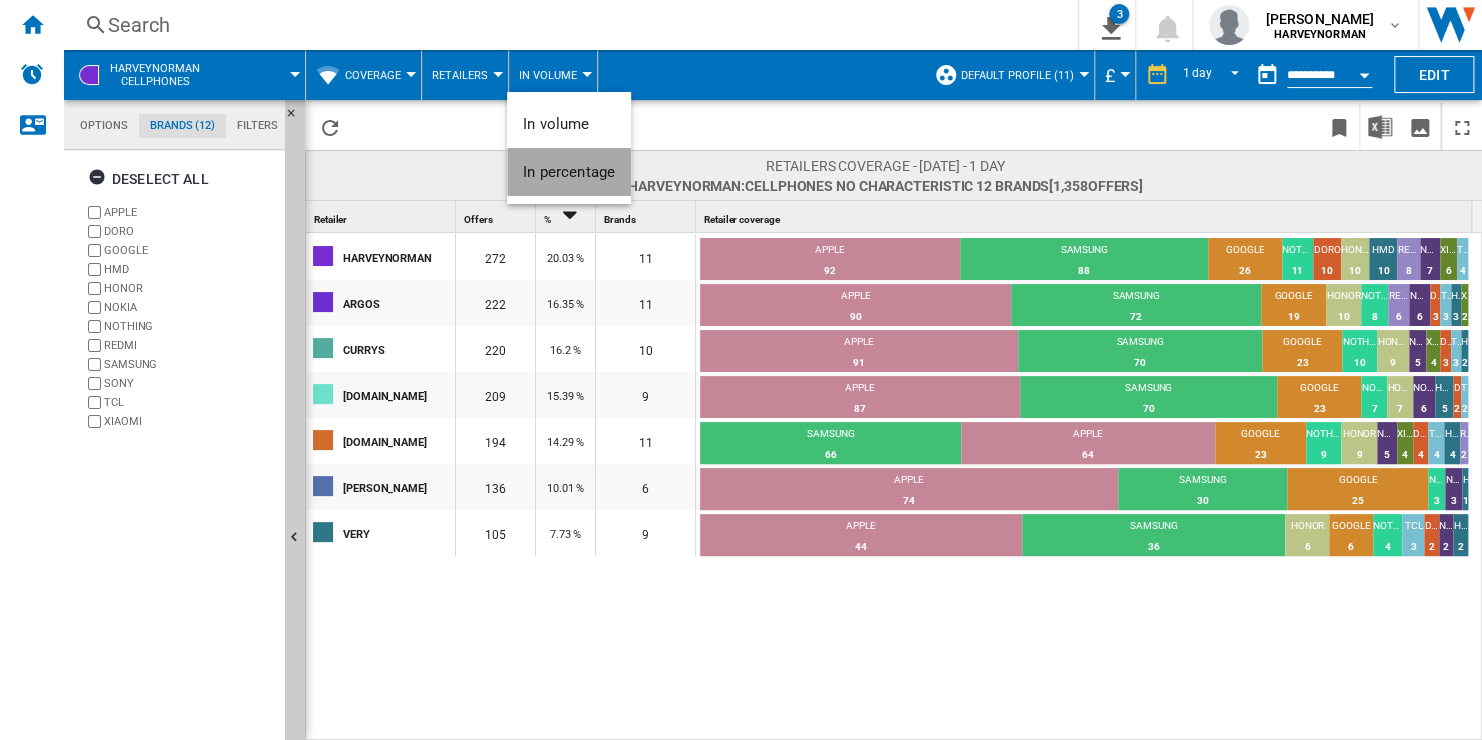 click on "In percentage" at bounding box center [569, 172] 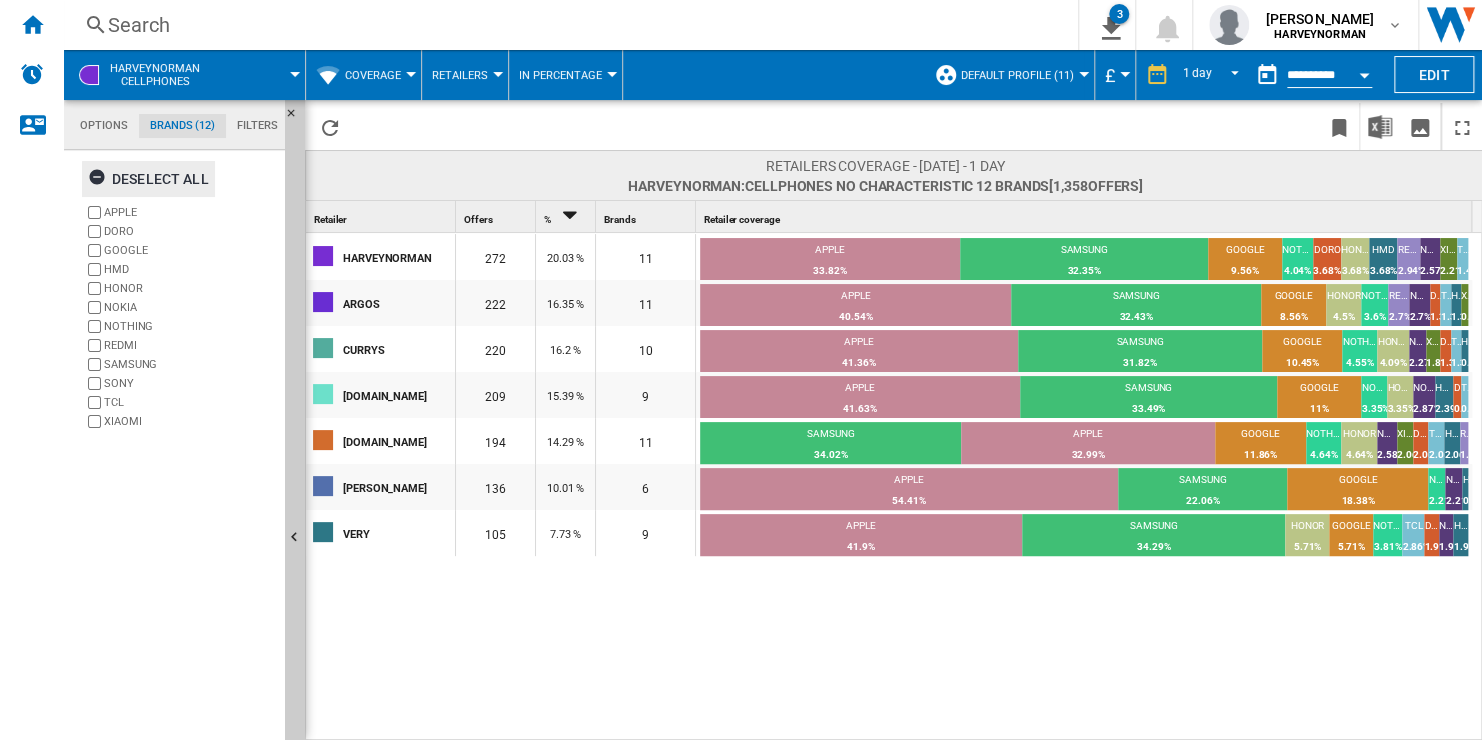 click on "Deselect all" at bounding box center [148, 179] 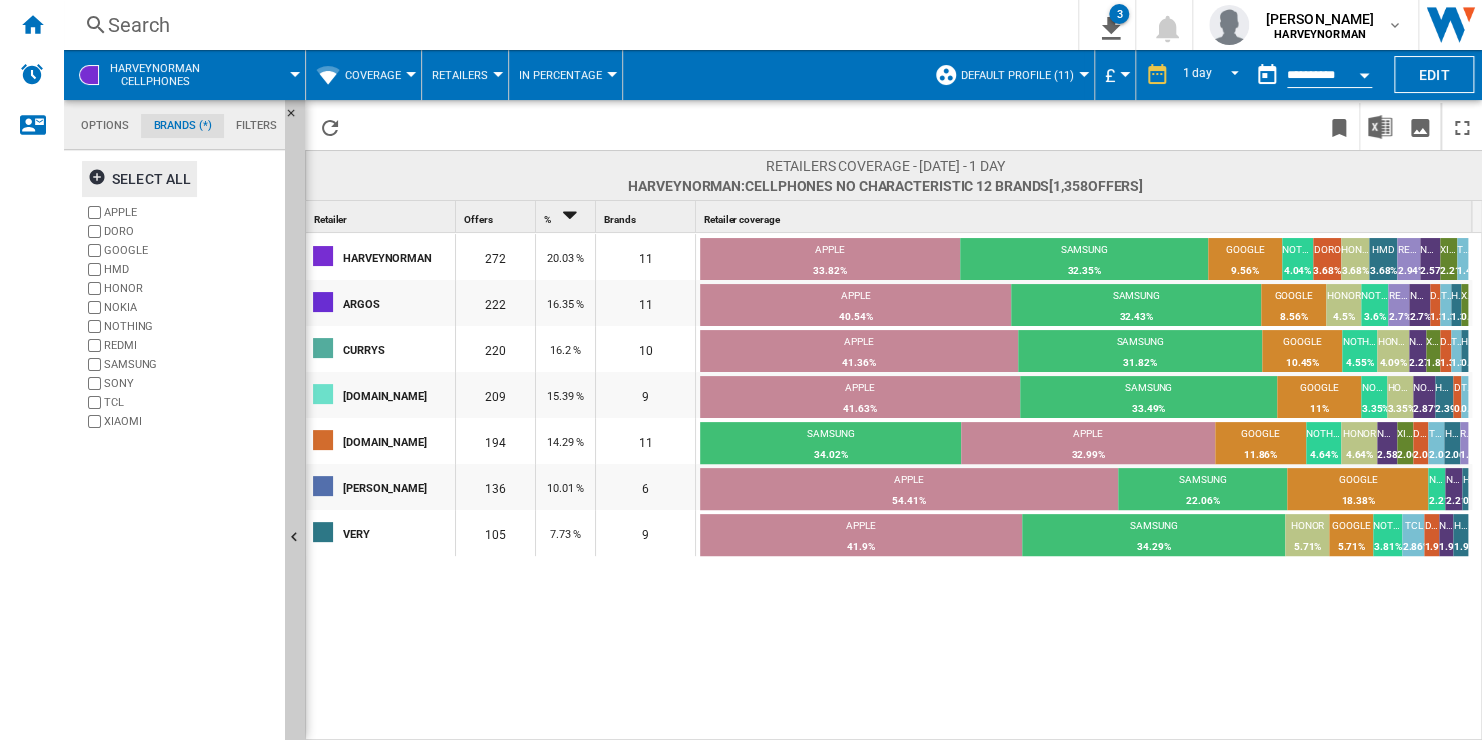 click on "DORO" at bounding box center (190, 231) 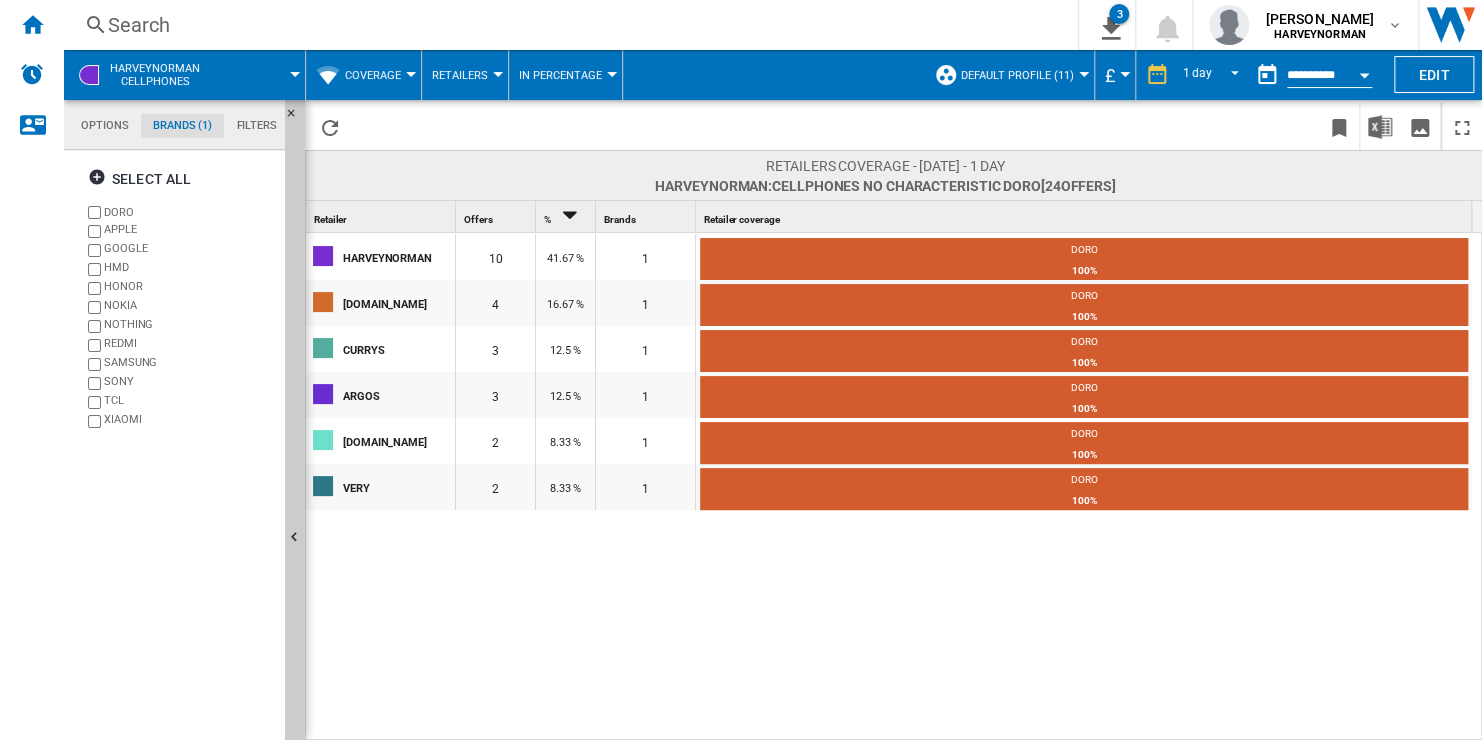 click on "APPLE" at bounding box center [190, 231] 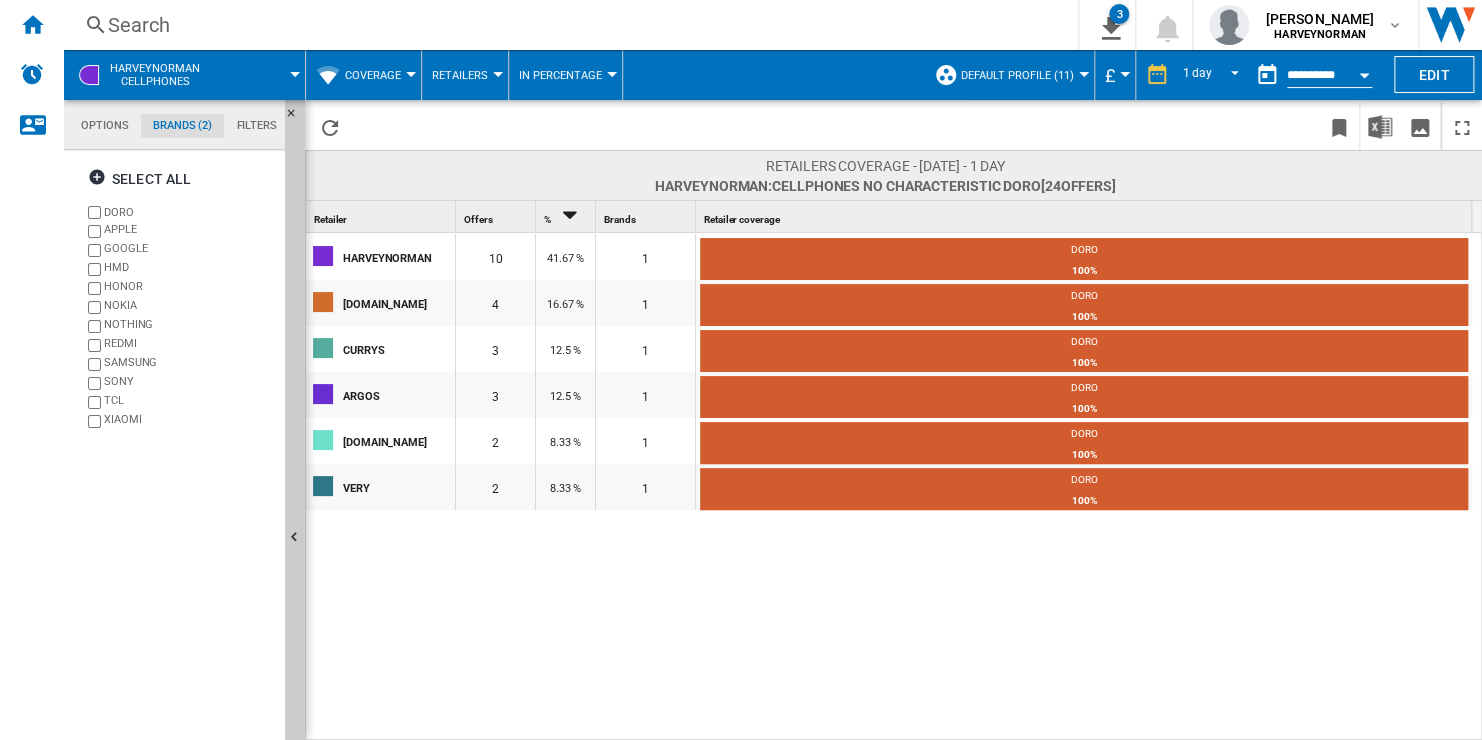 click on "DORO" at bounding box center [190, 212] 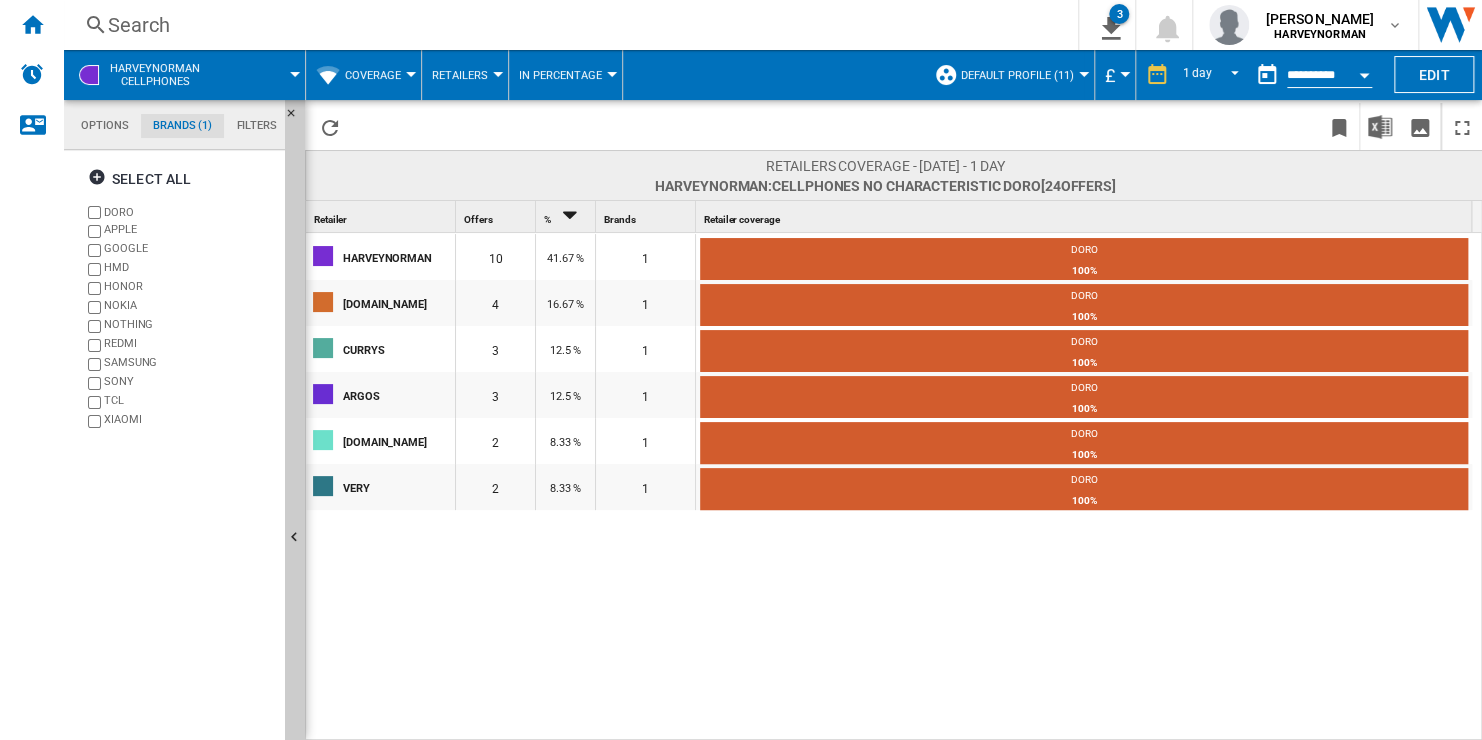click on "GOOGLE" at bounding box center (190, 250) 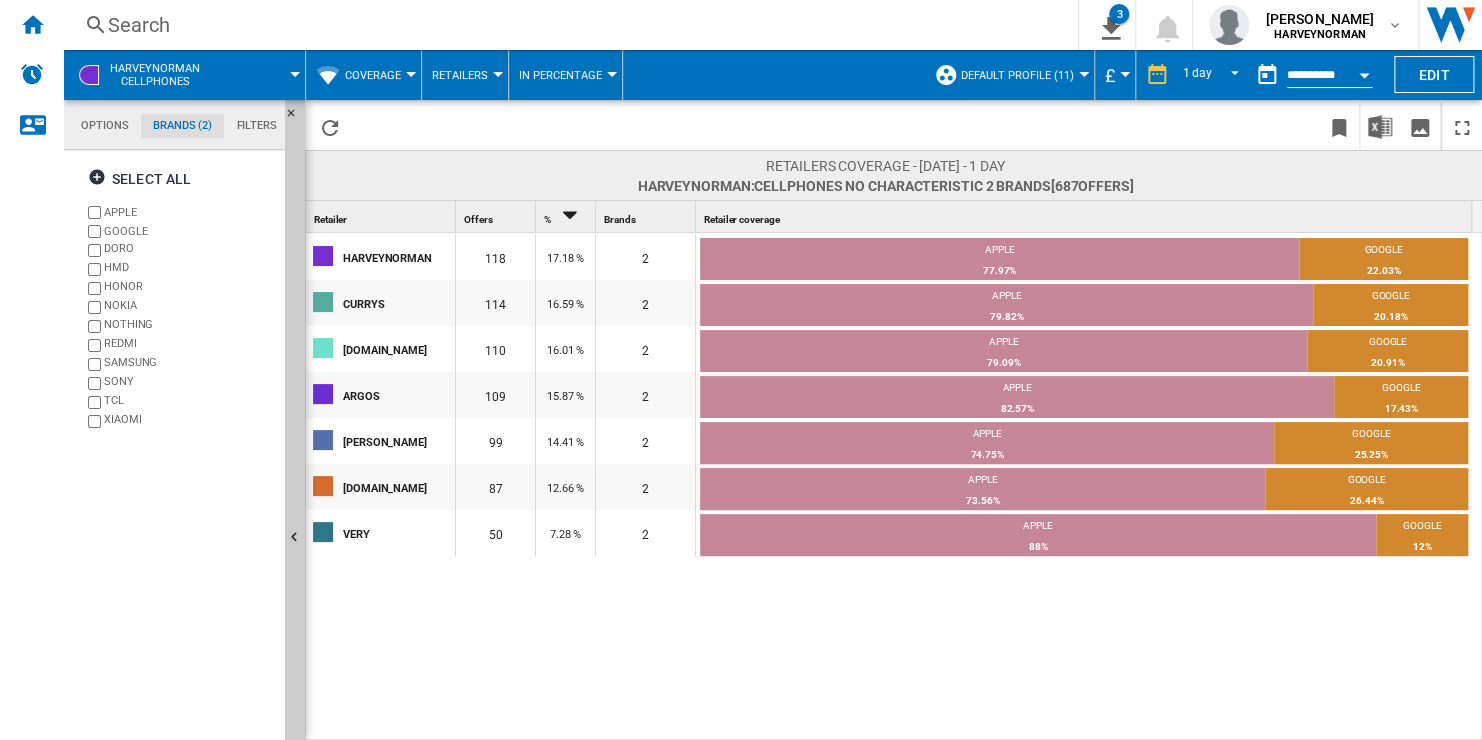 click on "SAMSUNG" at bounding box center (190, 364) 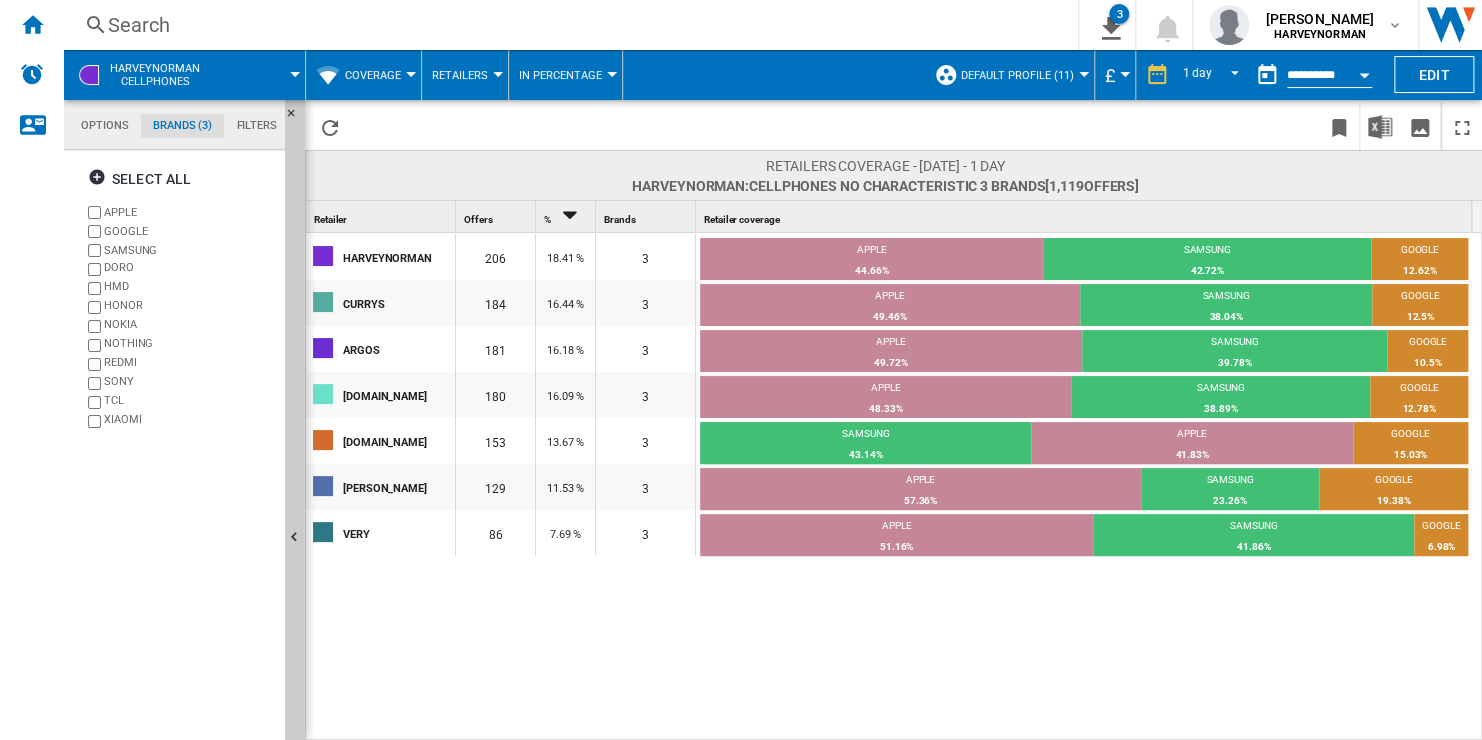 click on "In percentage" at bounding box center [560, 75] 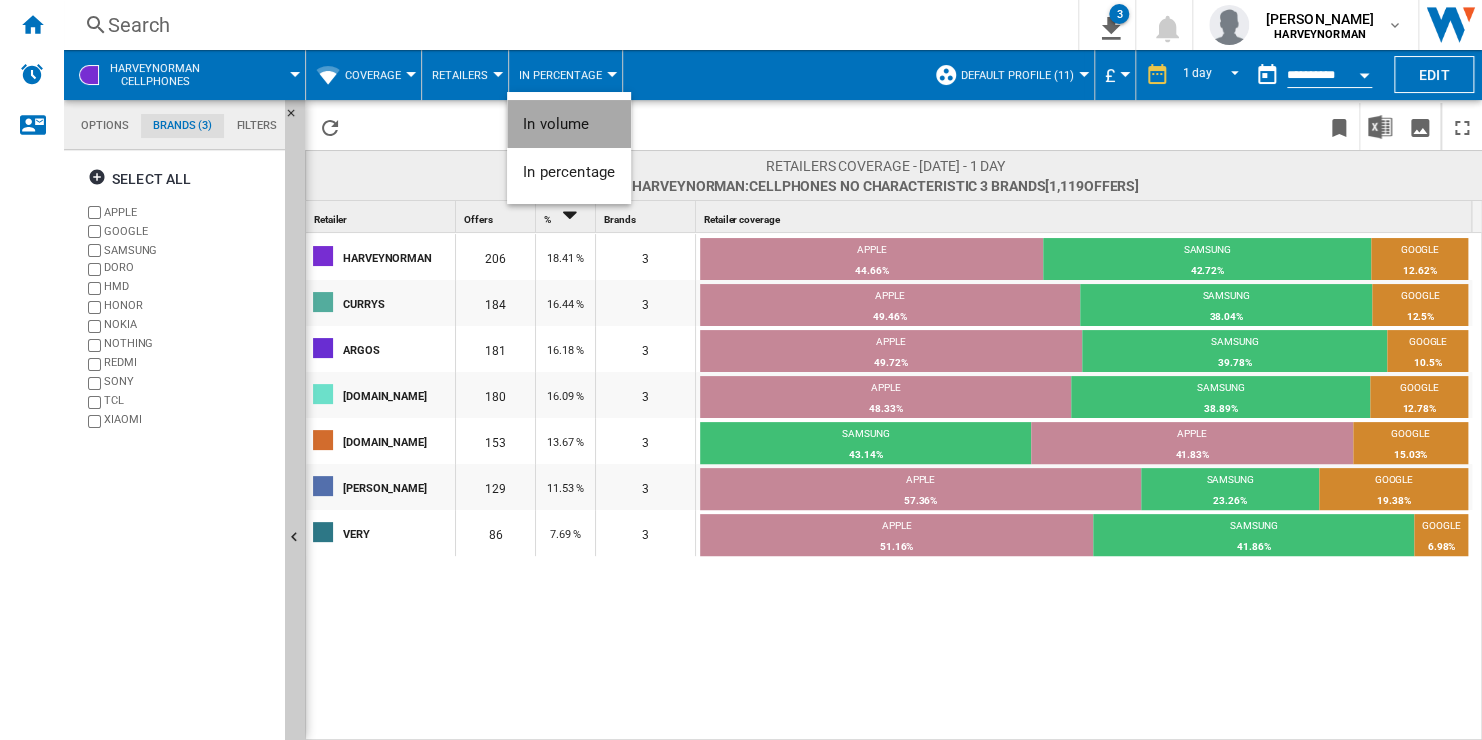 click on "In volume" at bounding box center (569, 124) 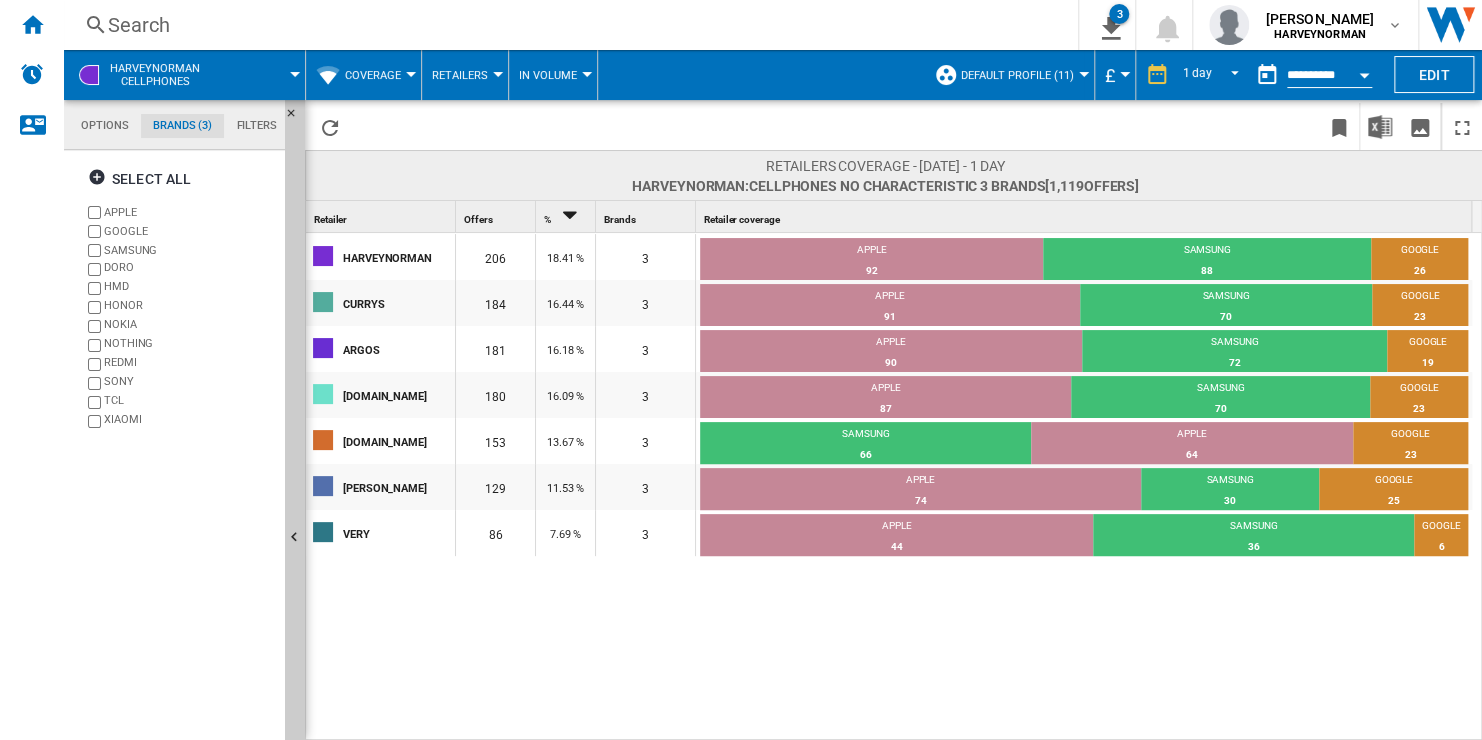 click on "HARVEYNORMAN Cellphones" at bounding box center (184, 75) 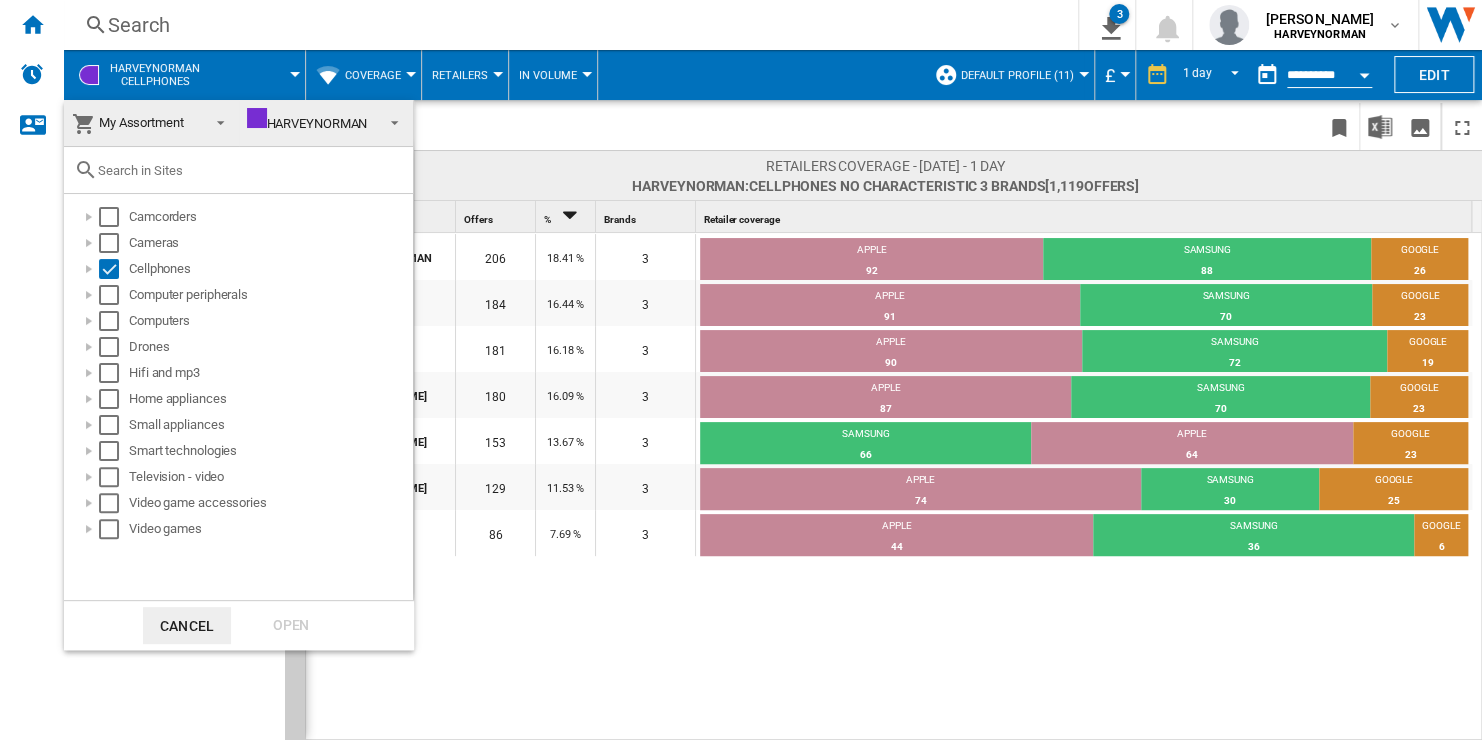 click on "My Assortment" at bounding box center [141, 122] 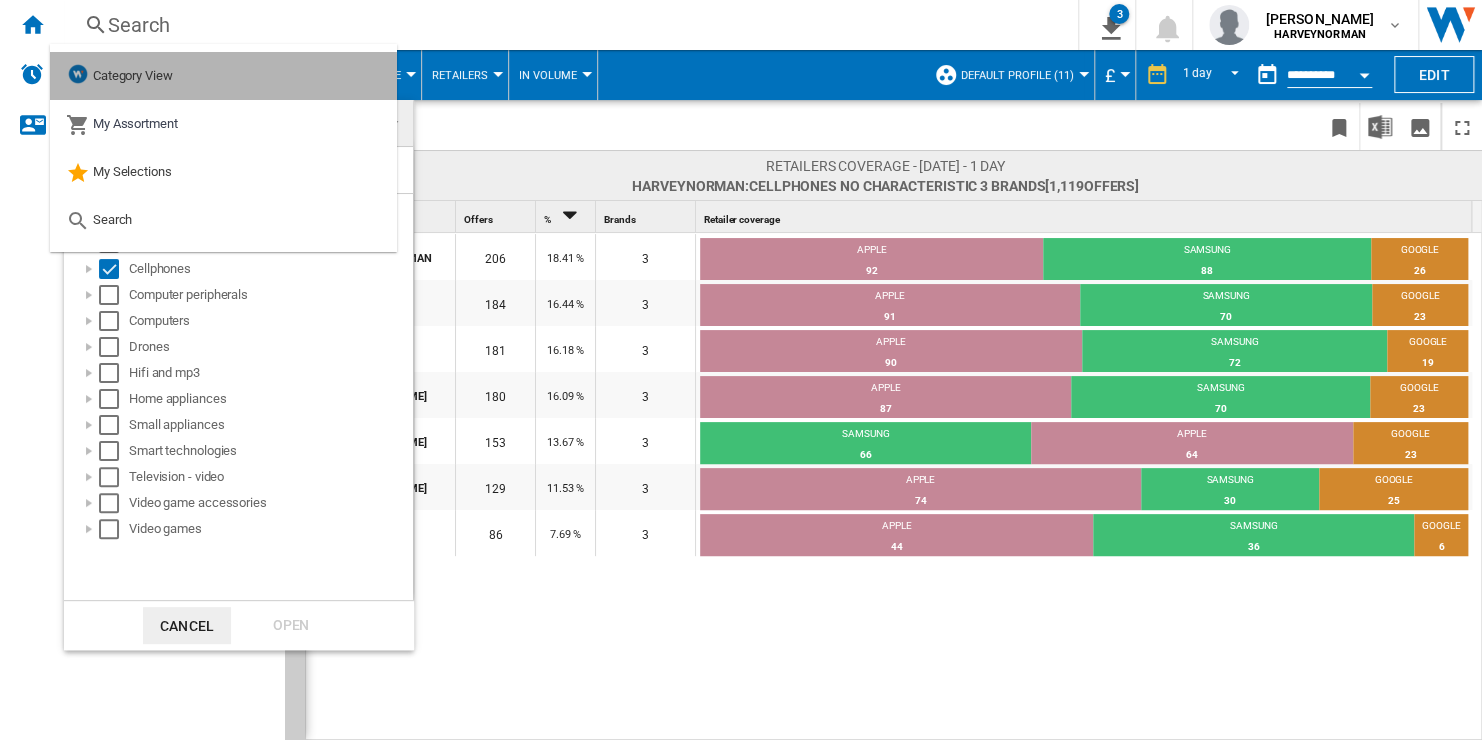 click on "Category View" at bounding box center [223, 76] 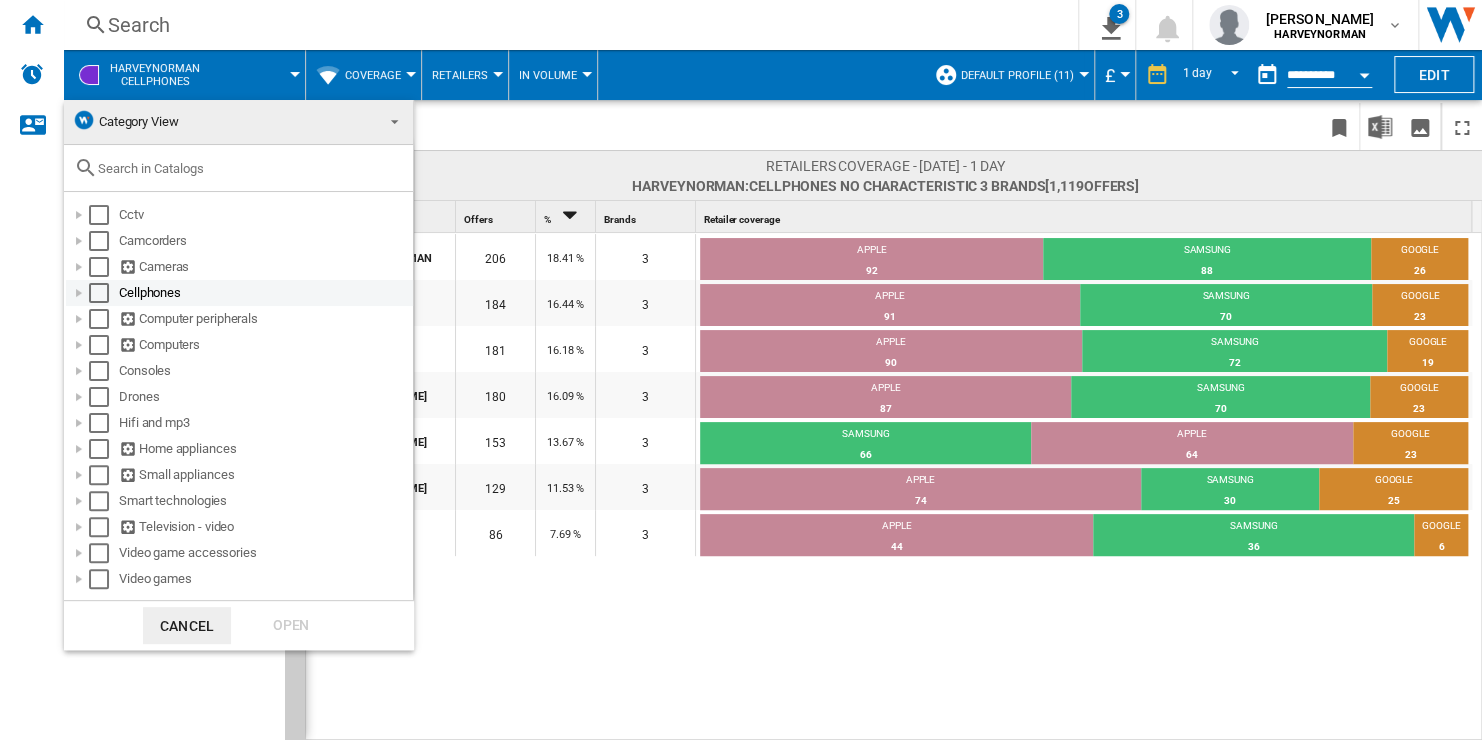 click at bounding box center (79, 293) 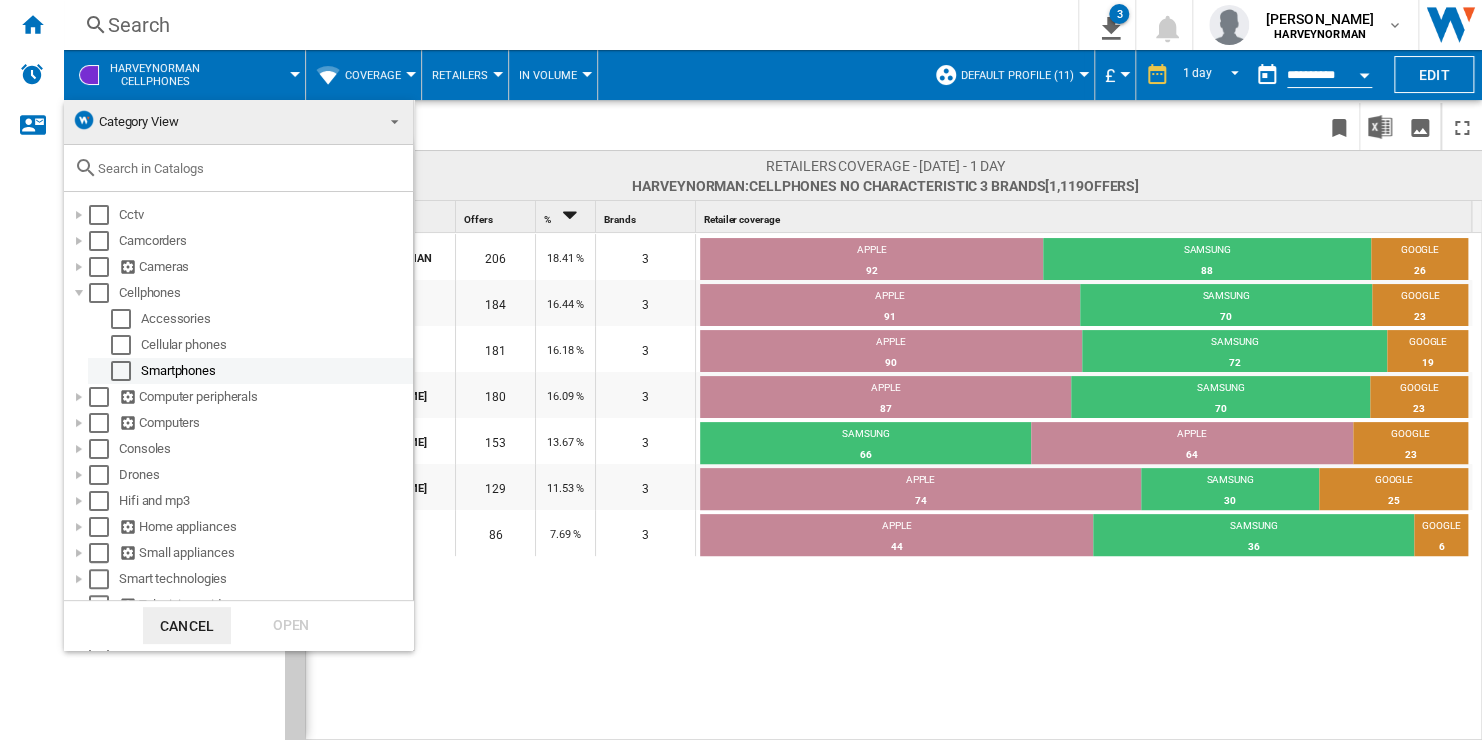 click at bounding box center (121, 371) 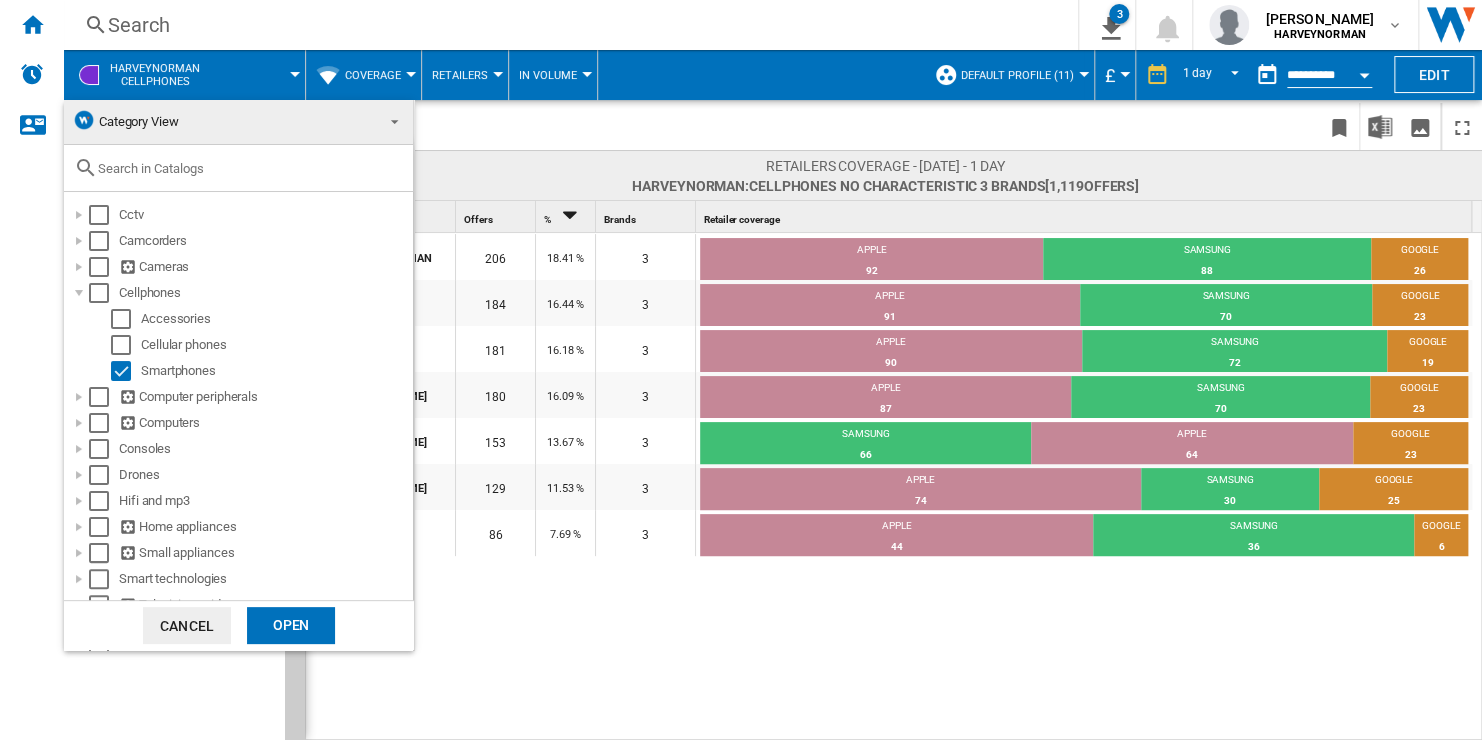 click on "Open" at bounding box center [291, 625] 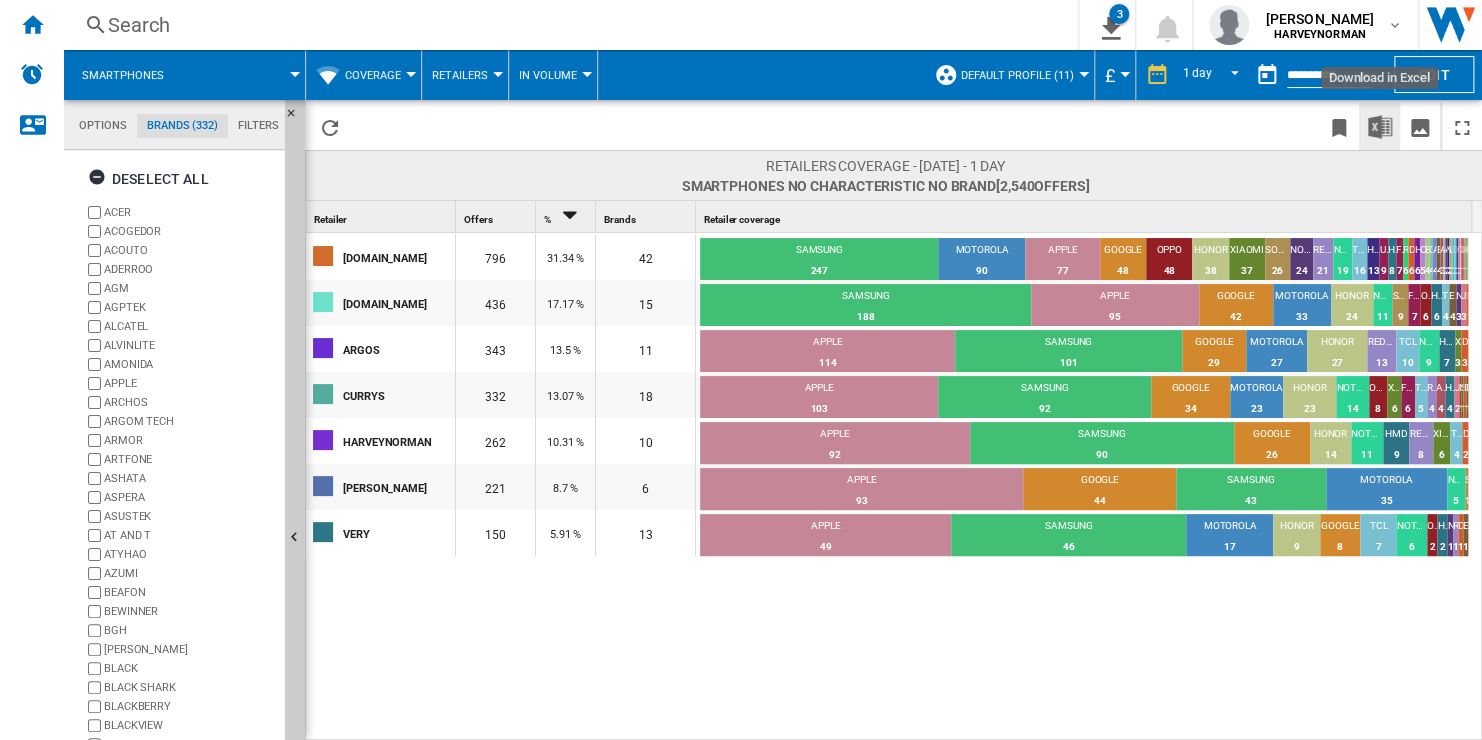 click at bounding box center [1380, 127] 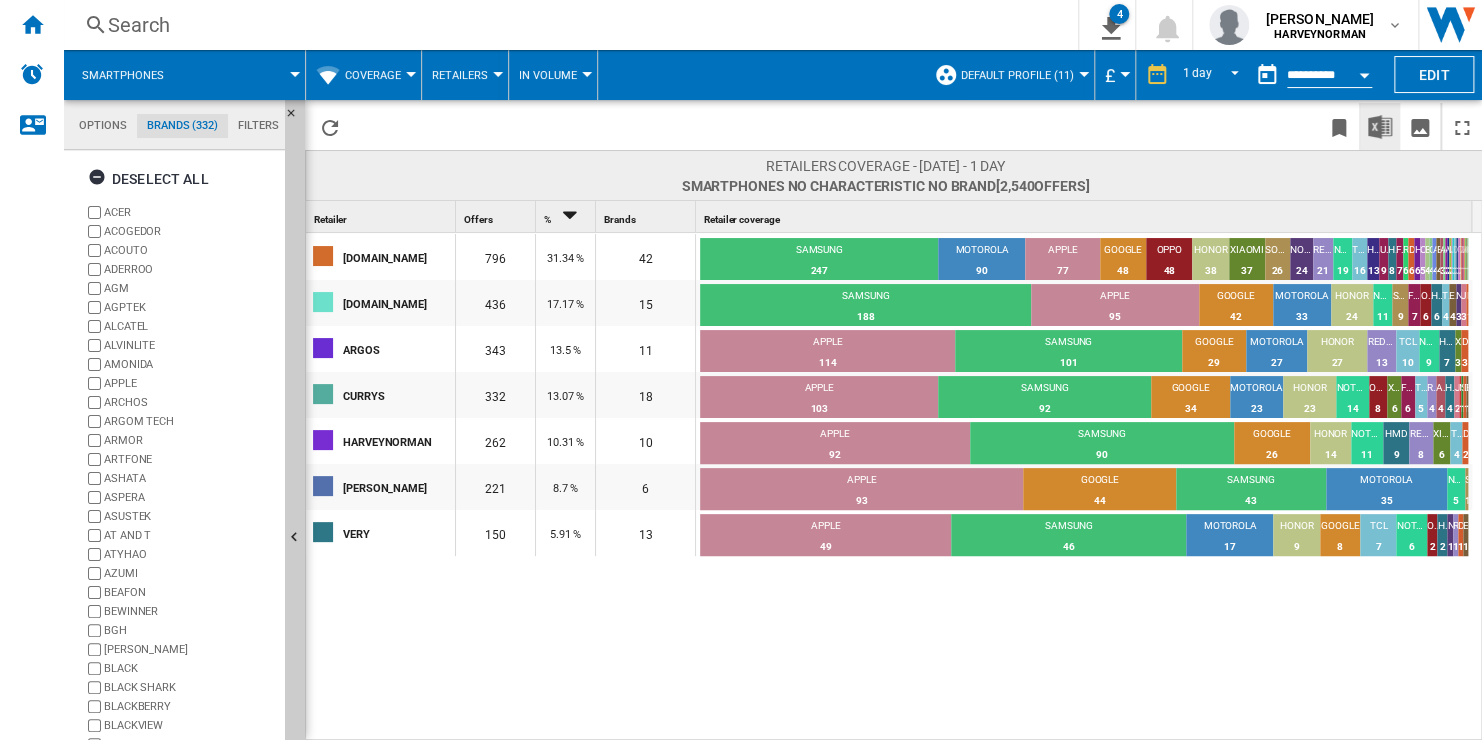 click on "Retailers" at bounding box center (460, 75) 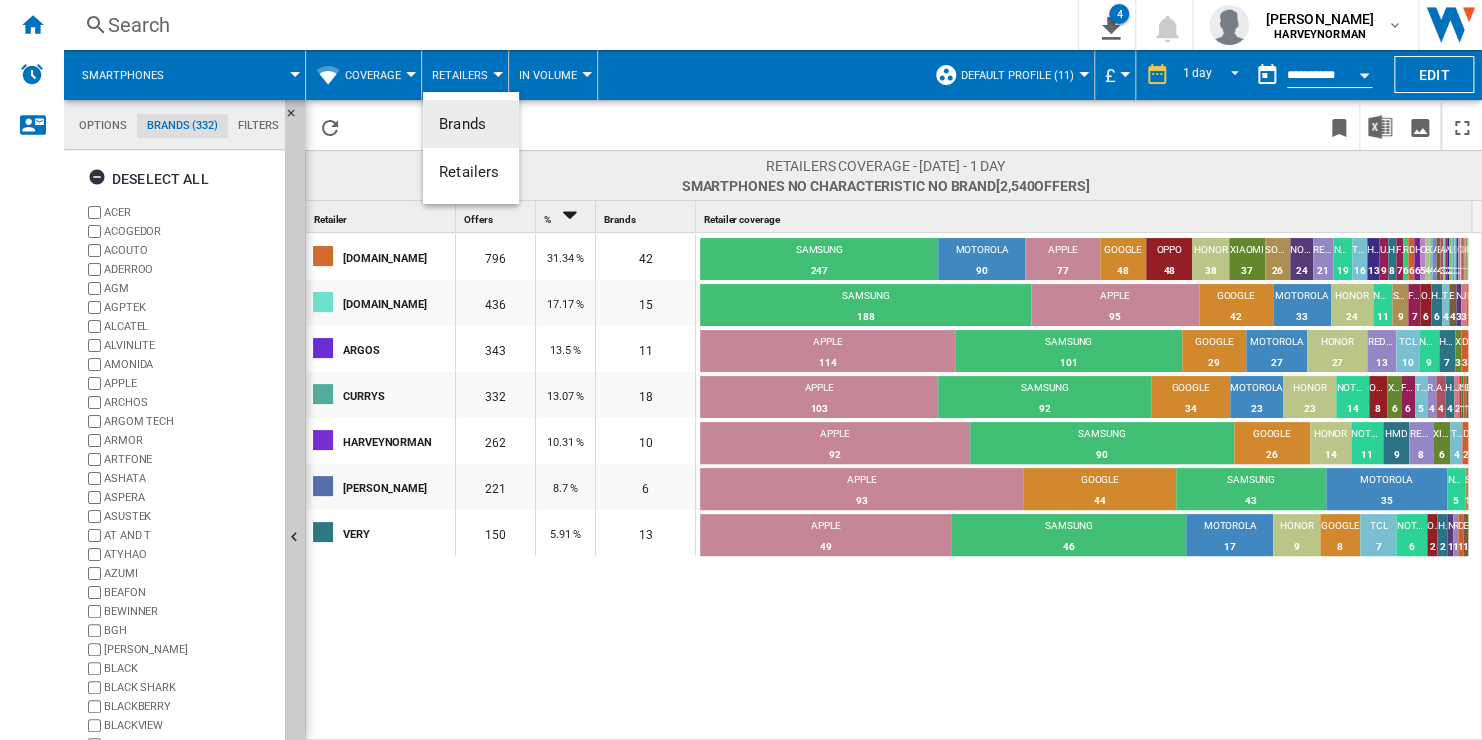 click on "Brands" at bounding box center [462, 124] 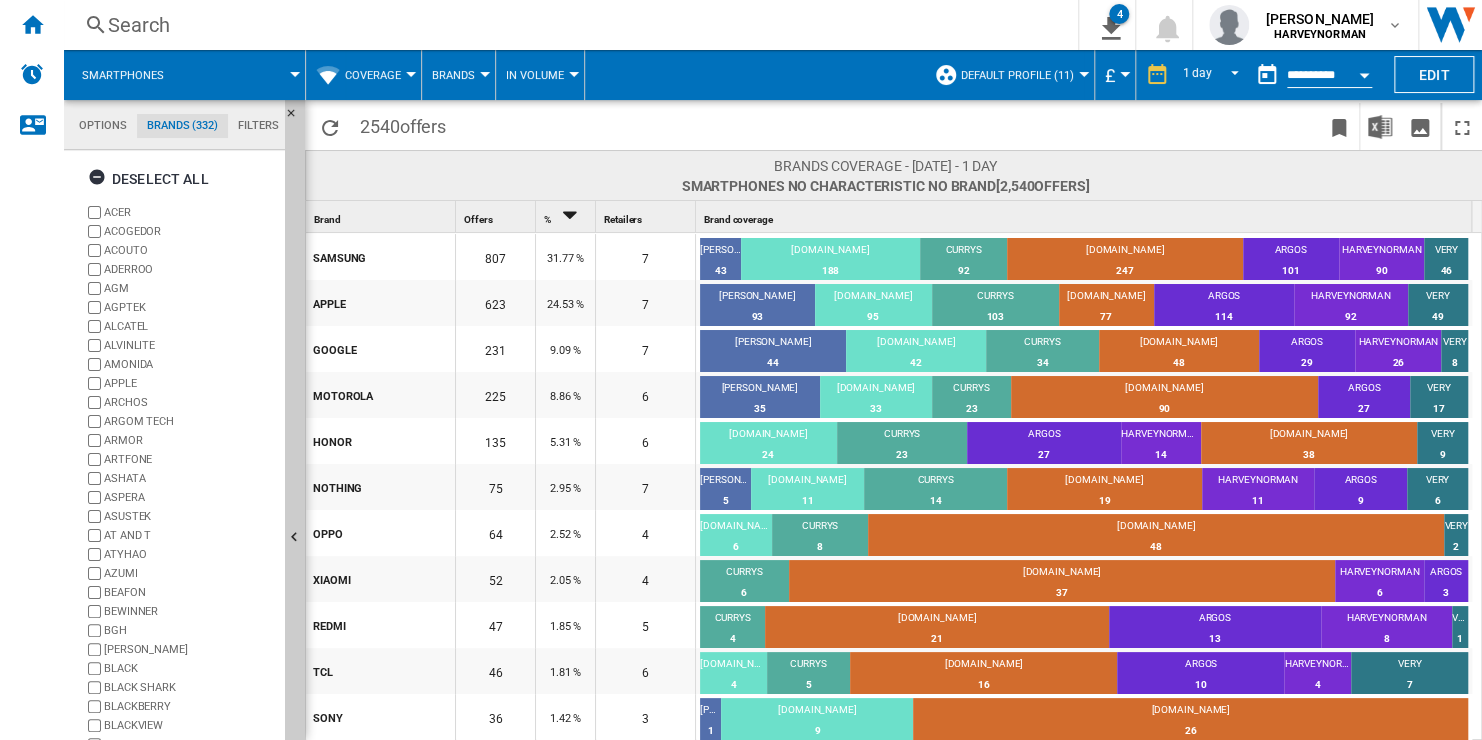 click on "Coverage" at bounding box center [373, 75] 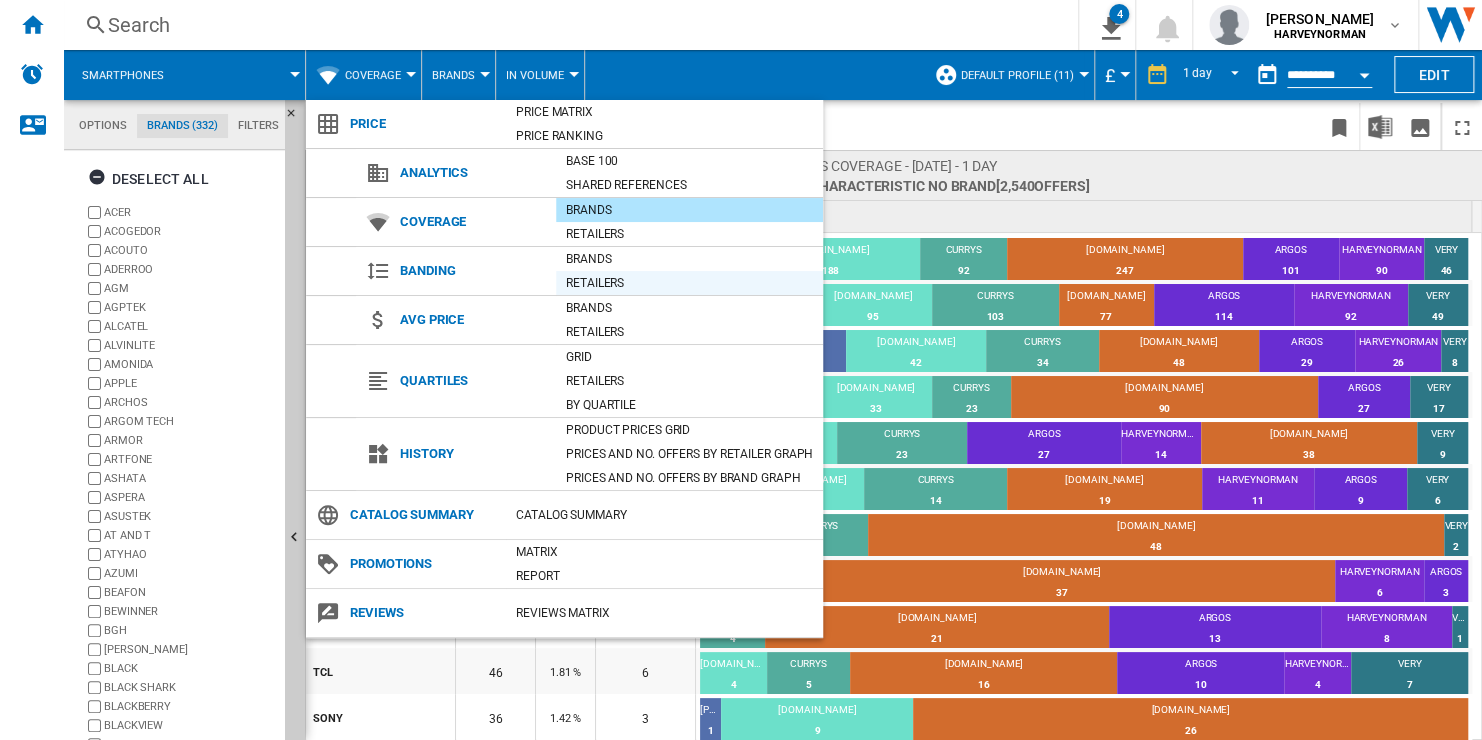 click on "Retailers" at bounding box center [689, 283] 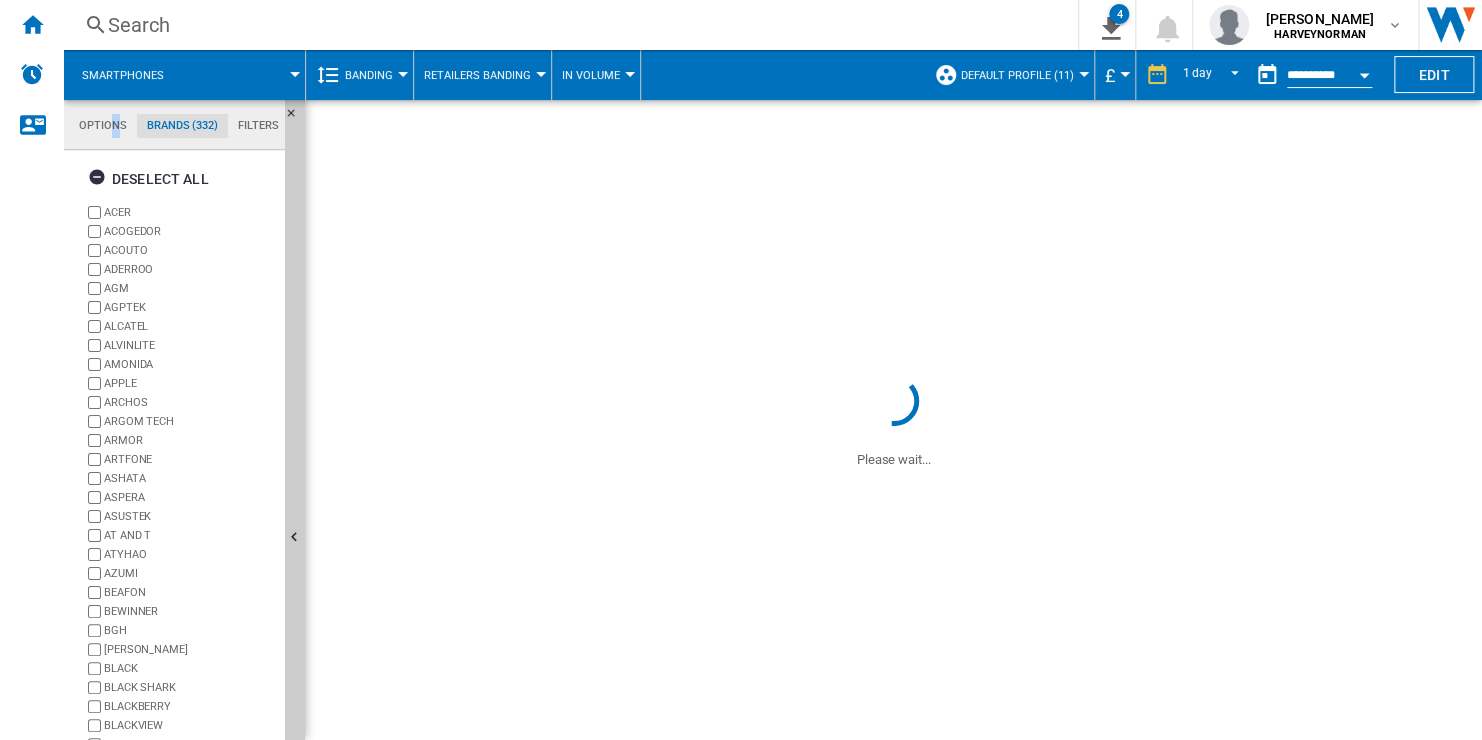 click on "Options" 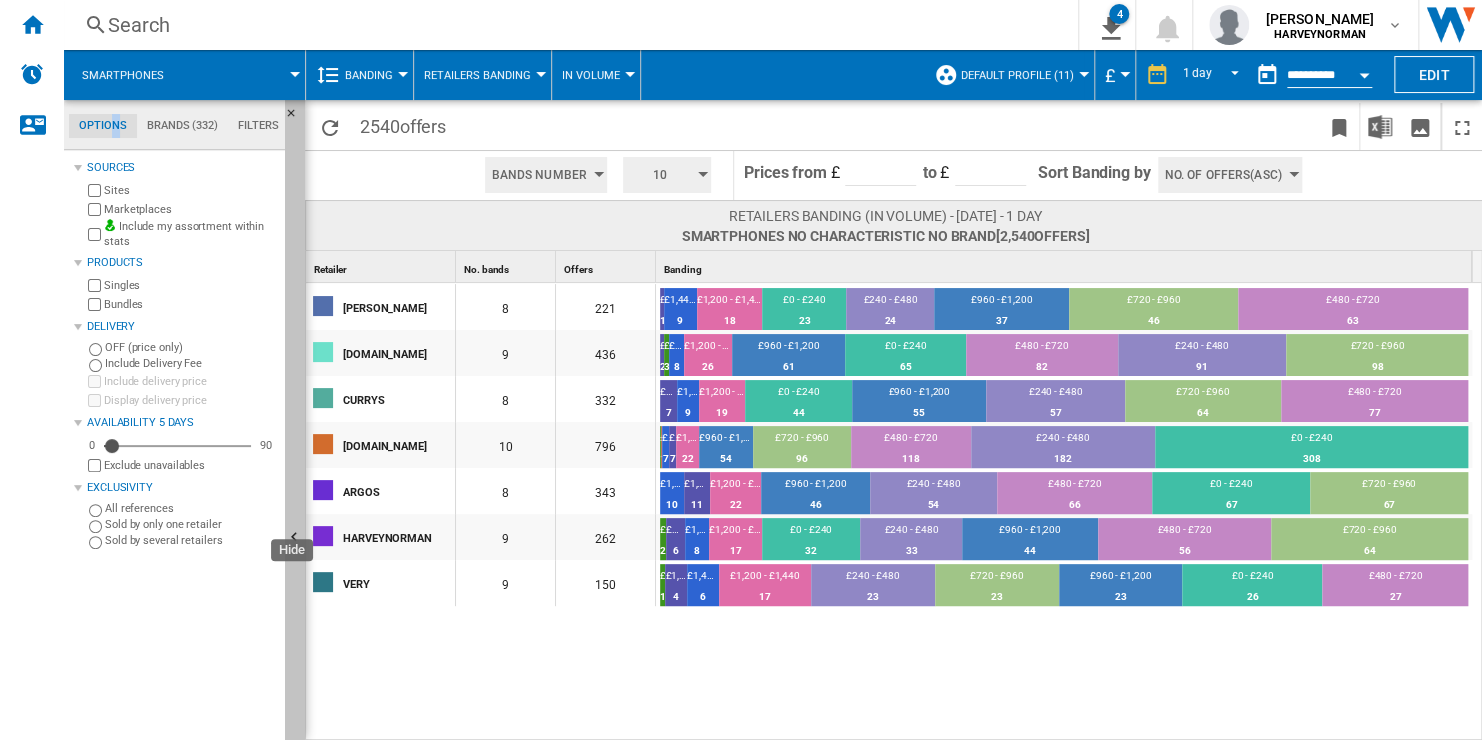 click at bounding box center [295, 538] 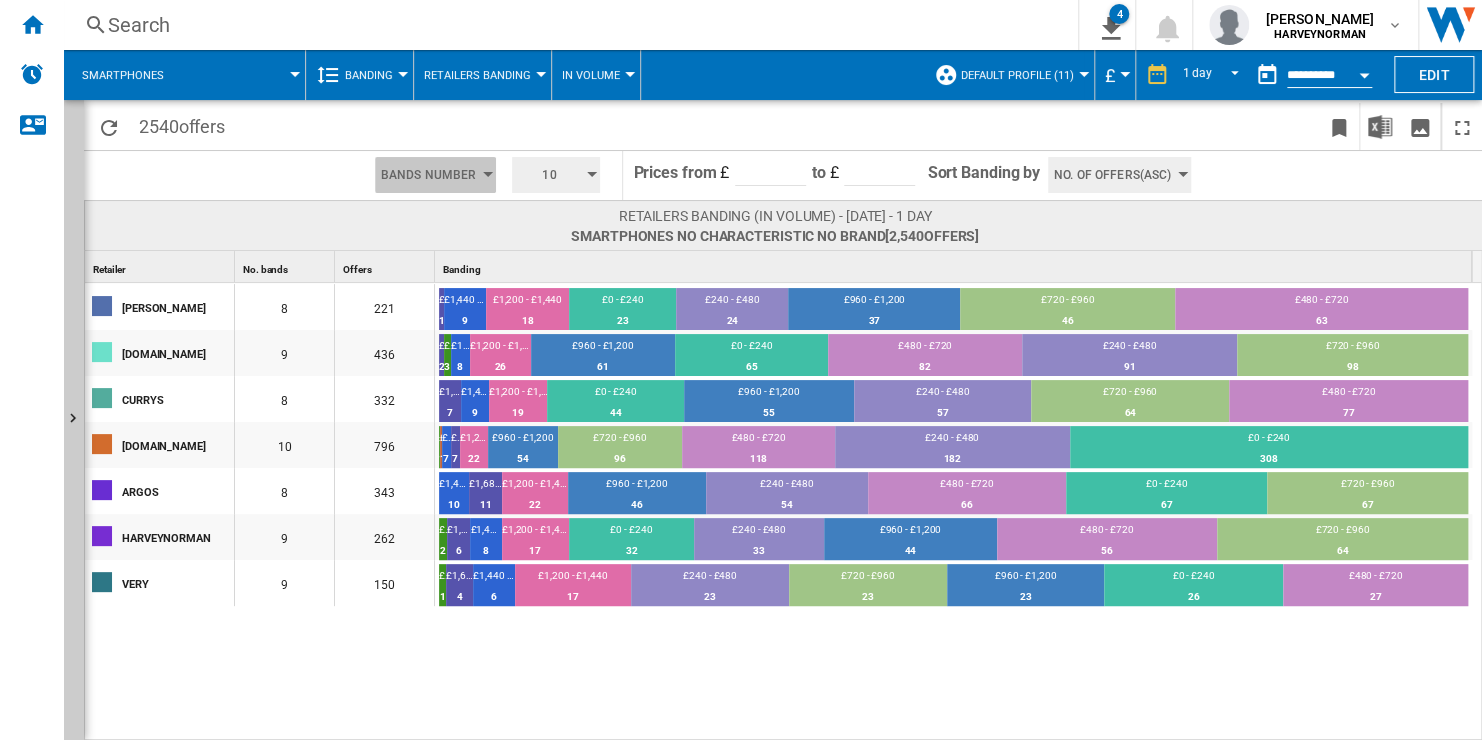 click on "Bands Number" at bounding box center (428, 175) 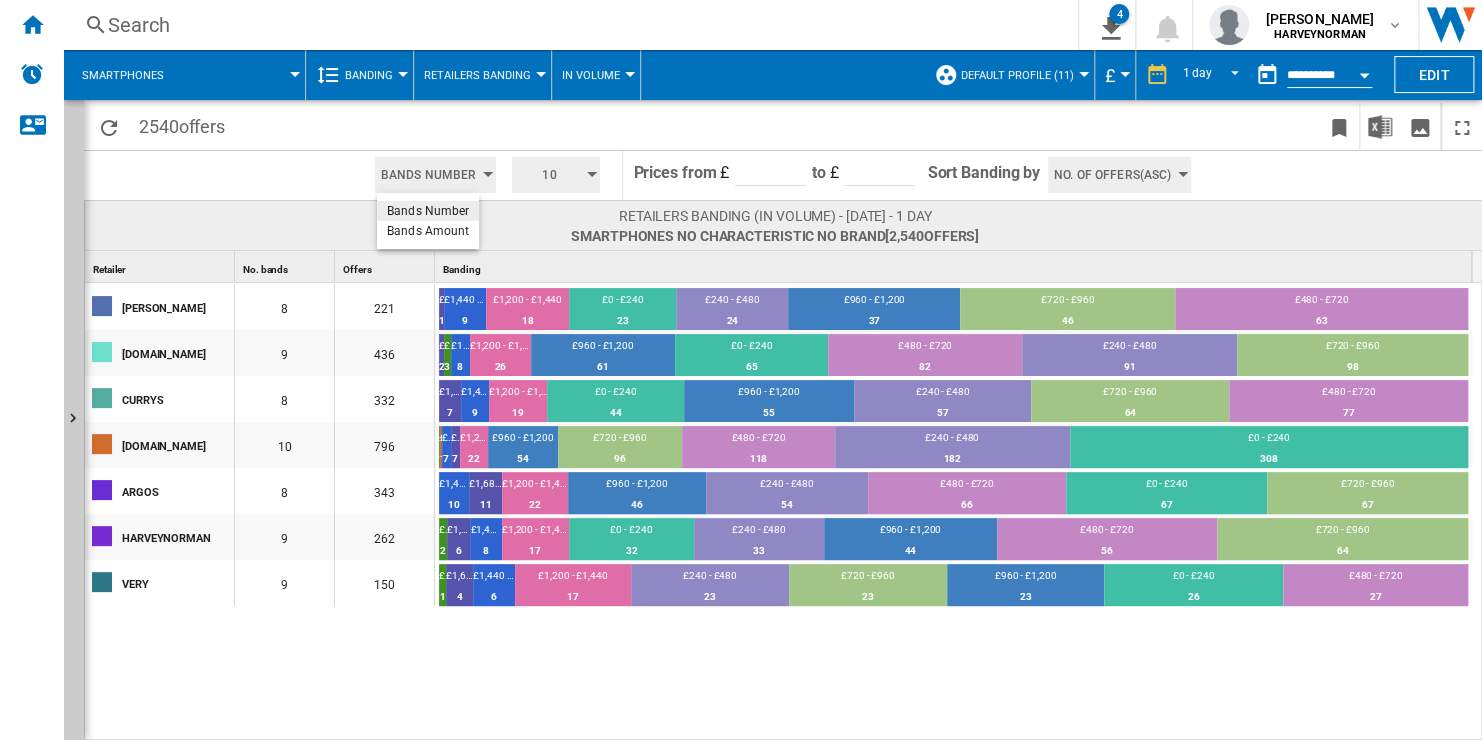 click on "Bands Number" at bounding box center (428, 211) 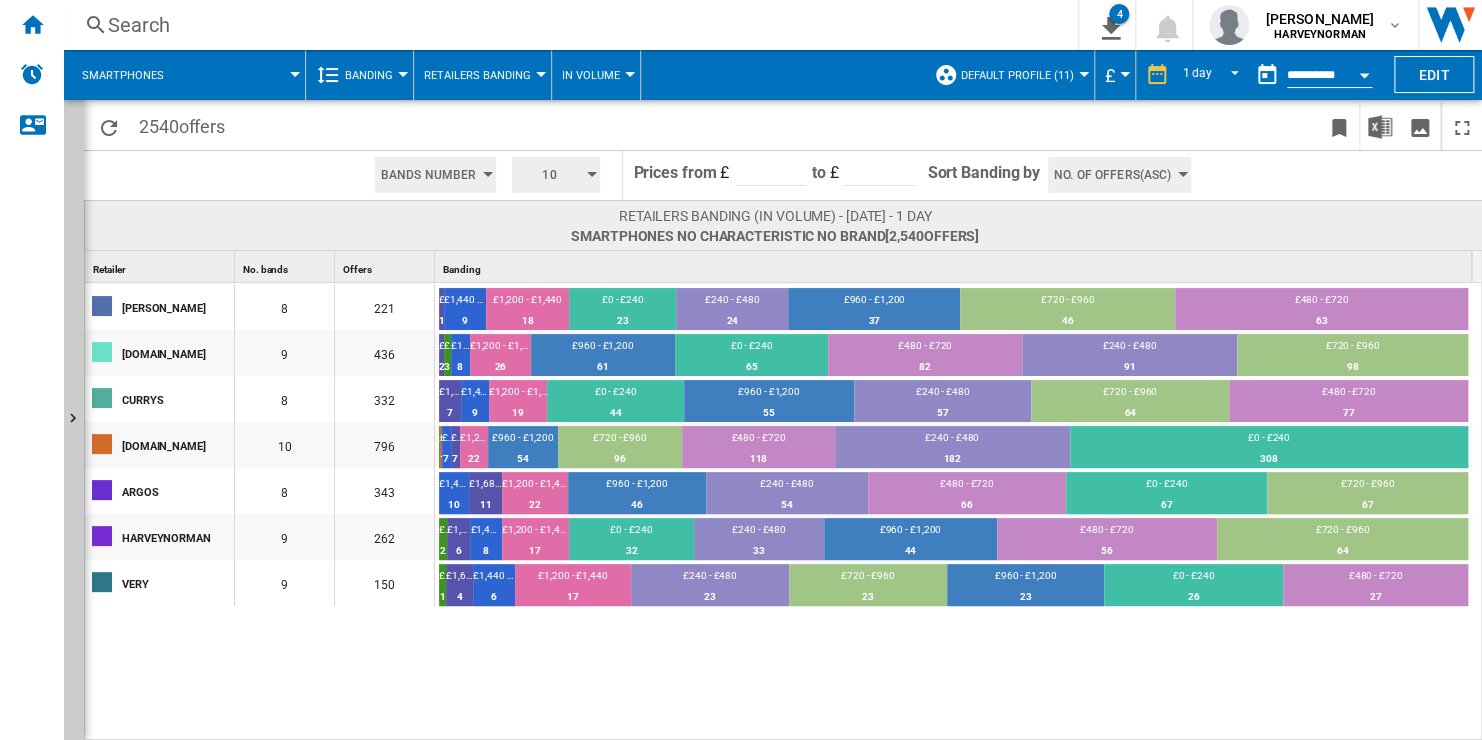 click on "No. of offers(Asc)" at bounding box center (1112, 175) 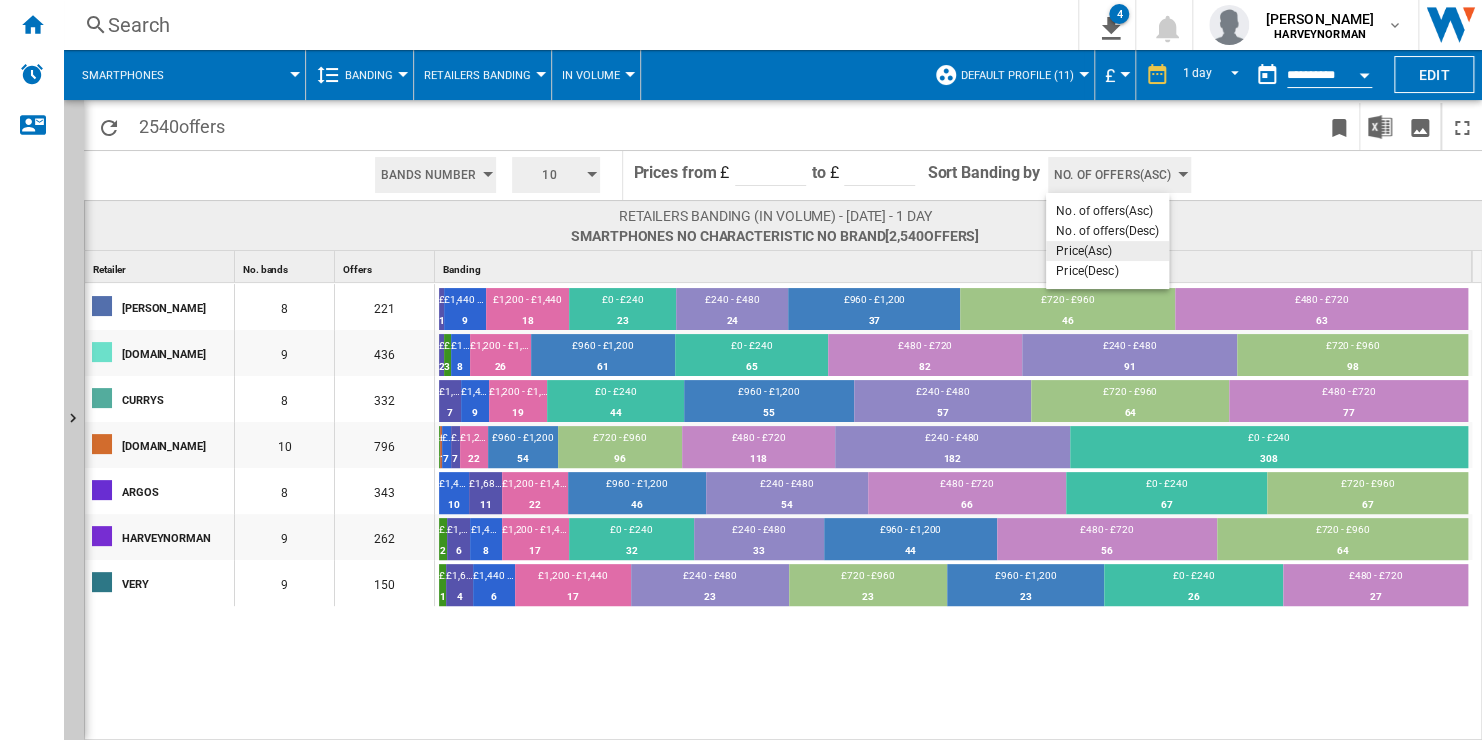 click on "Price(Asc)" at bounding box center [1107, 251] 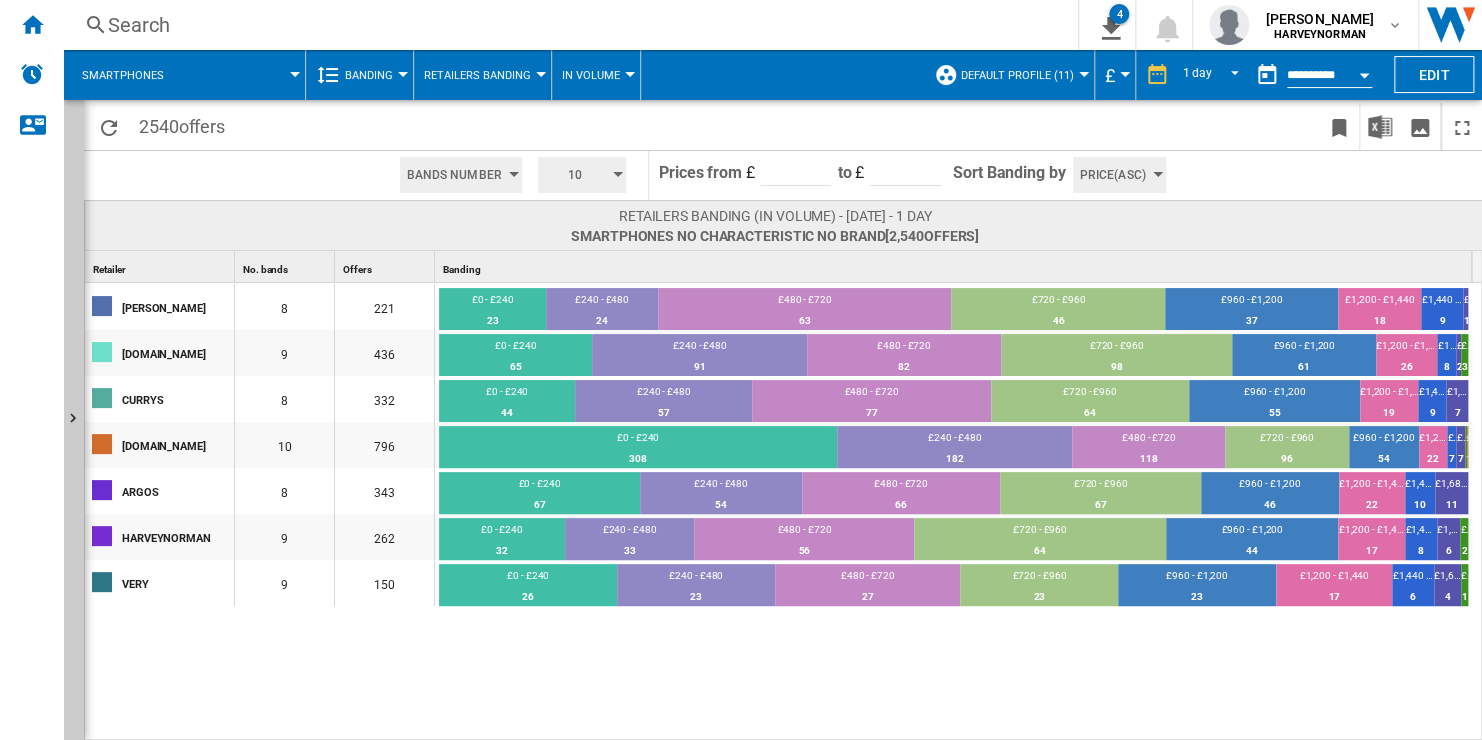 click at bounding box center [243, 75] 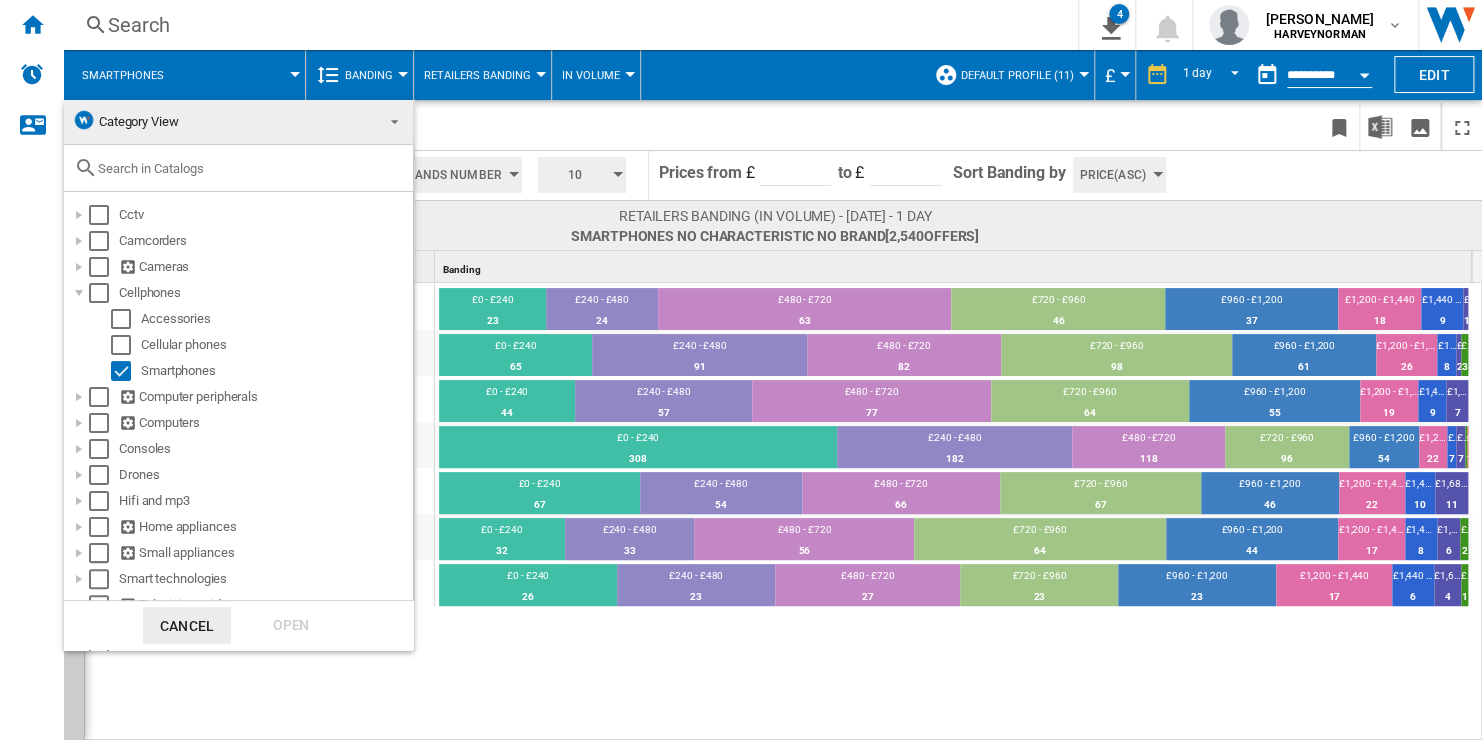click on "Category View" at bounding box center (222, 122) 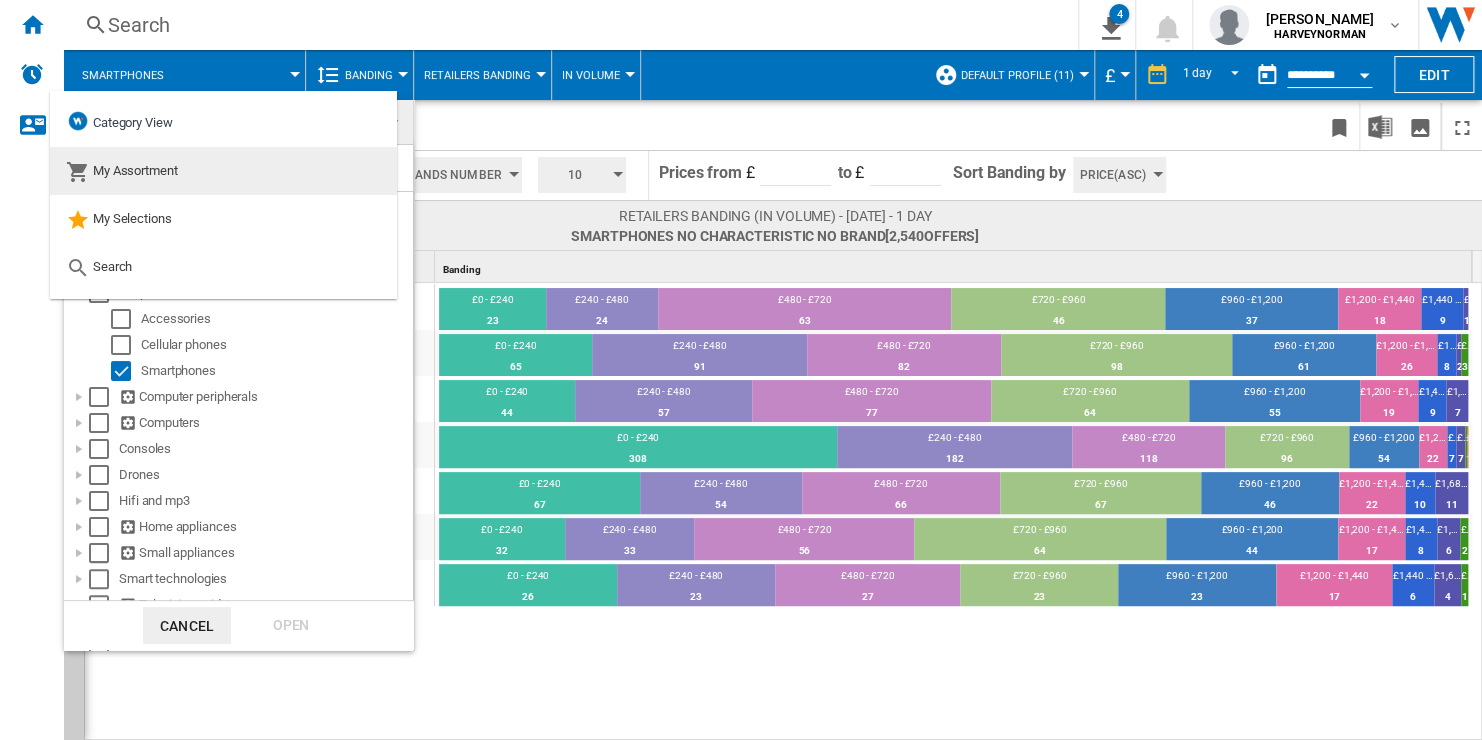 click on "My Assortment" at bounding box center [223, 171] 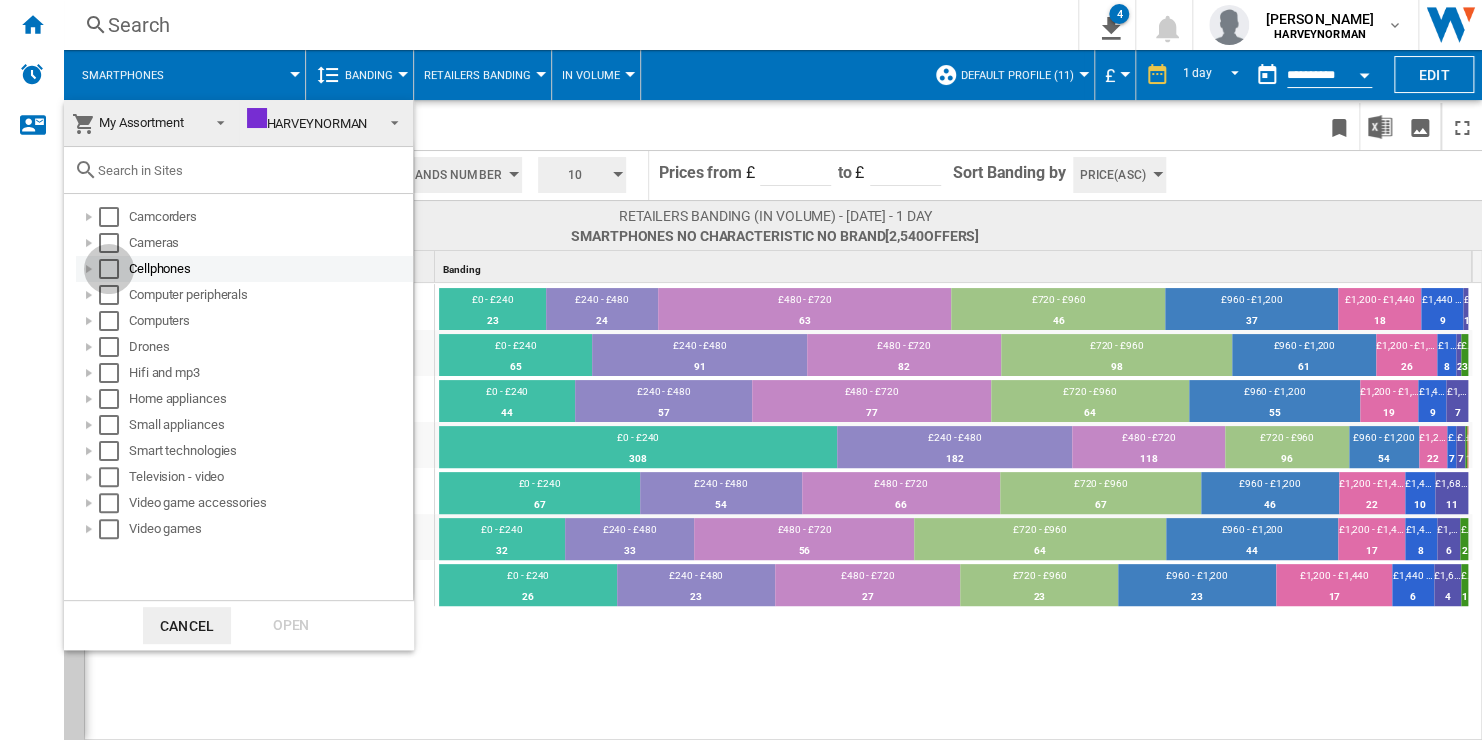 click at bounding box center (109, 269) 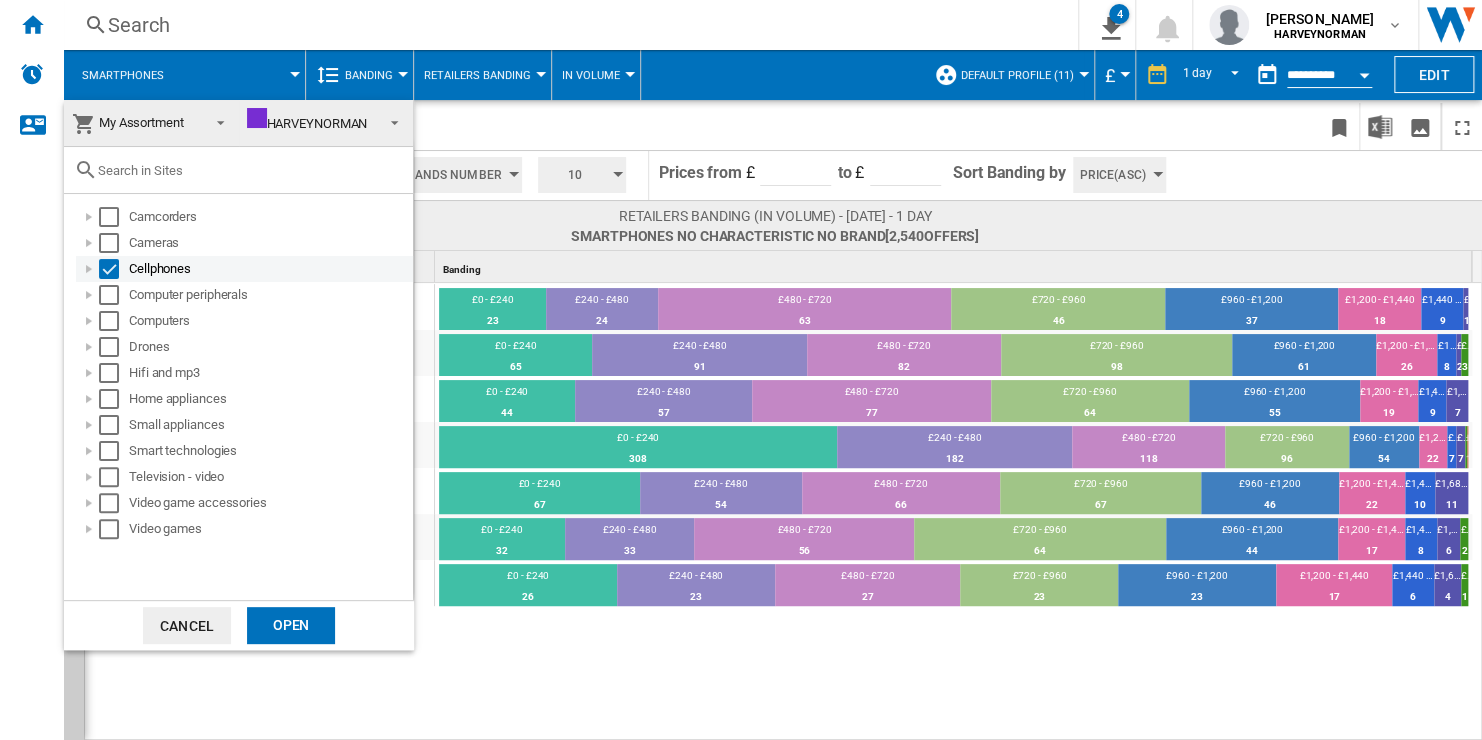 click at bounding box center (89, 269) 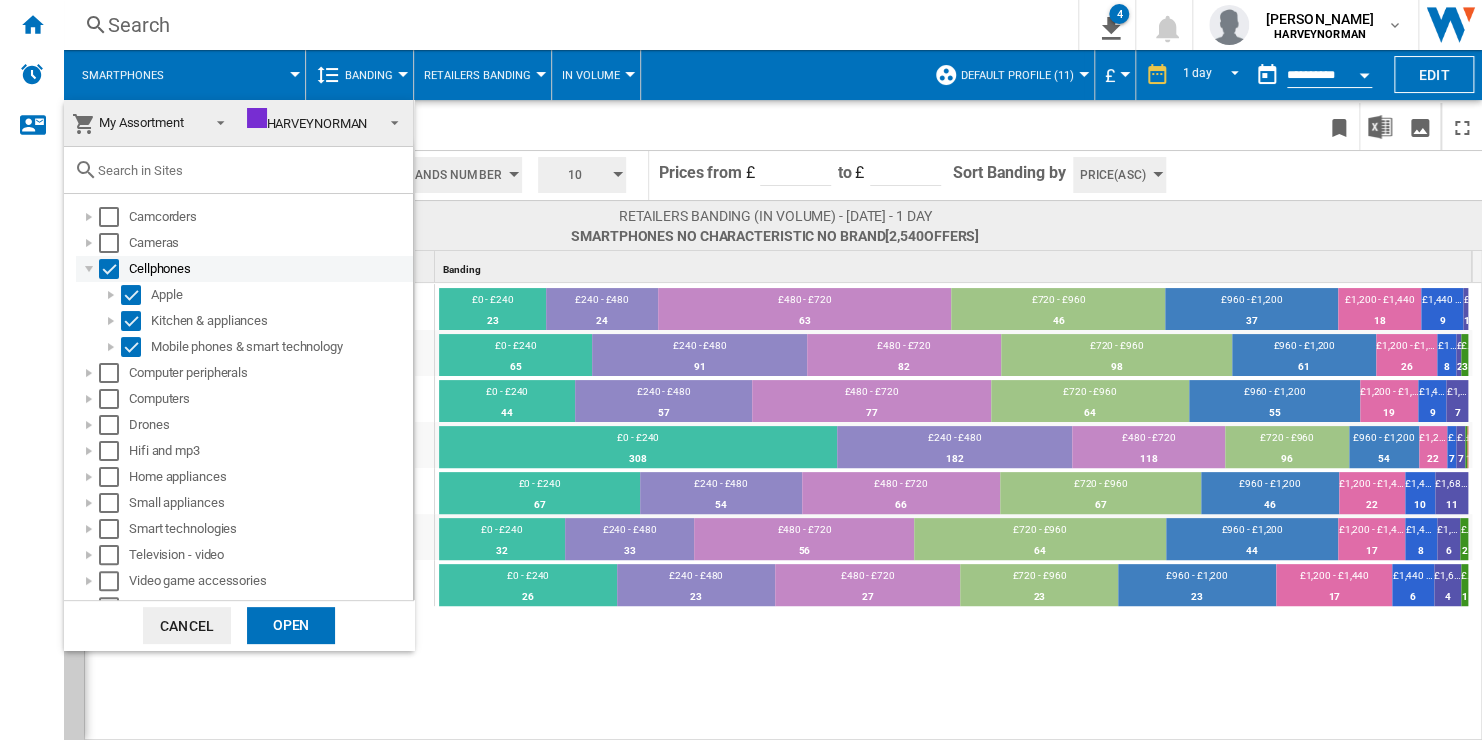 click at bounding box center [89, 269] 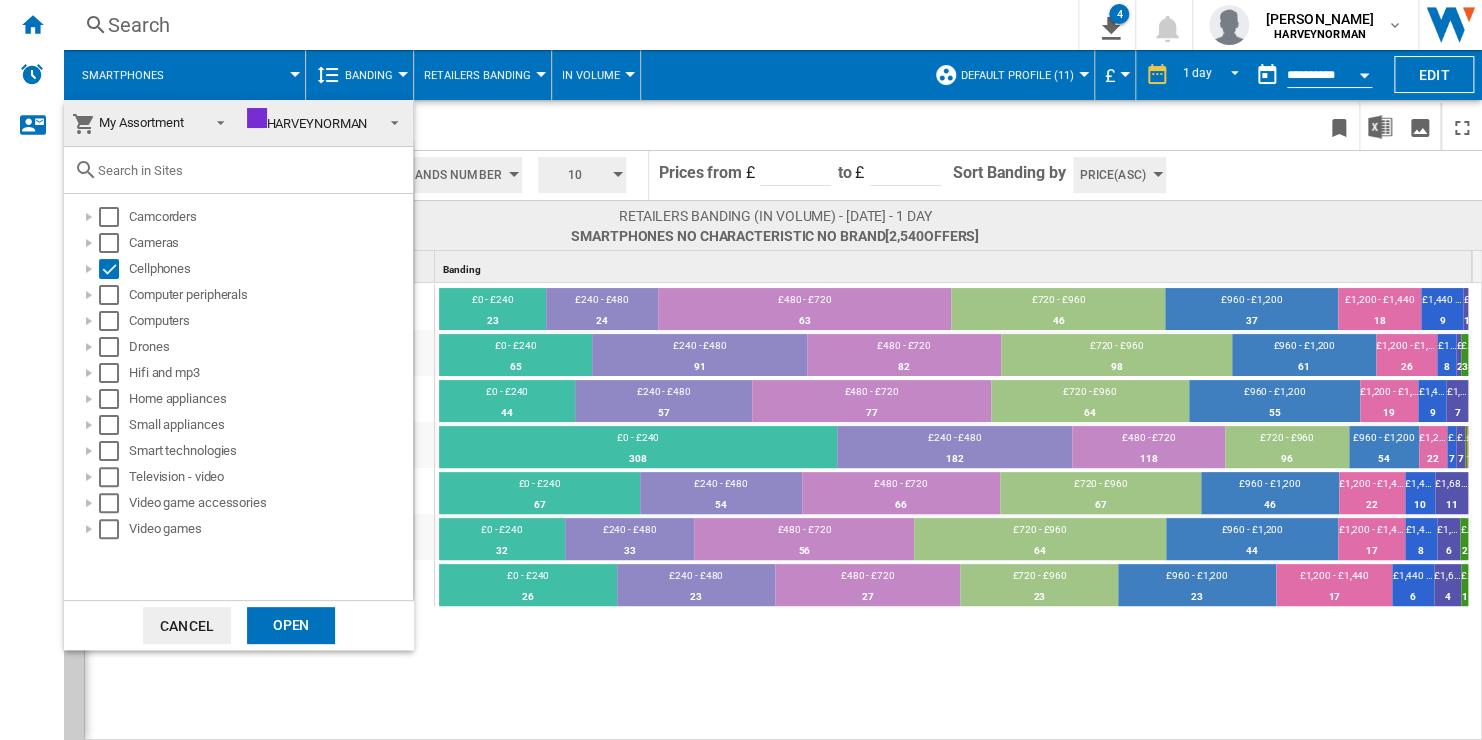 drag, startPoint x: 290, startPoint y: 630, endPoint x: 300, endPoint y: 620, distance: 14.142136 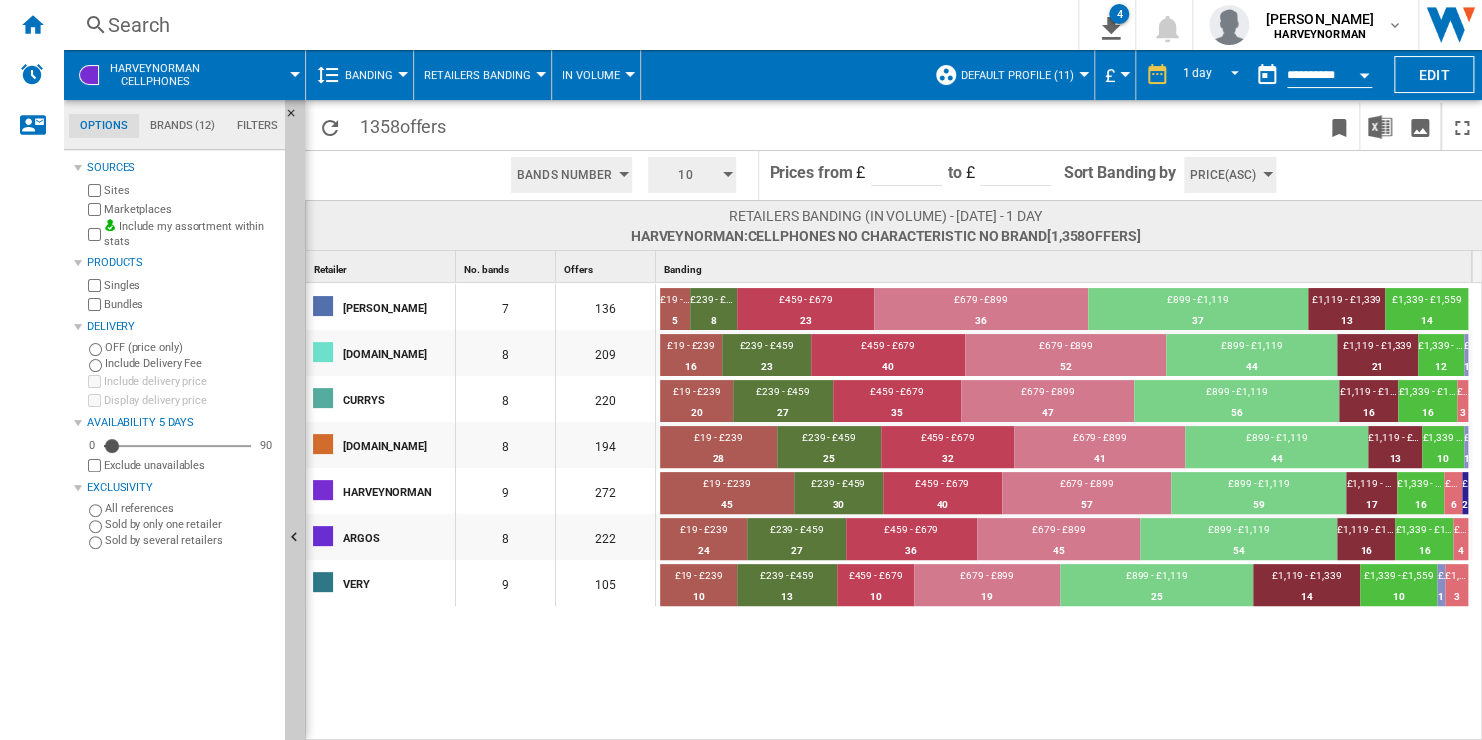 click on "*****" at bounding box center (906, 171) 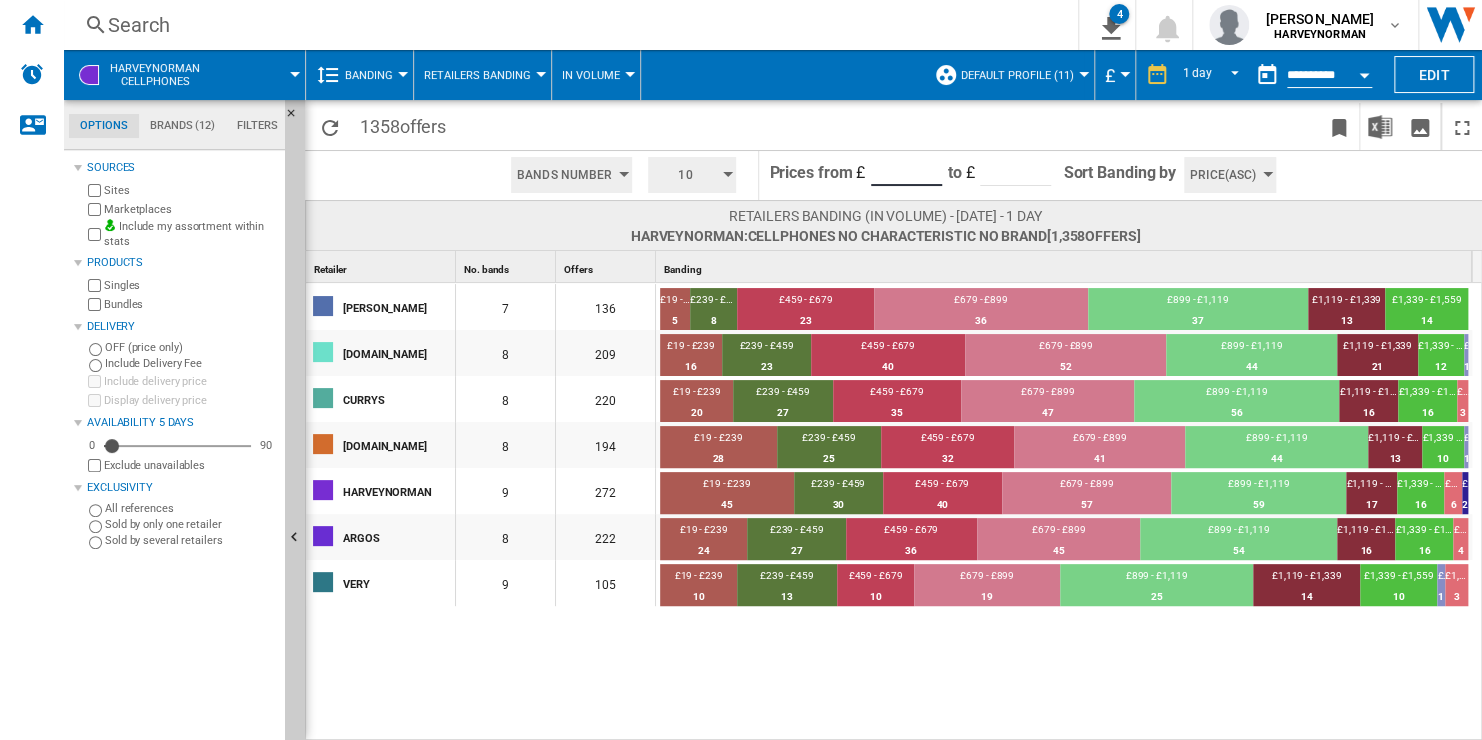 click on "*****" at bounding box center [906, 171] 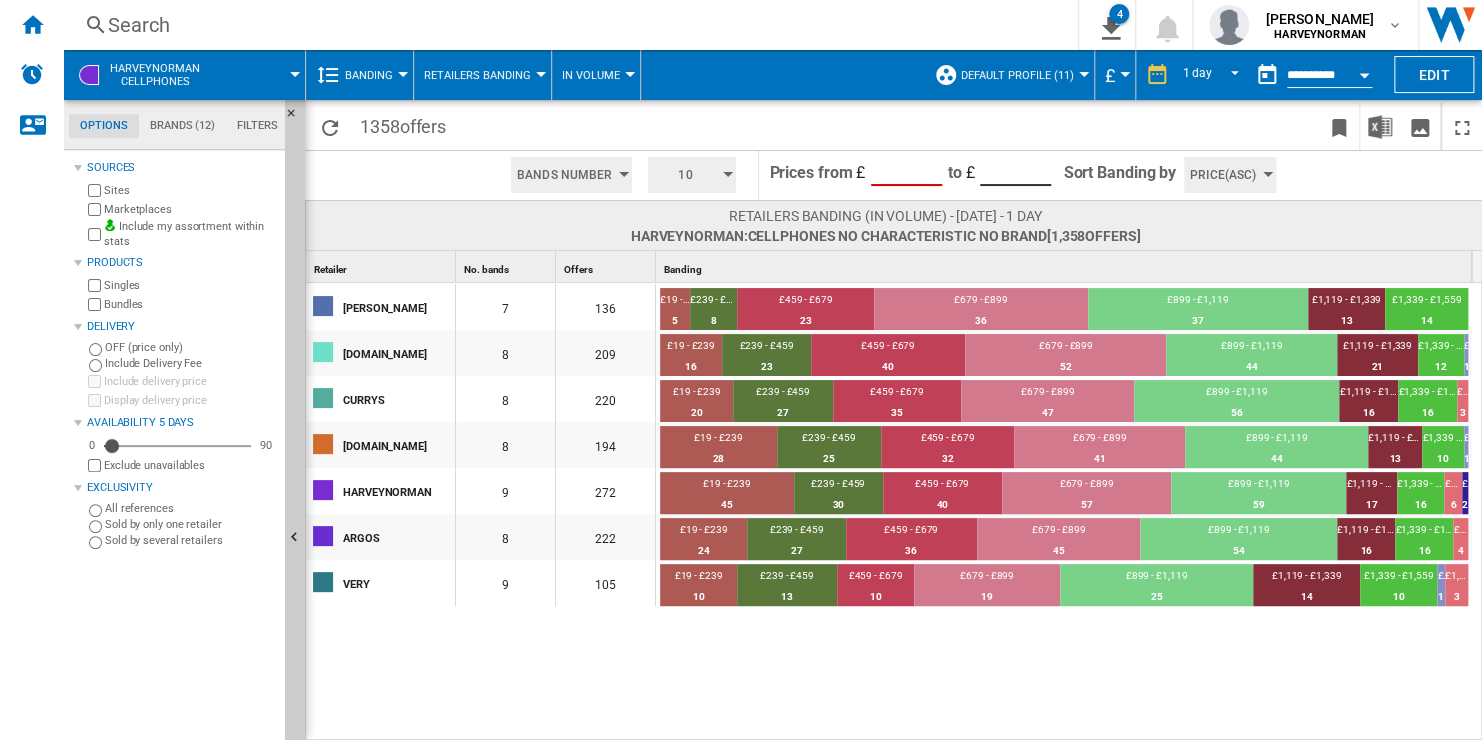 click on "****" at bounding box center [1015, 171] 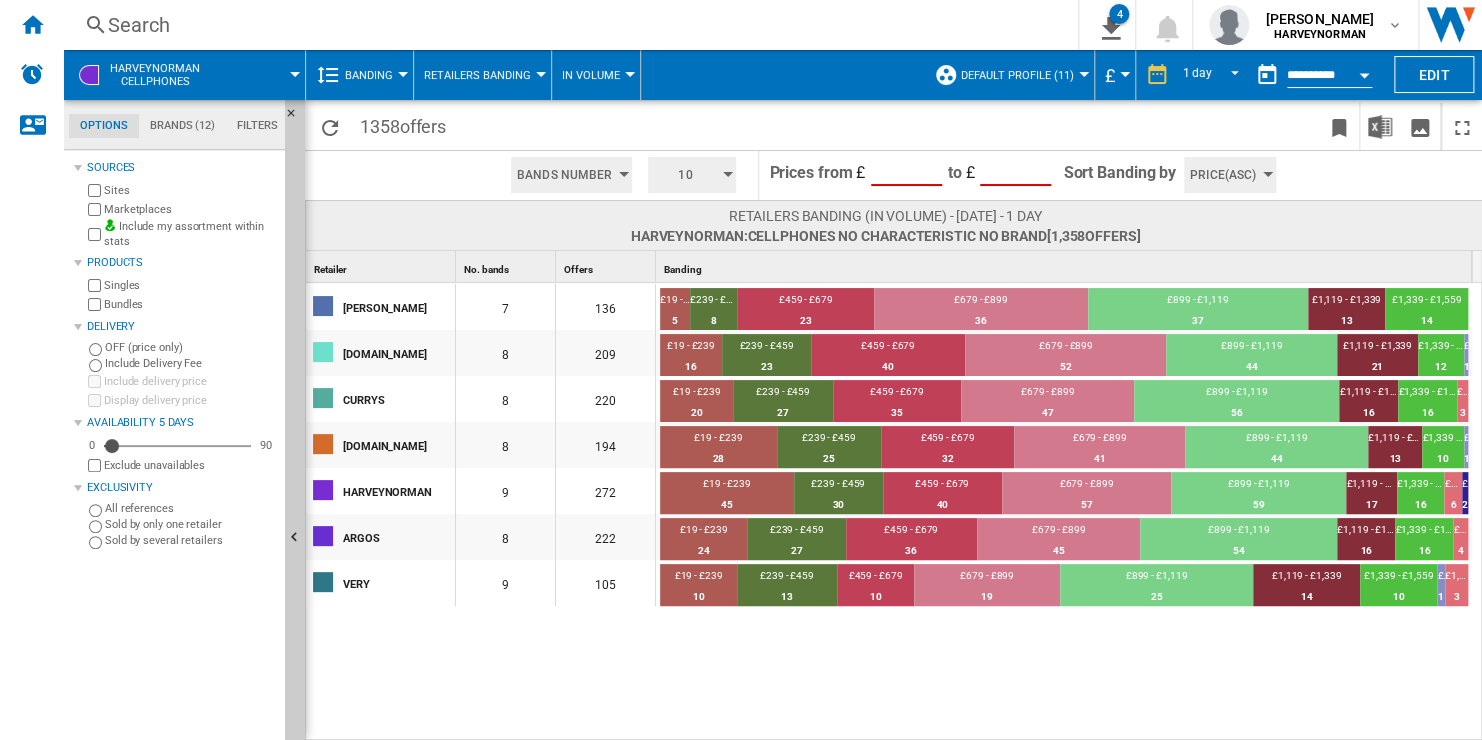 click at bounding box center (1383, 175) 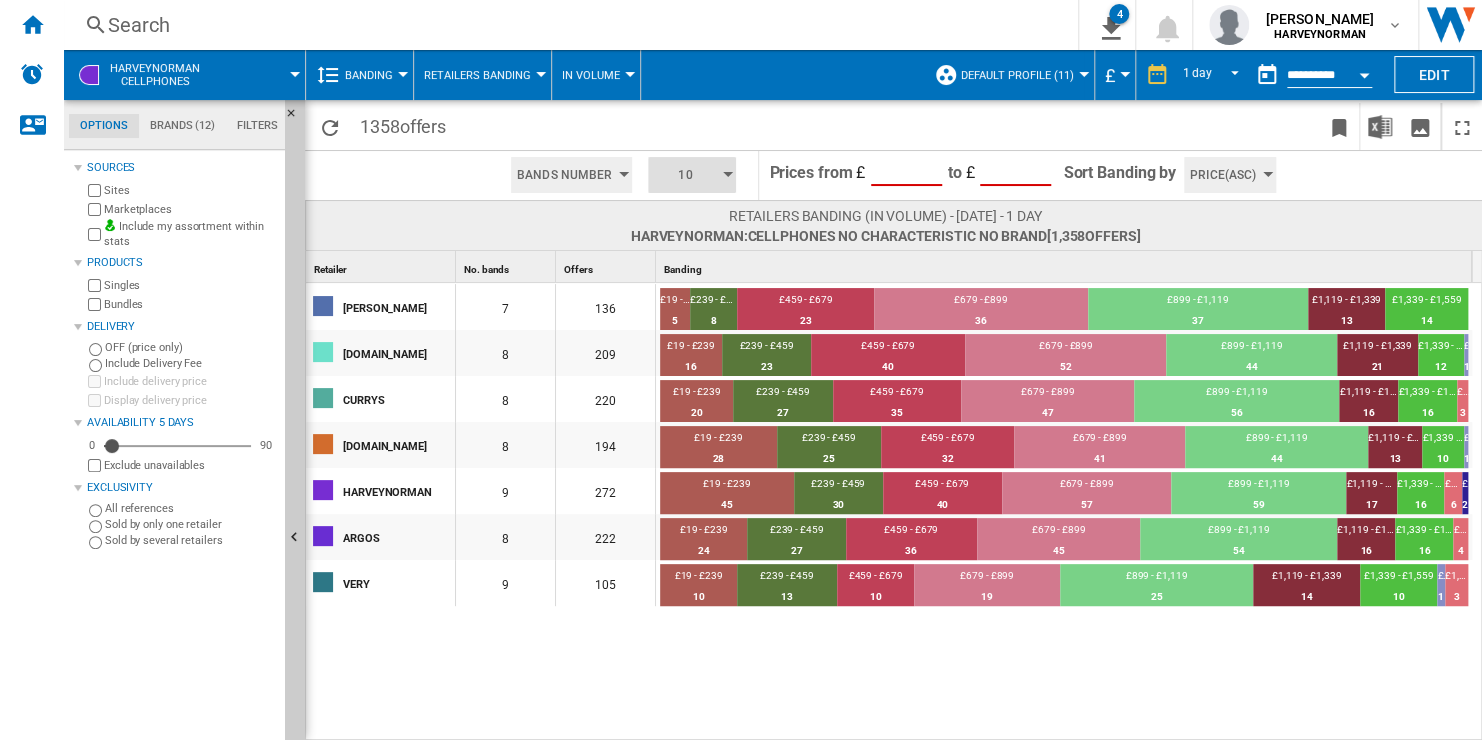 click on "10" at bounding box center (685, 175) 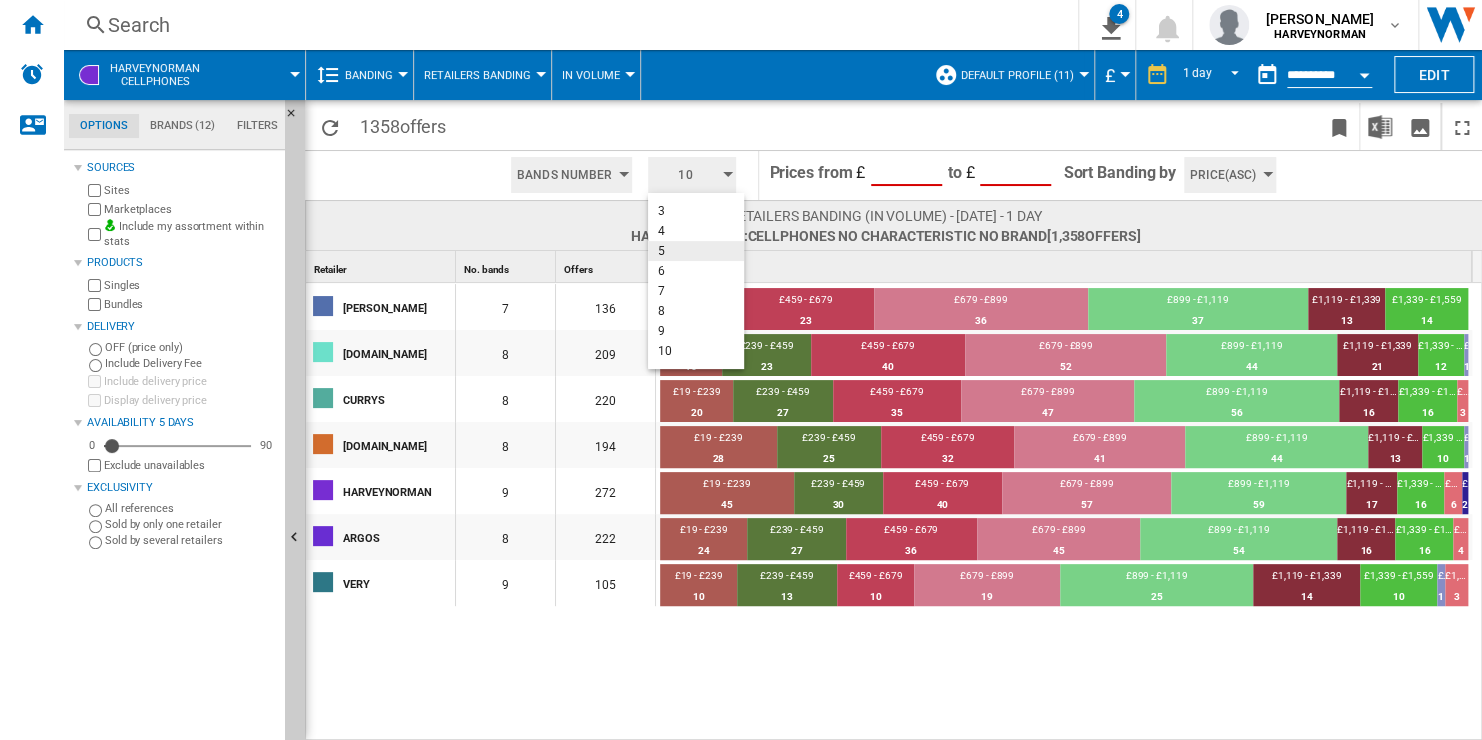 click on "5" at bounding box center [696, 251] 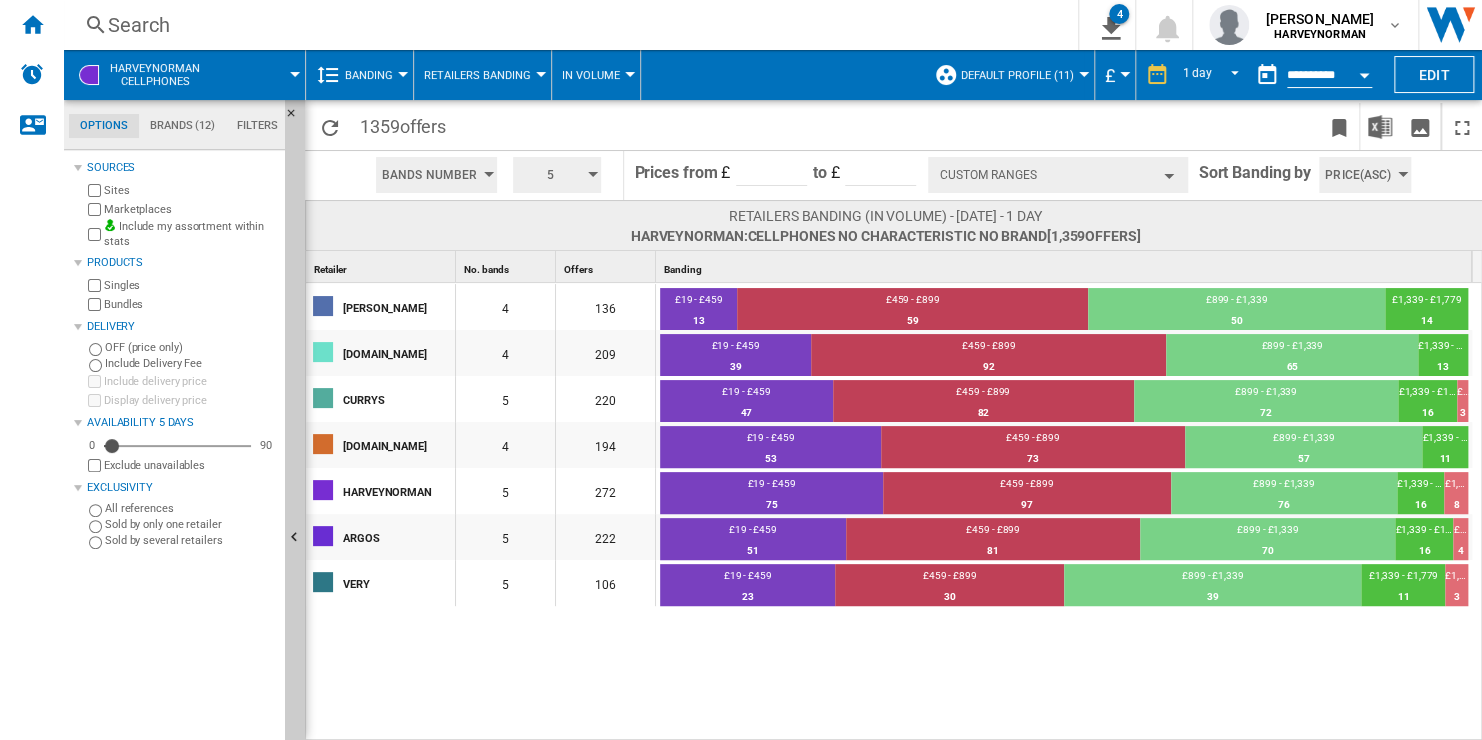 click on "Custom Ranges" at bounding box center [1058, 175] 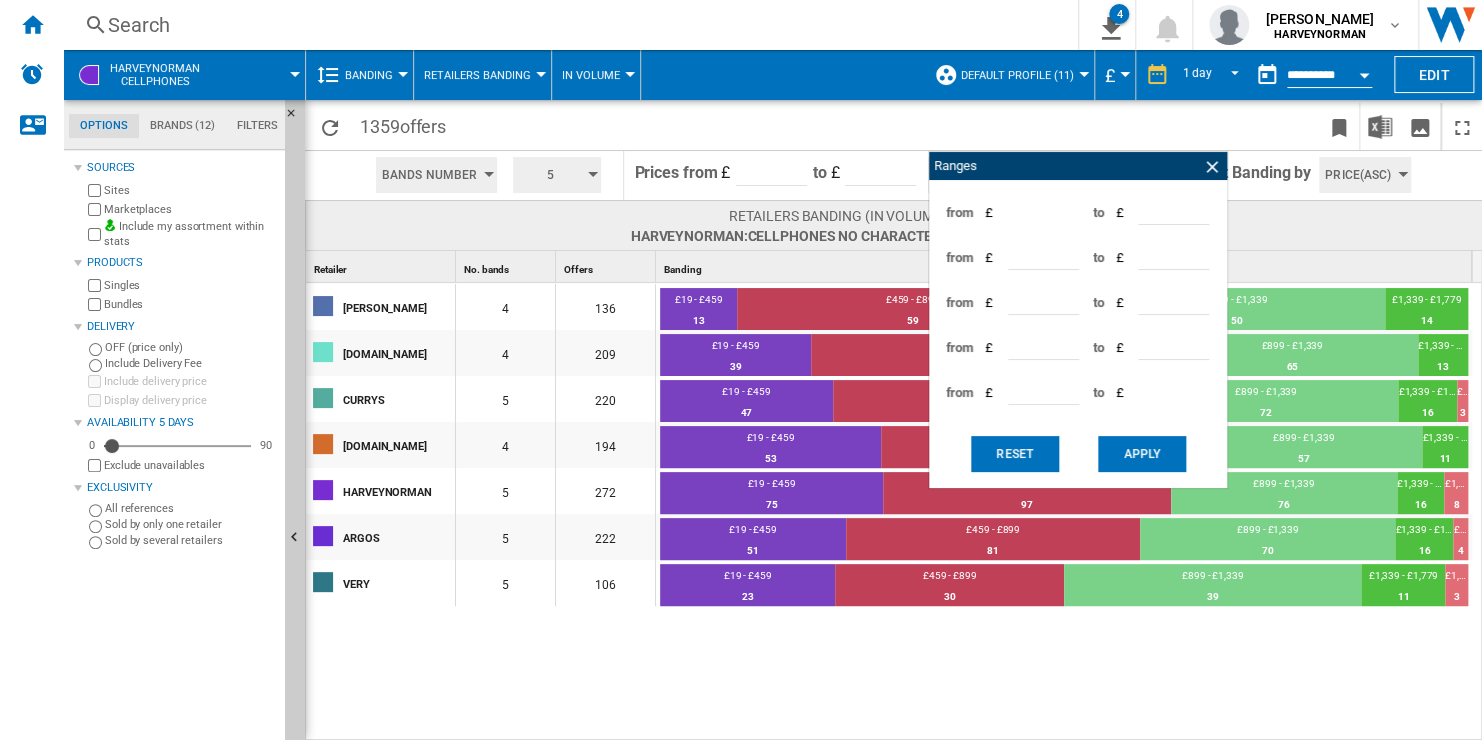 click at bounding box center [1104, 126] 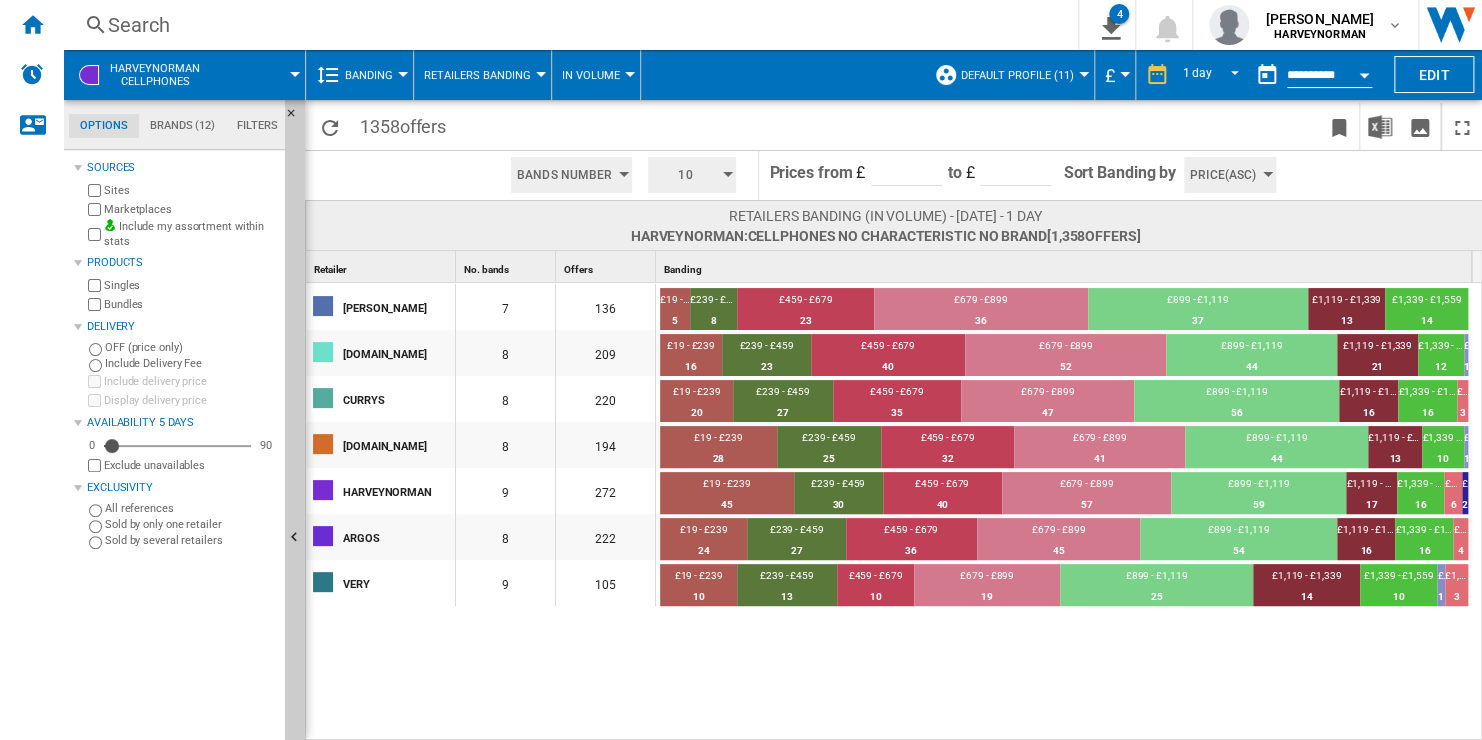 click on "10" at bounding box center (685, 175) 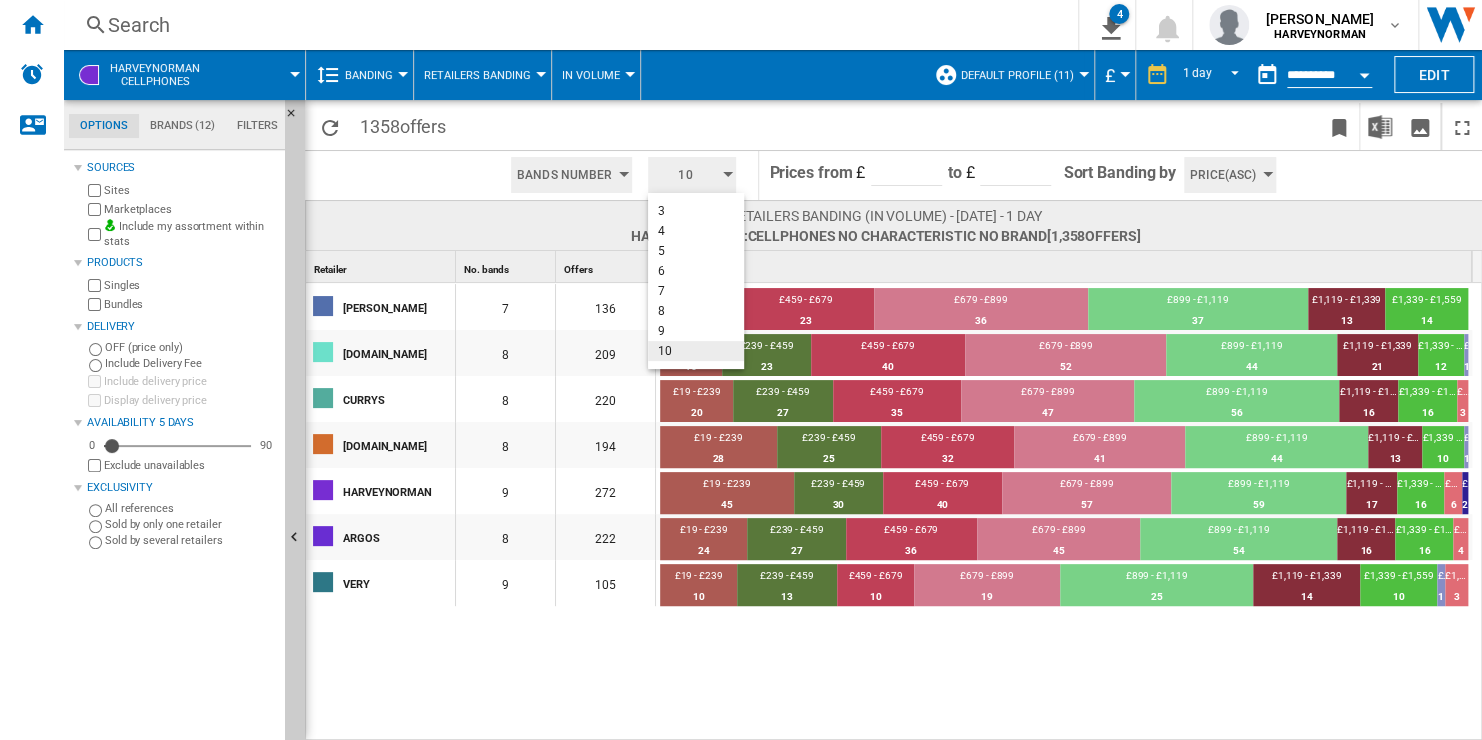 click on "10" at bounding box center [696, 351] 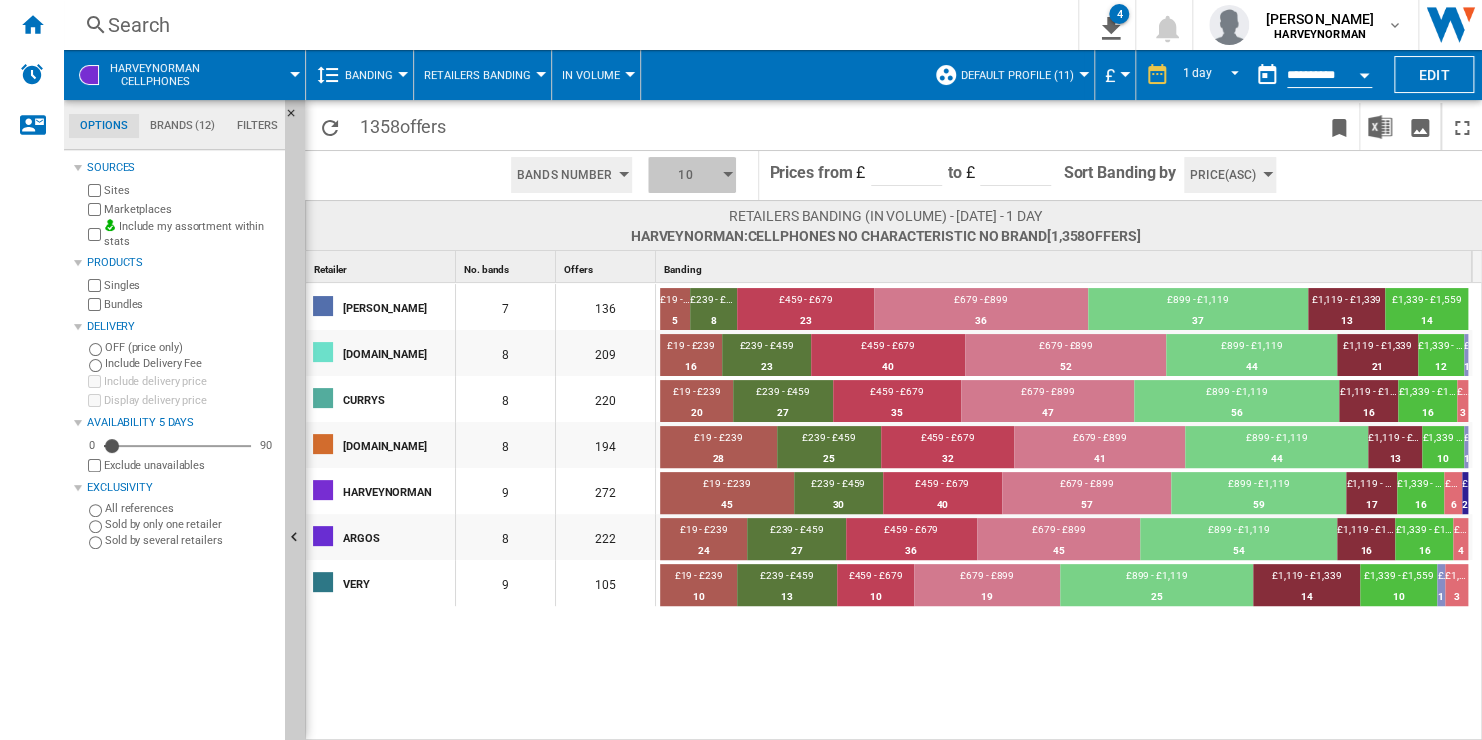 click on "10" at bounding box center [685, 175] 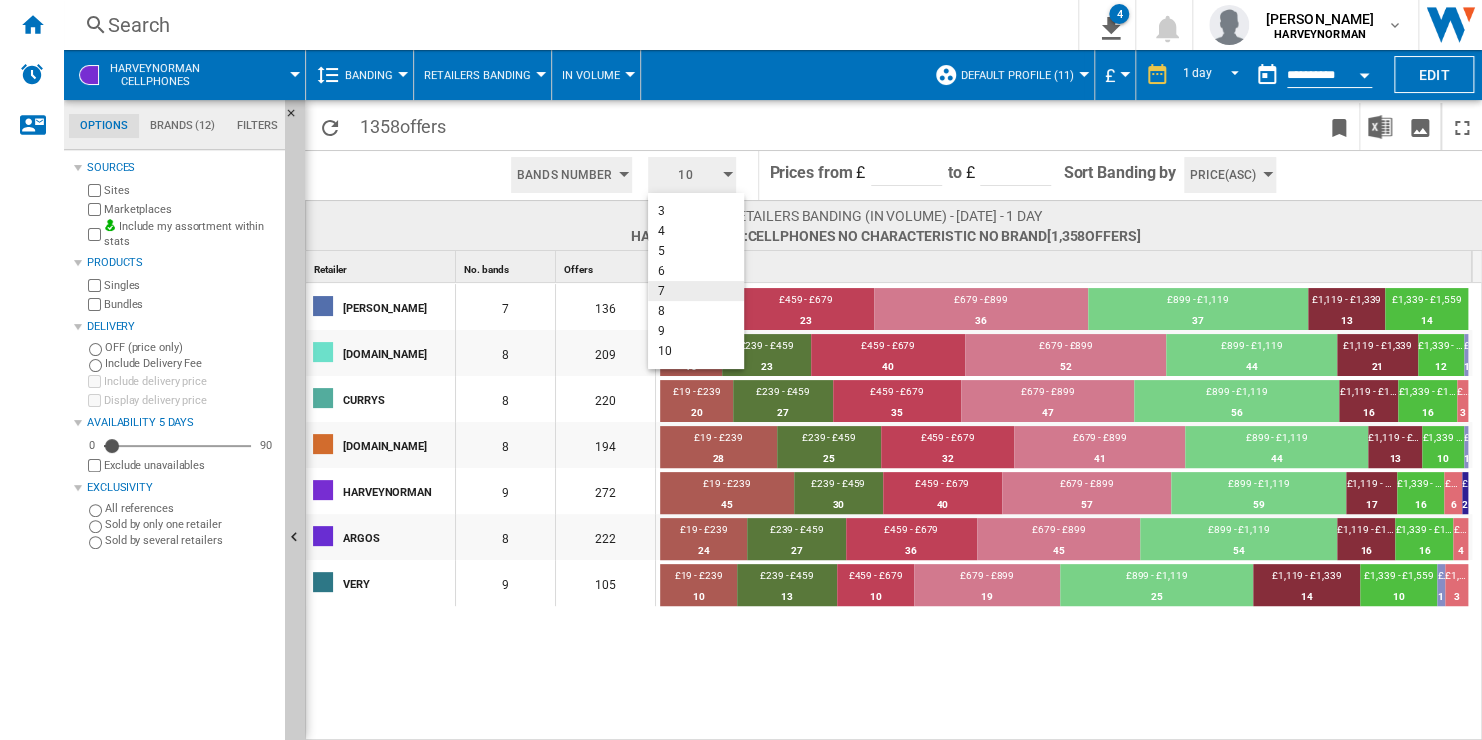 click at bounding box center [741, 370] 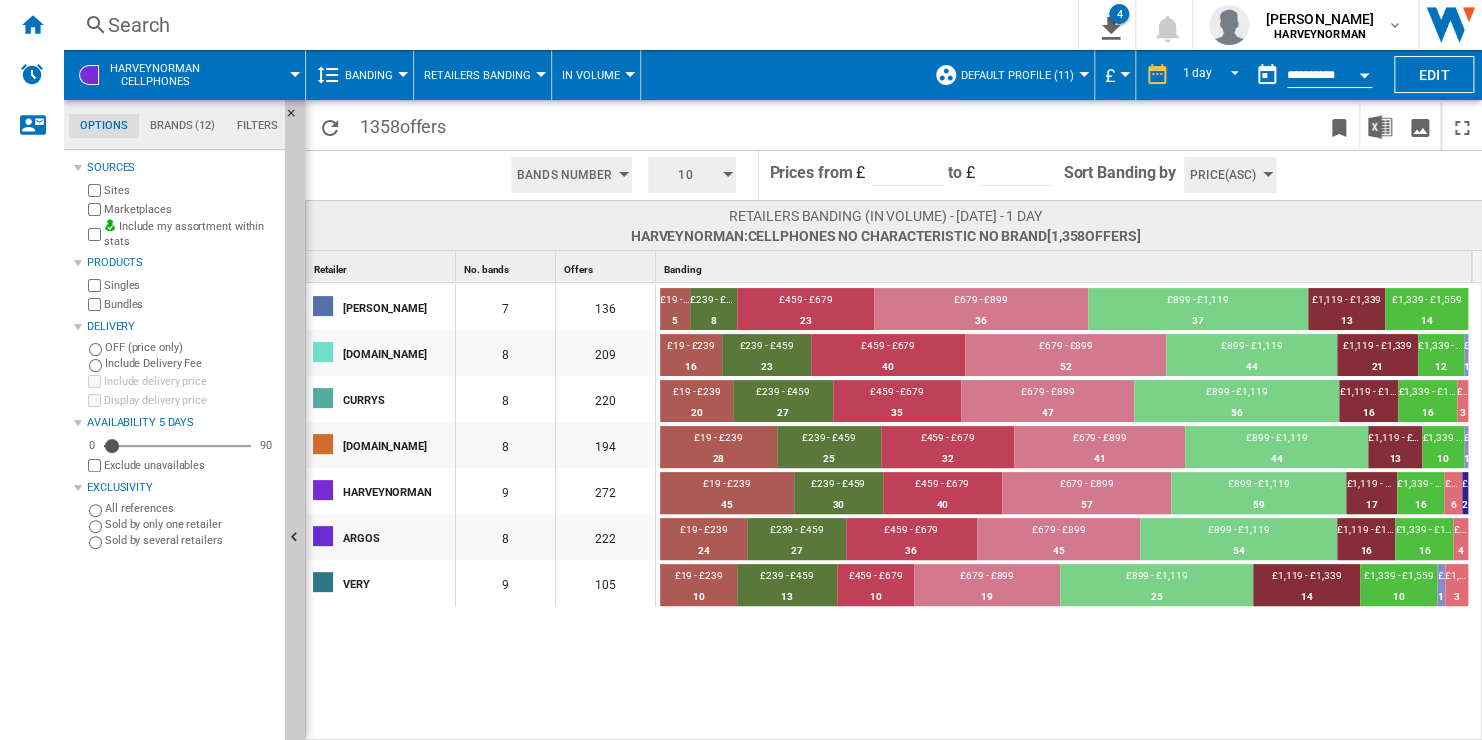 click on "Bands Number" at bounding box center [564, 175] 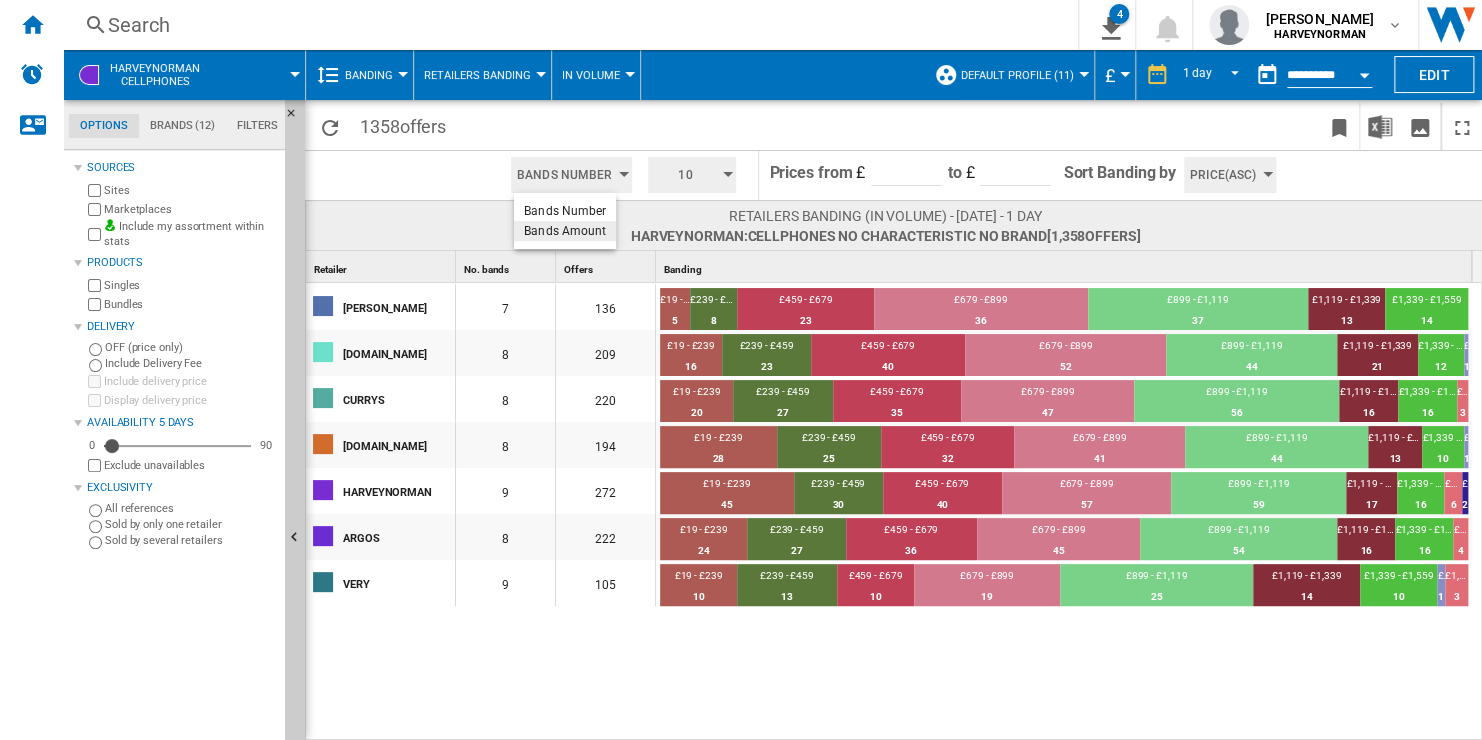 click on "Bands Amount" at bounding box center [565, 231] 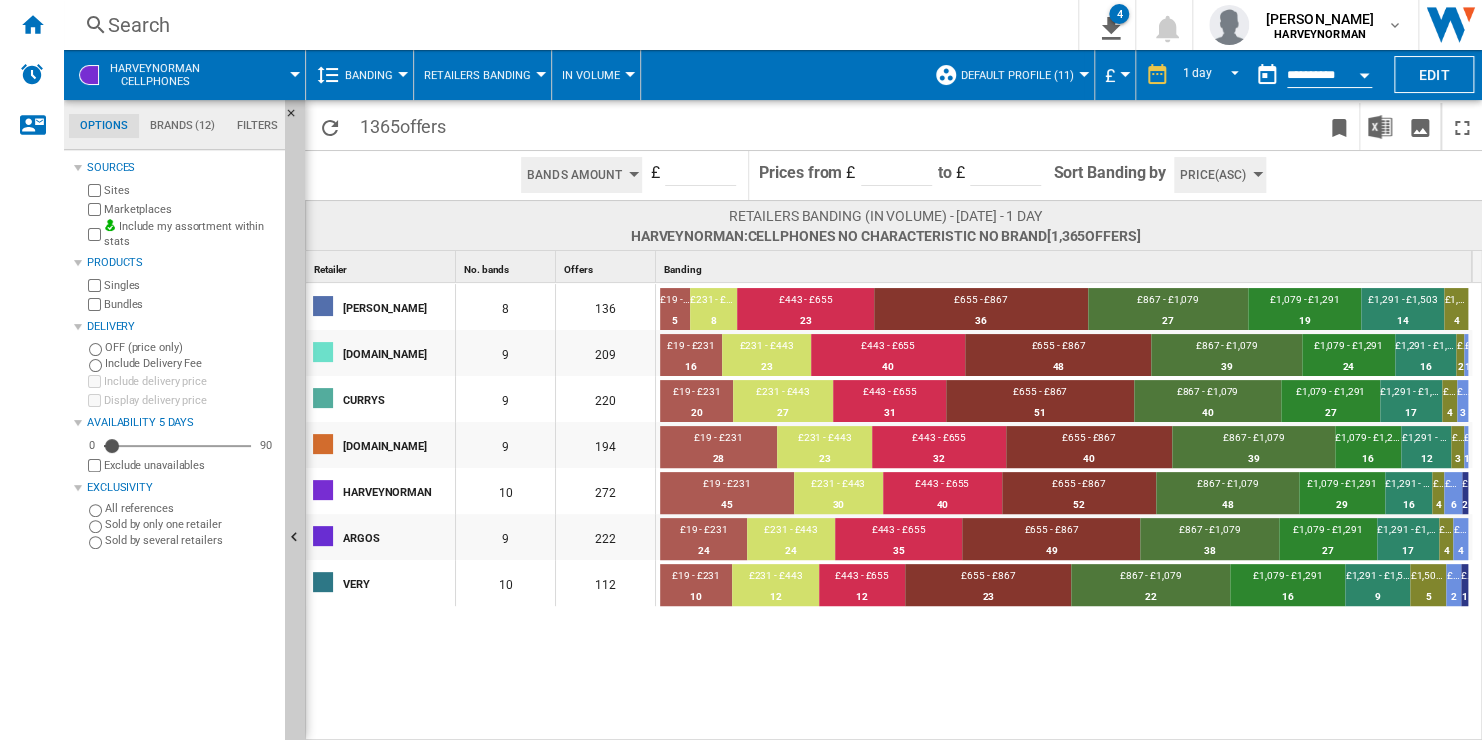 click on "***" at bounding box center [700, 171] 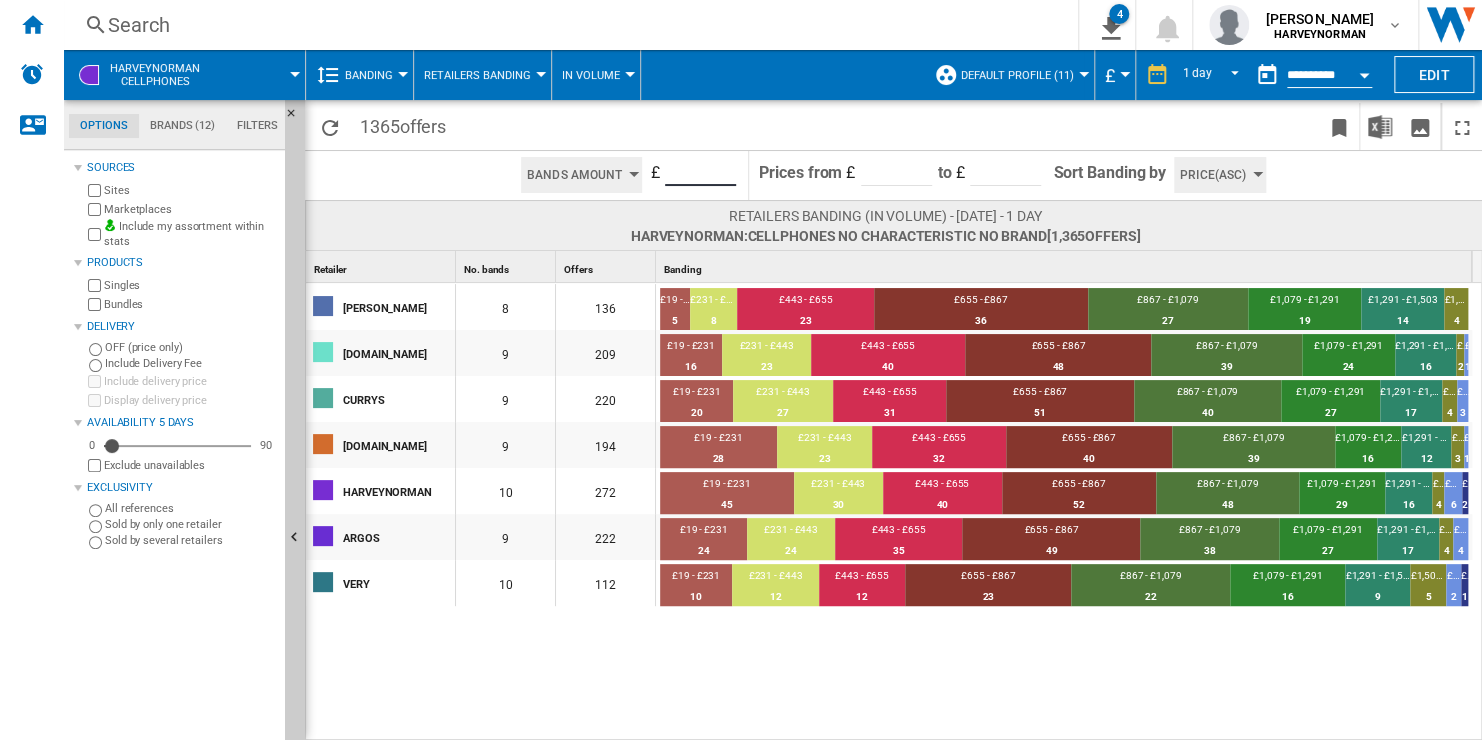 click on "***" at bounding box center (700, 171) 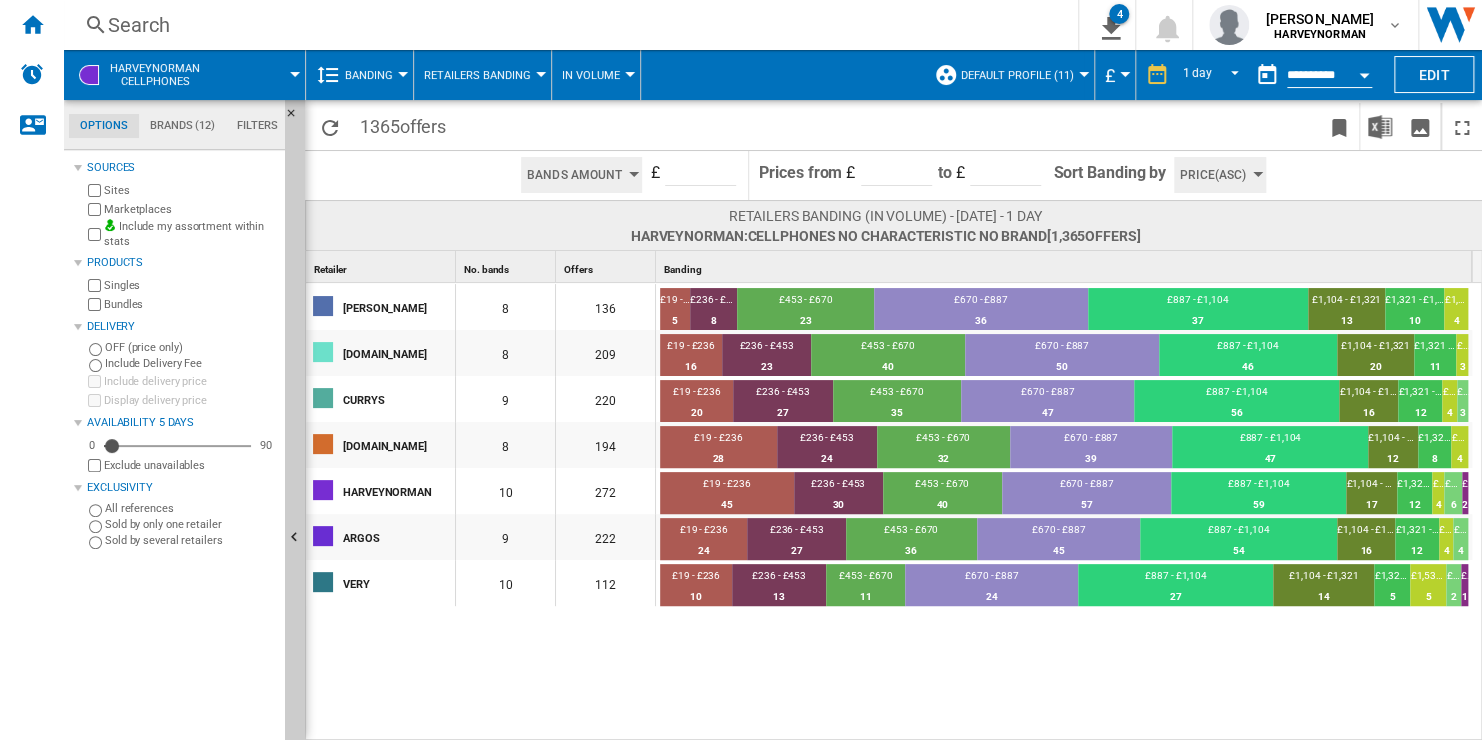 click on "***" at bounding box center [700, 171] 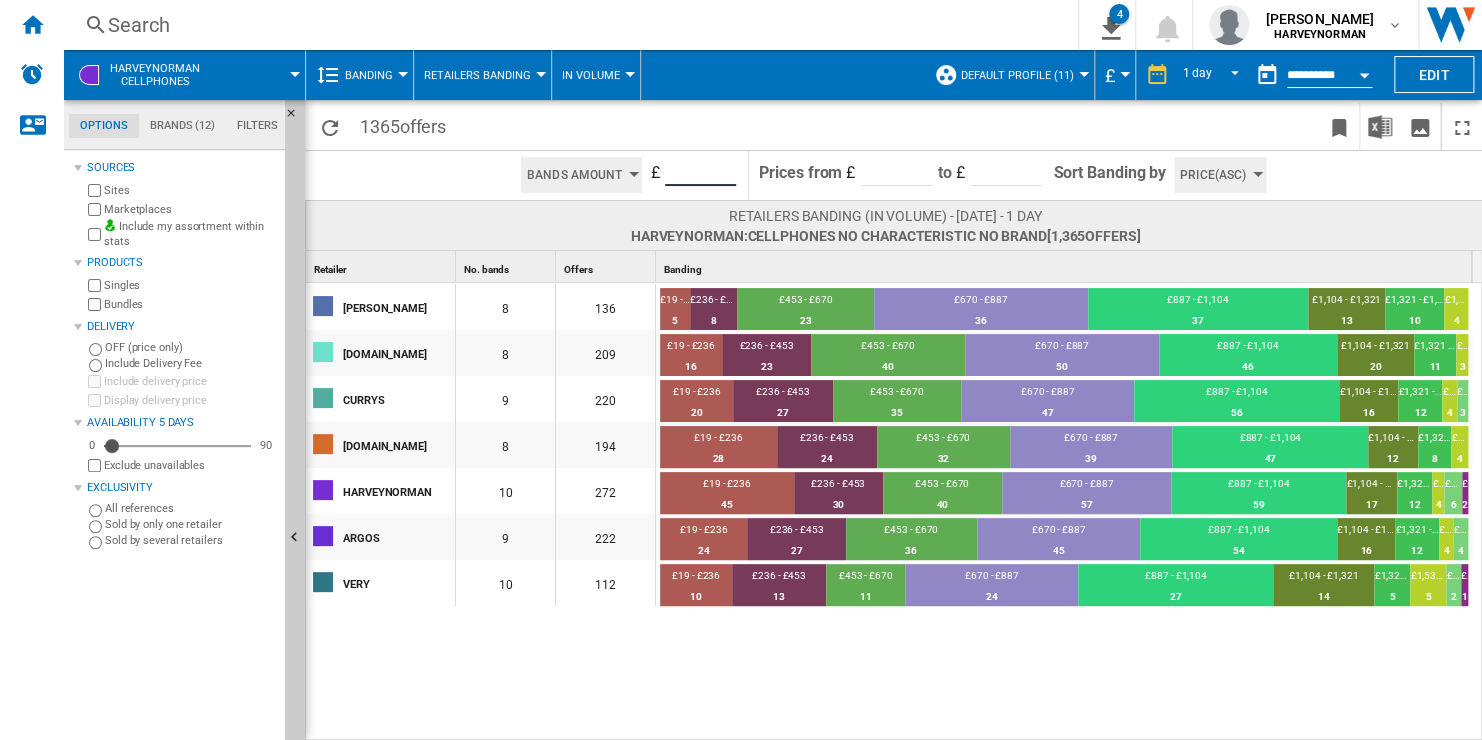 click on "***" at bounding box center (700, 171) 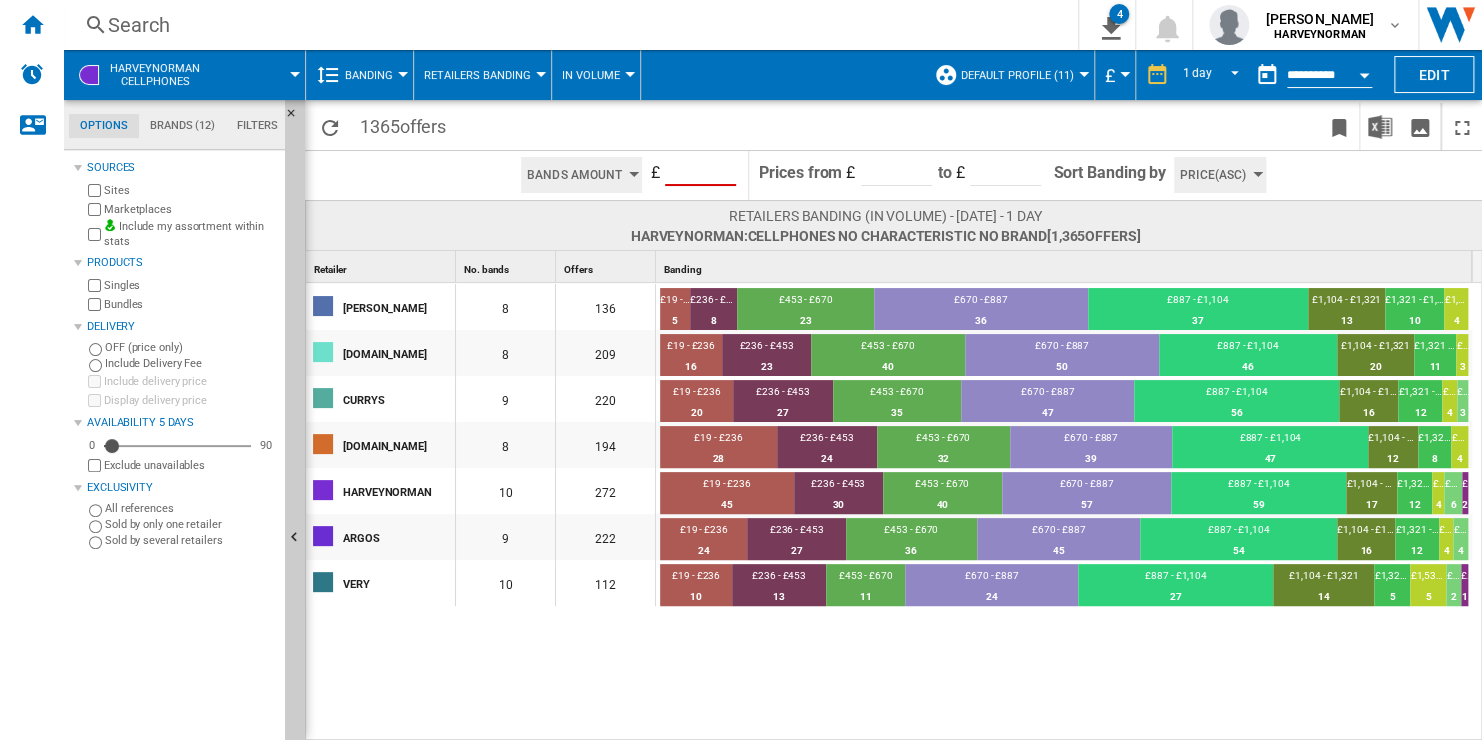 click at bounding box center (1378, 175) 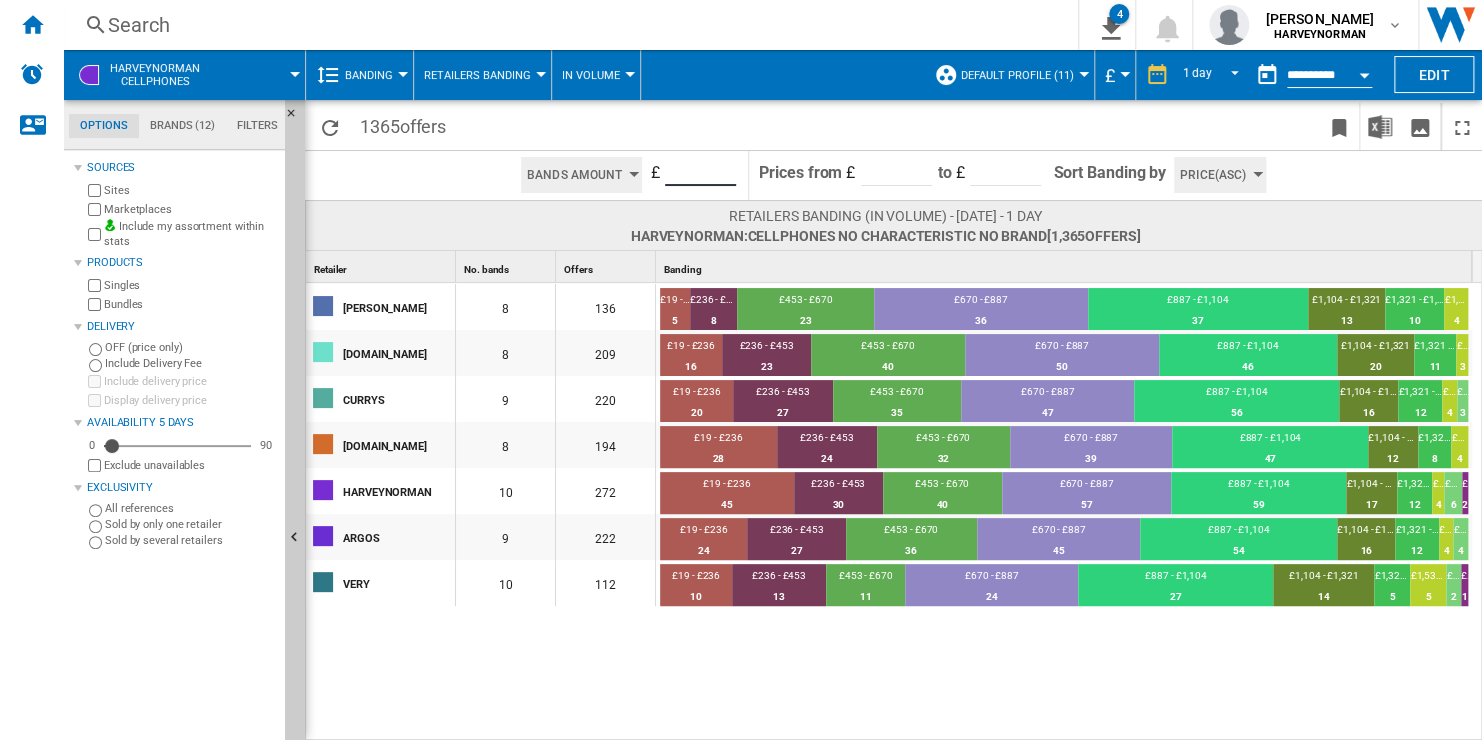 click on "***" at bounding box center [700, 171] 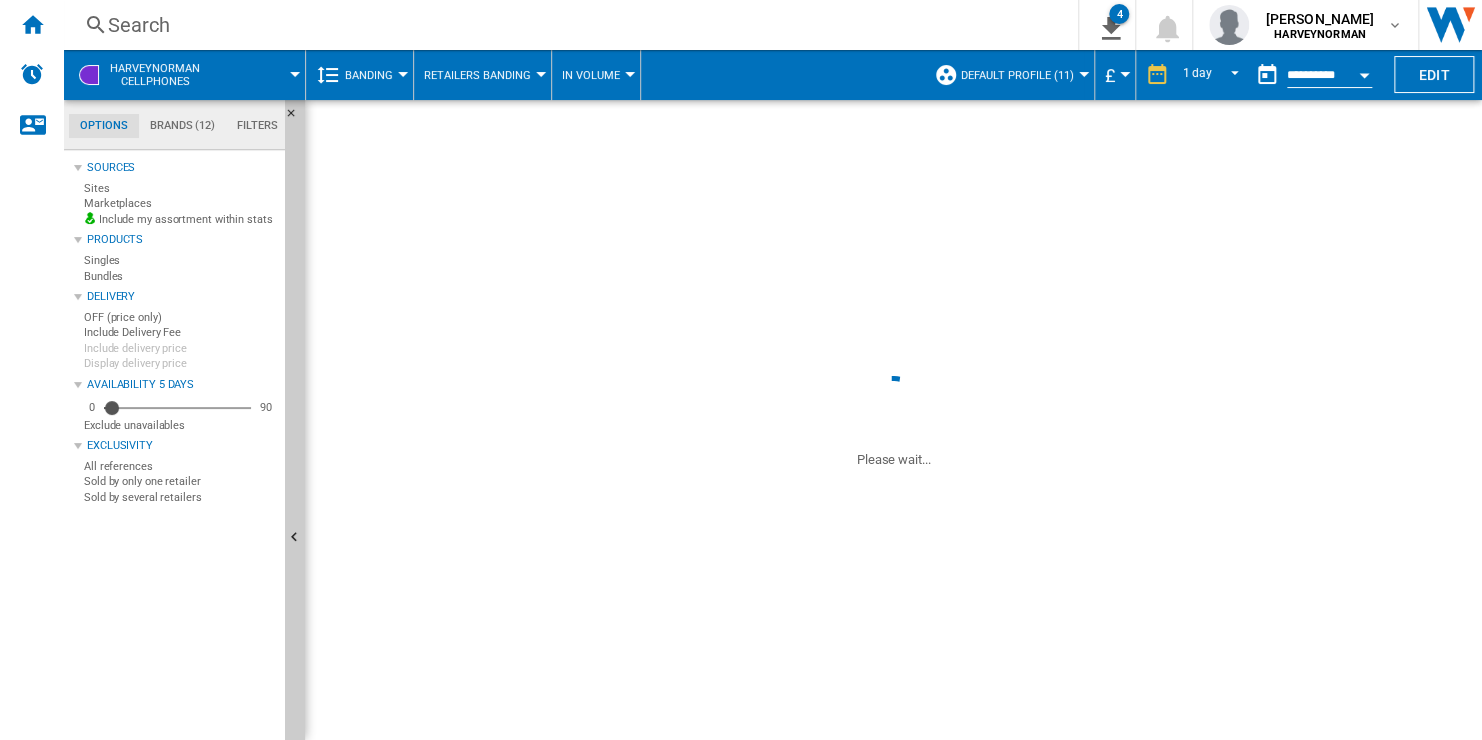 type on "***" 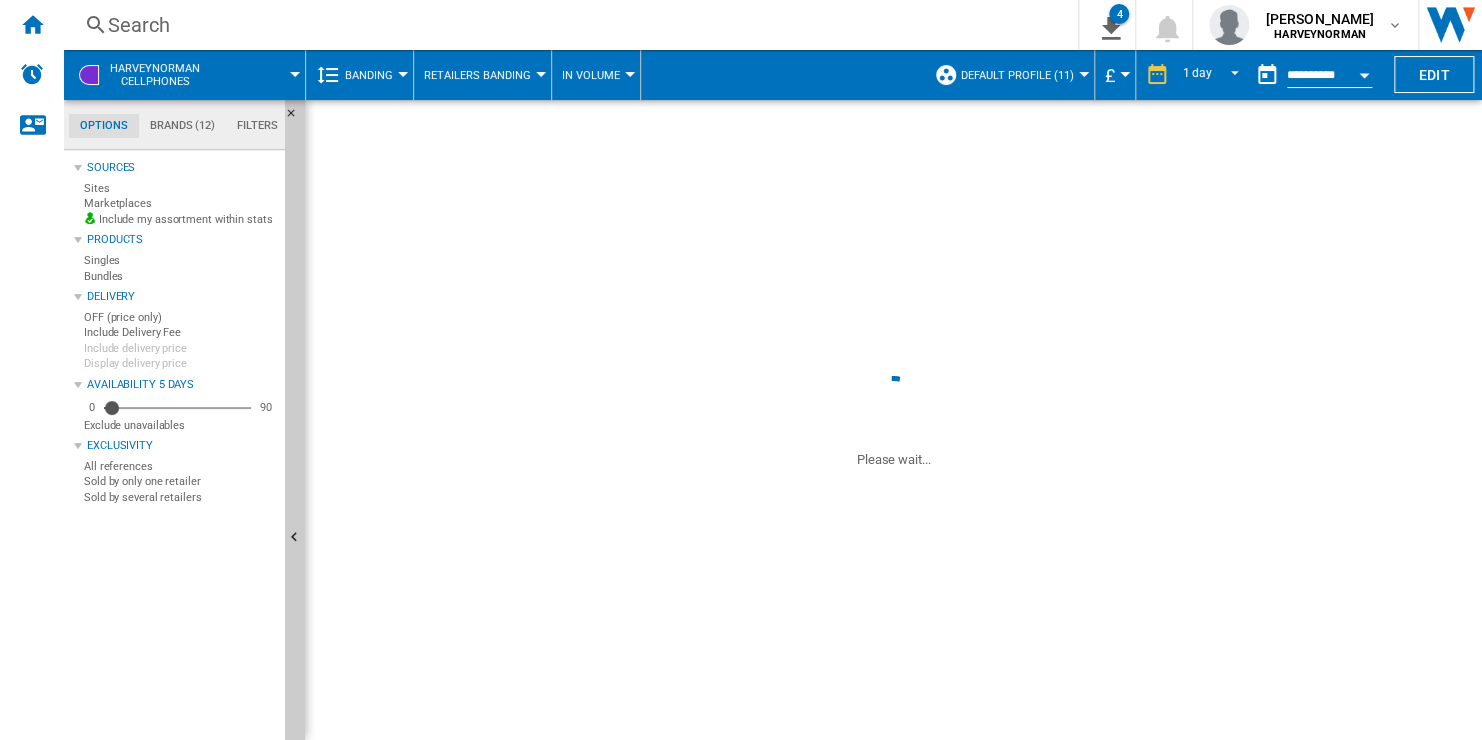 click on "***" at bounding box center (700, 171) 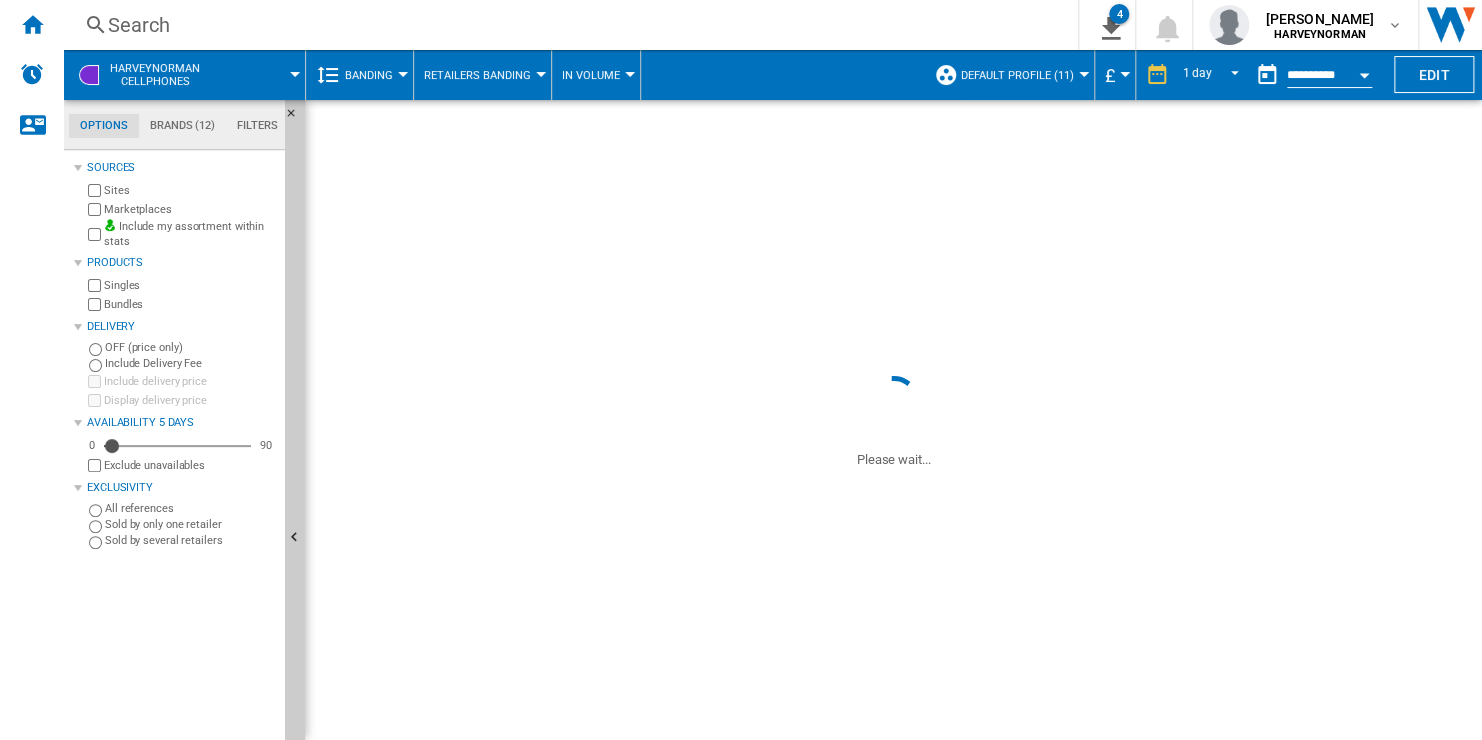 click on "***" at bounding box center (700, 171) 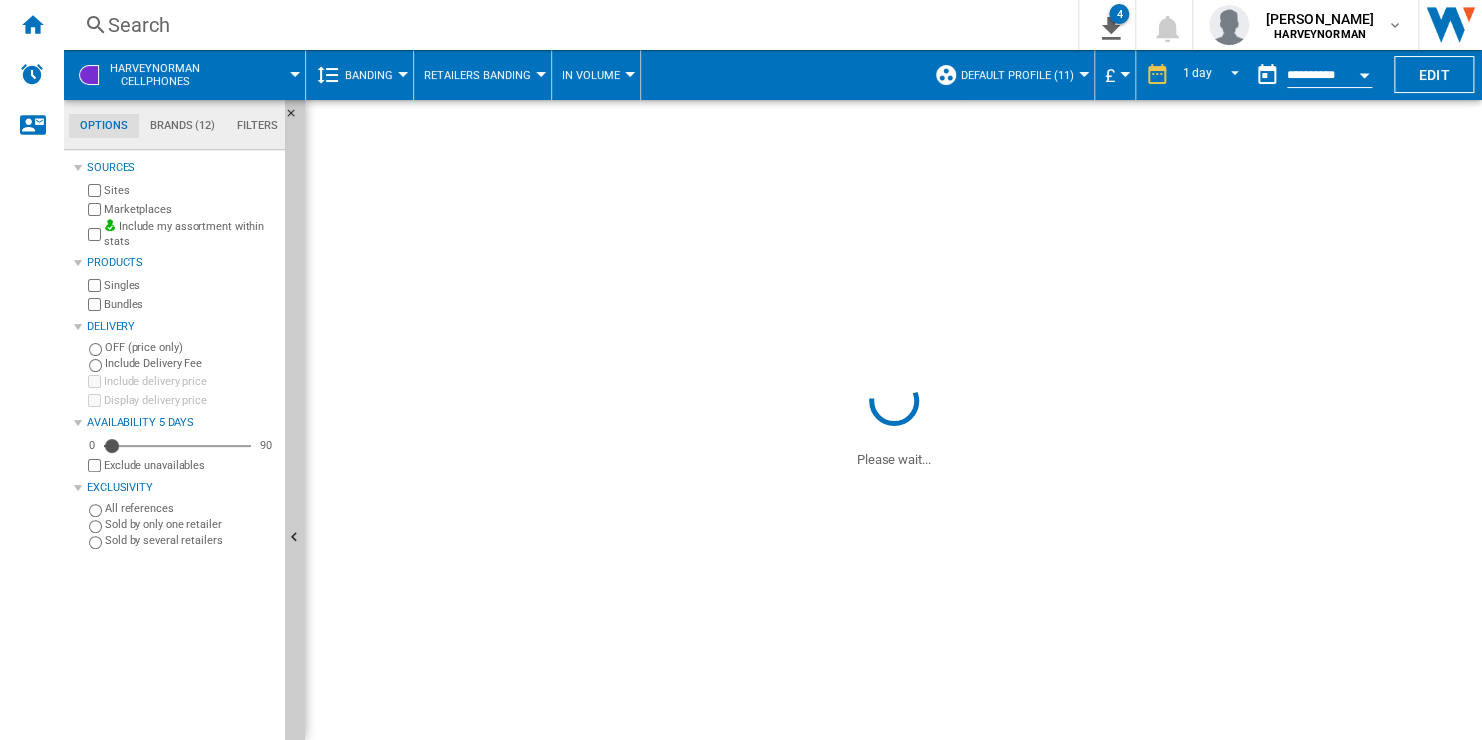 click at bounding box center [893, 235] 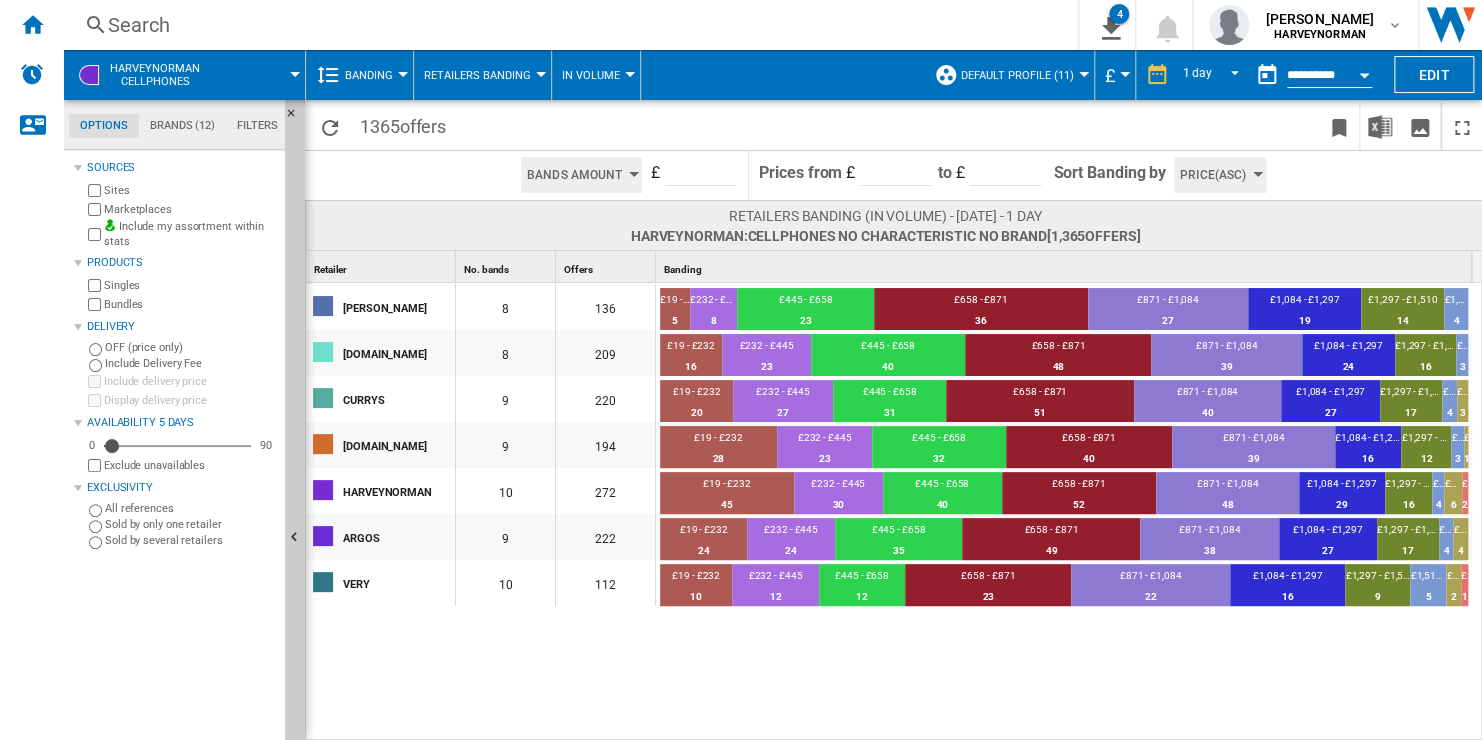 type on "***" 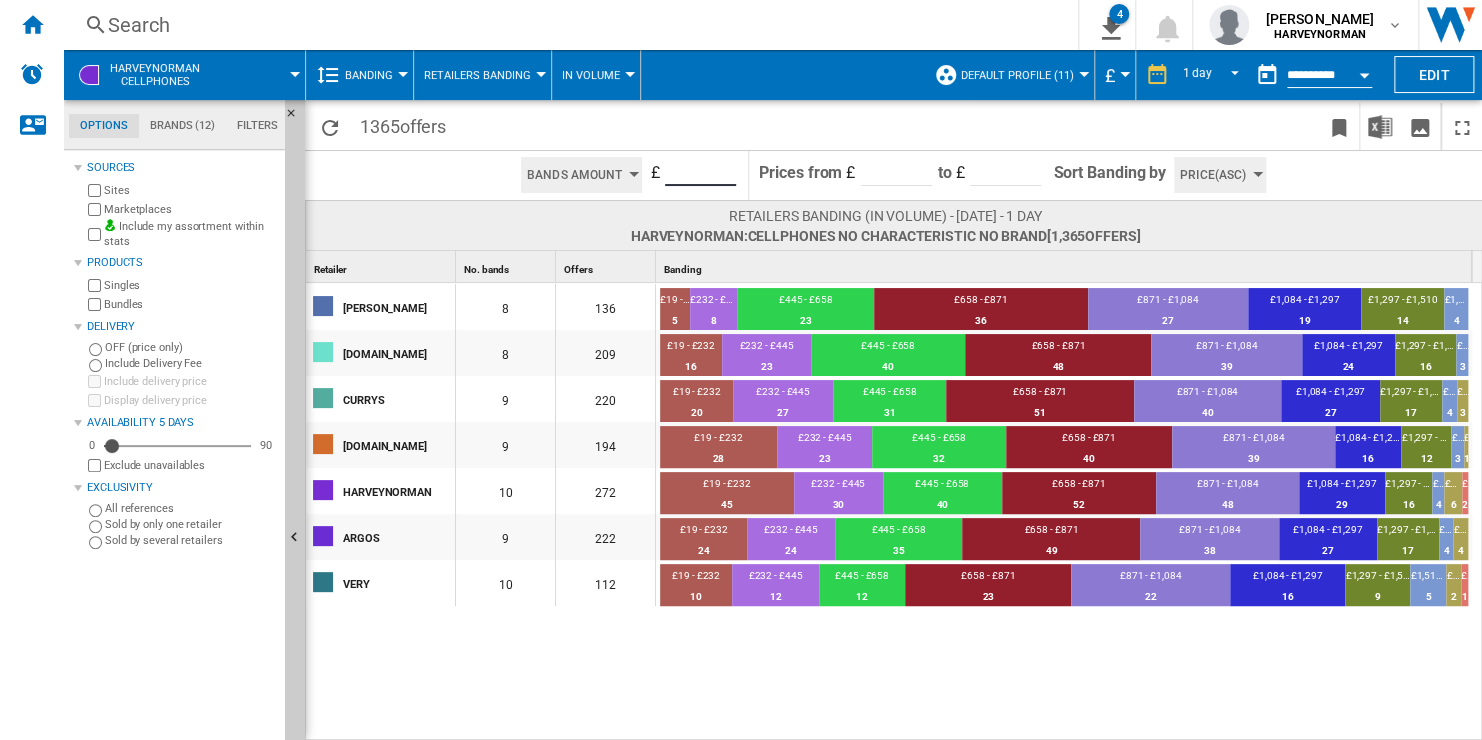 click on "***" at bounding box center (700, 171) 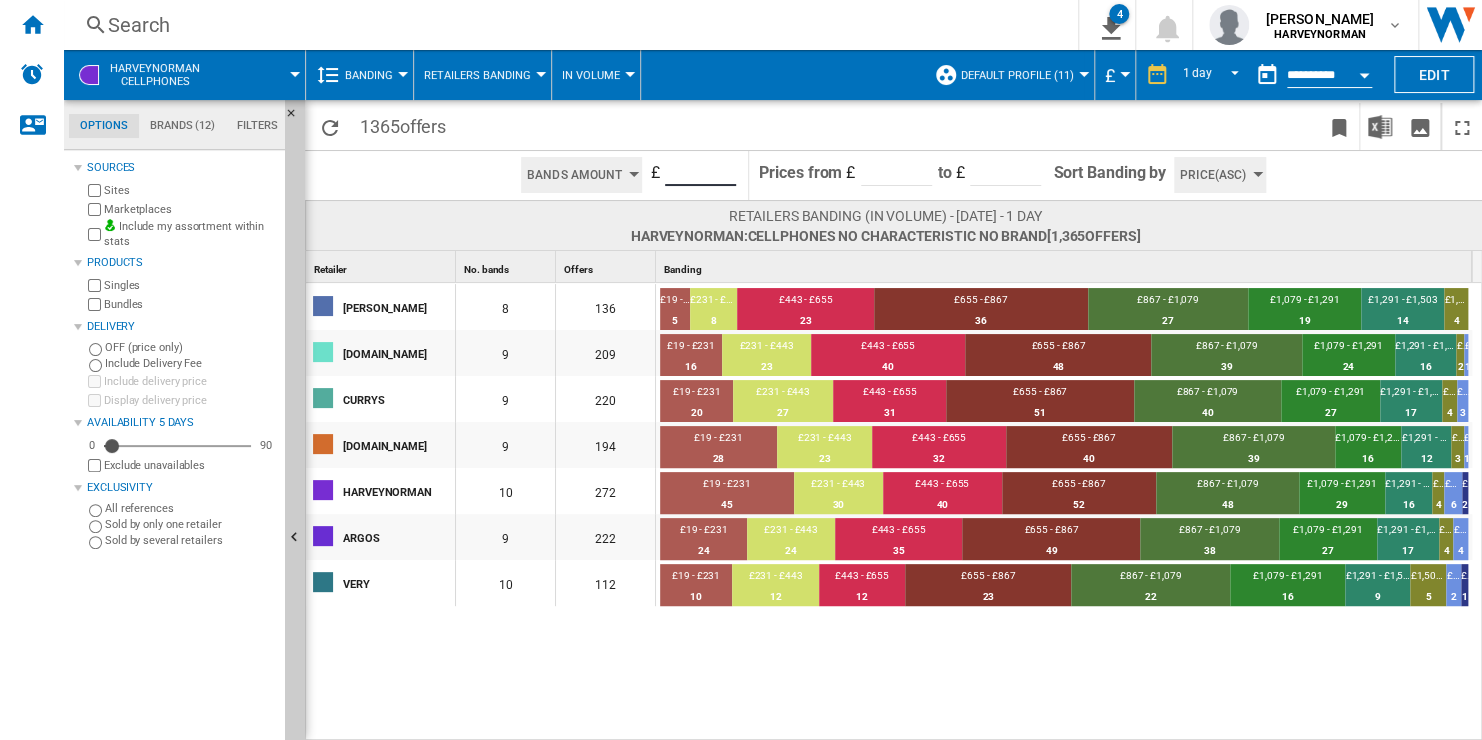 click on "***" at bounding box center (700, 171) 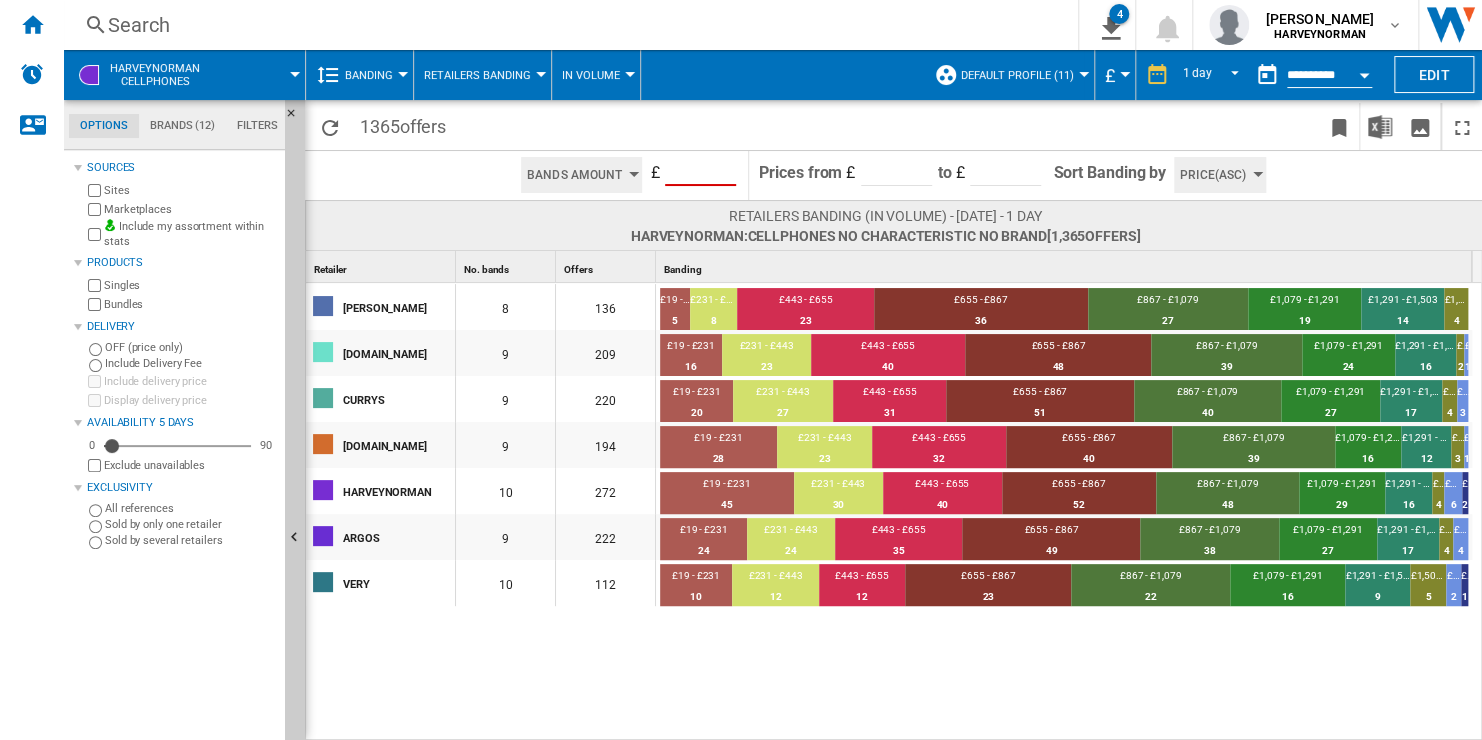 click at bounding box center (672, 126) 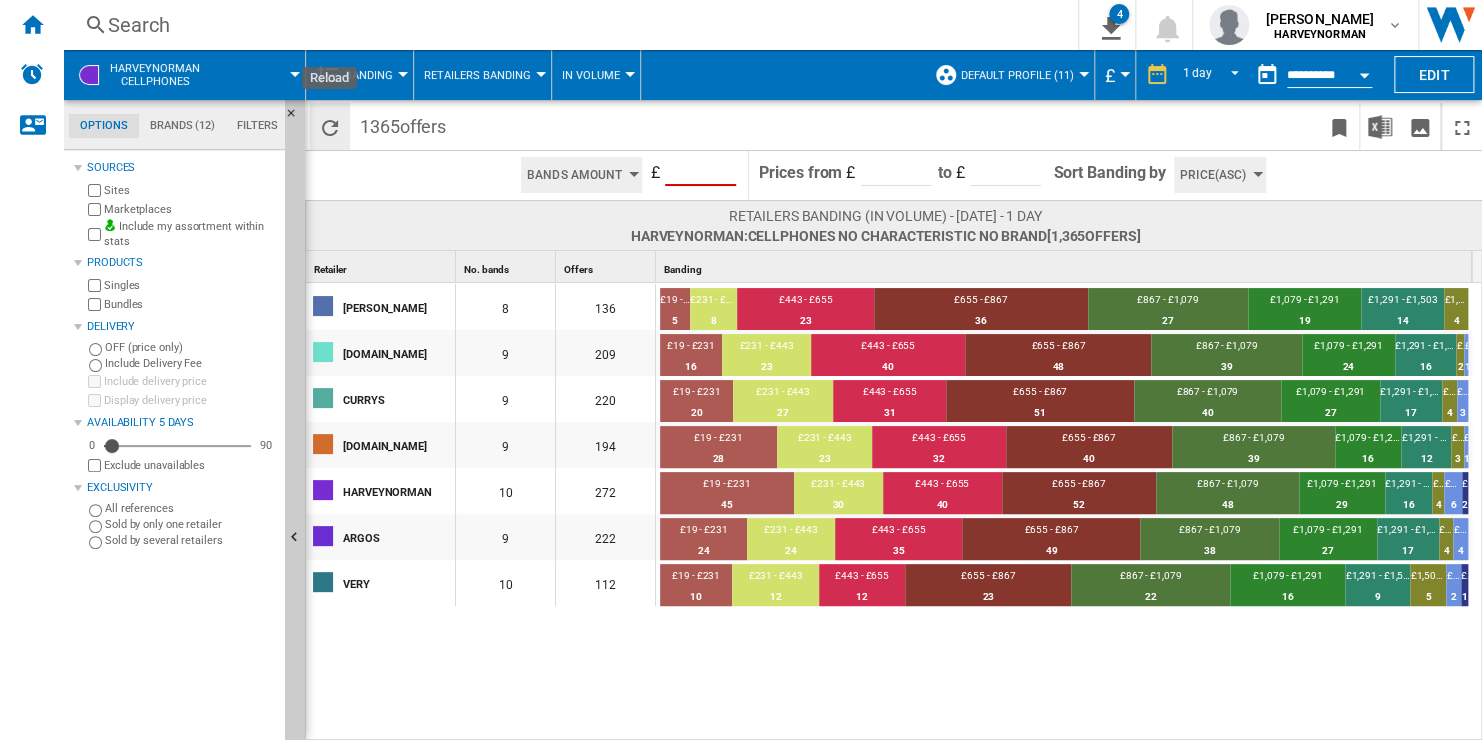 click at bounding box center (330, 128) 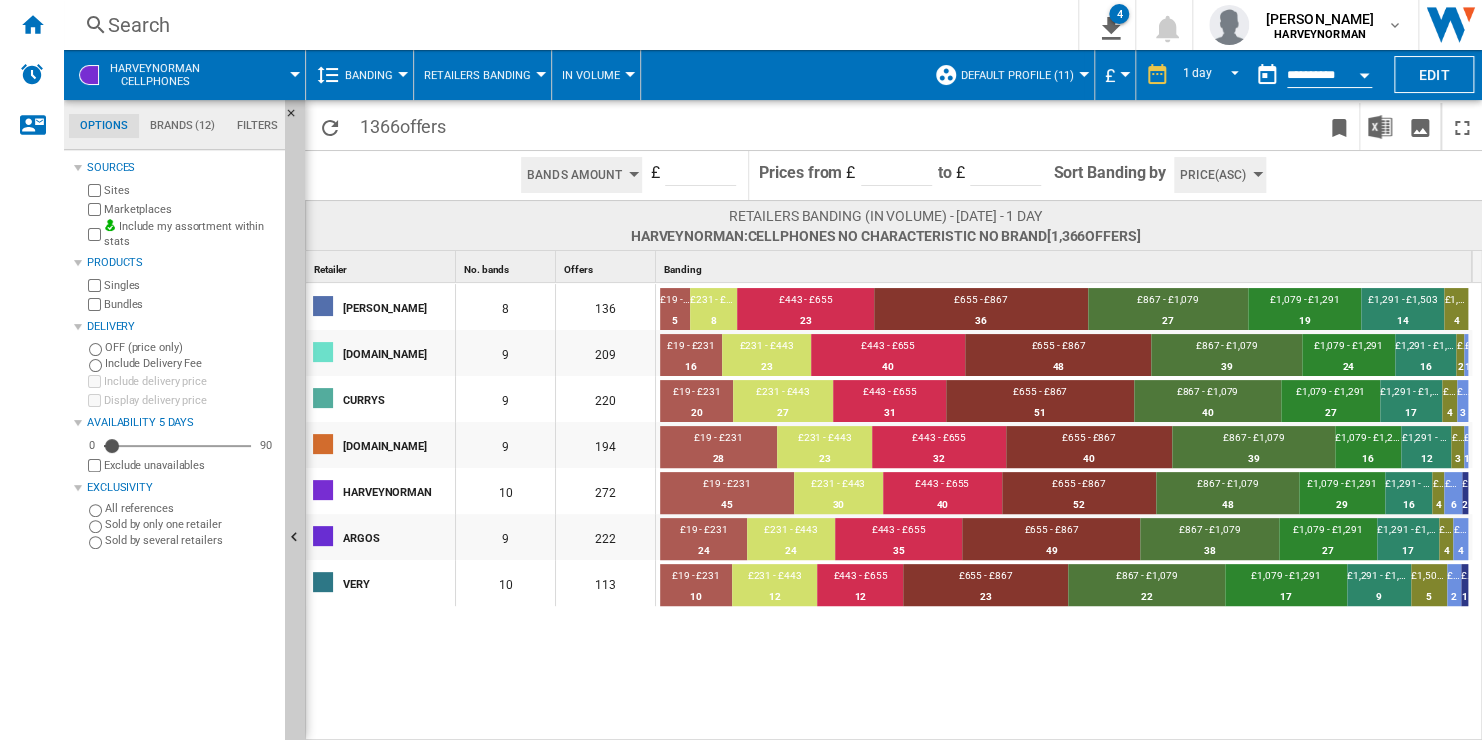 click on "***" at bounding box center (700, 171) 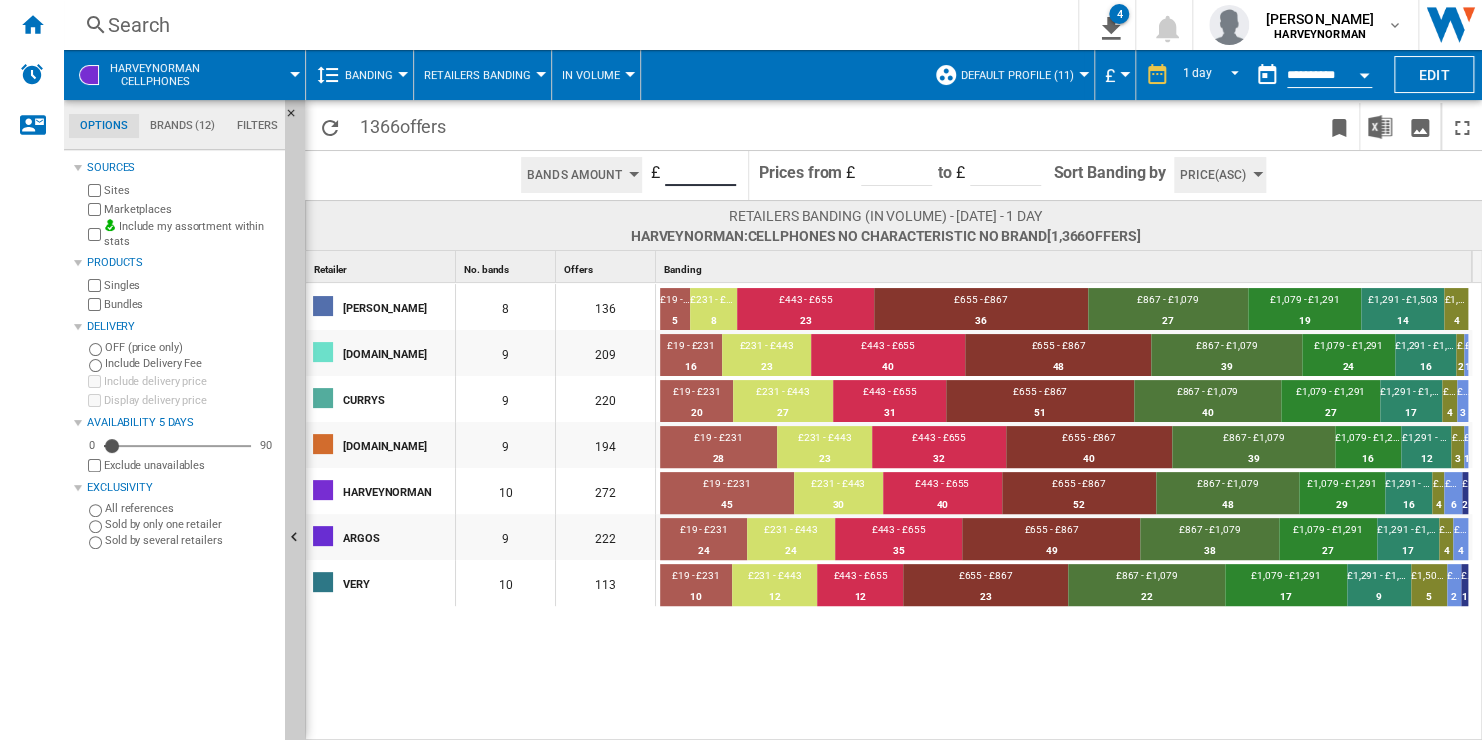 click on "***" at bounding box center (700, 171) 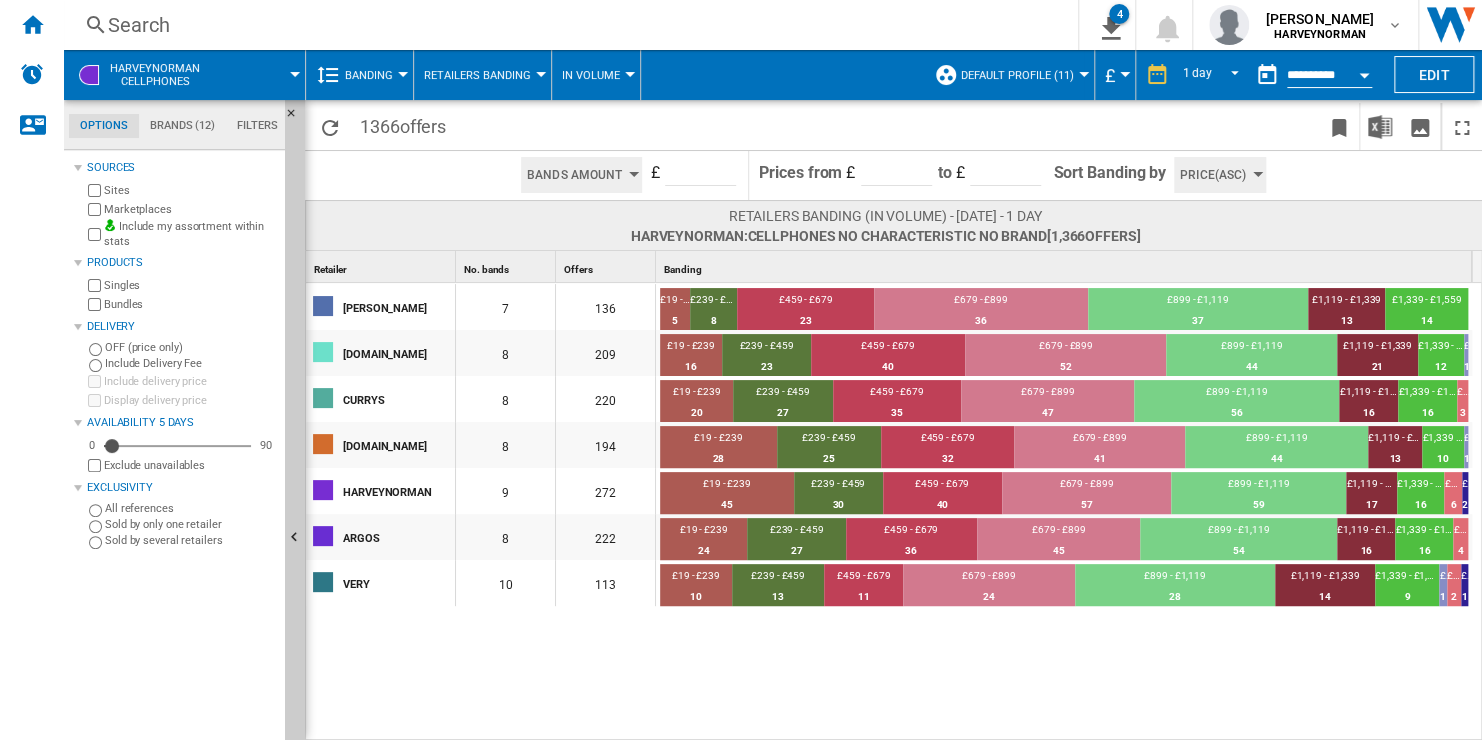 click on "Bands Amount" at bounding box center (574, 175) 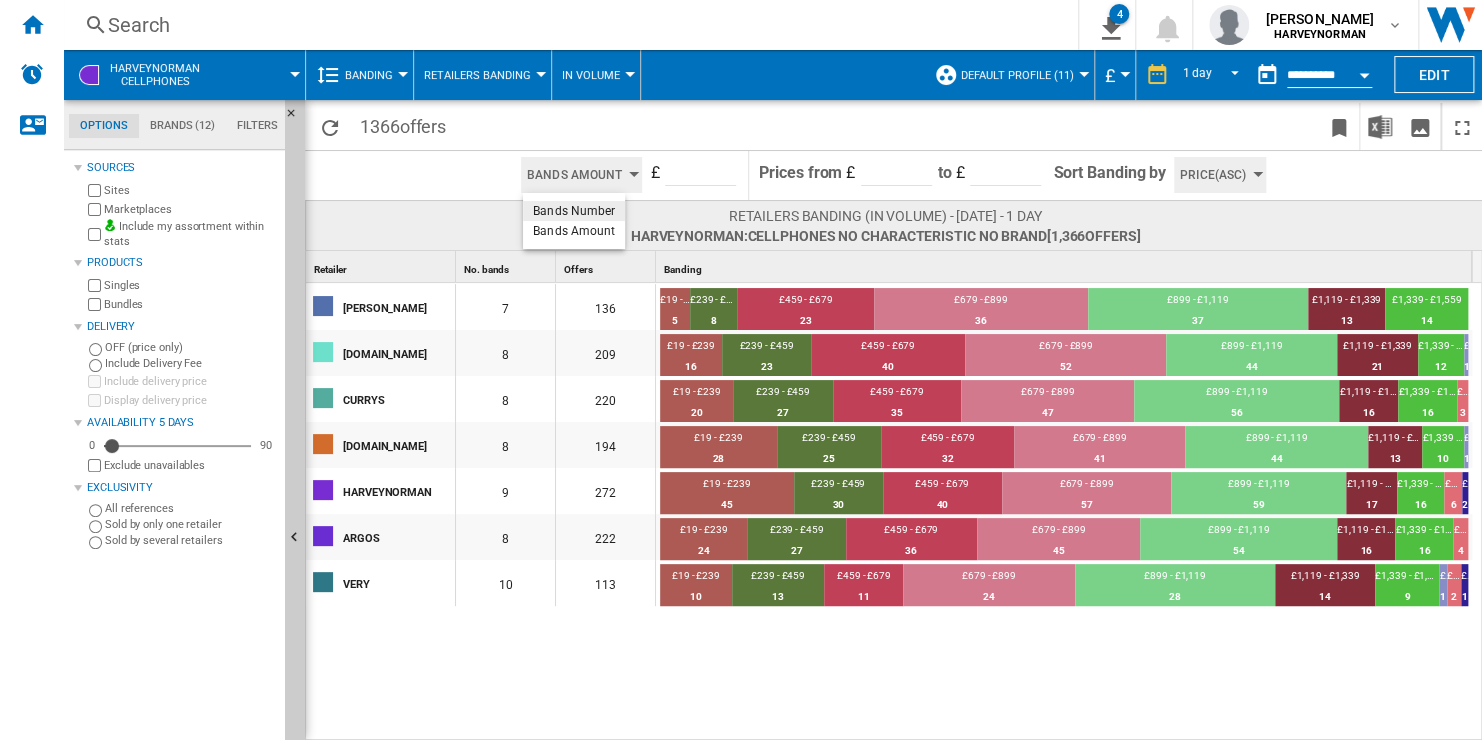 click on "Bands Number" at bounding box center (574, 211) 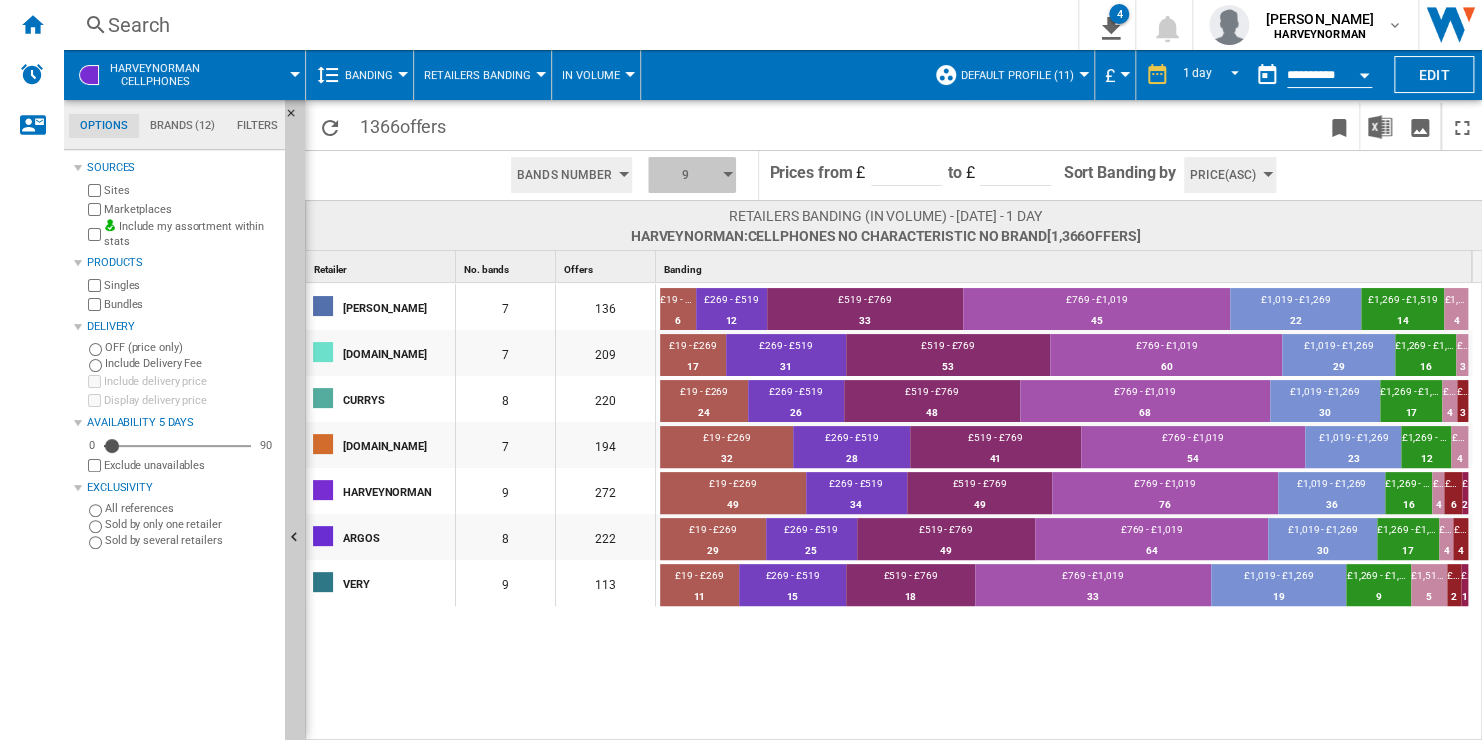 click on "9" at bounding box center (685, 175) 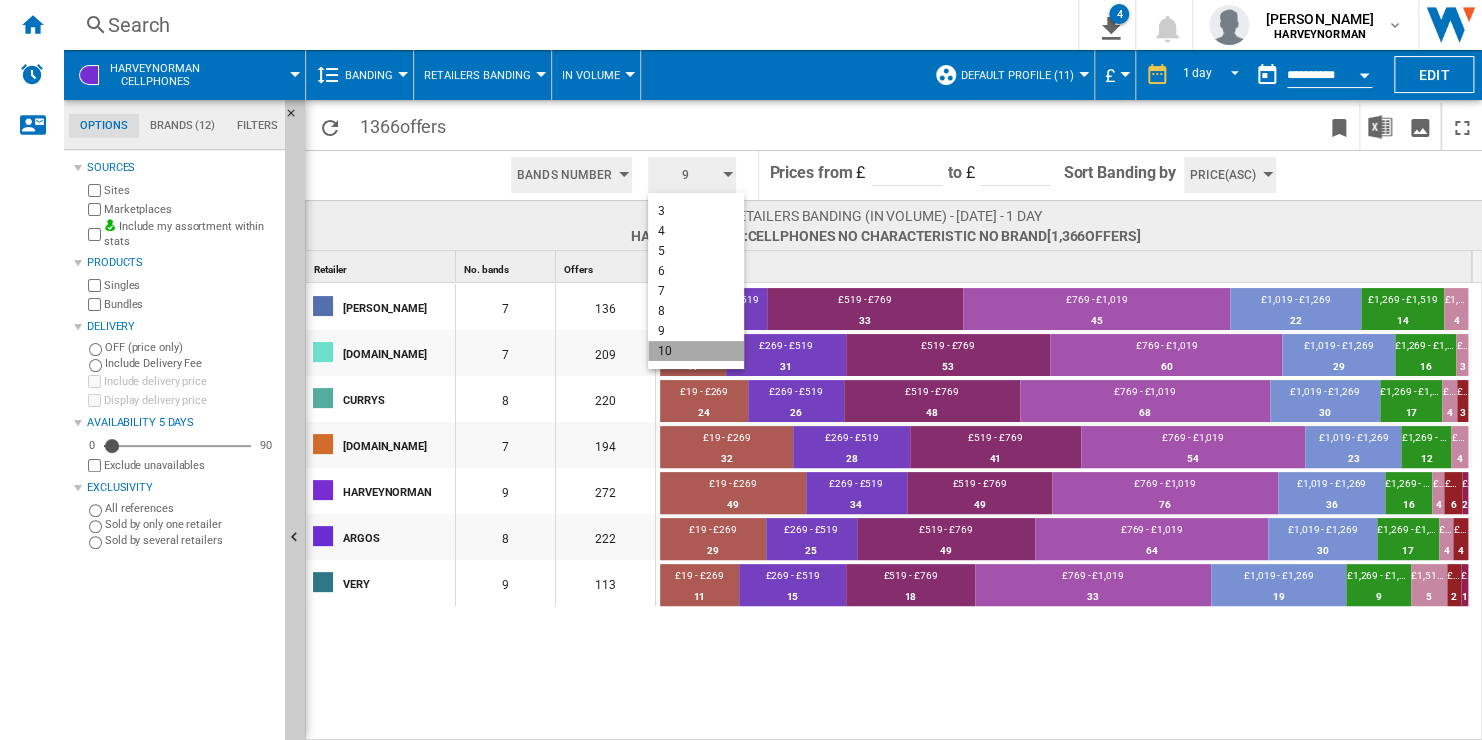 click on "10" at bounding box center [696, 351] 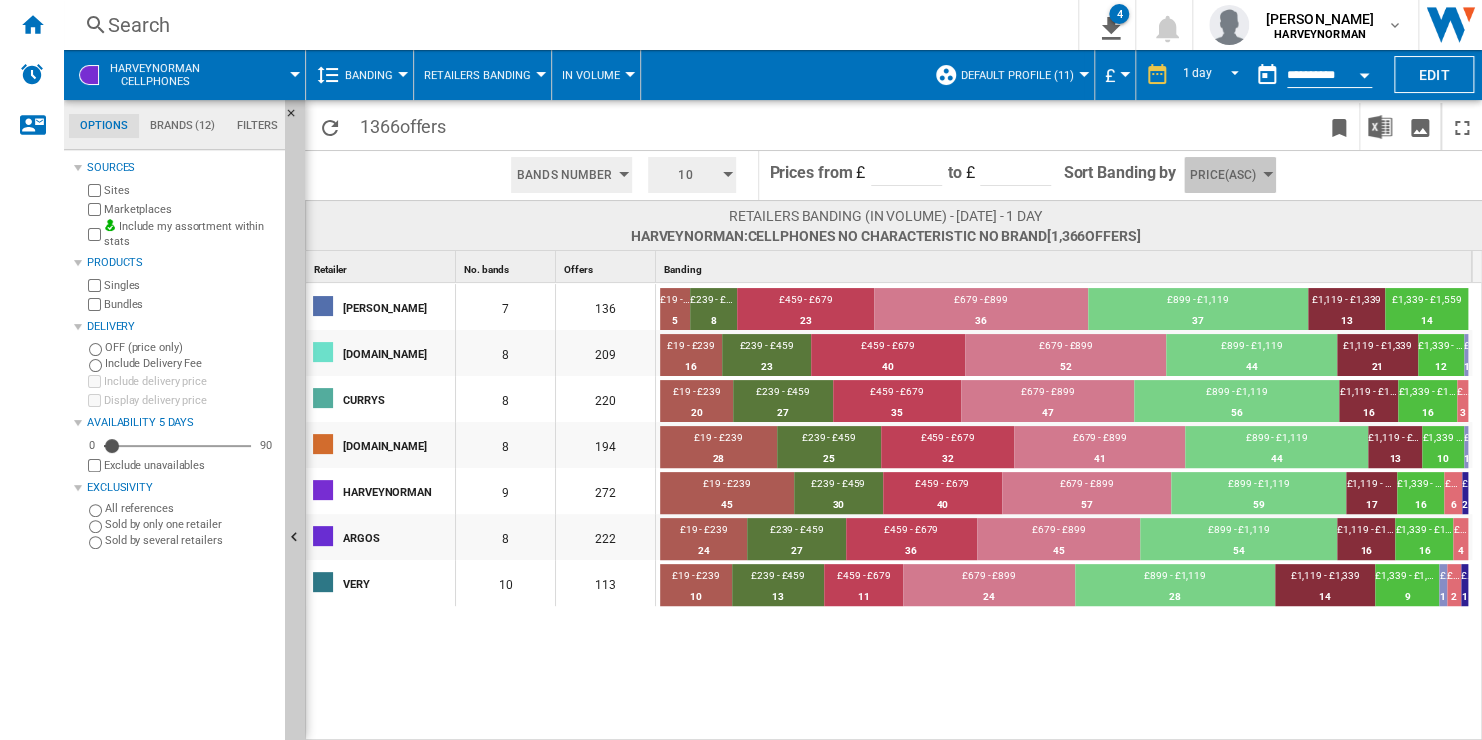 click on "Price(Asc)" at bounding box center (1223, 175) 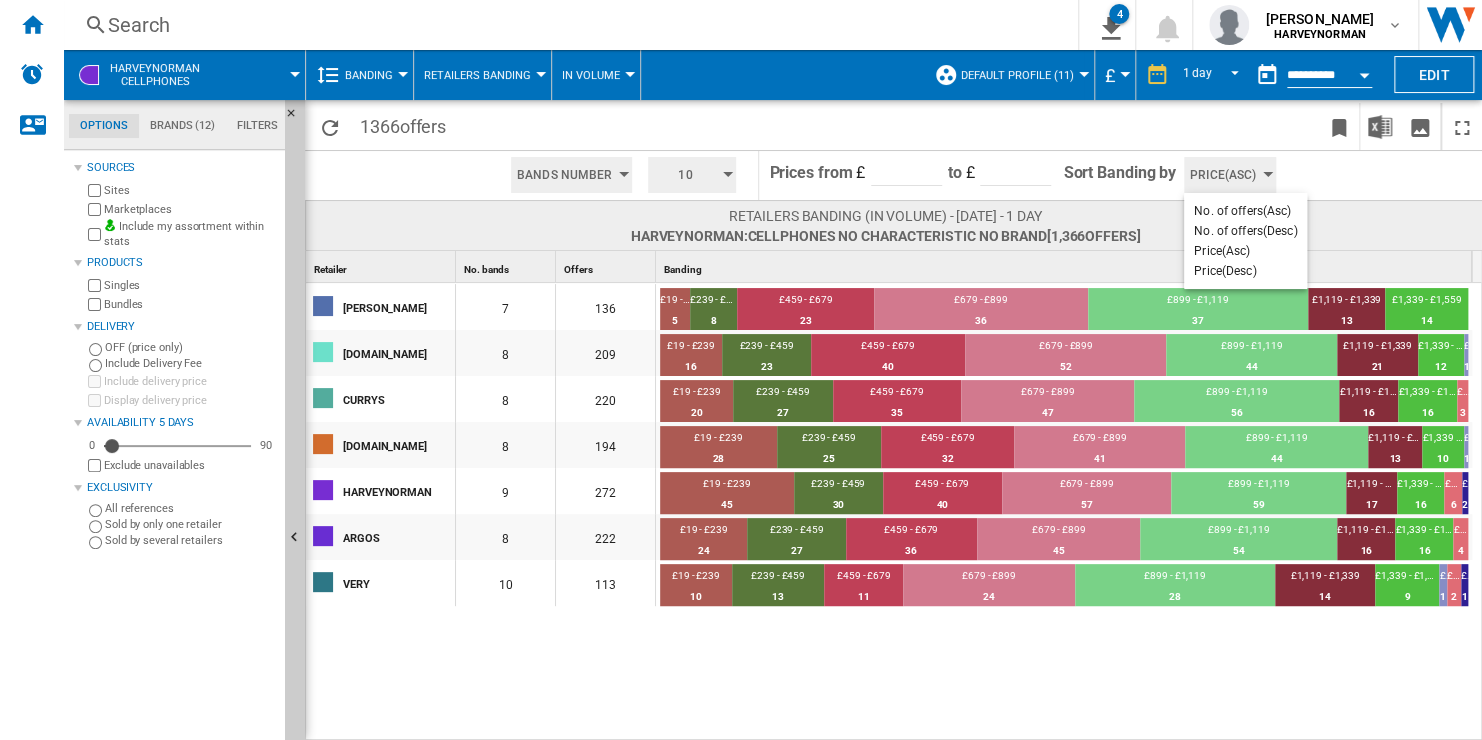 click at bounding box center (741, 370) 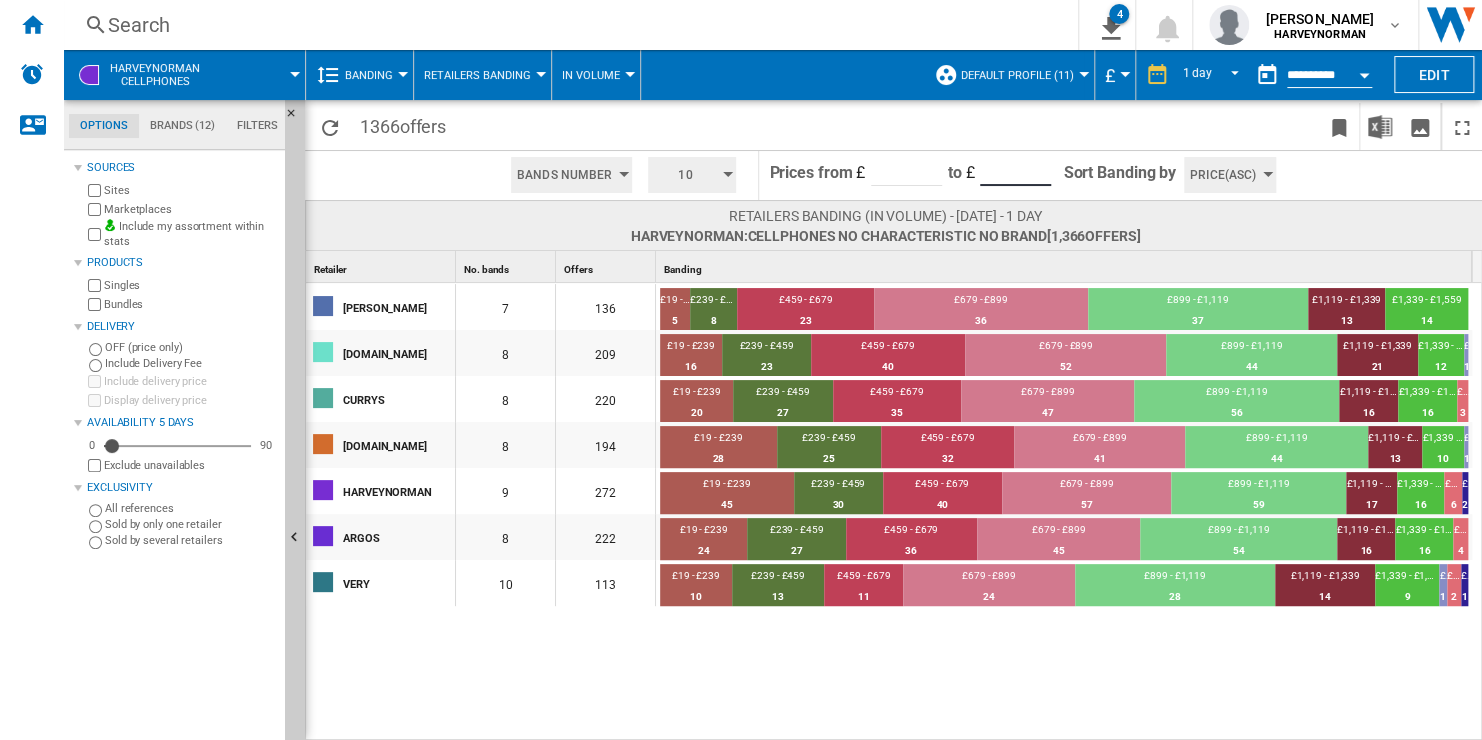 click on "****" at bounding box center (1015, 171) 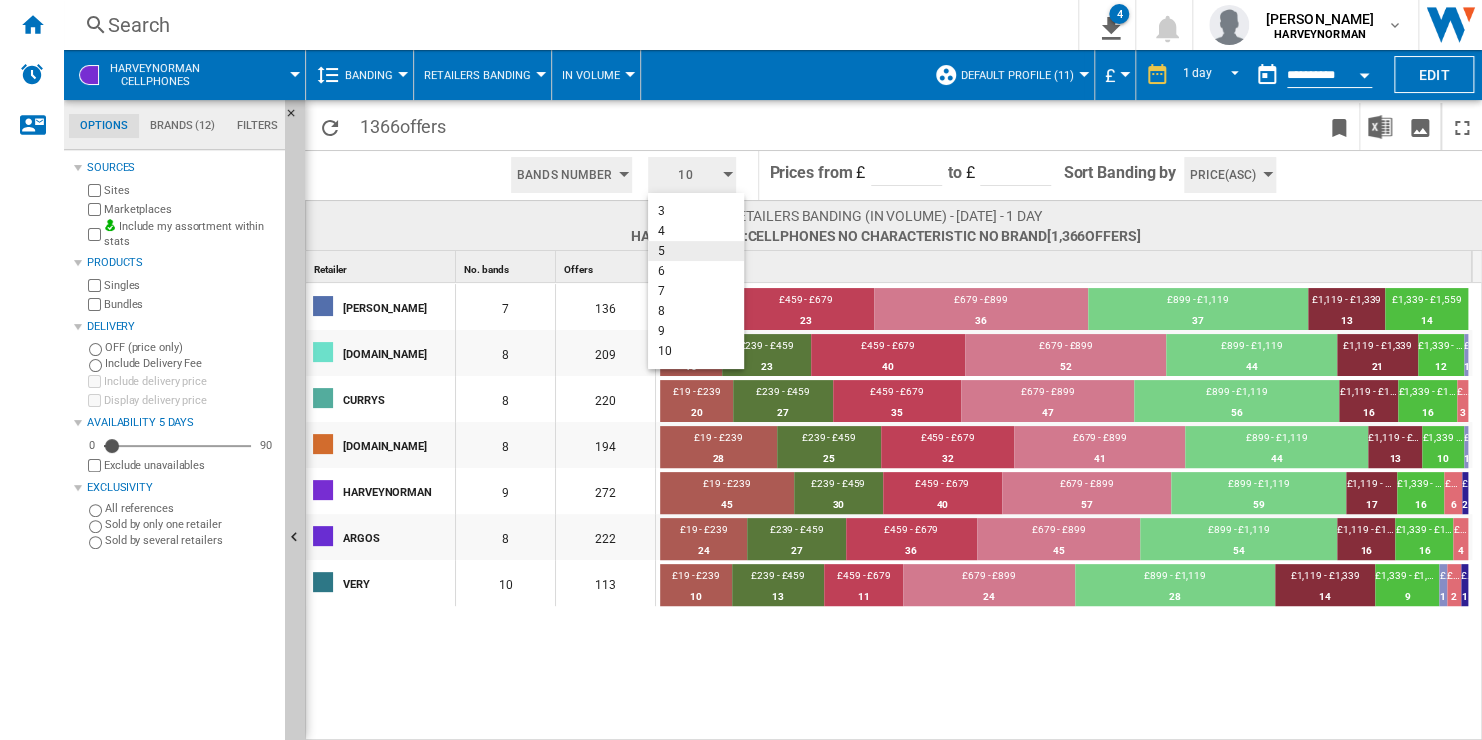 click on "5" at bounding box center [696, 251] 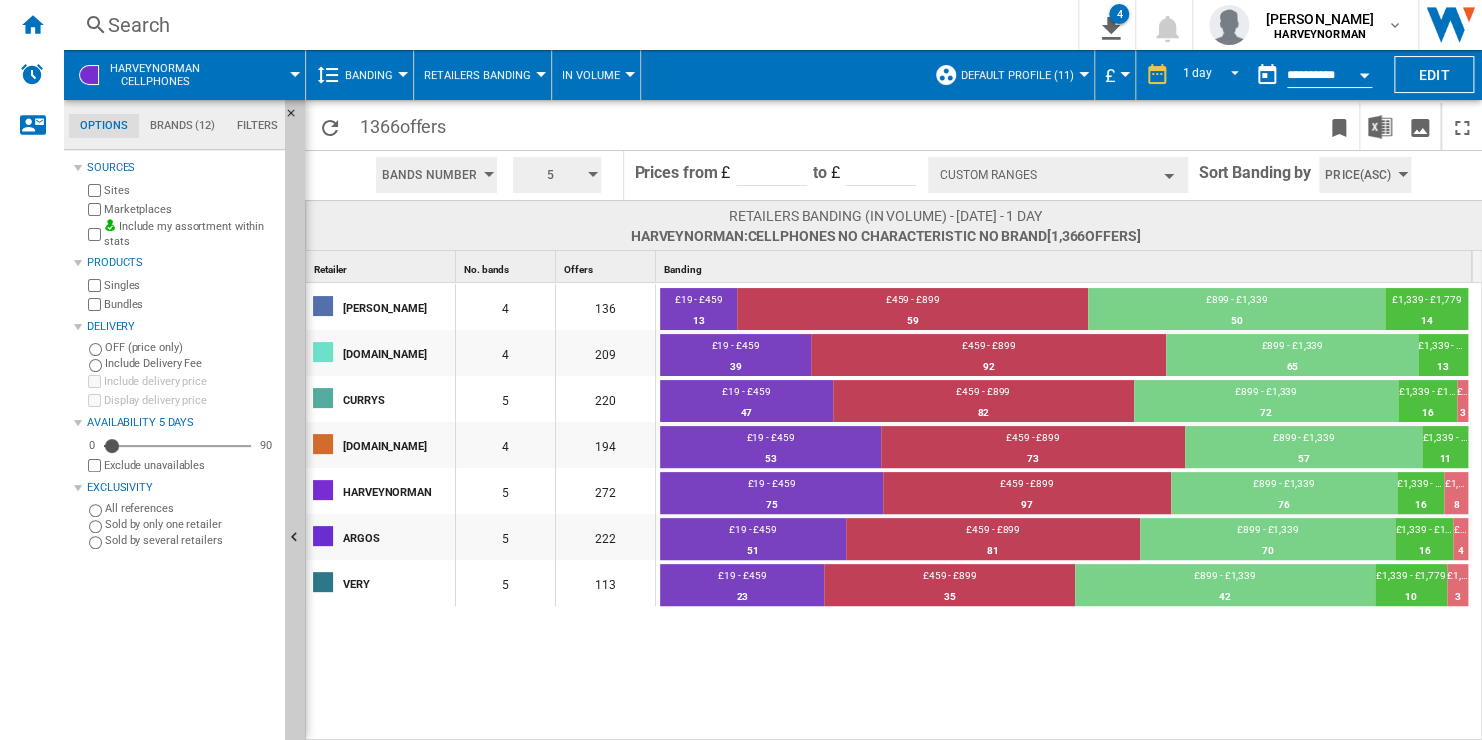click on "5" at bounding box center [557, 175] 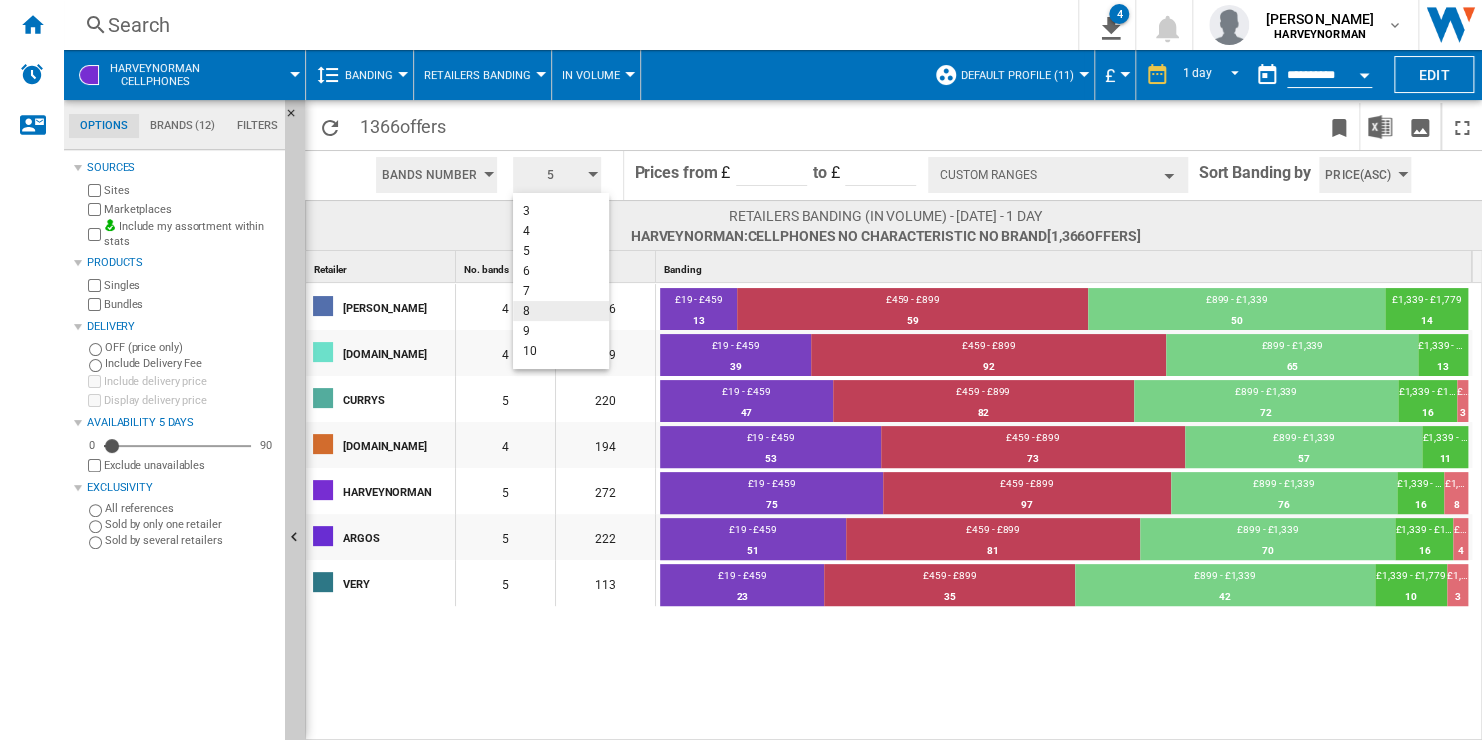 click on "8" at bounding box center [561, 311] 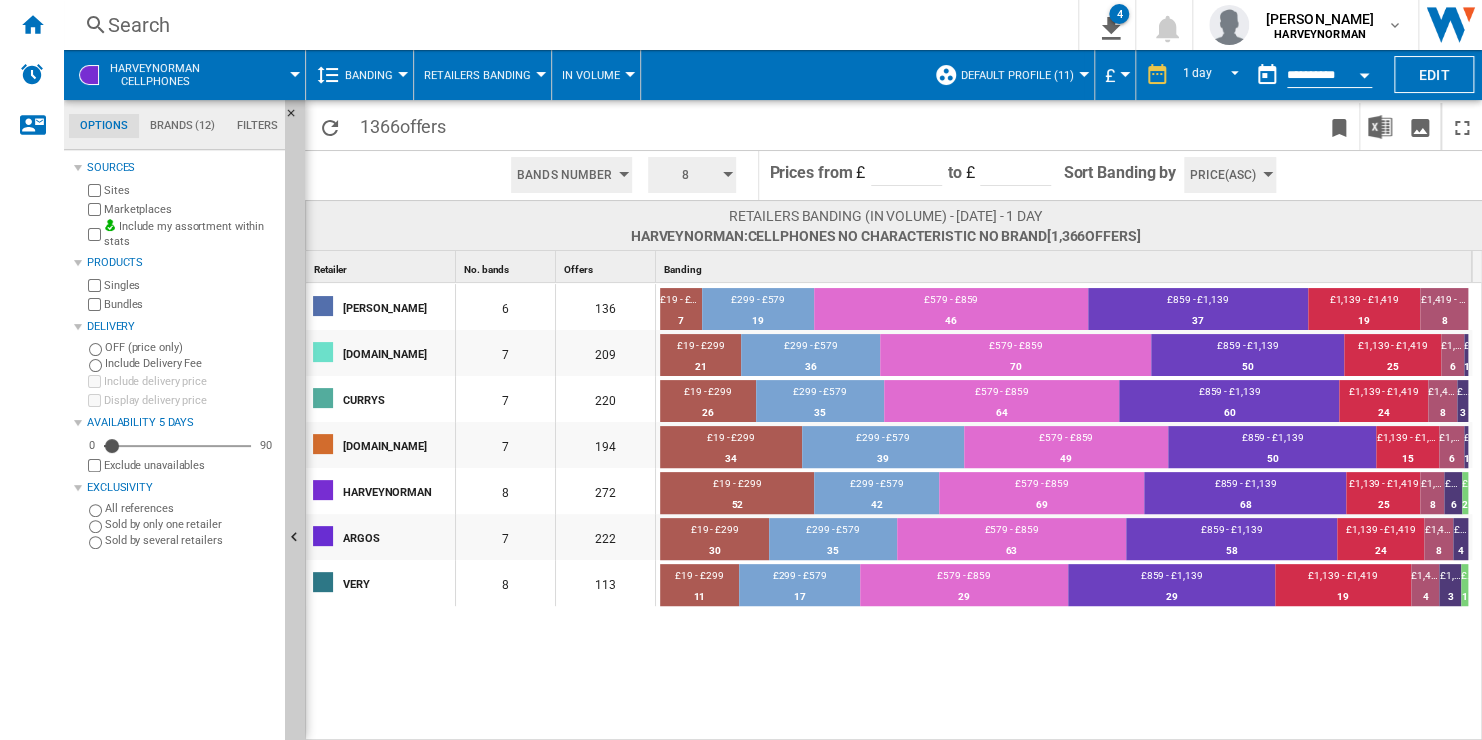 click on "8" at bounding box center (685, 175) 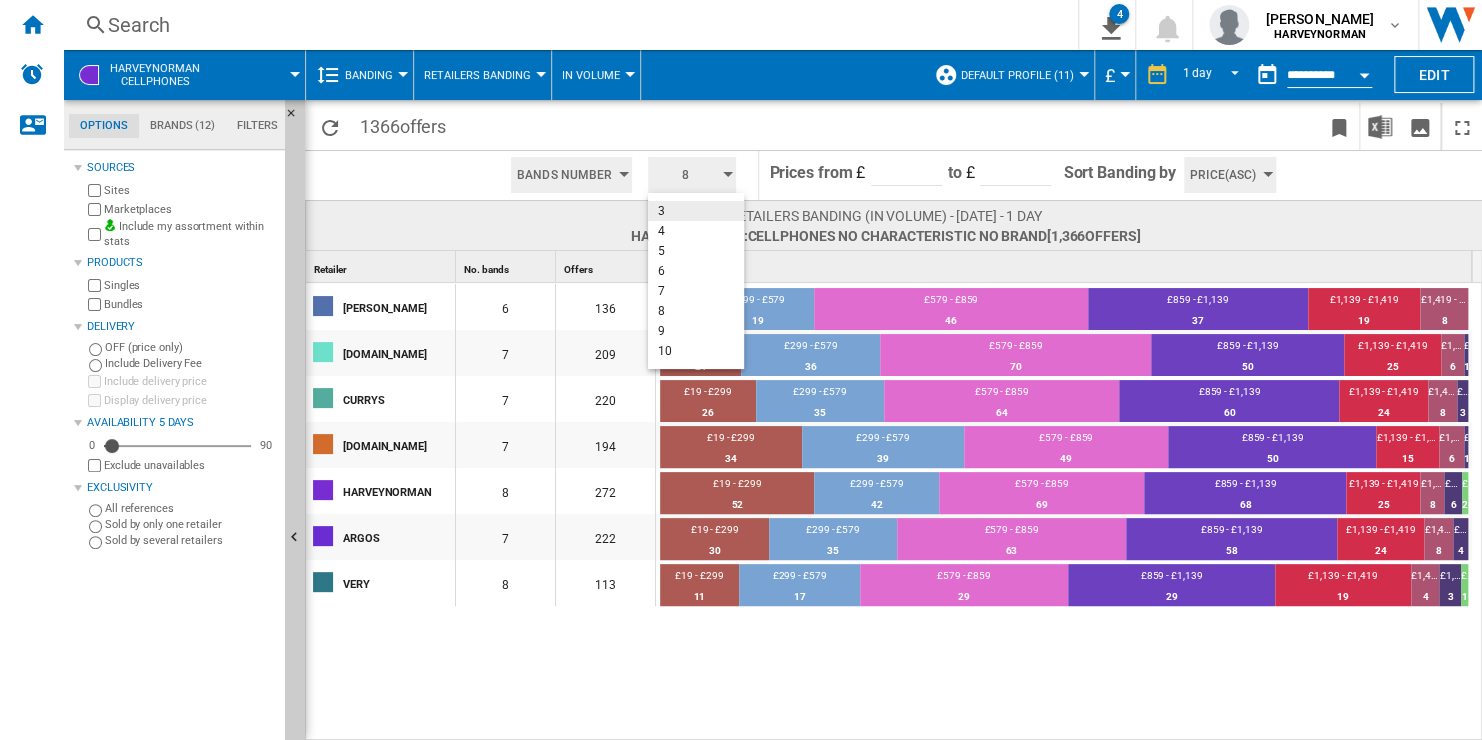 click on "3" at bounding box center (696, 211) 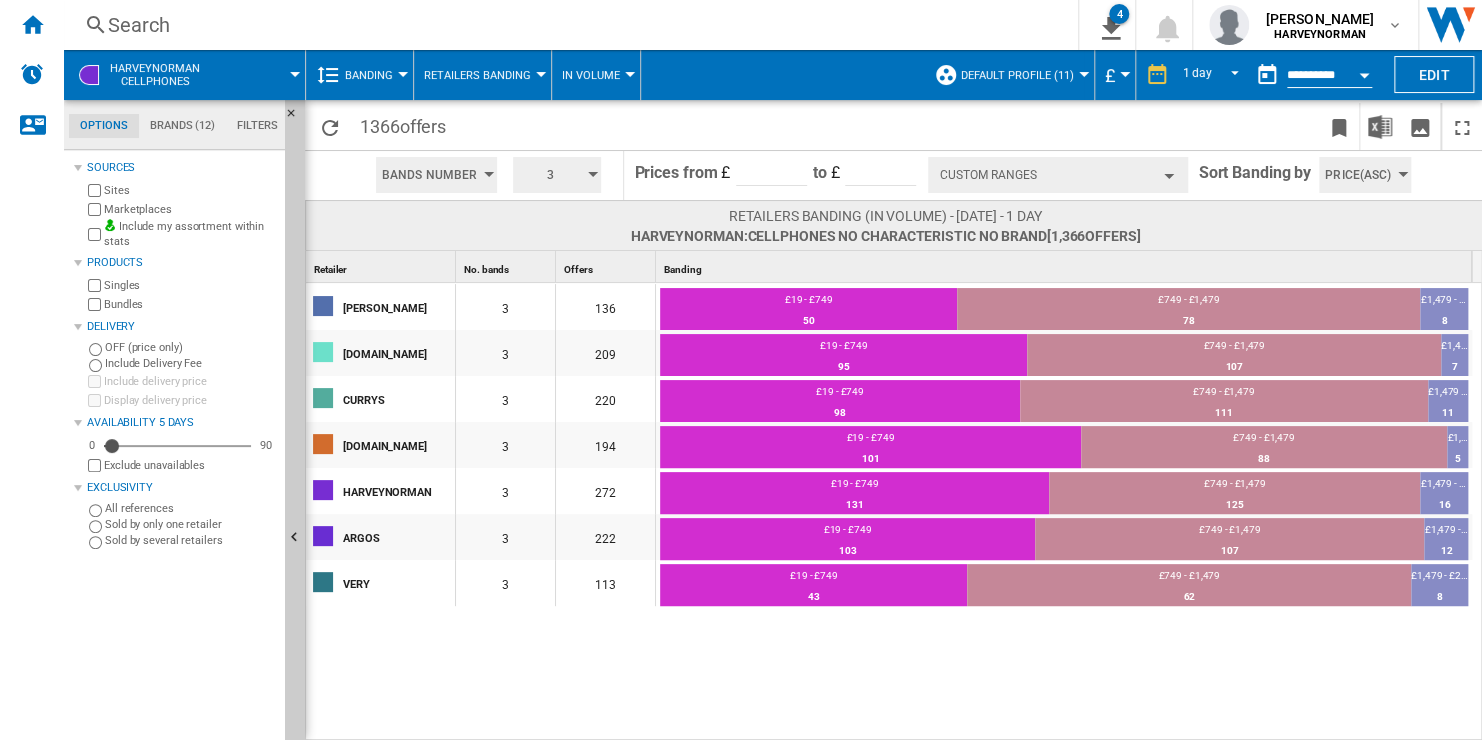 click on "Custom Ranges" at bounding box center [1058, 175] 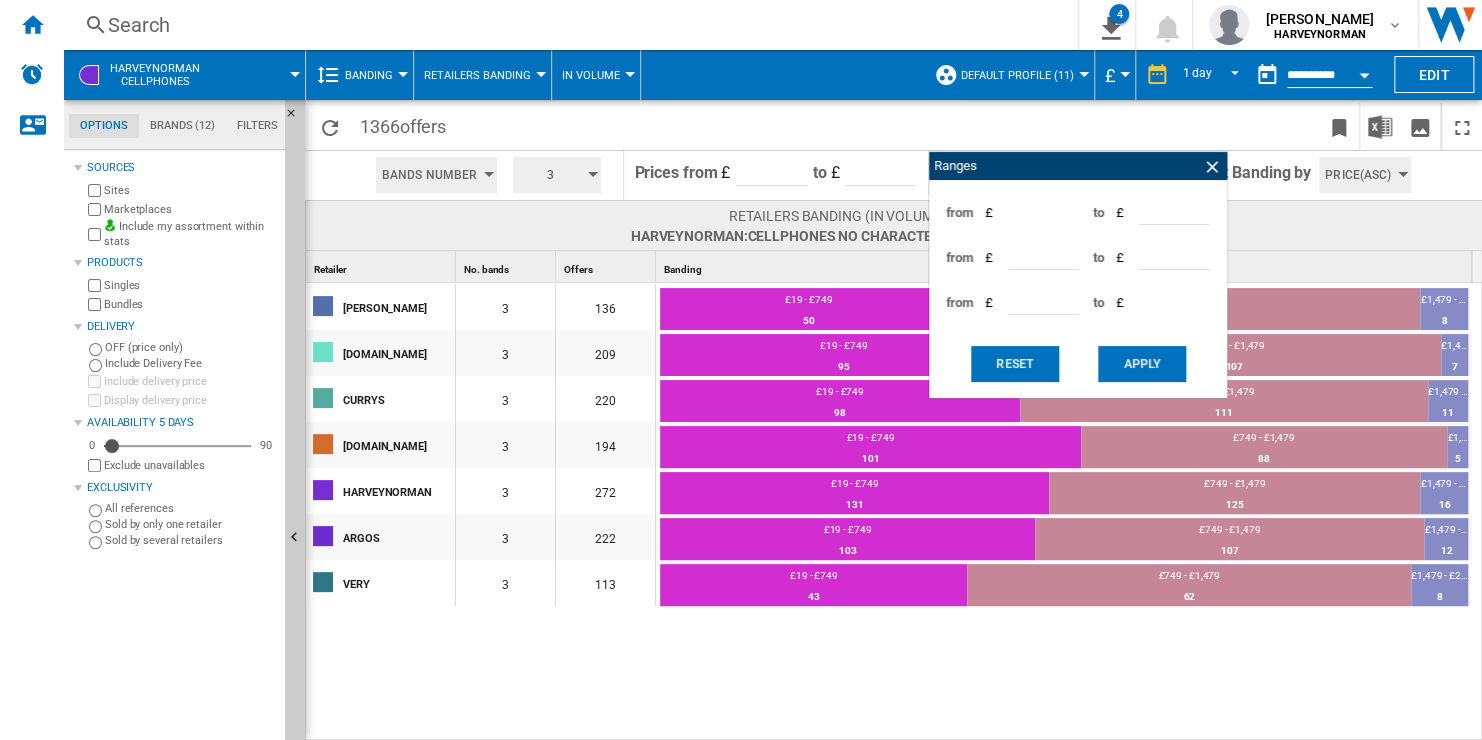 click at bounding box center [1104, 126] 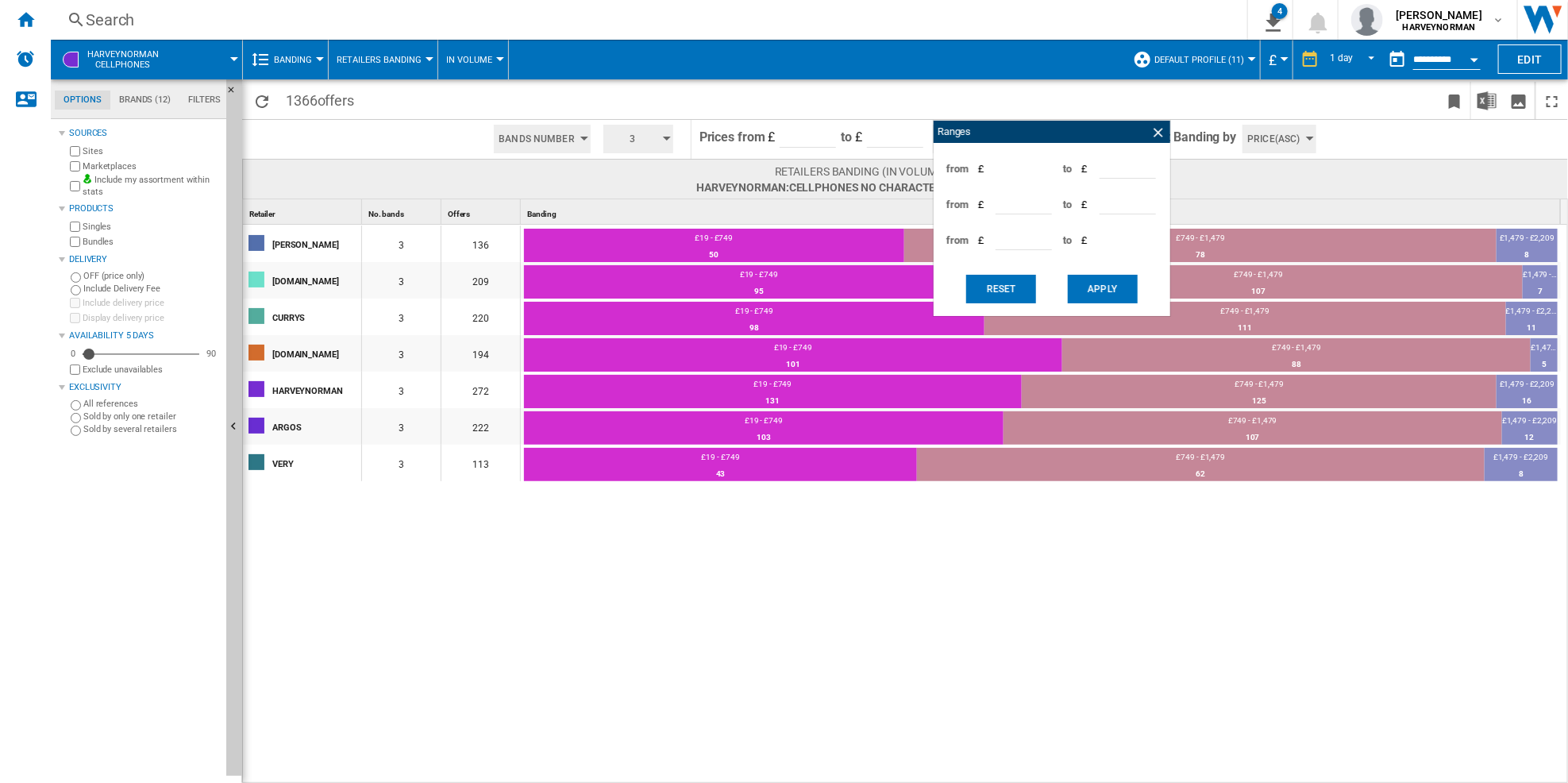drag, startPoint x: 1123, startPoint y: 0, endPoint x: 1005, endPoint y: 642, distance: 652.7542 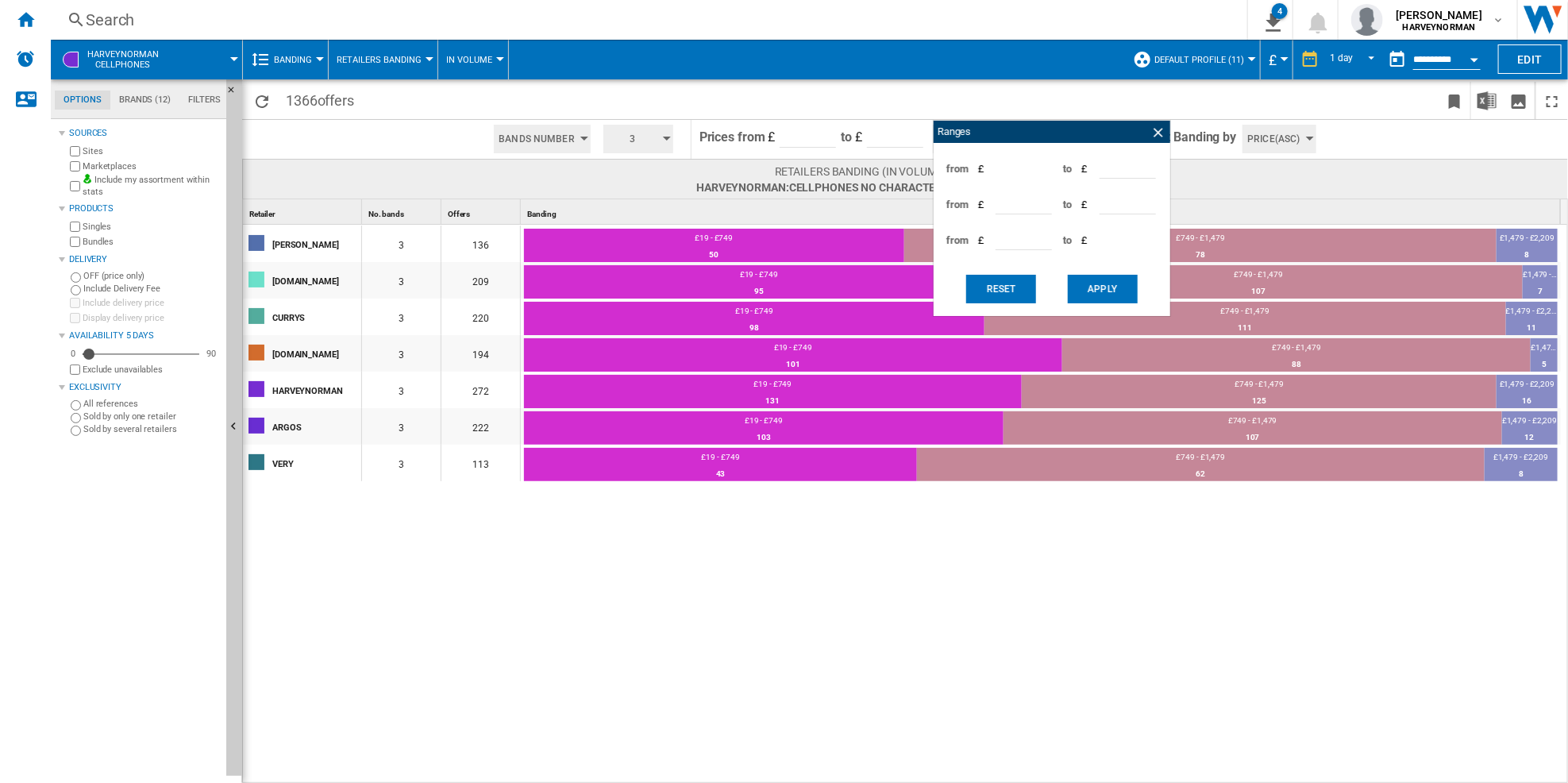click at bounding box center [1289, 179] 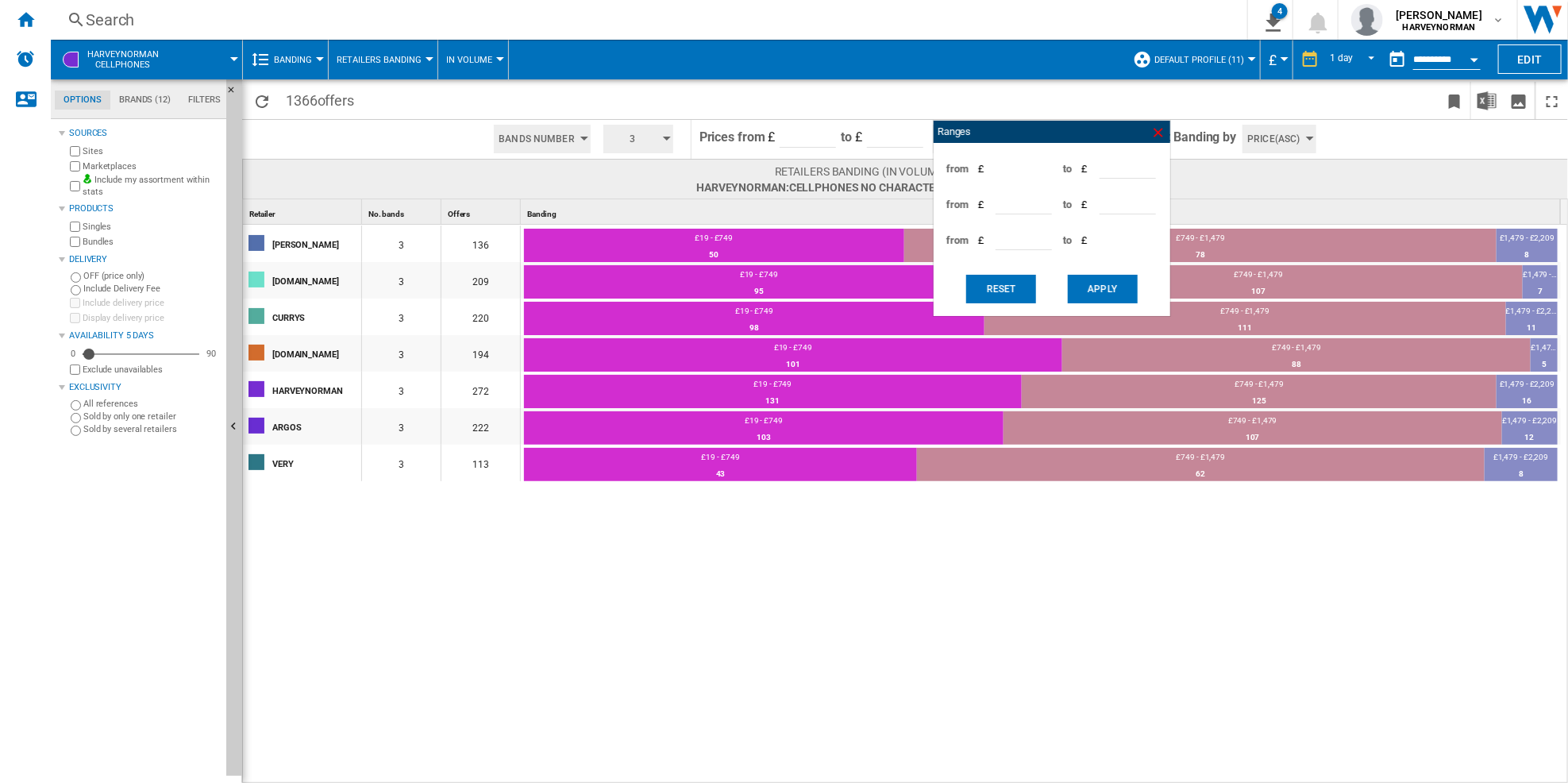 click at bounding box center [1158, 133] 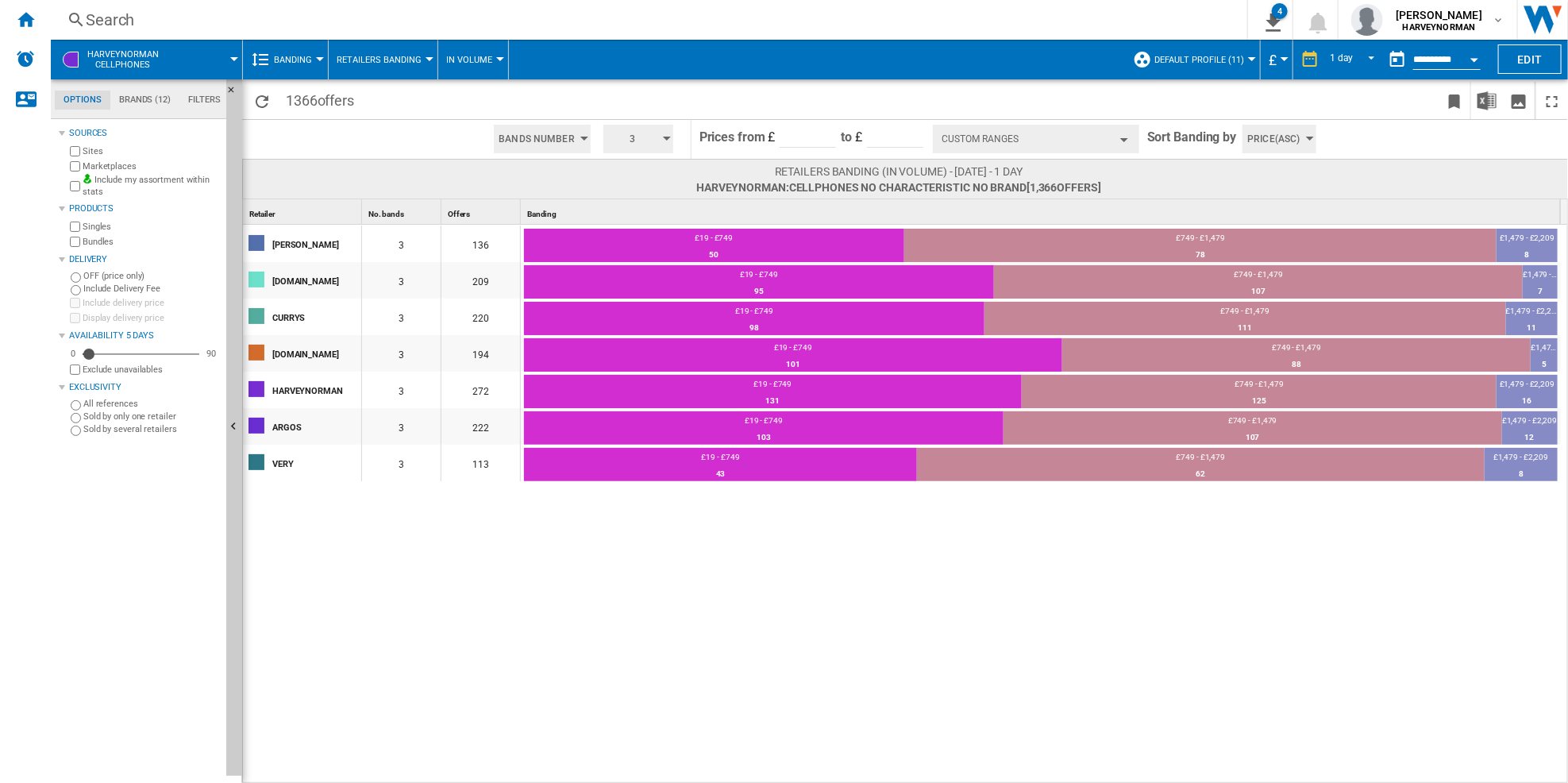 click on "3" at bounding box center [633, 139] 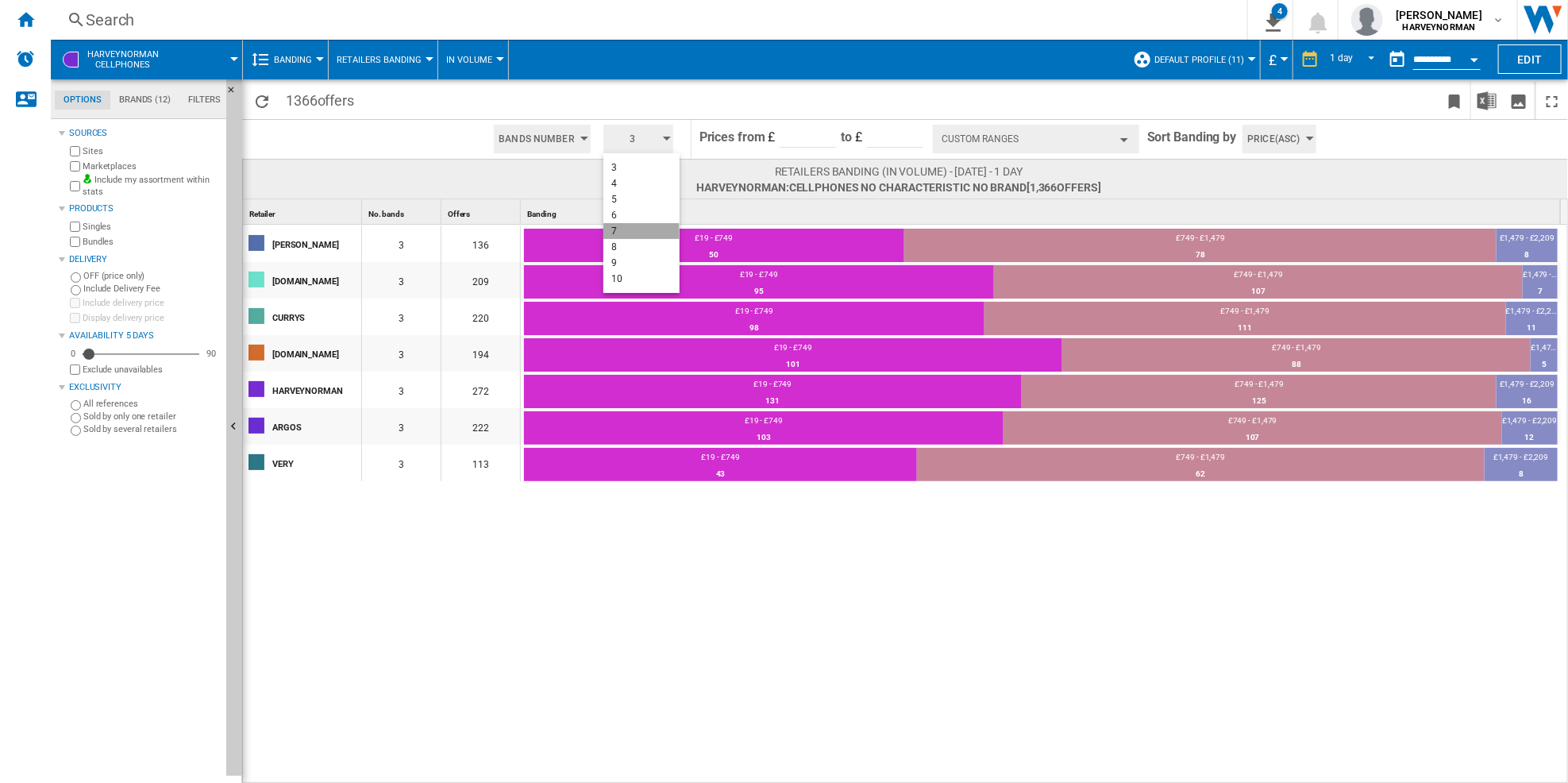 click on "7" at bounding box center [641, 231] 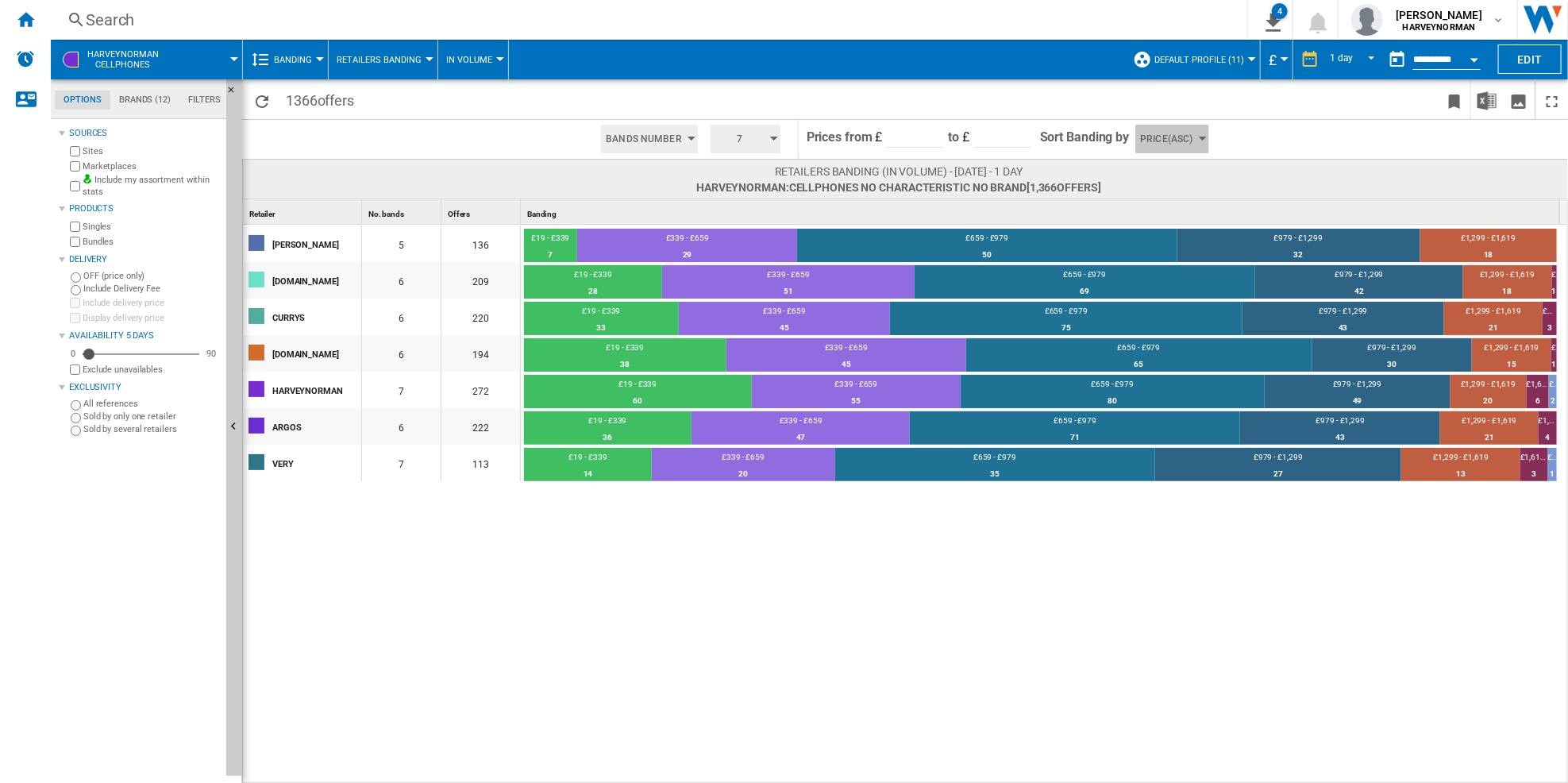click on "Price(Asc)" at bounding box center (1172, 139) 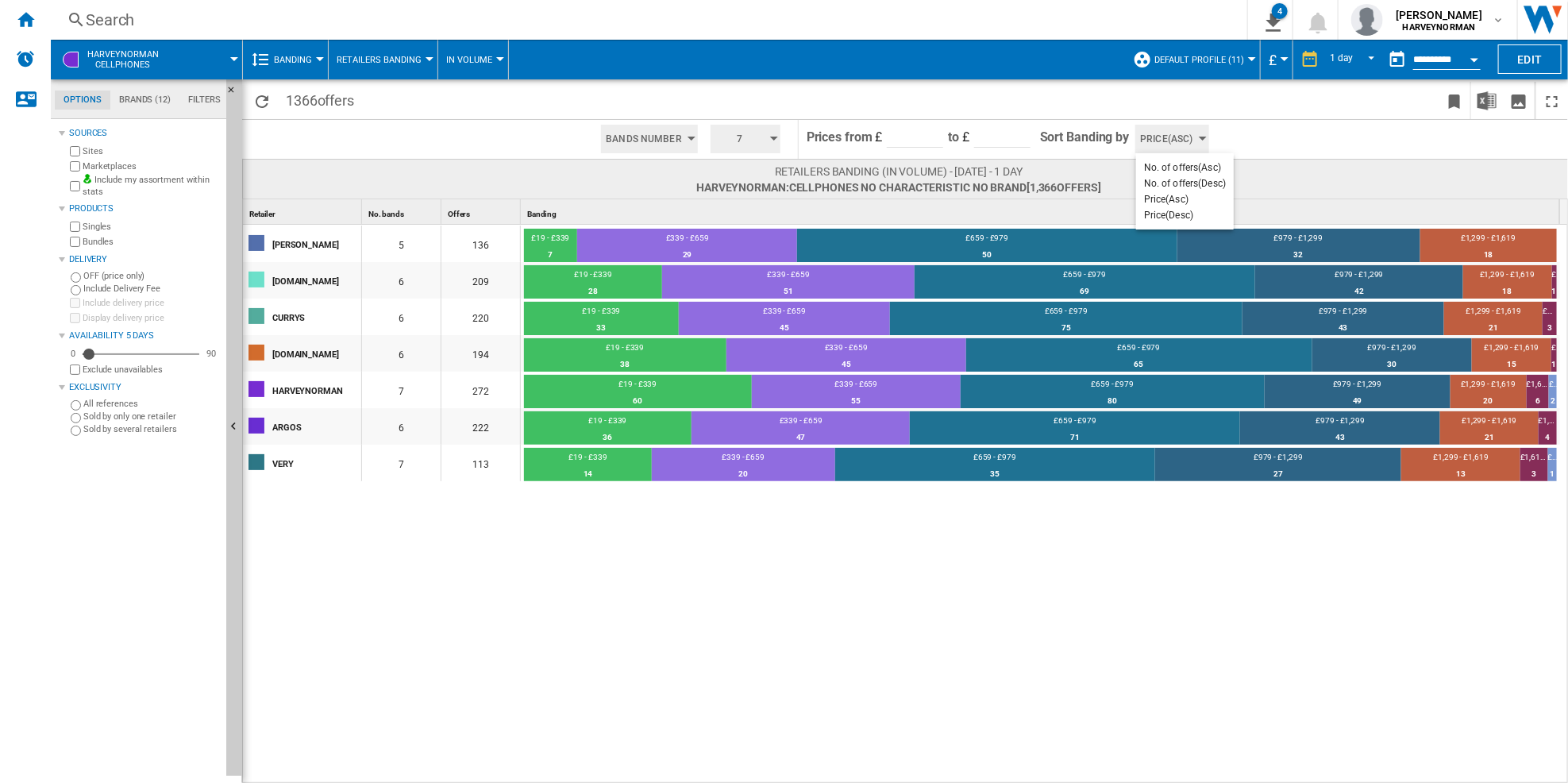 click at bounding box center (784, 392) 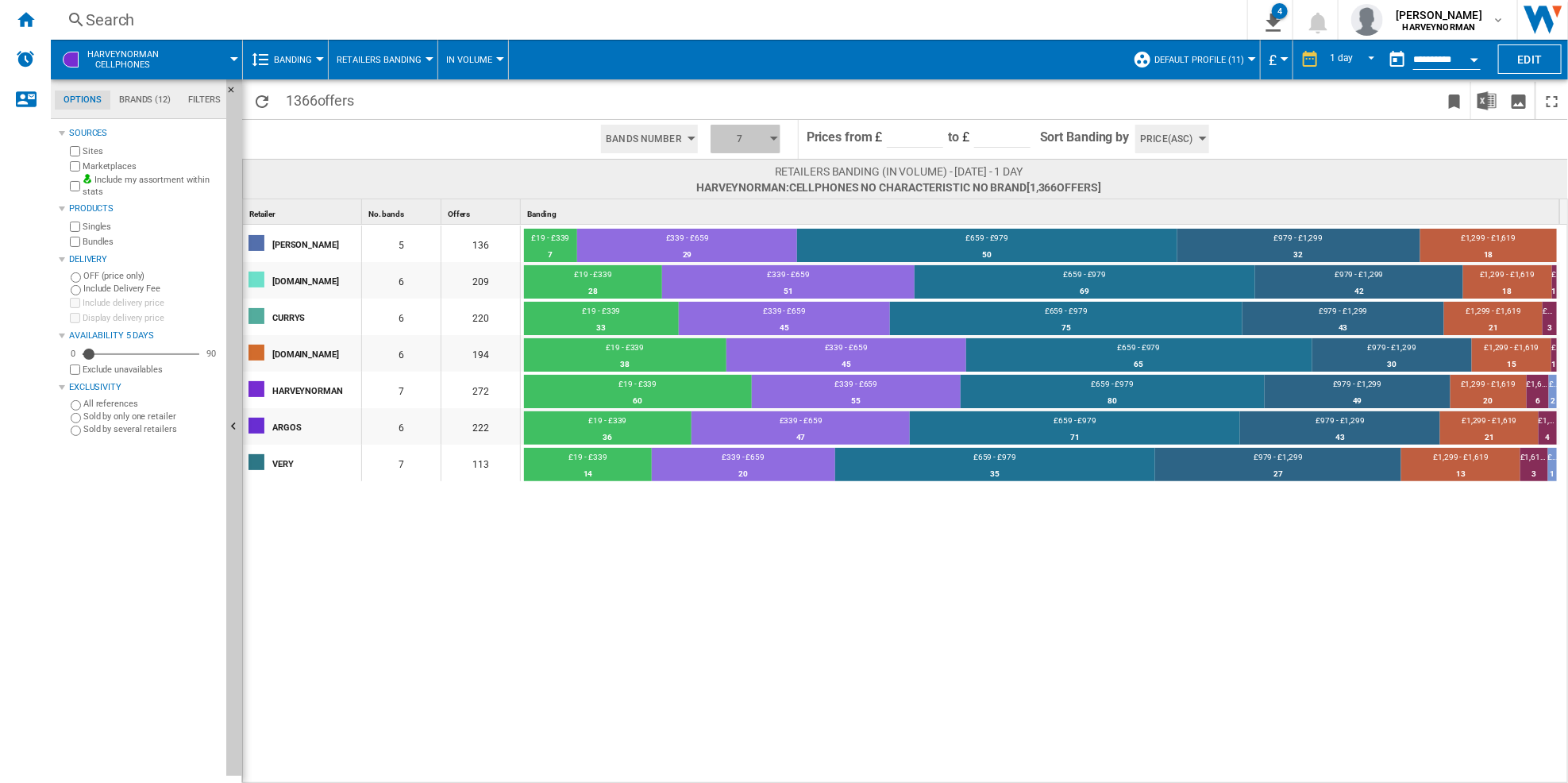 click on "7" at bounding box center (745, 139) 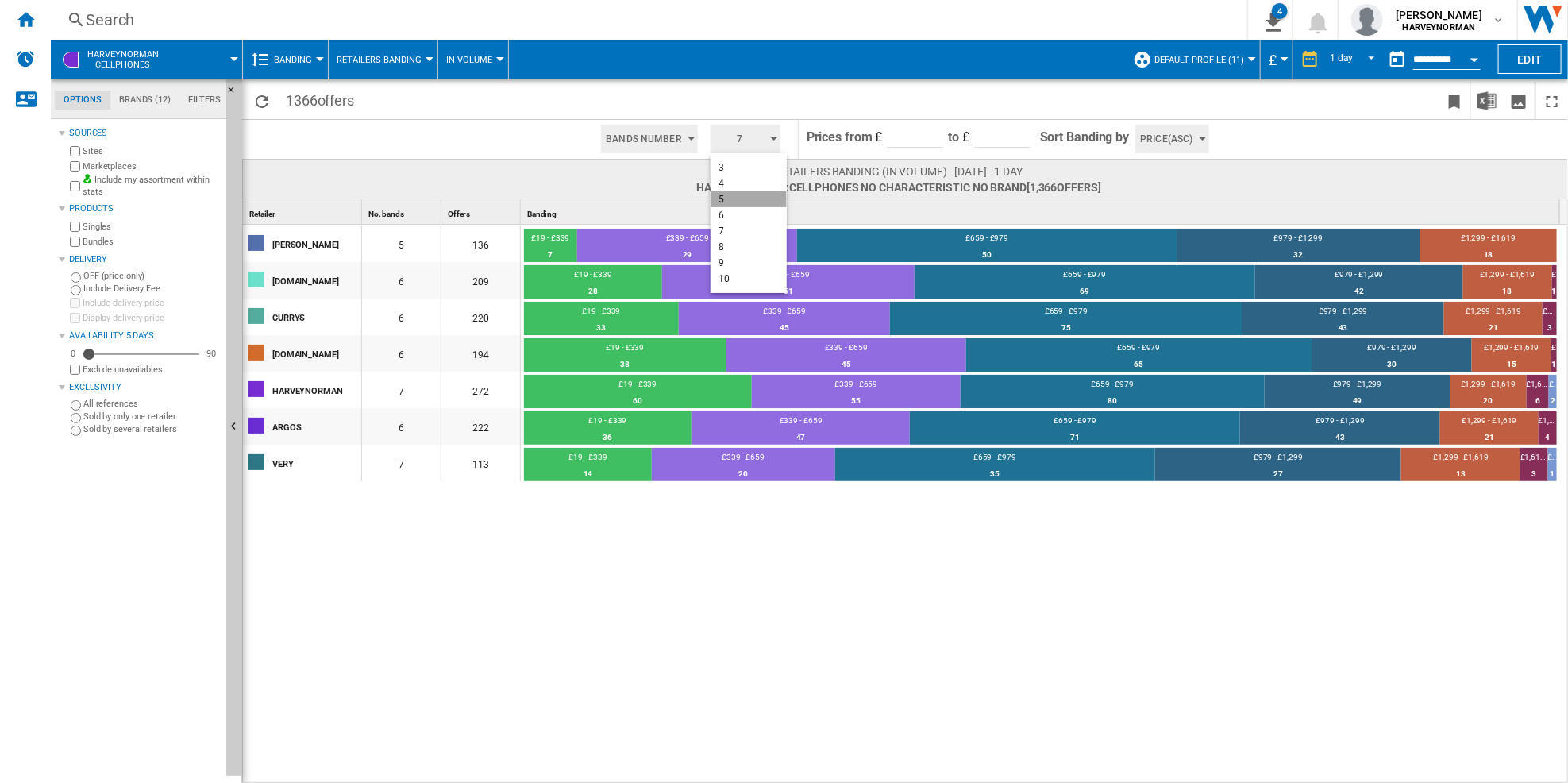 click on "5" at bounding box center [749, 199] 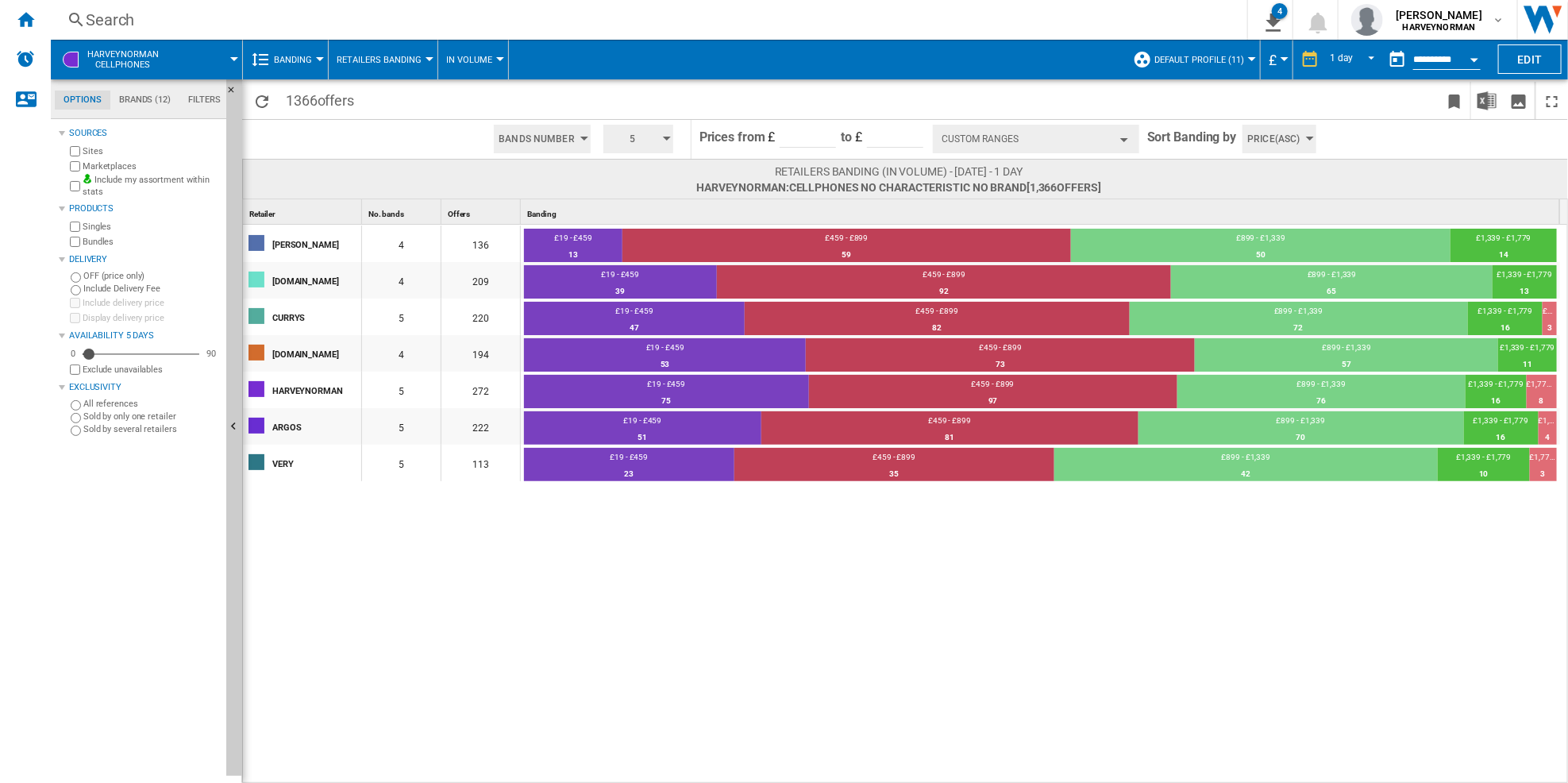 click on "5" at bounding box center (633, 139) 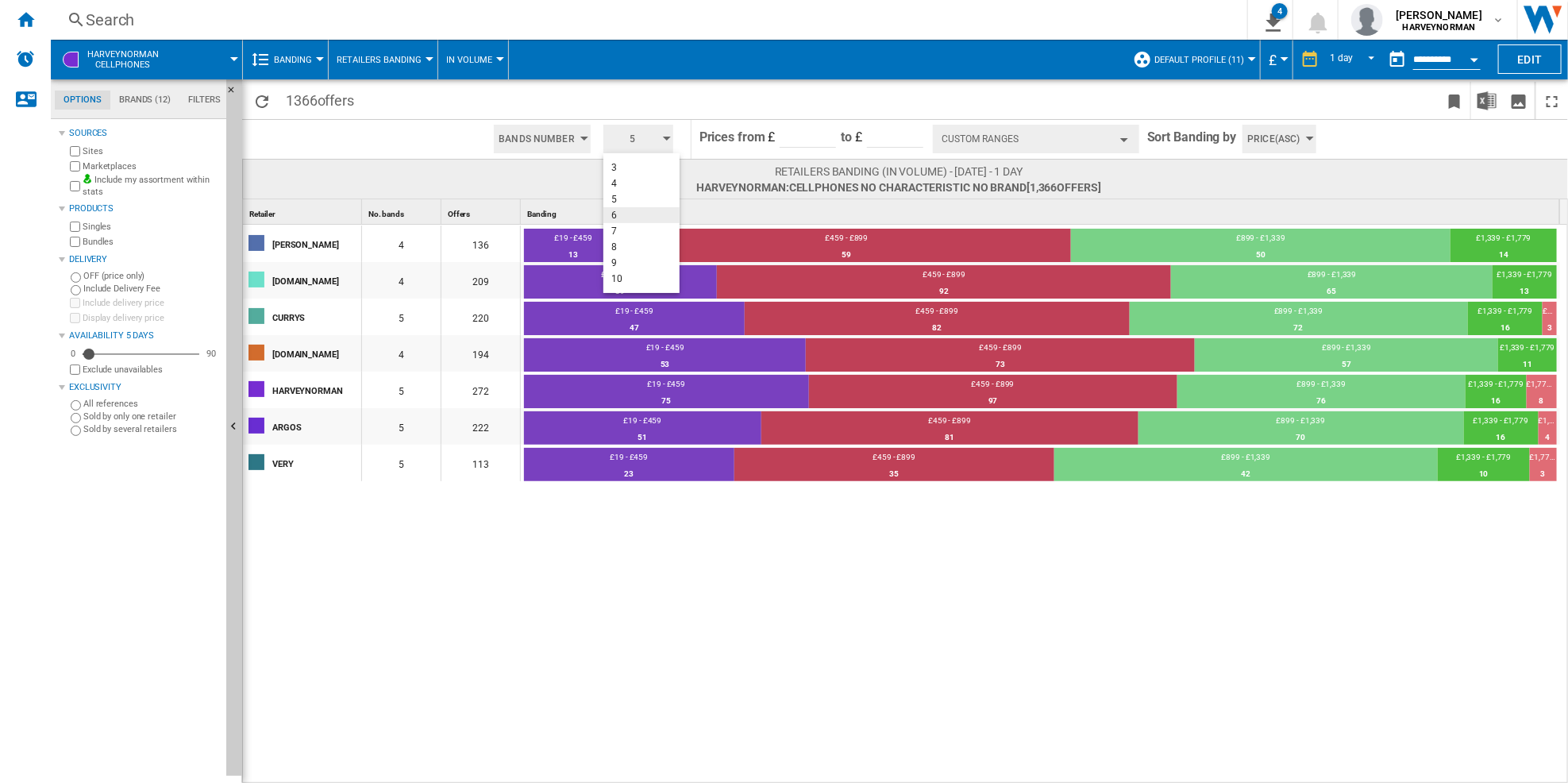 click on "6" at bounding box center [641, 215] 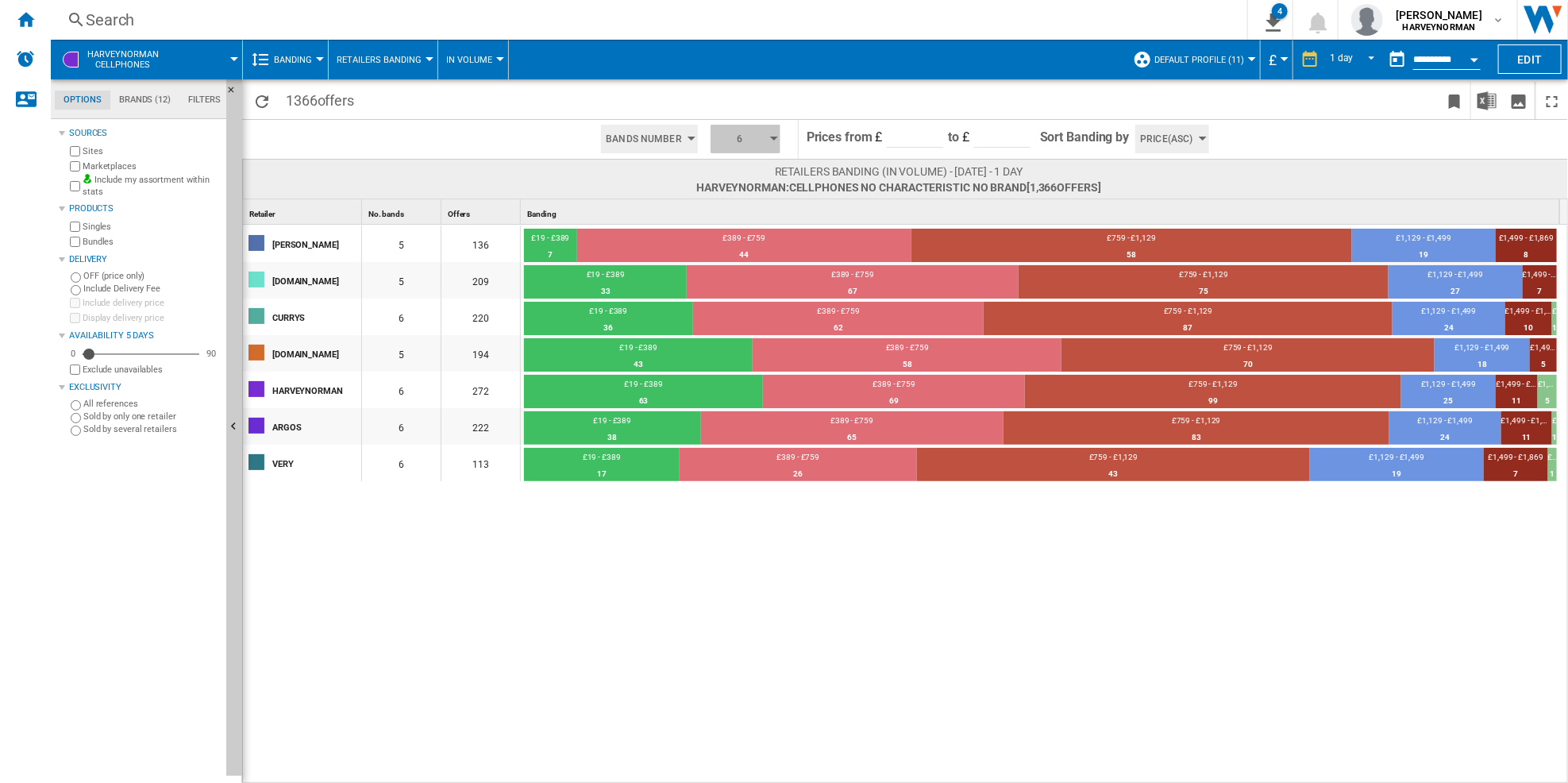 click on "6" at bounding box center (745, 139) 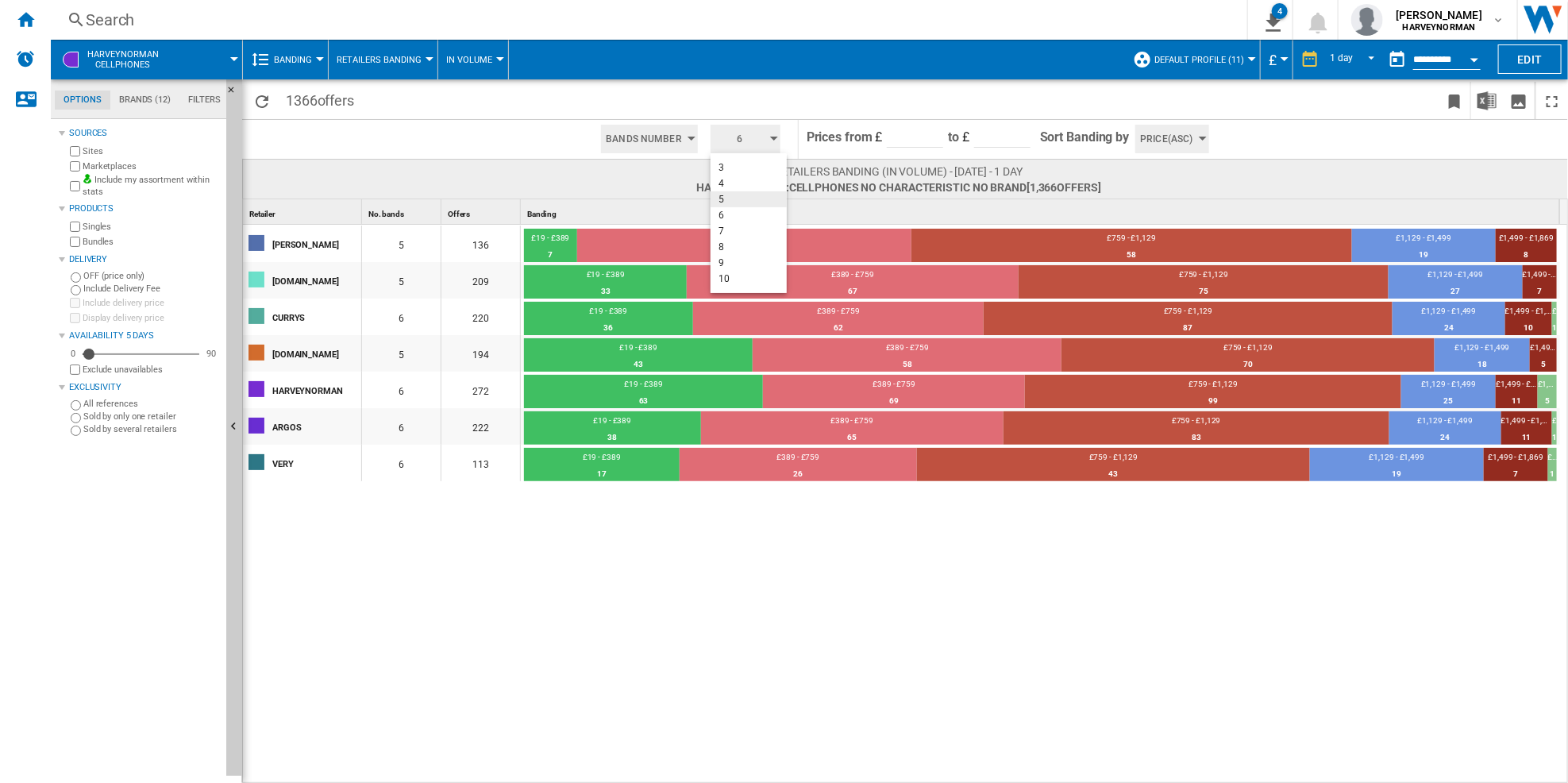 click on "5" at bounding box center [749, 199] 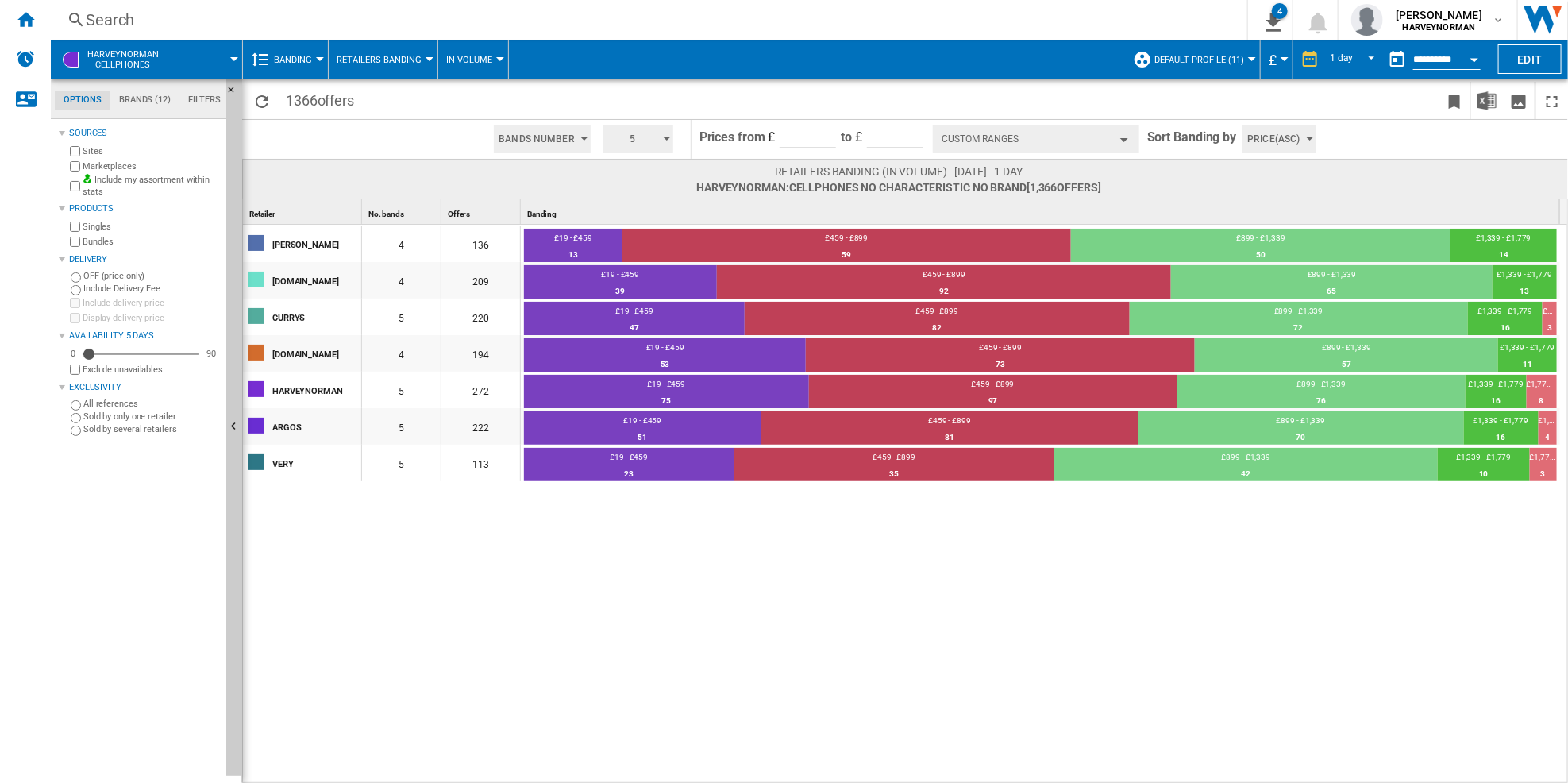 click on "Custom Ranges" at bounding box center (1036, 139) 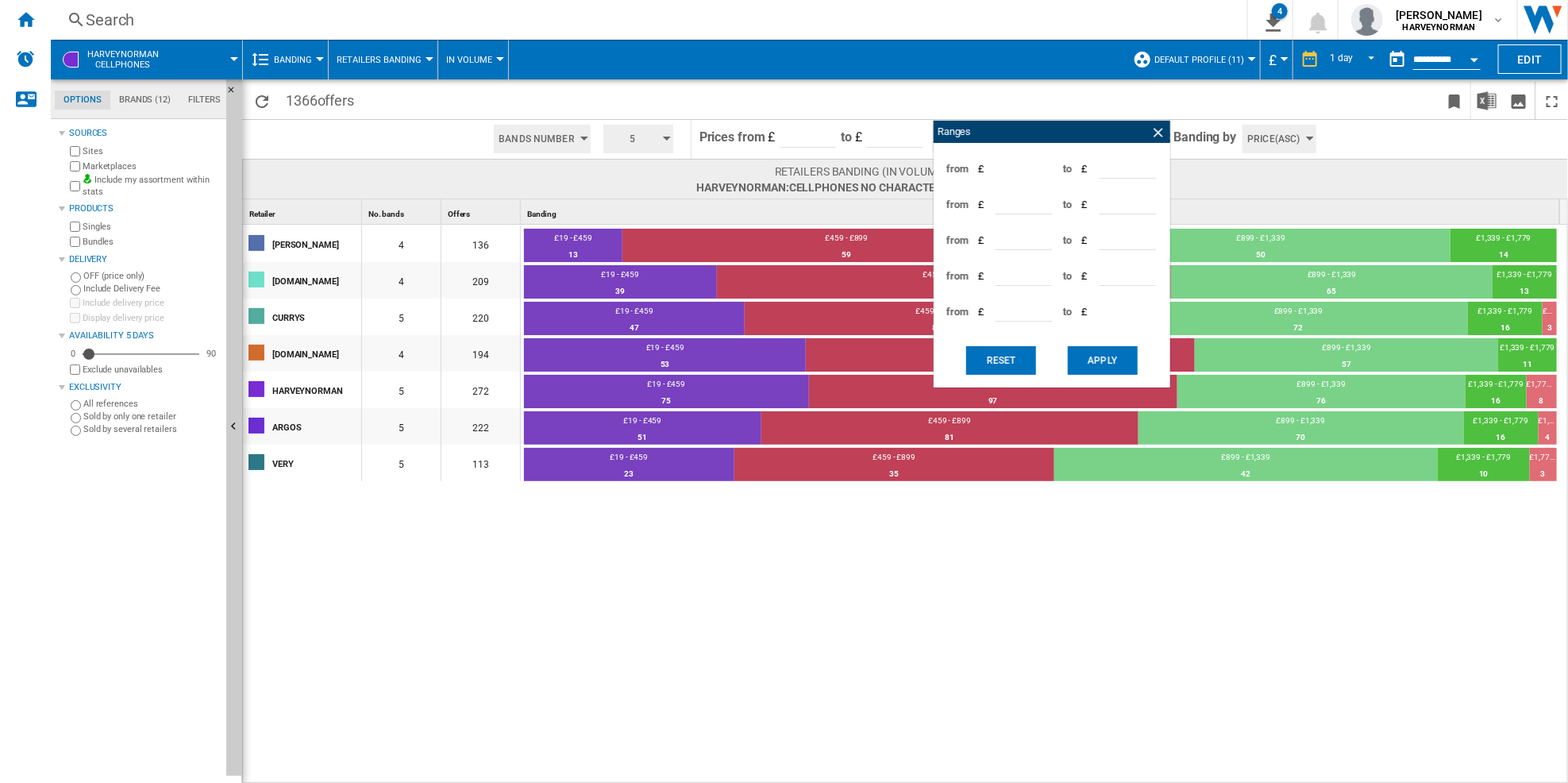 click at bounding box center (1445, 139) 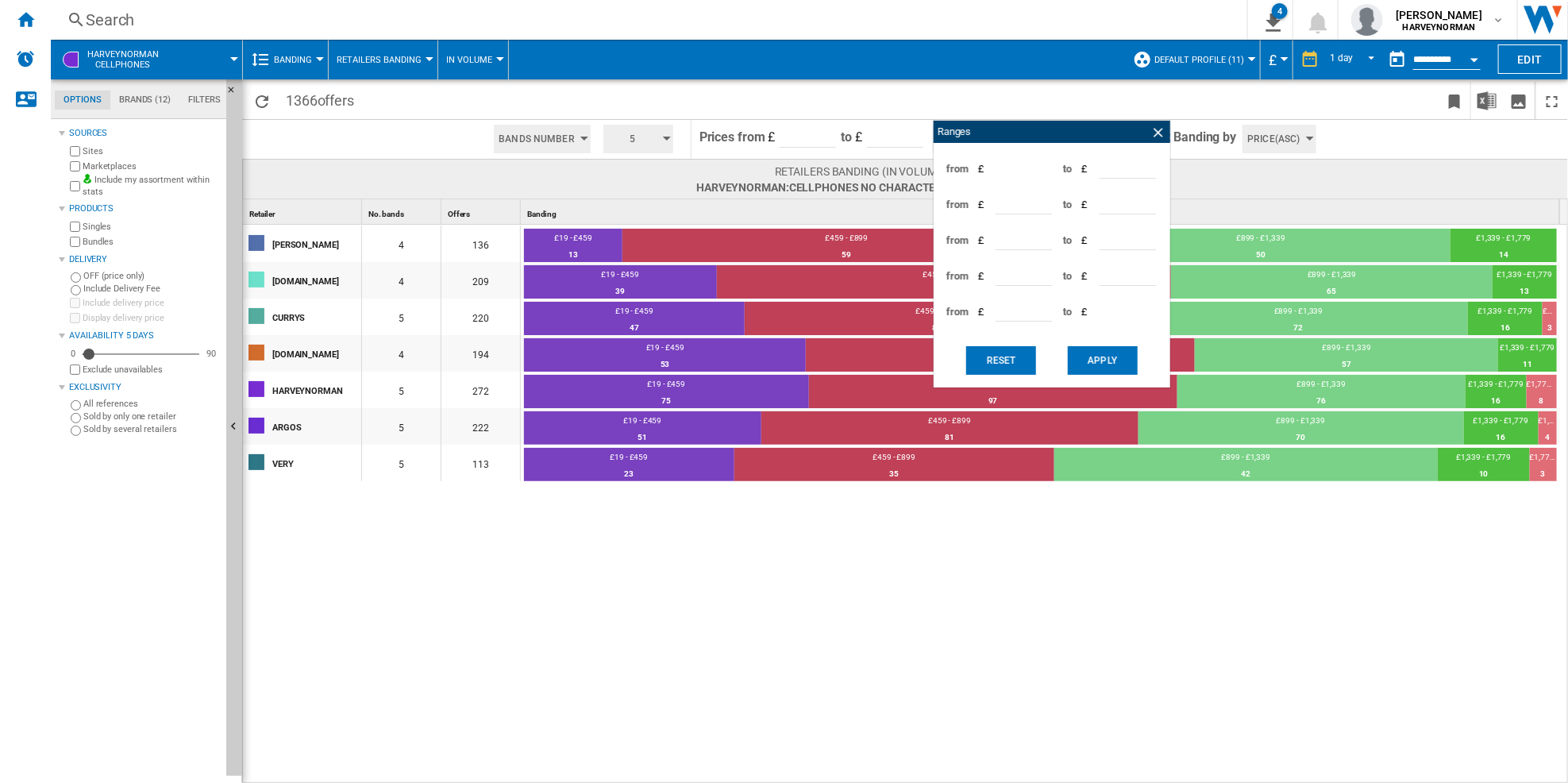 click on "Banding" at bounding box center (293, 60) 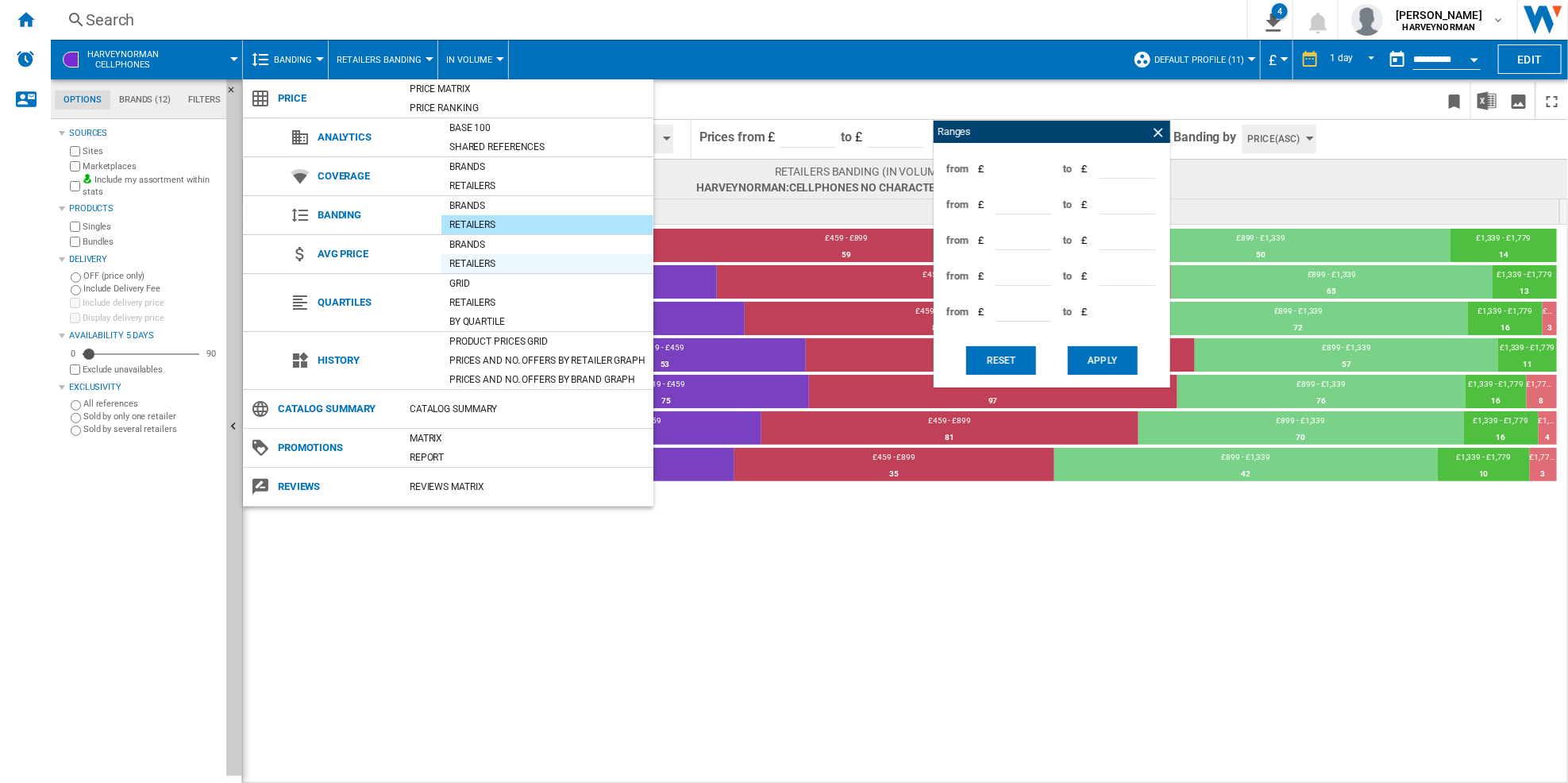 click on "Retailers" at bounding box center (547, 264) 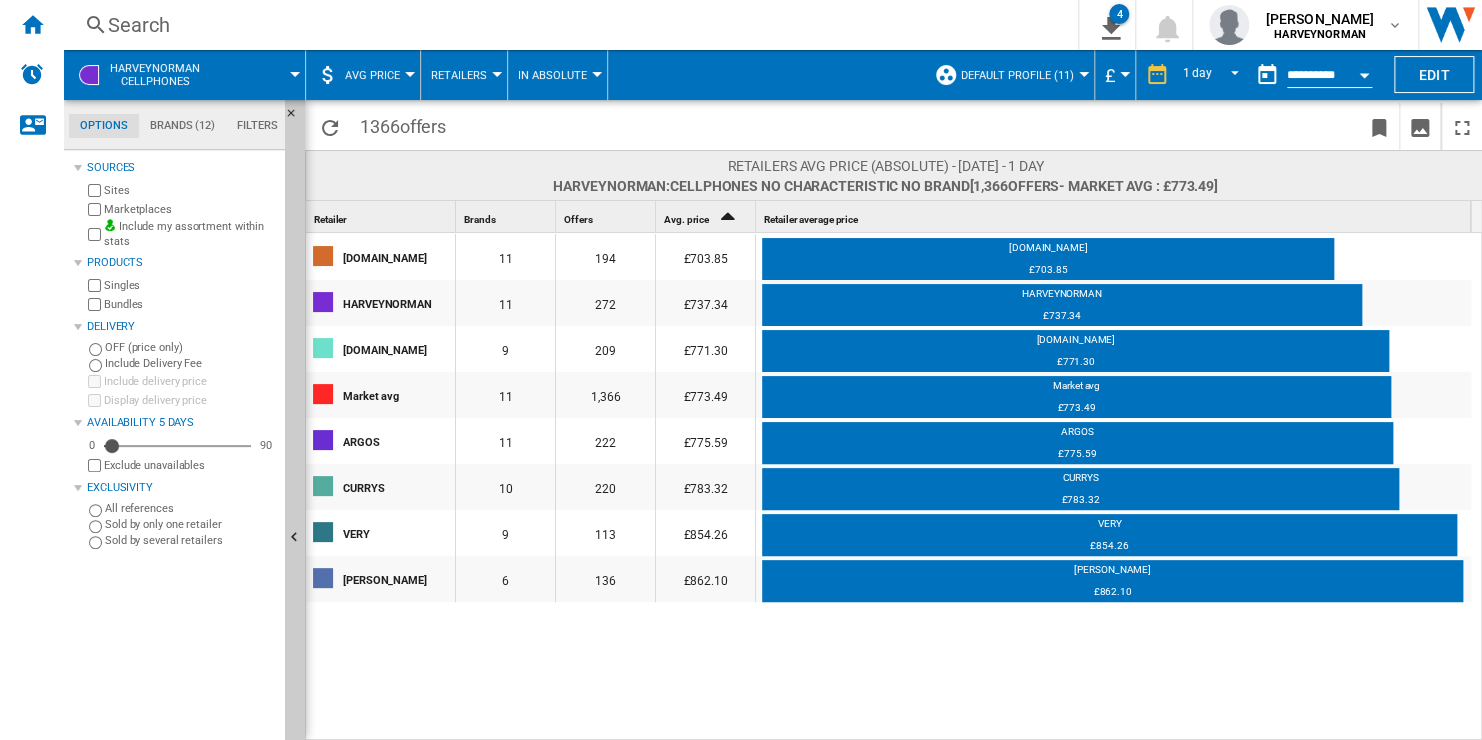 drag, startPoint x: 1917, startPoint y: 1, endPoint x: 727, endPoint y: 136, distance: 1197.633 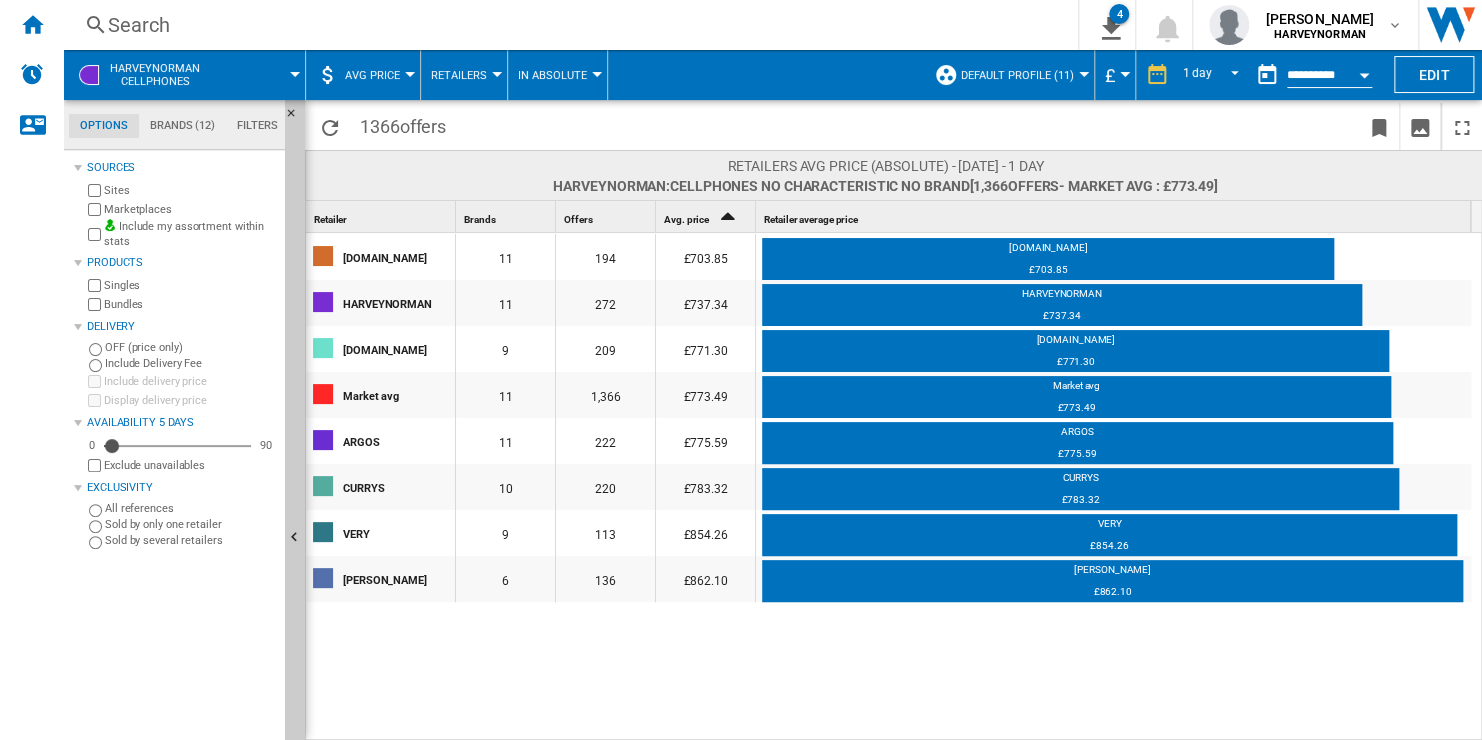 click on "In Absolute" at bounding box center [557, 75] 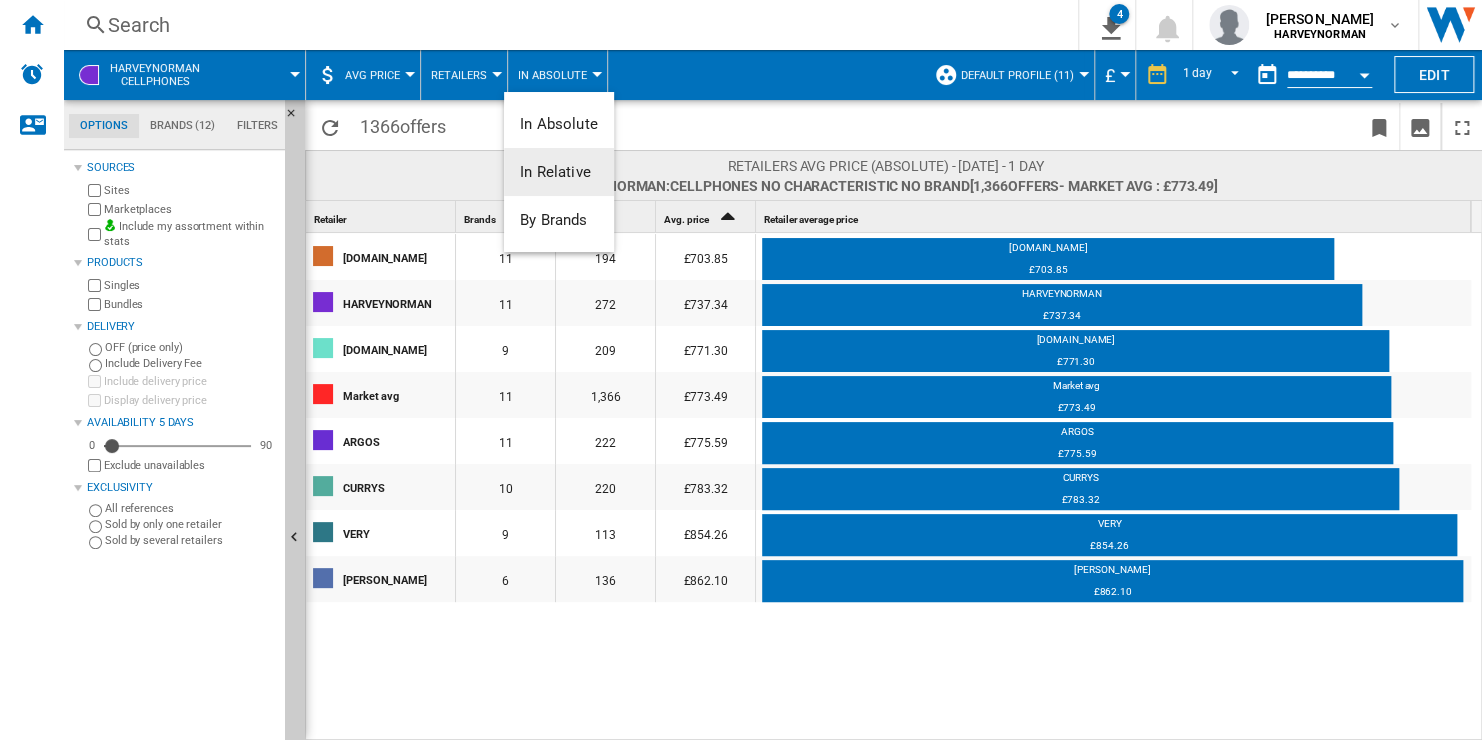 click on "In Relative" at bounding box center [559, 172] 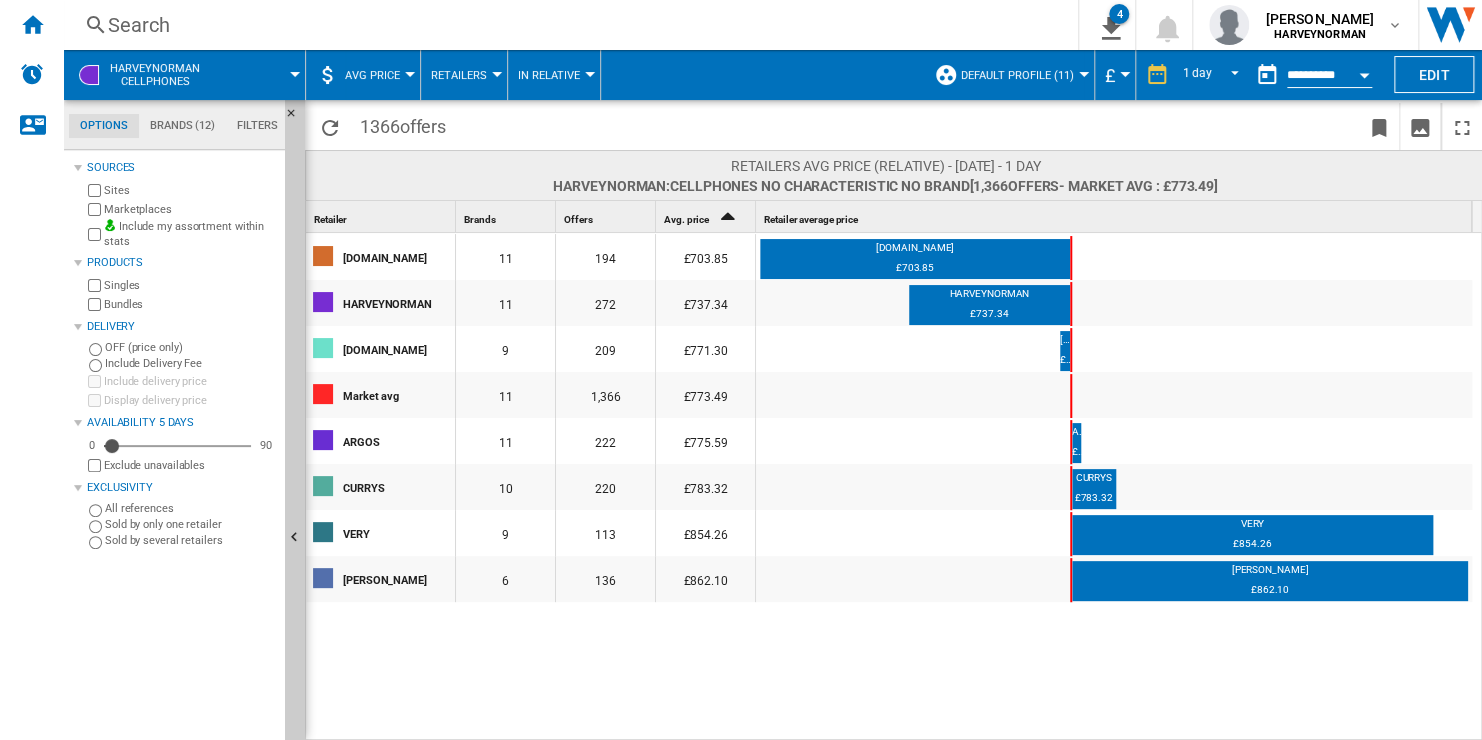 click on "AVG Price" at bounding box center [372, 75] 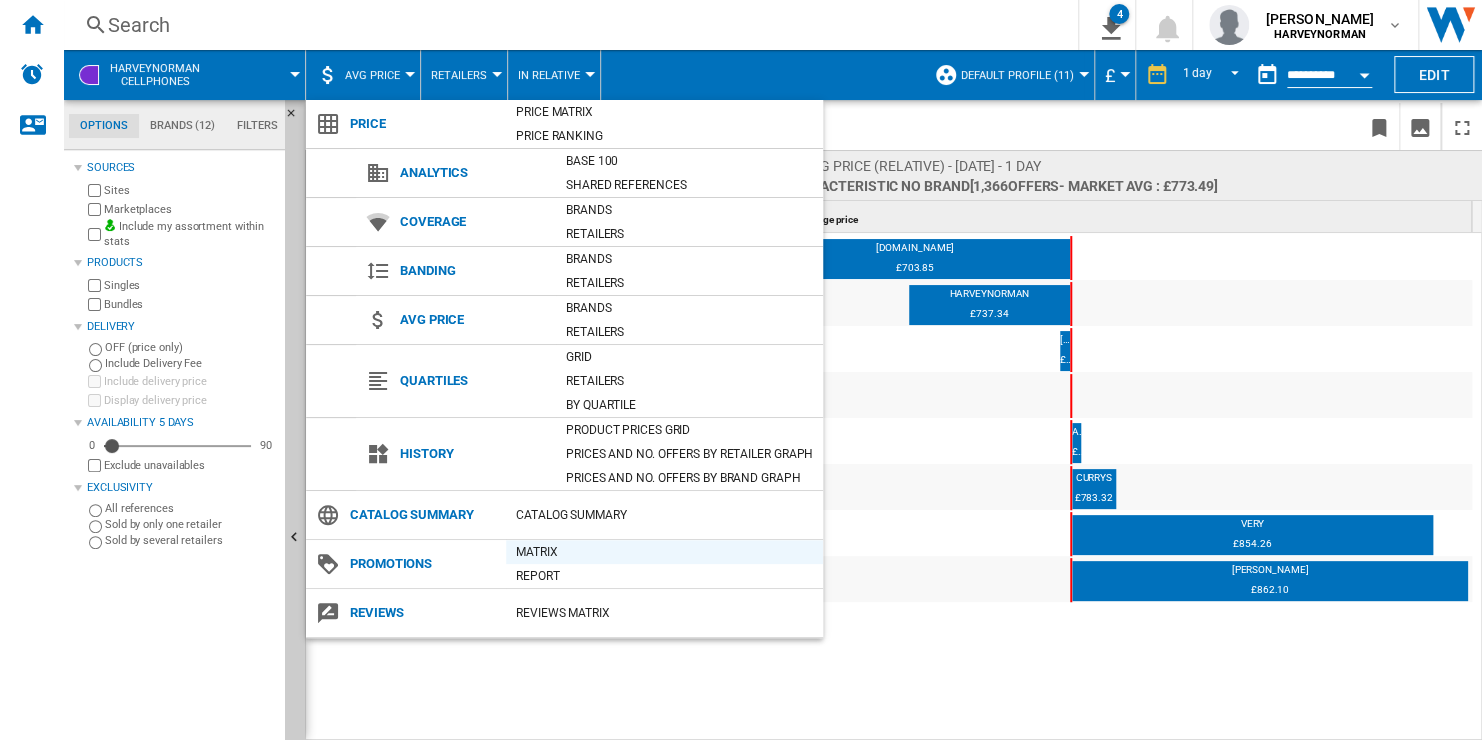 click on "Matrix" at bounding box center (664, 552) 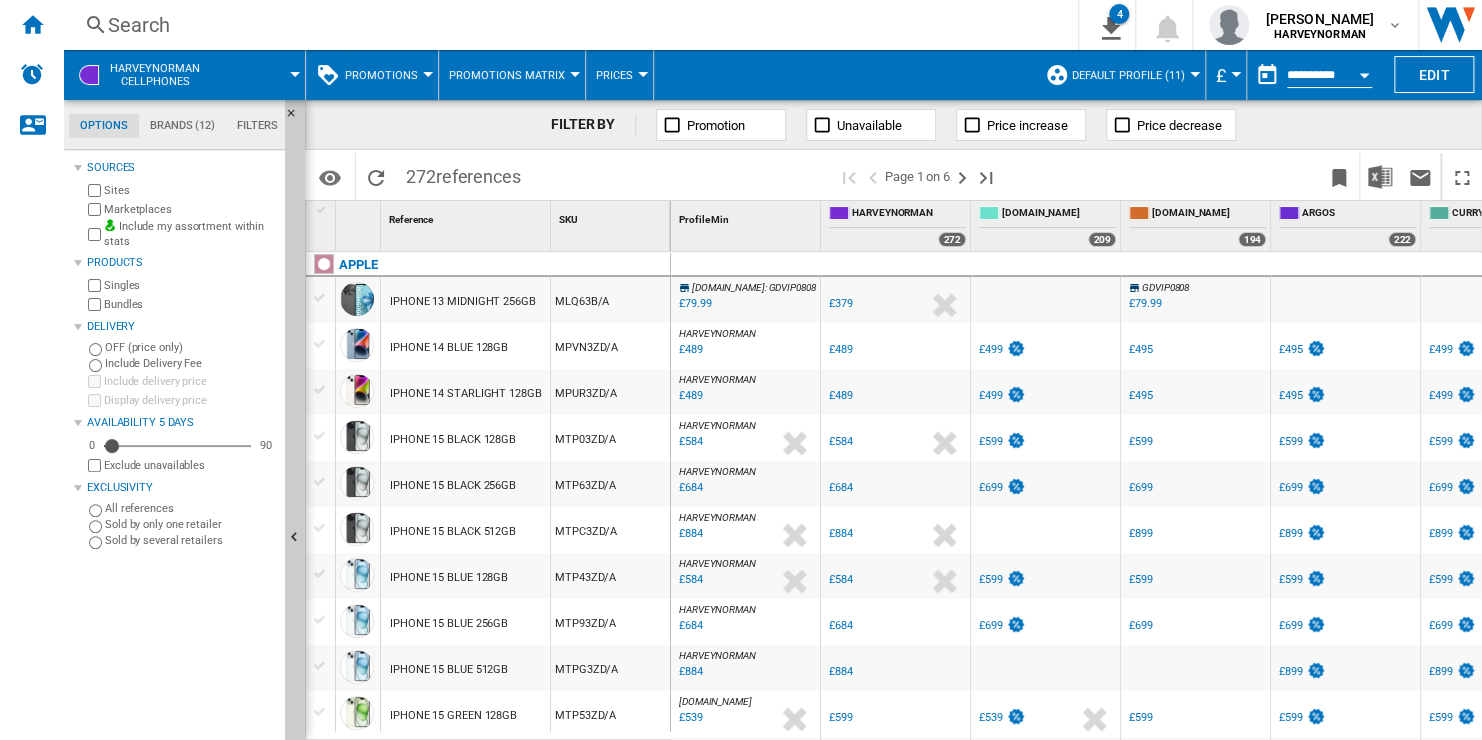 click on "Promotions" at bounding box center (381, 75) 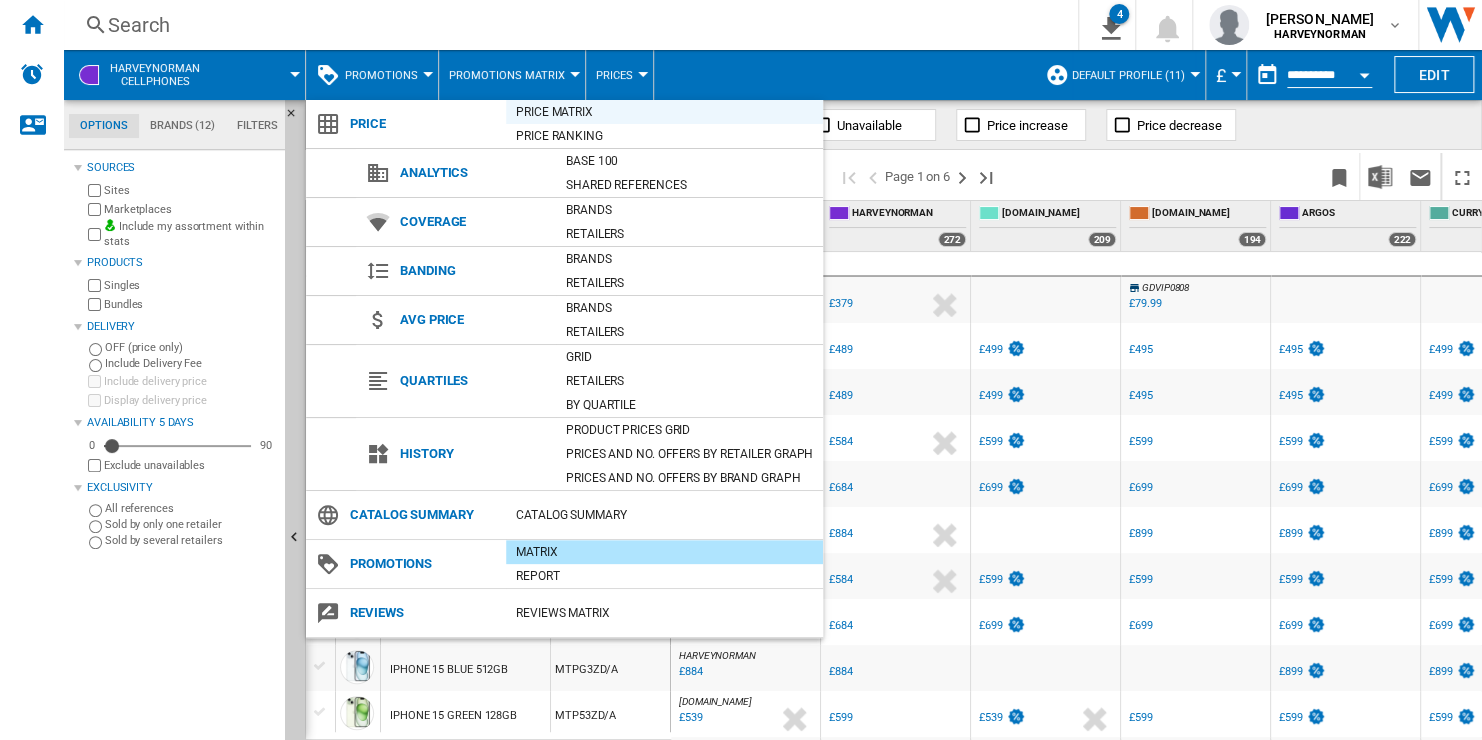click on "Price Matrix" at bounding box center [664, 112] 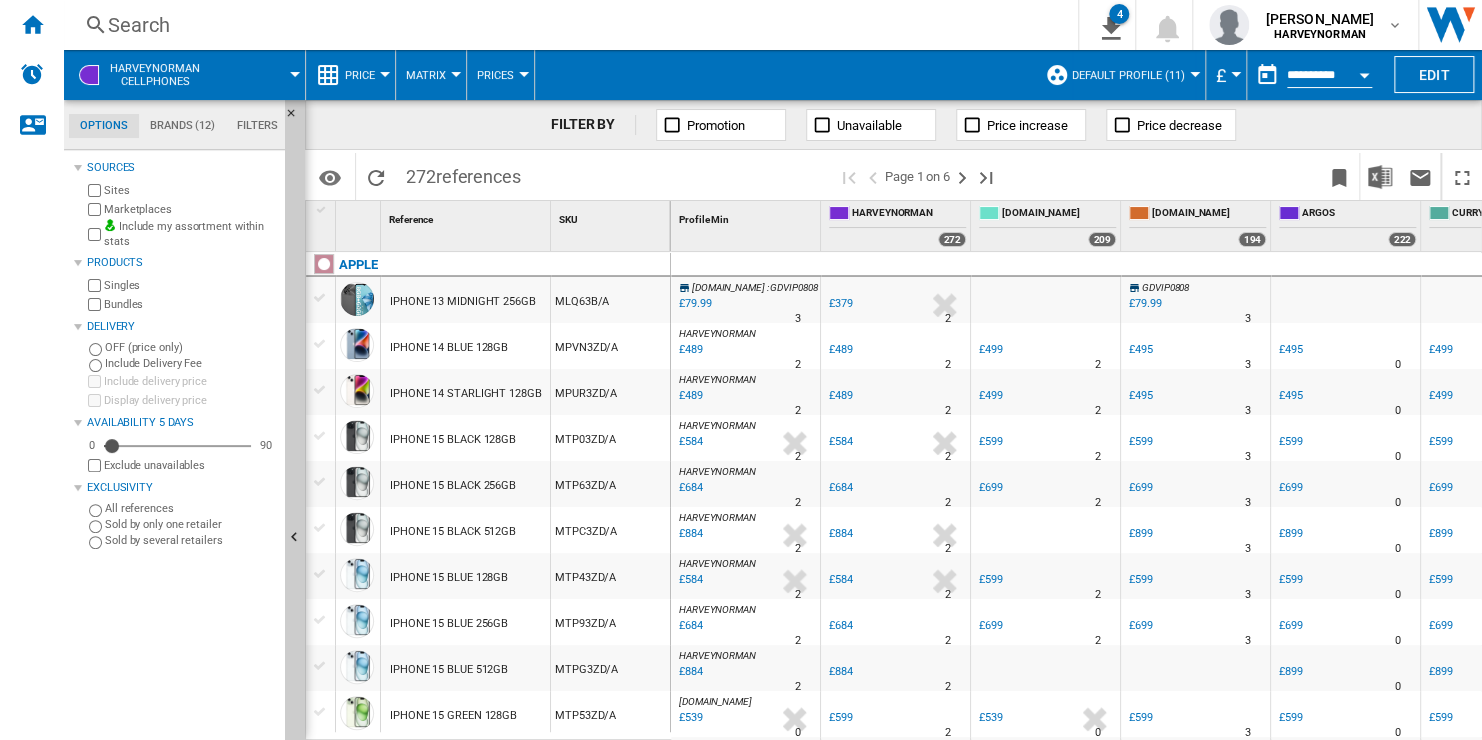 click on "Promotion" at bounding box center [721, 125] 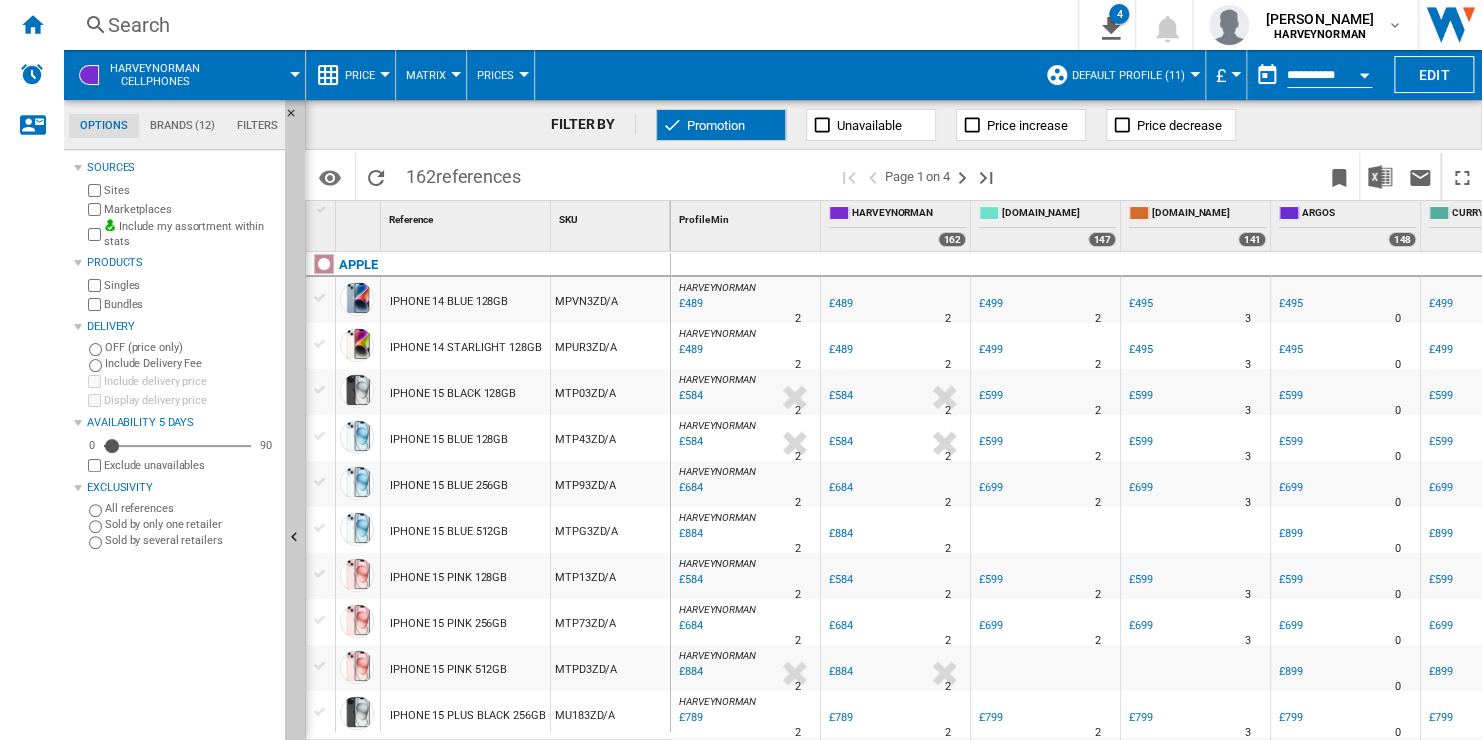 click on "Promotion" at bounding box center (721, 125) 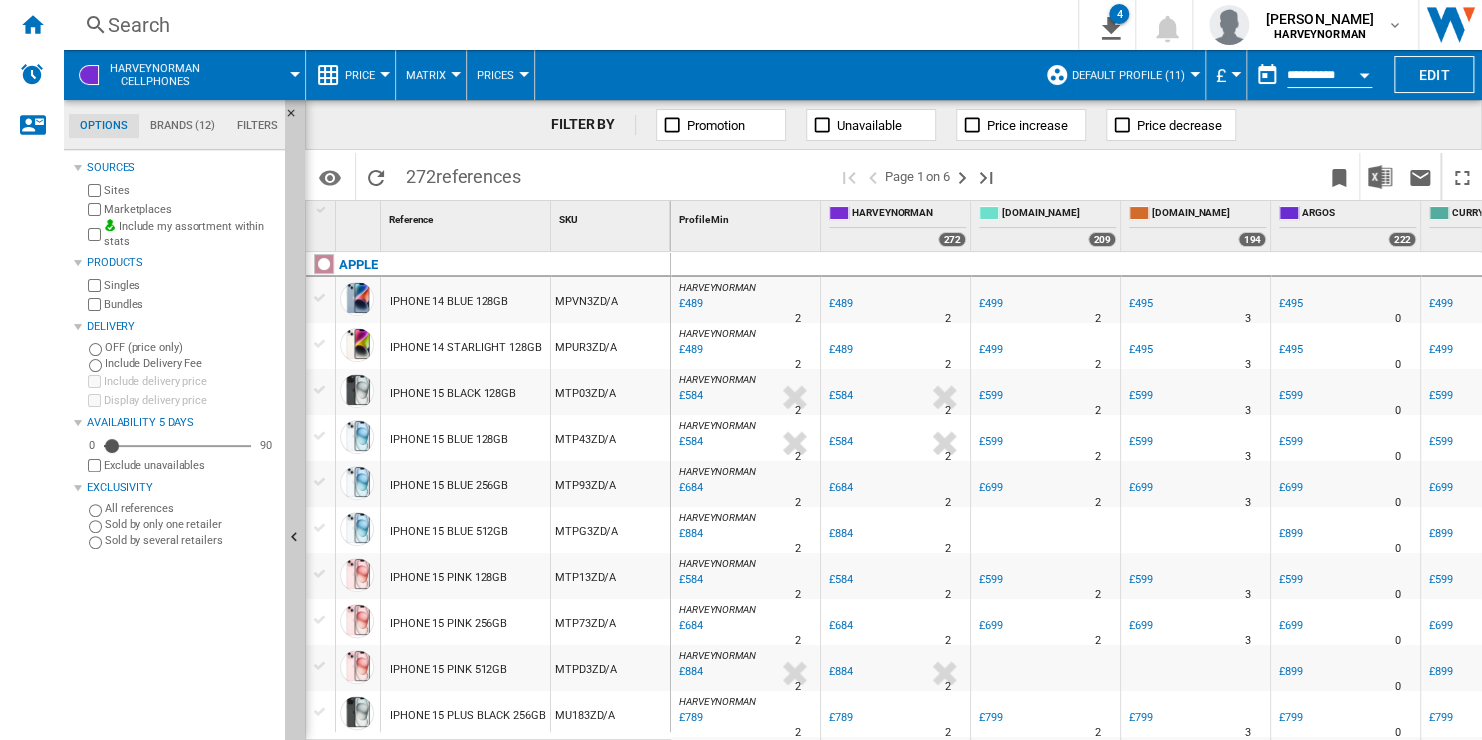 click on "Price" at bounding box center [360, 75] 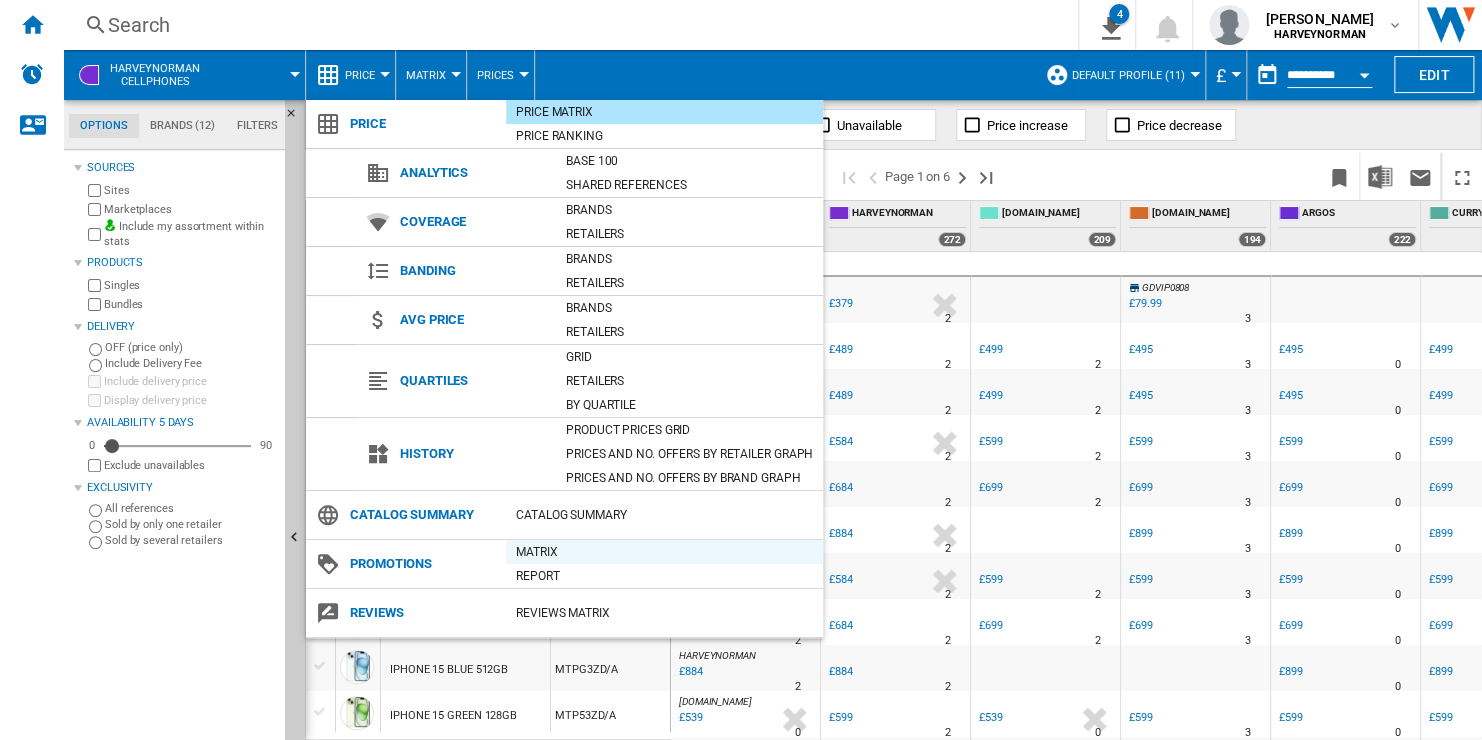 click on "Matrix" at bounding box center [664, 552] 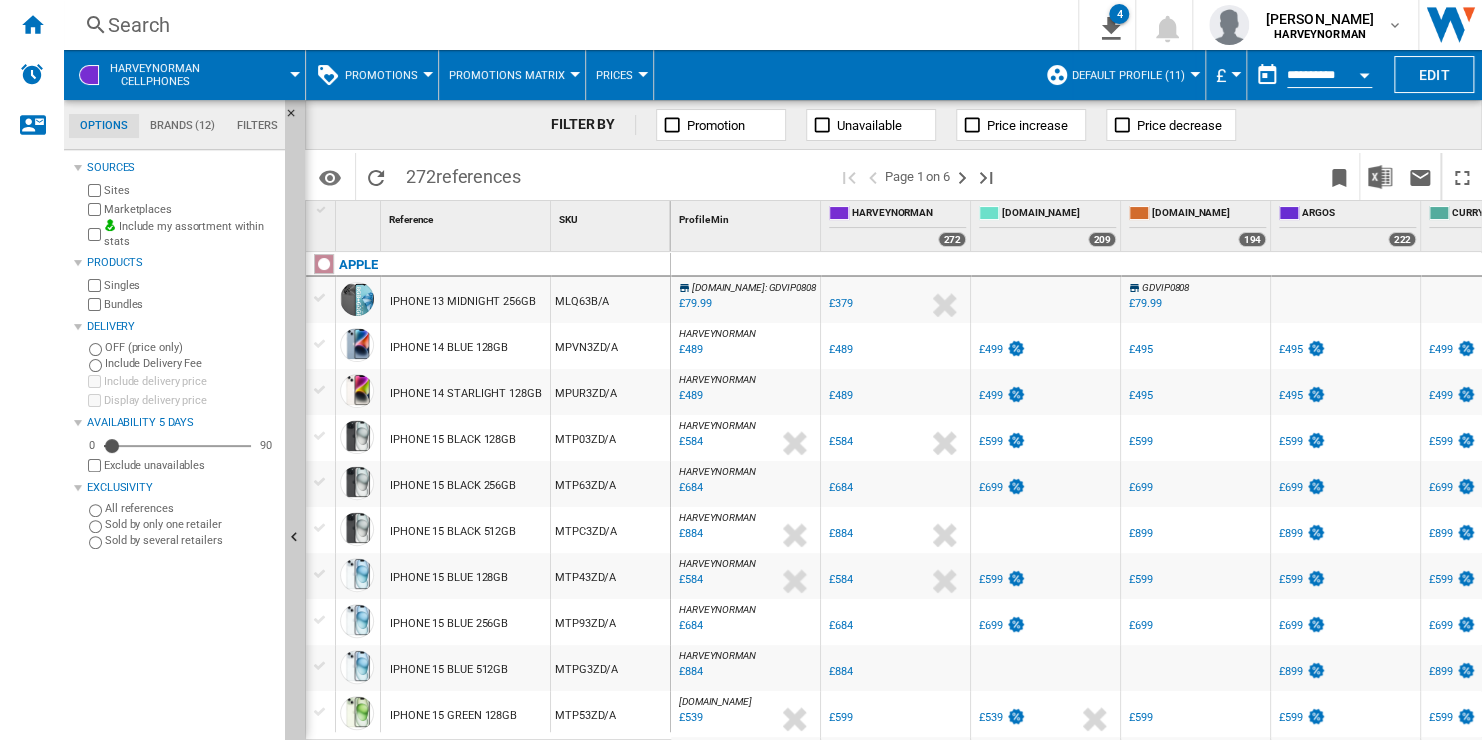 scroll, scrollTop: 300, scrollLeft: 0, axis: vertical 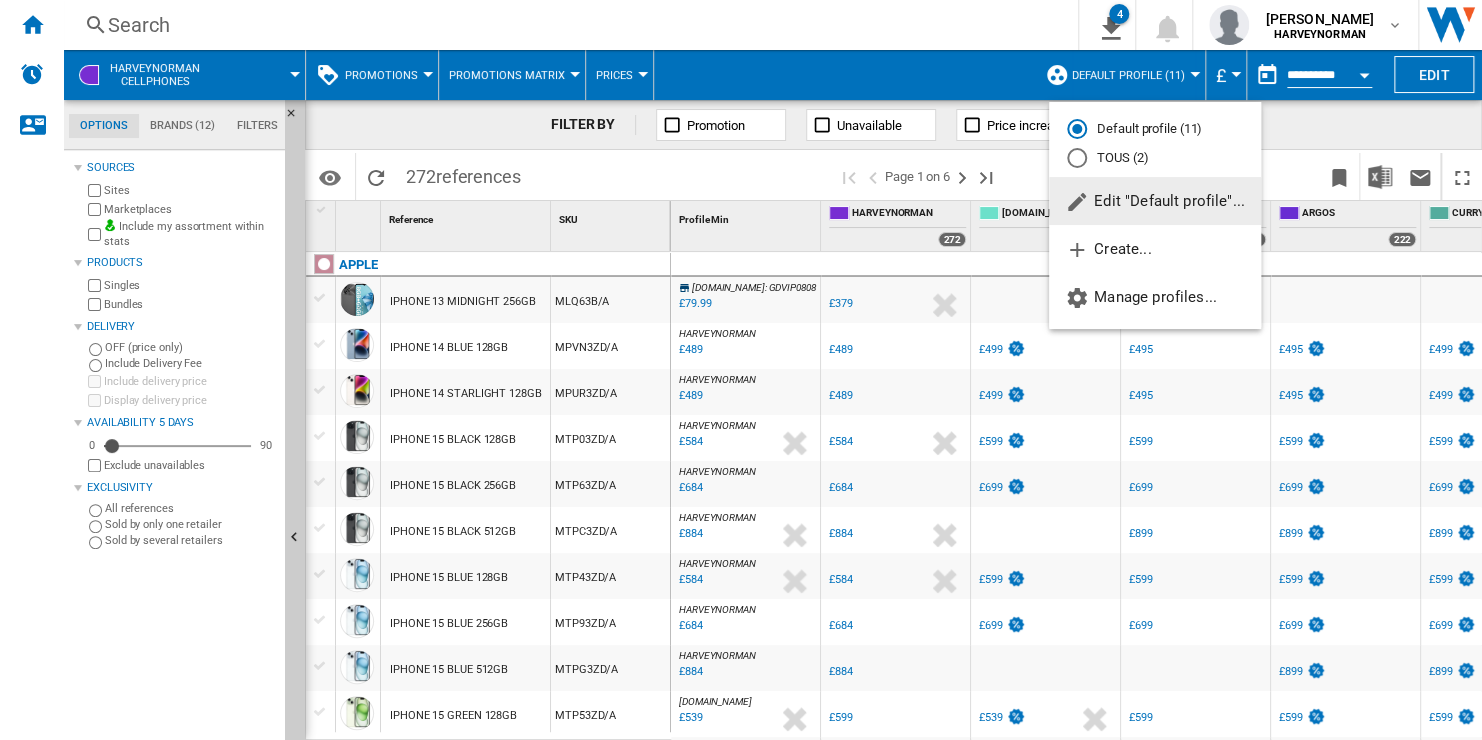 click on "TOUS (2)" at bounding box center (1155, 158) 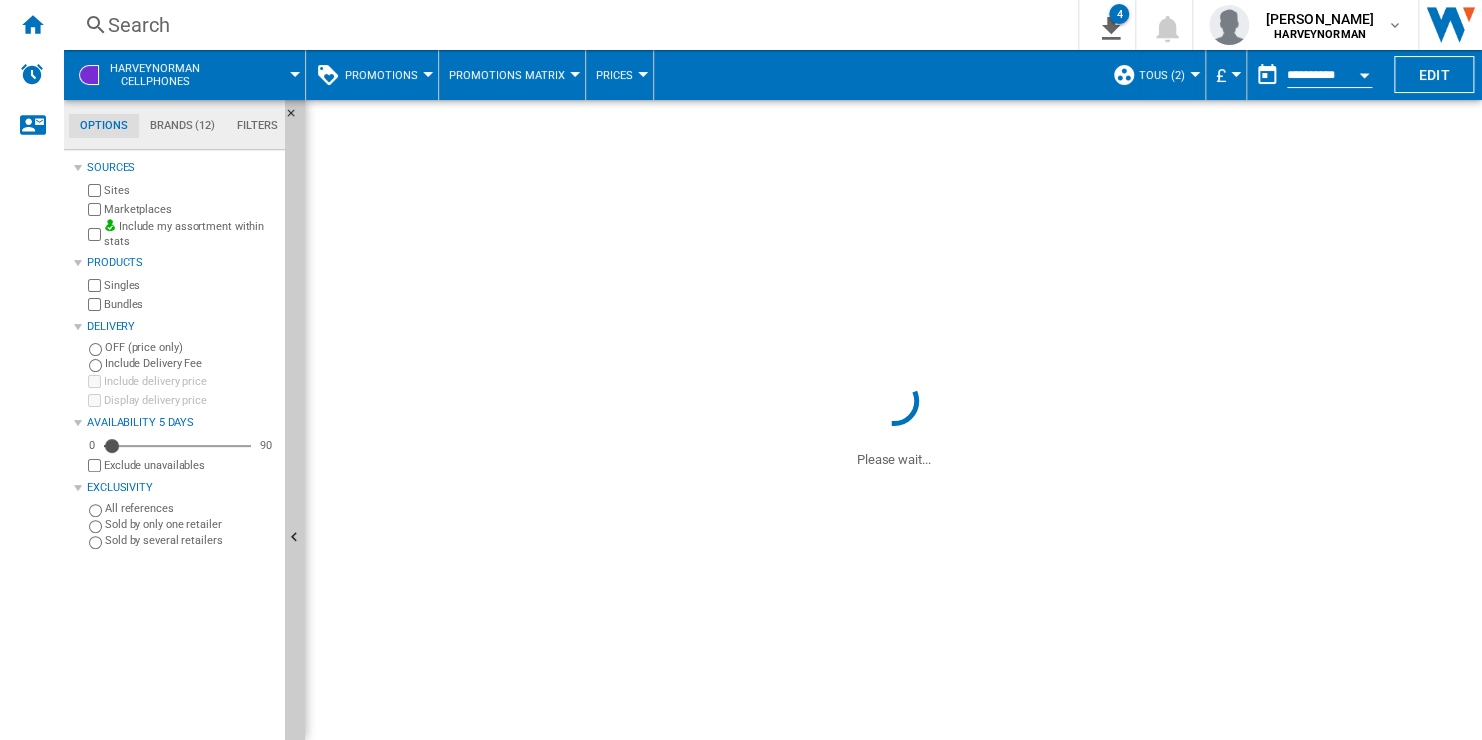 click on "TOUS (2)" at bounding box center (1162, 75) 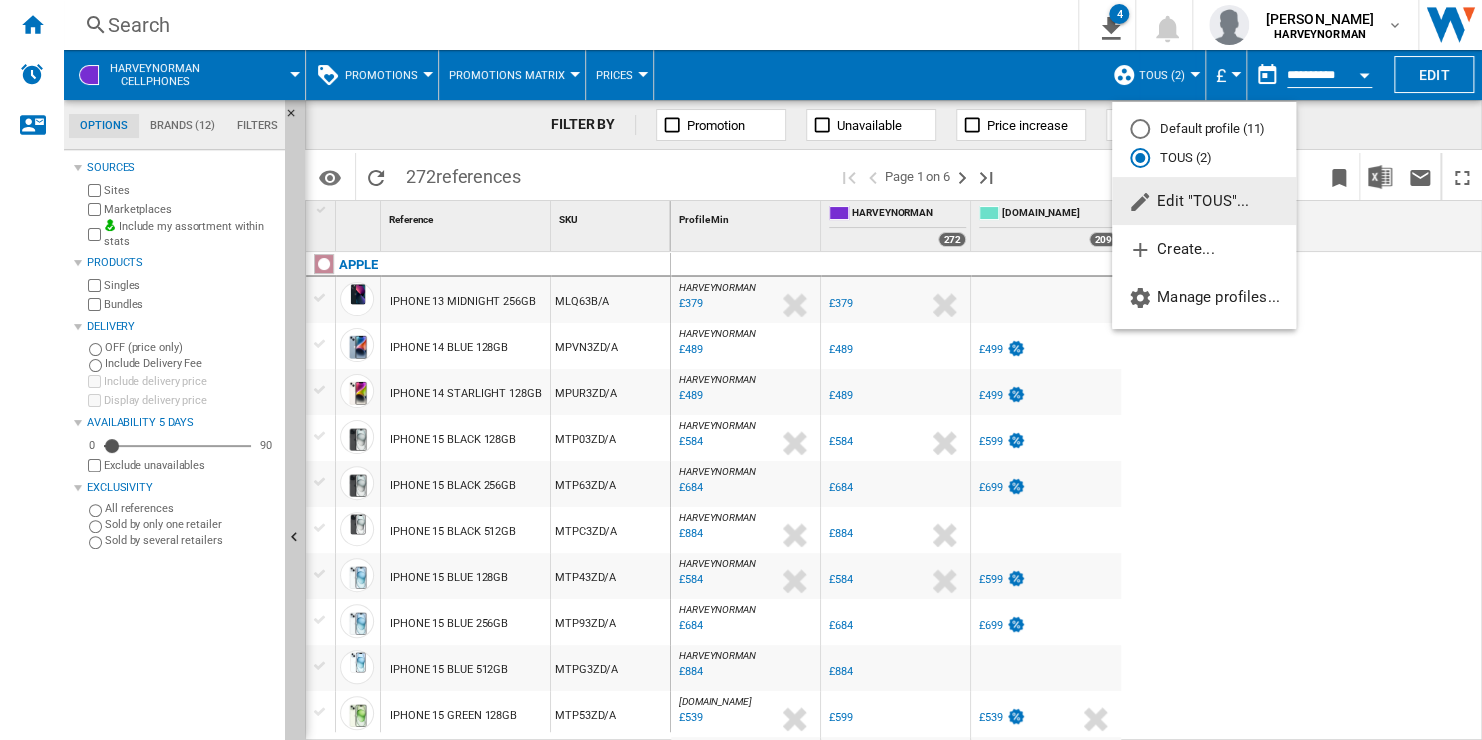 click at bounding box center (741, 370) 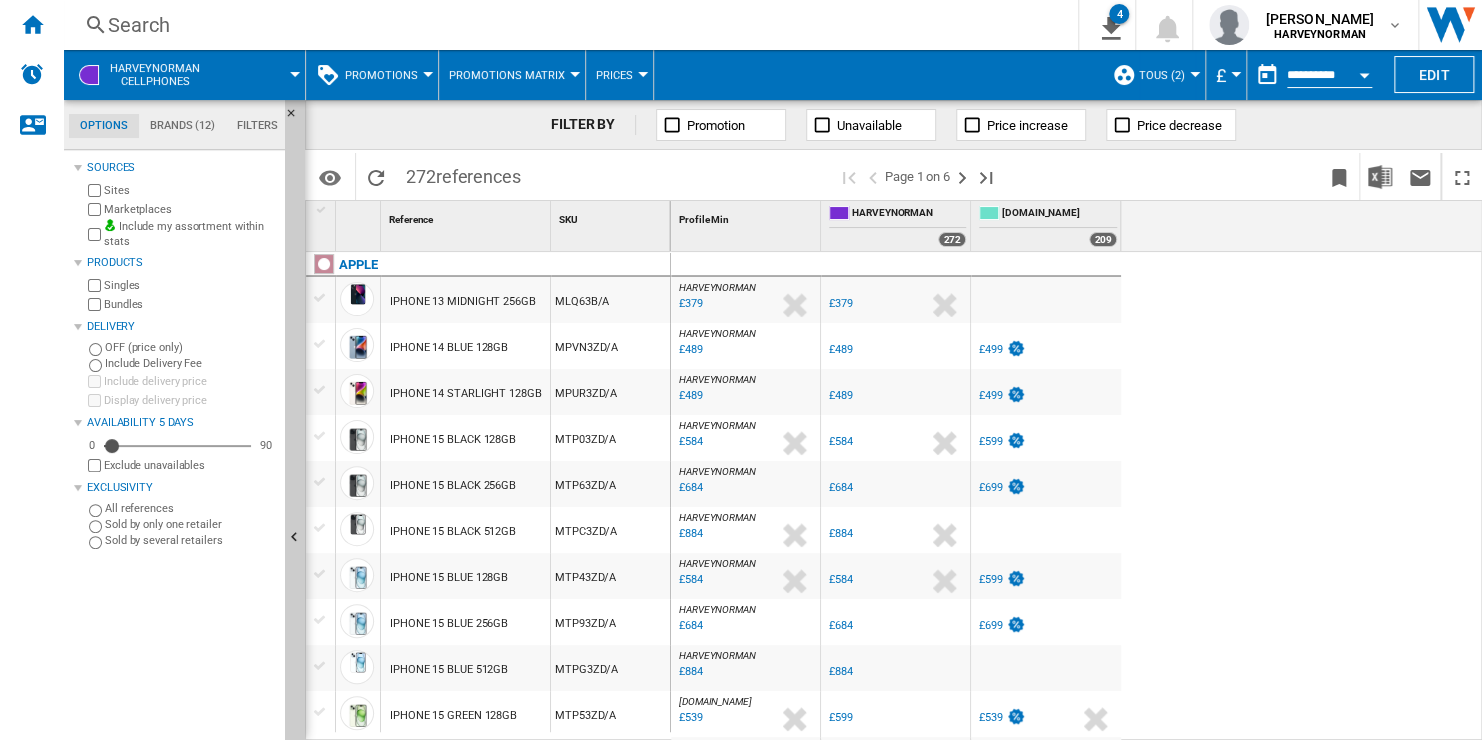 scroll, scrollTop: 100, scrollLeft: 0, axis: vertical 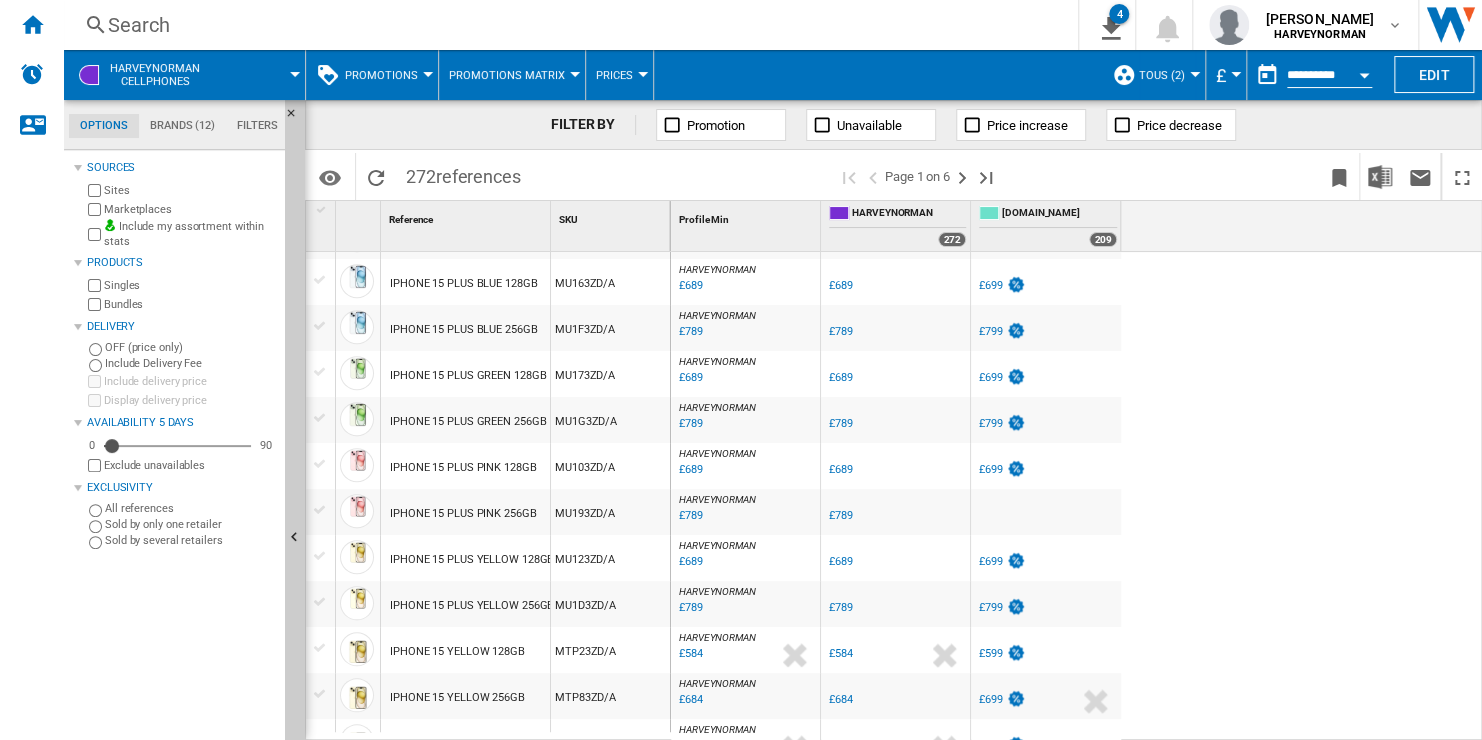 click on "Include my assortment within stats" at bounding box center [190, 234] 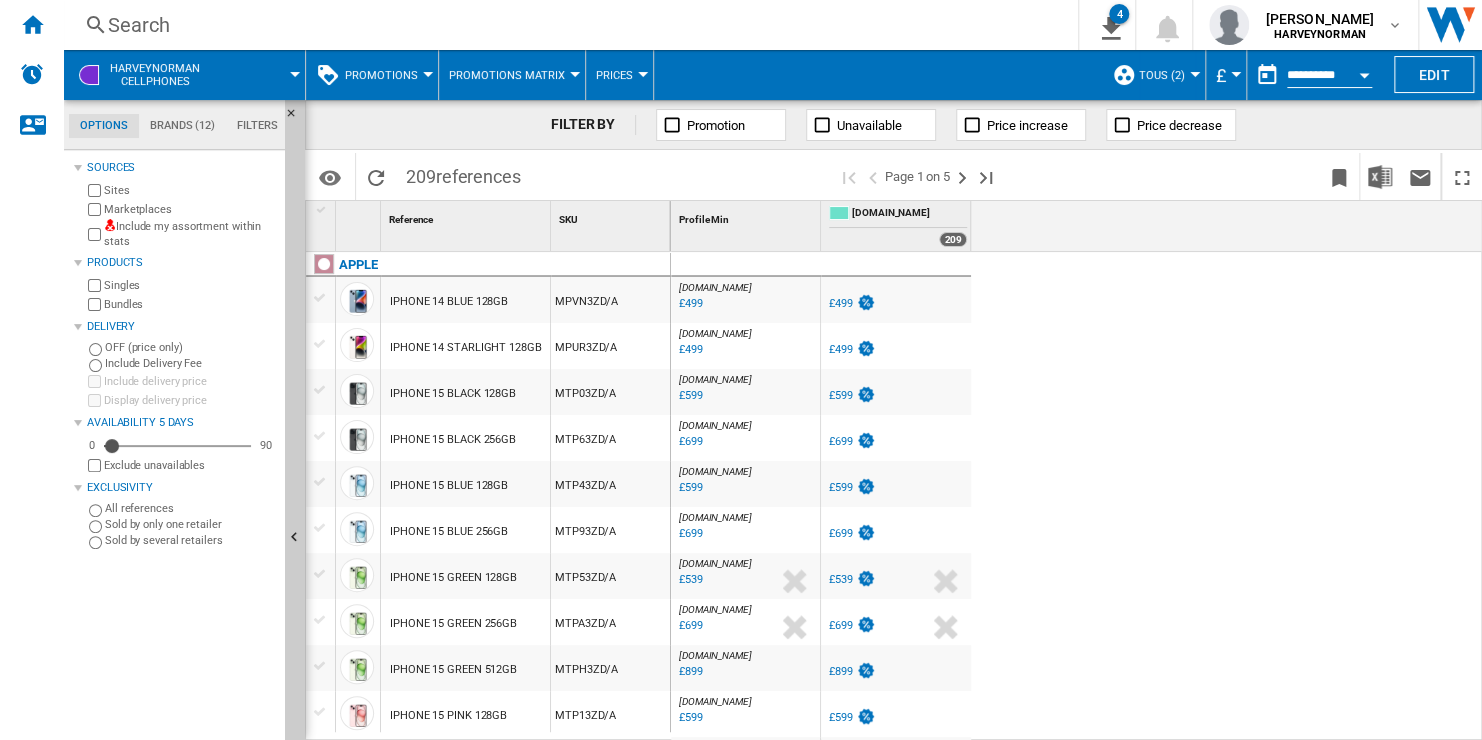 scroll, scrollTop: 100, scrollLeft: 0, axis: vertical 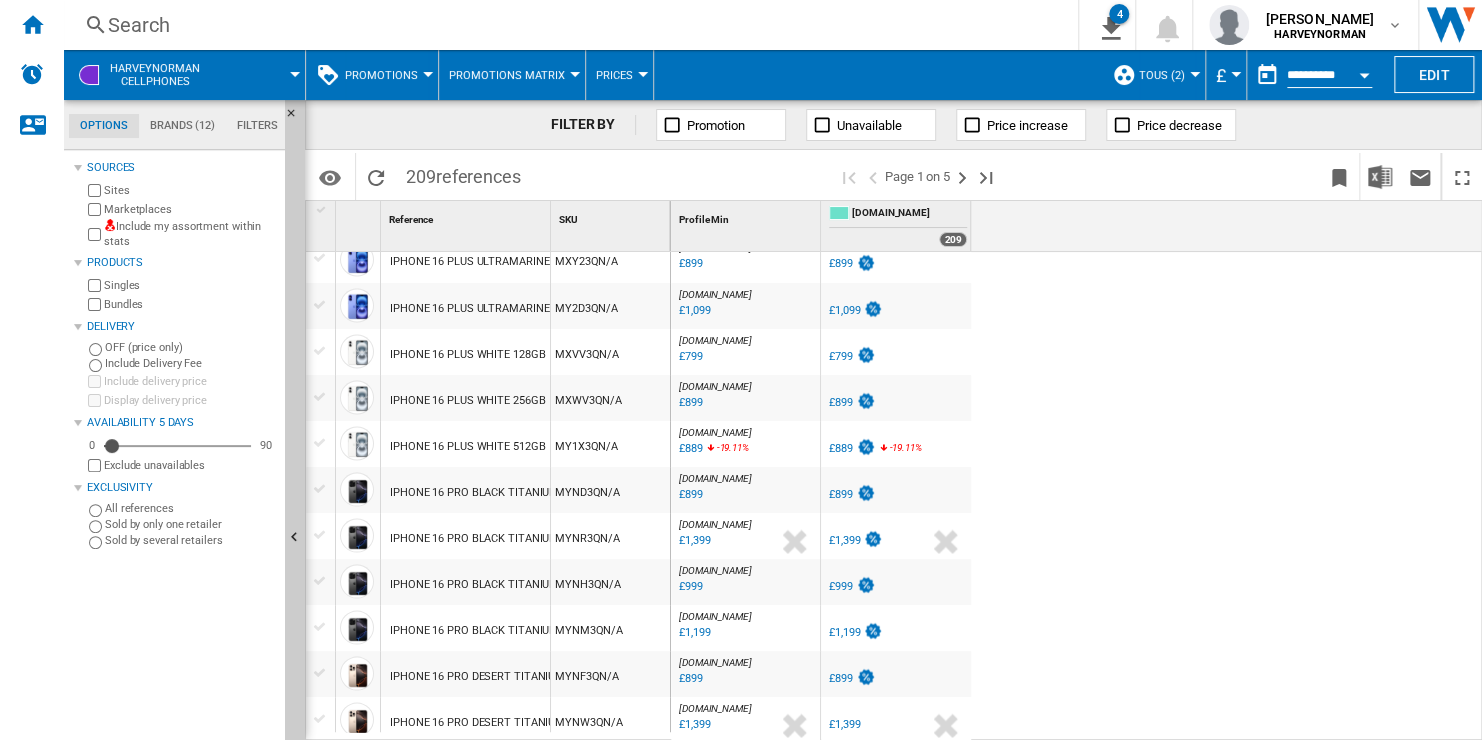 click on "Promotions" at bounding box center (381, 75) 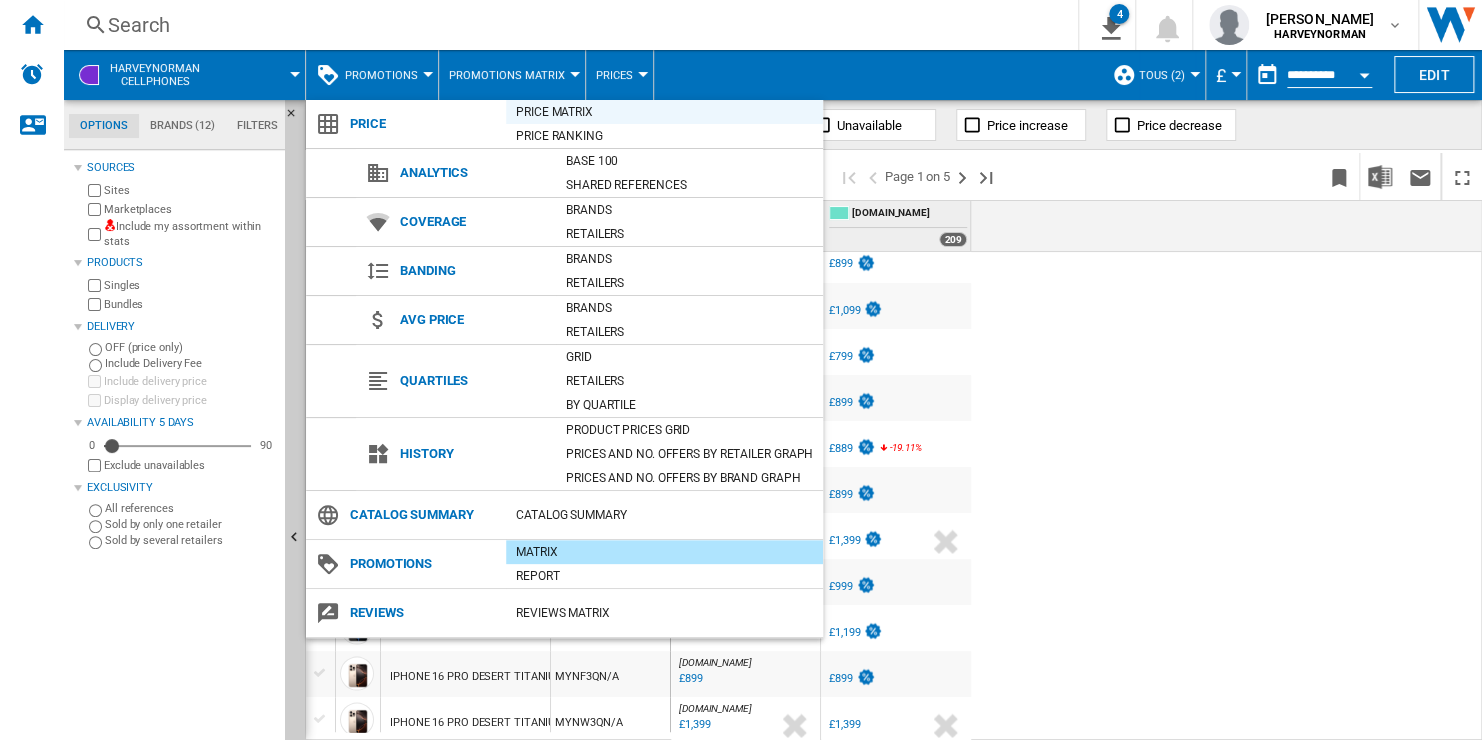 click on "Price Matrix" at bounding box center (664, 112) 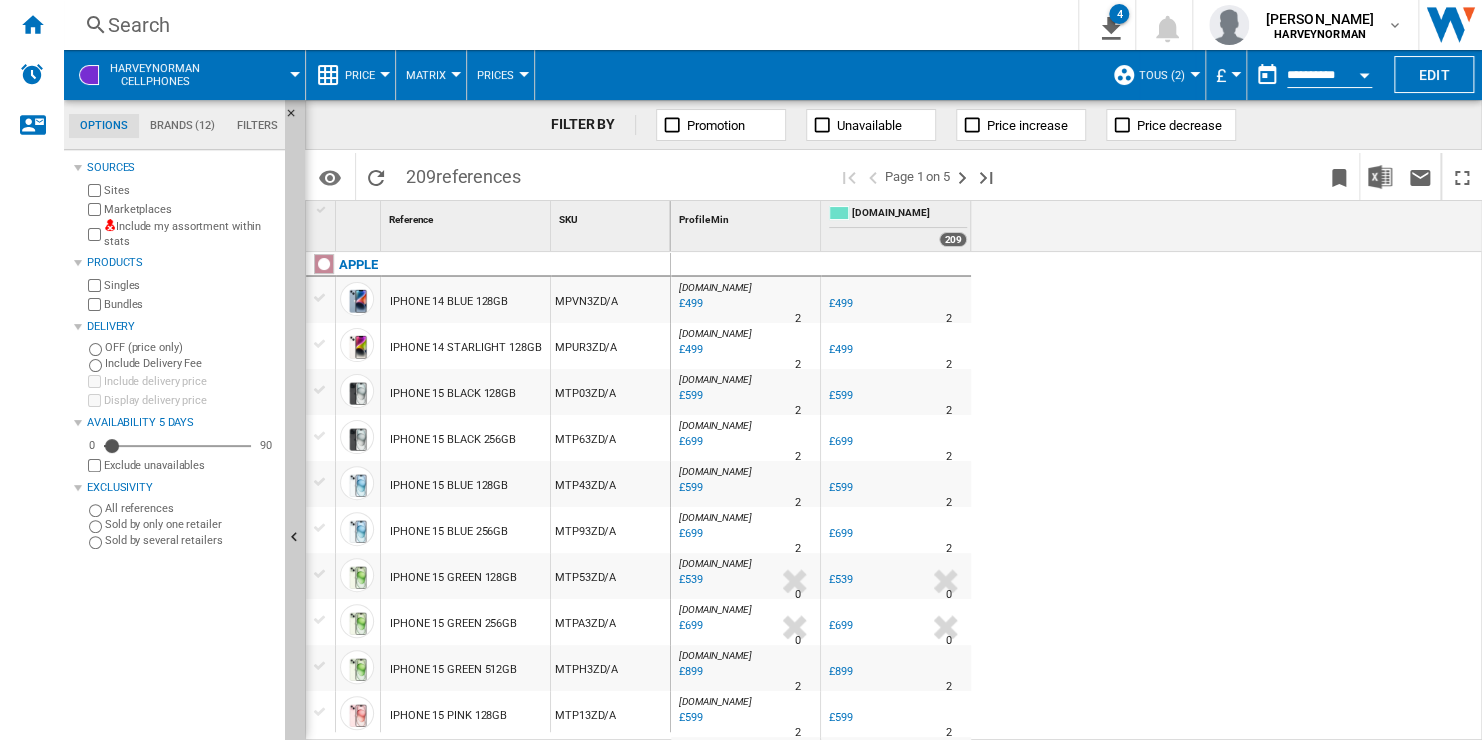 click on "Promotion" at bounding box center (716, 125) 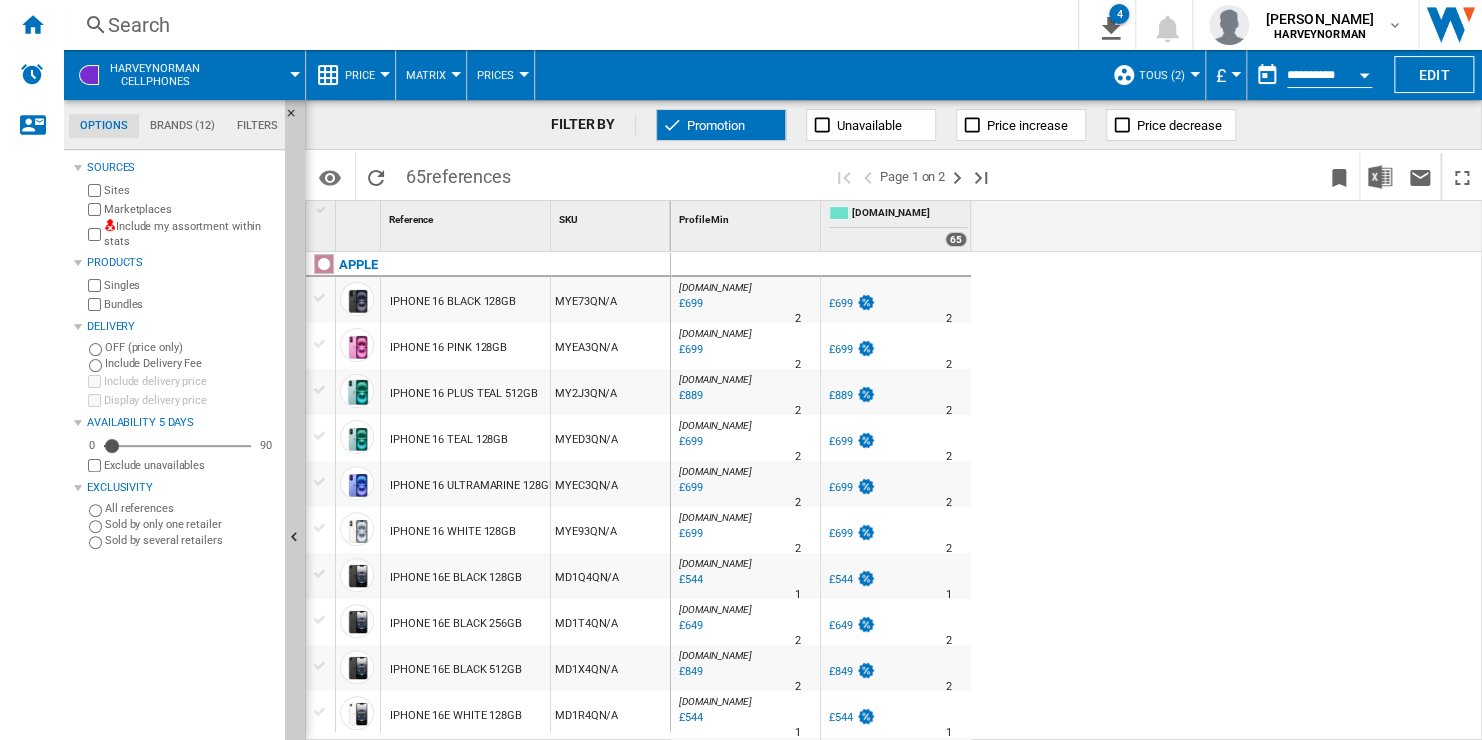click on "Promotion" at bounding box center [721, 125] 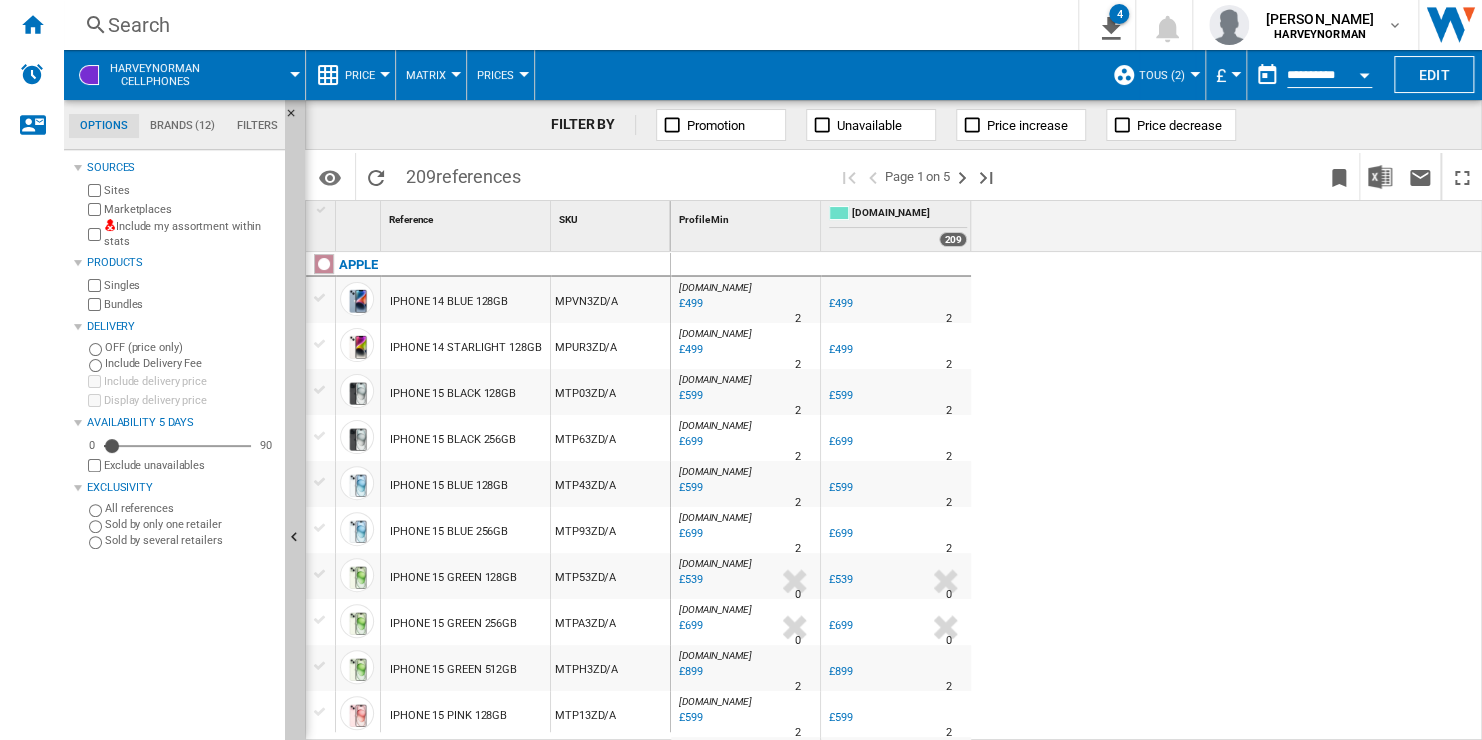 click on "Price decrease" at bounding box center (1179, 125) 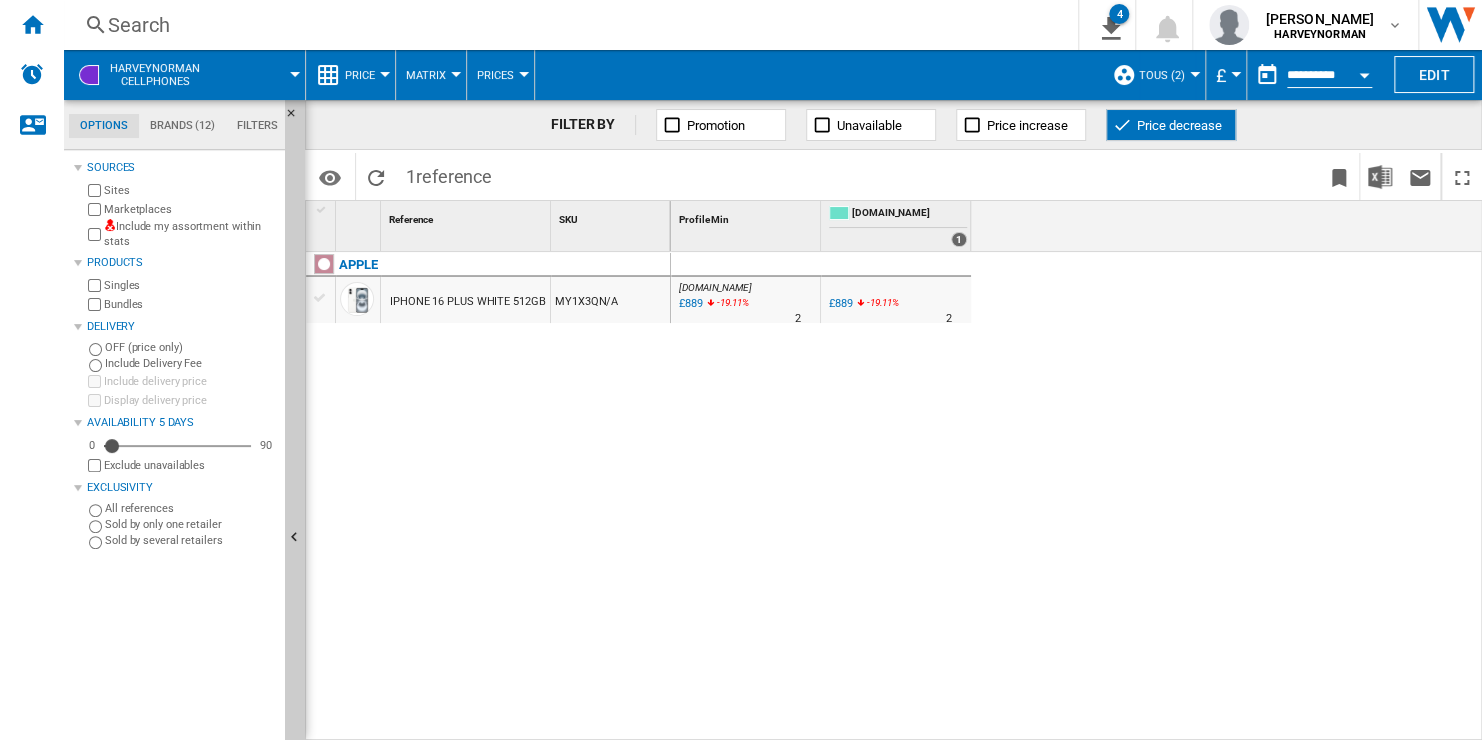 click on "Price decrease" at bounding box center [1179, 125] 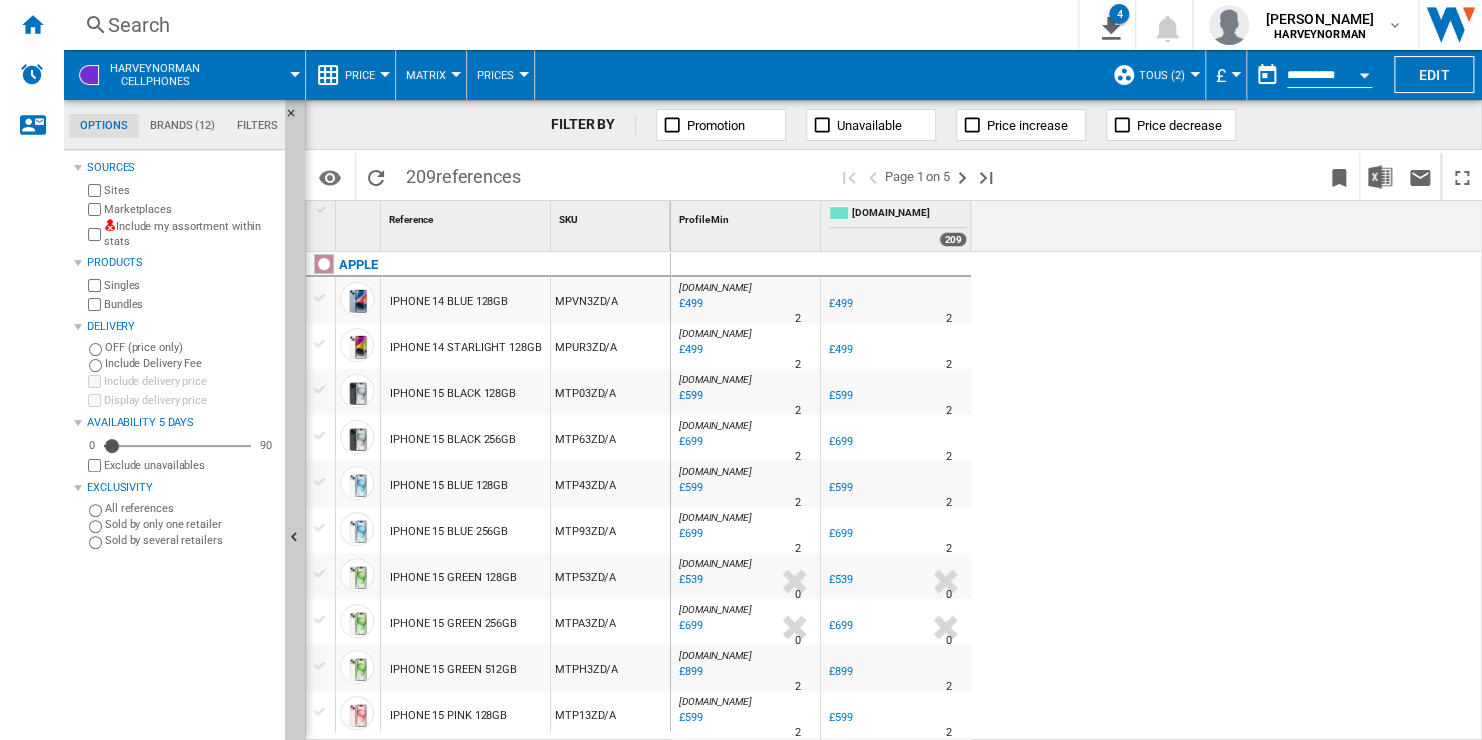 click on "Include Delivery Fee" at bounding box center (191, 363) 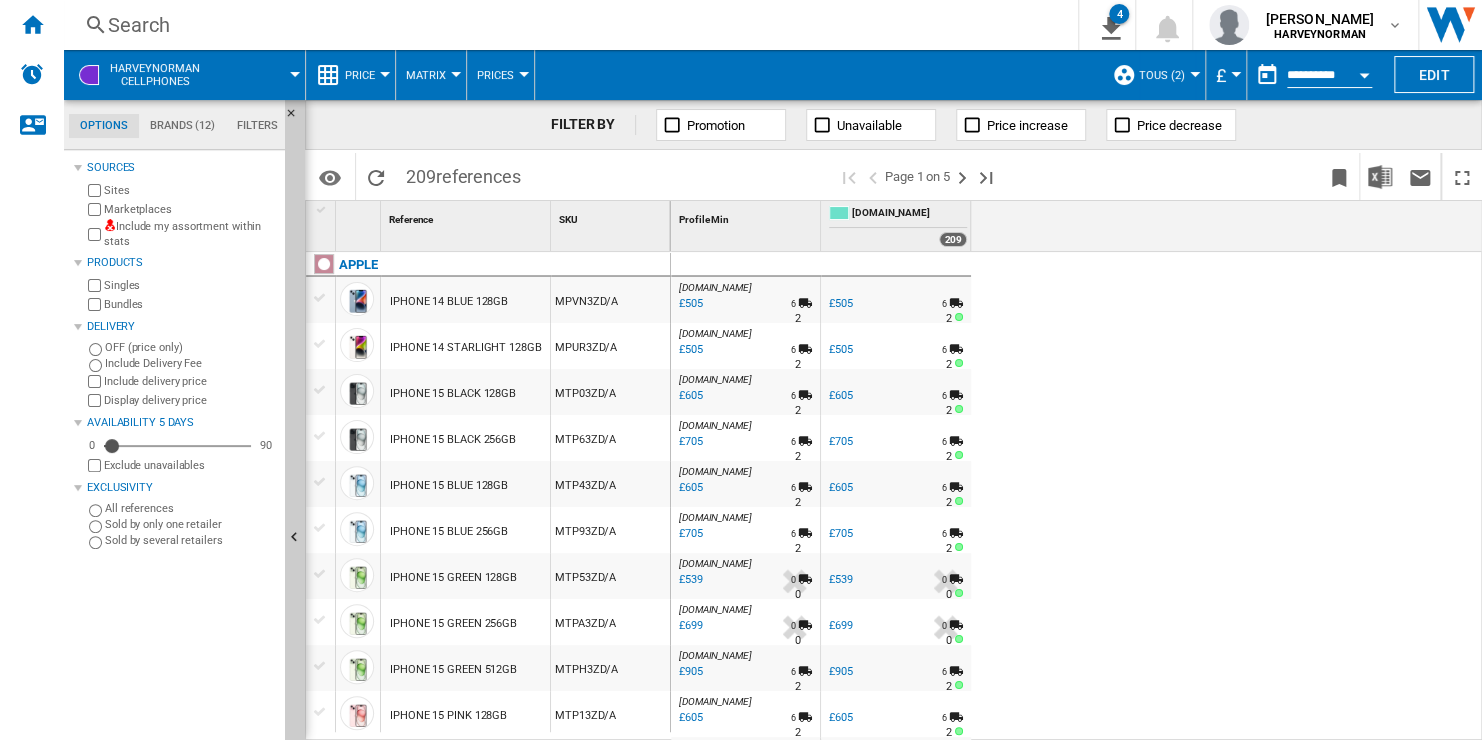 click on "Promotion" at bounding box center [716, 125] 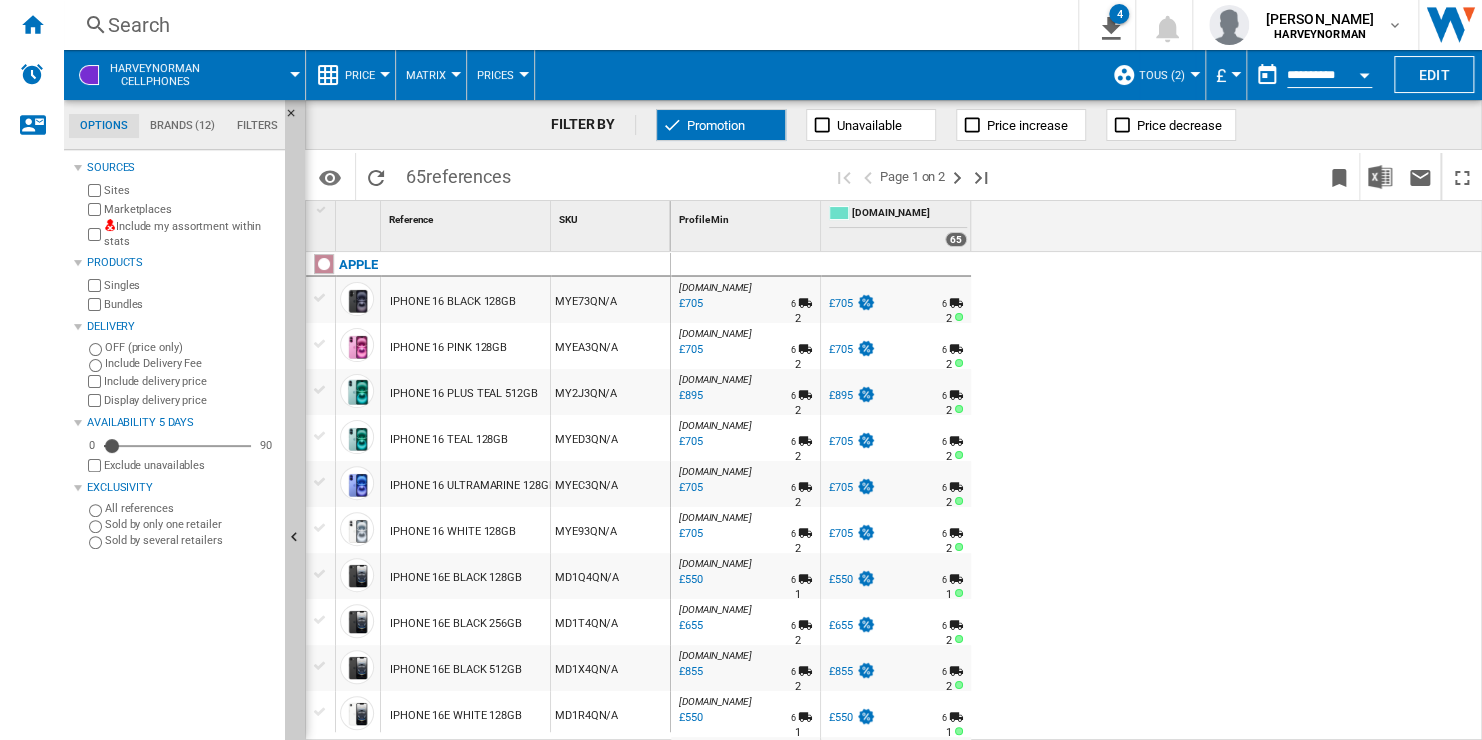 click on "OFF (price only)" at bounding box center [191, 347] 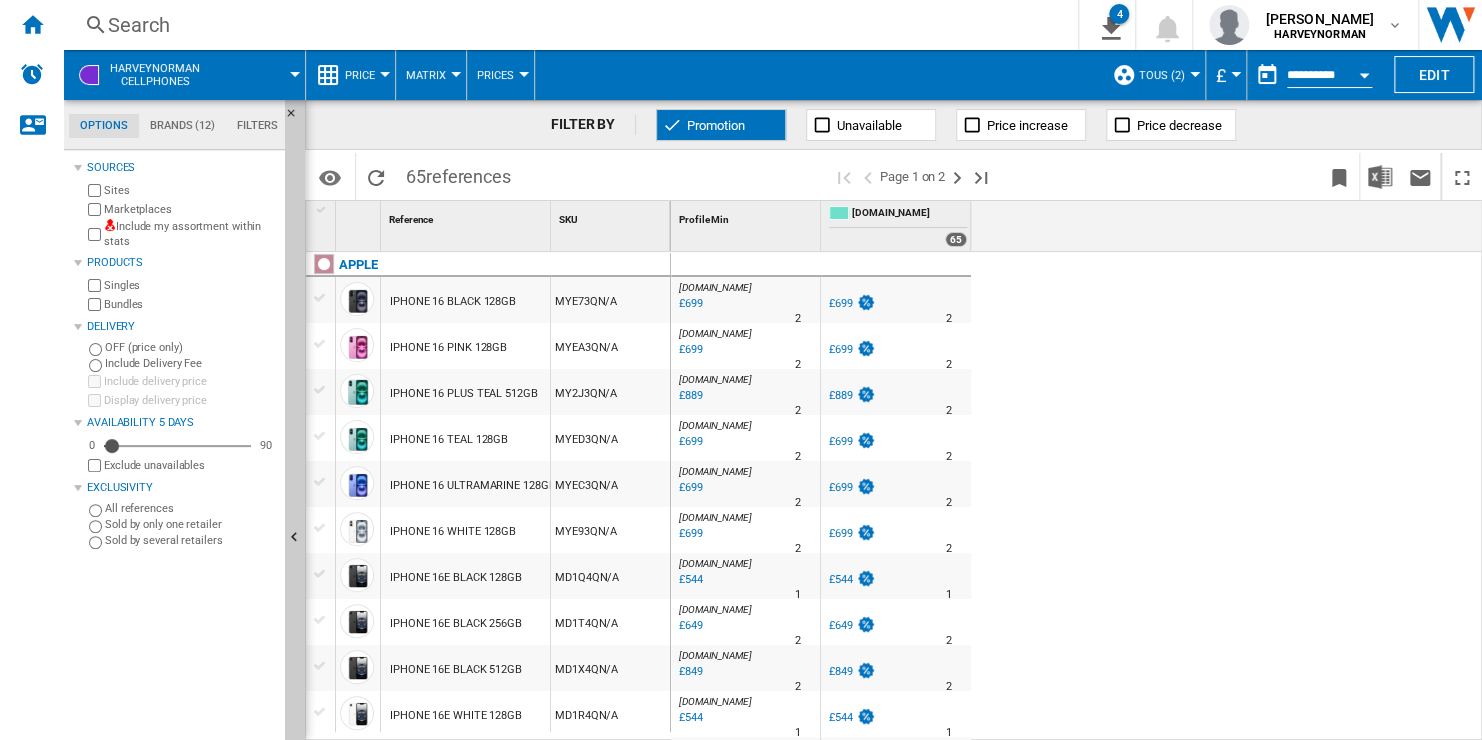 click on "Promotion" at bounding box center (721, 125) 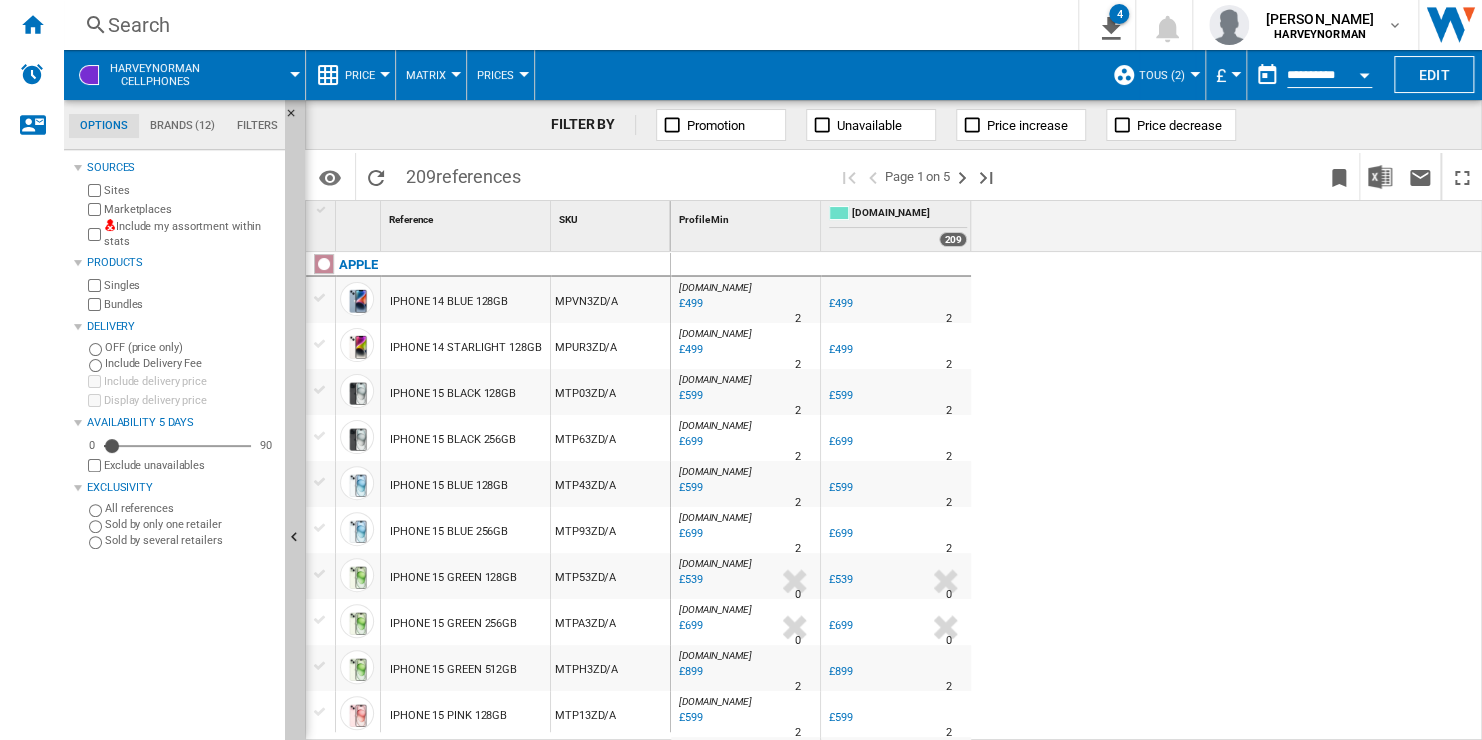 click on "Promotion" at bounding box center [721, 125] 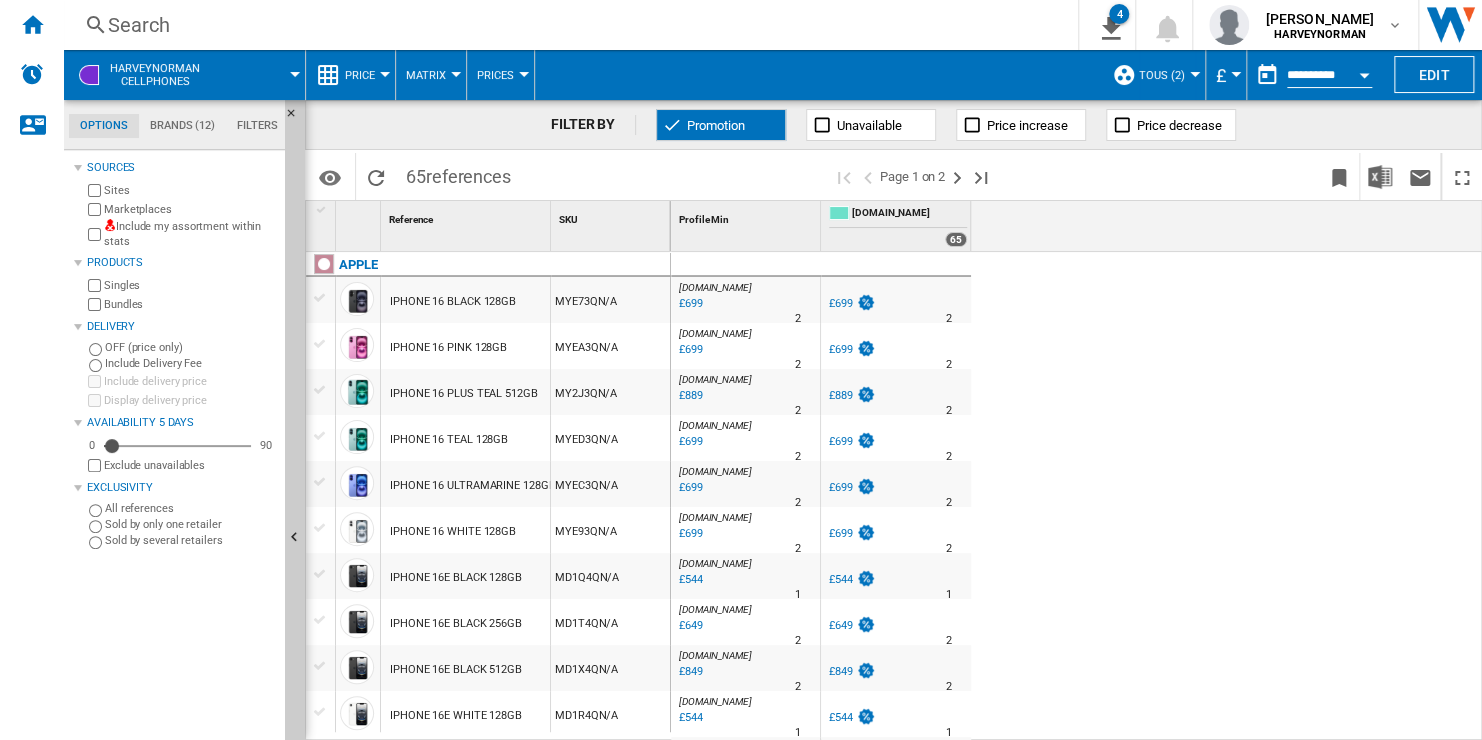 click on "Promotion" at bounding box center (721, 125) 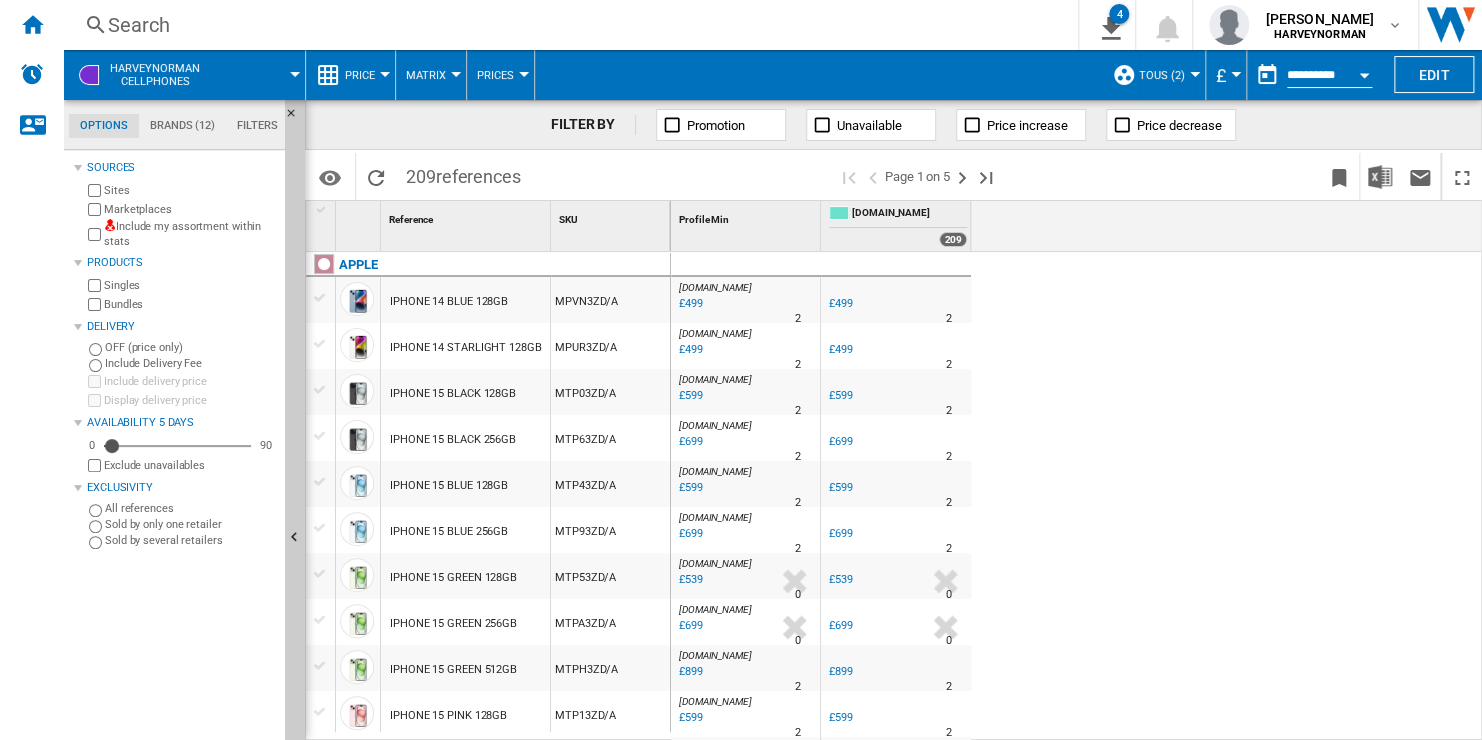 click on "Matrix" at bounding box center [426, 75] 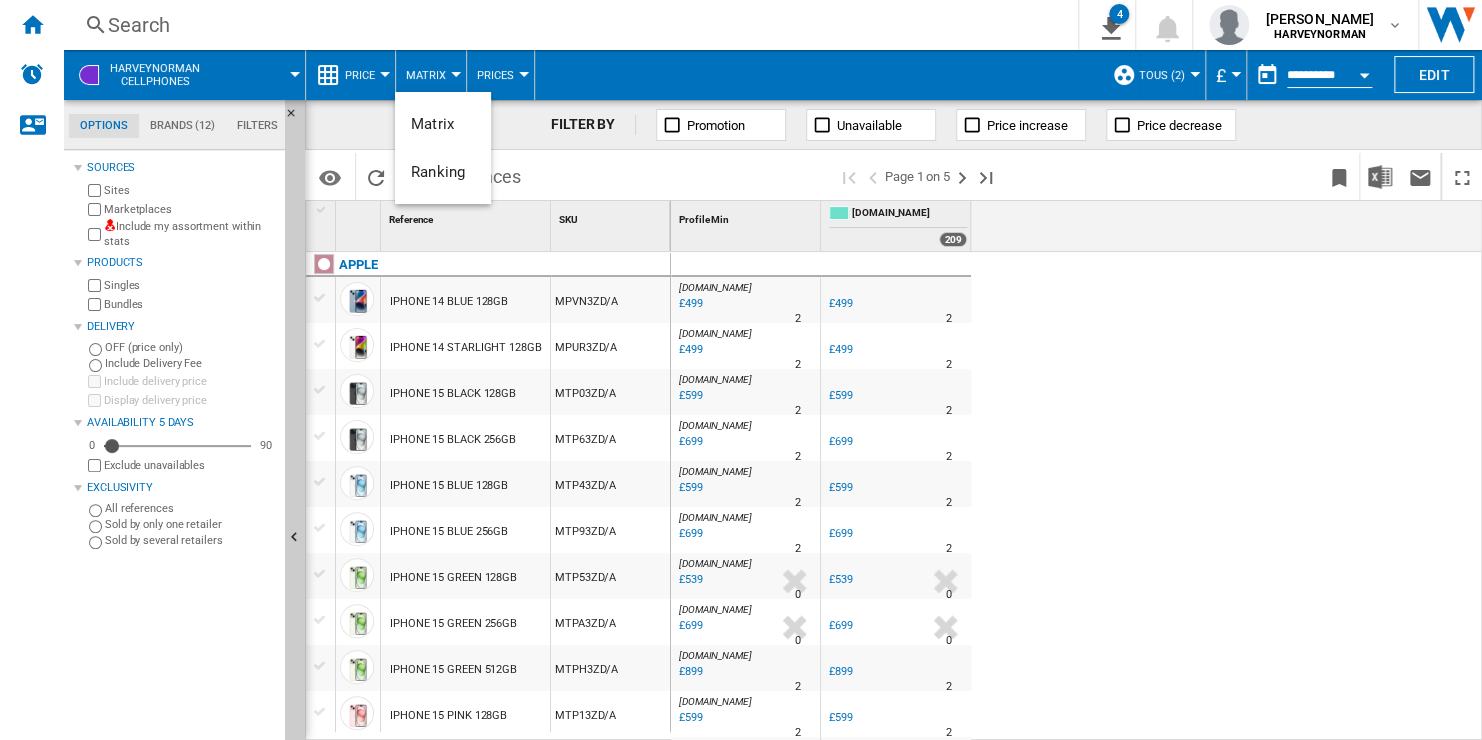 click at bounding box center [741, 370] 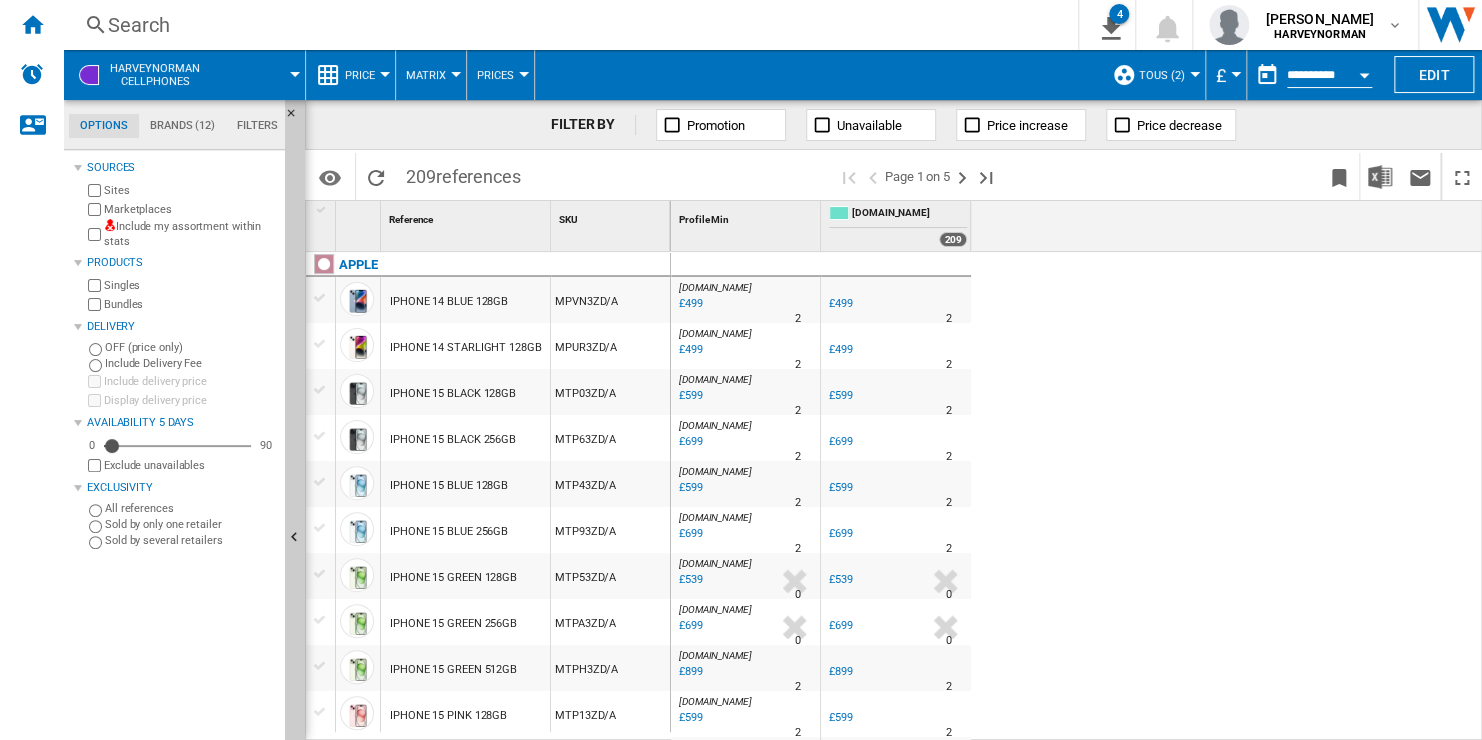 click on "Price" at bounding box center (365, 75) 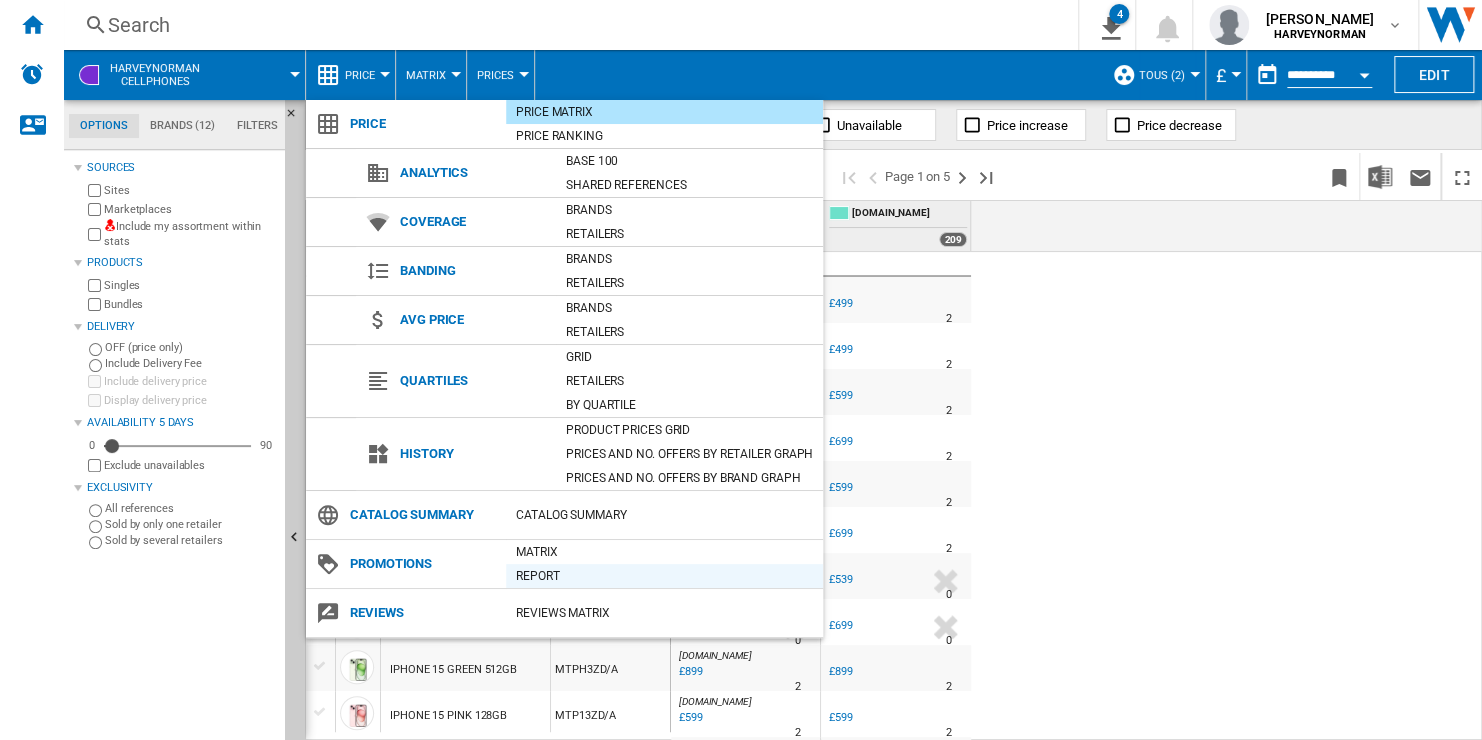 click on "Report" at bounding box center (664, 576) 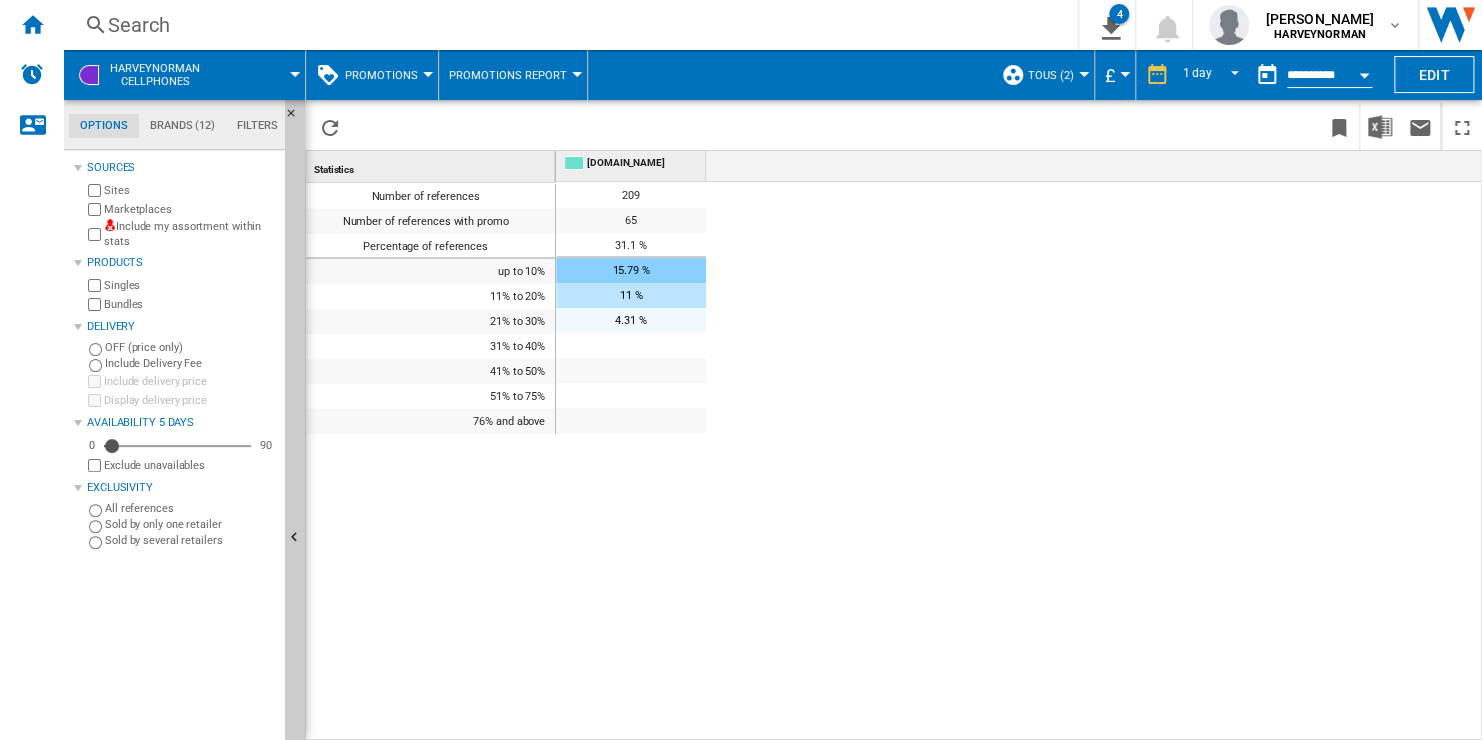 click on "Promotions" at bounding box center [386, 75] 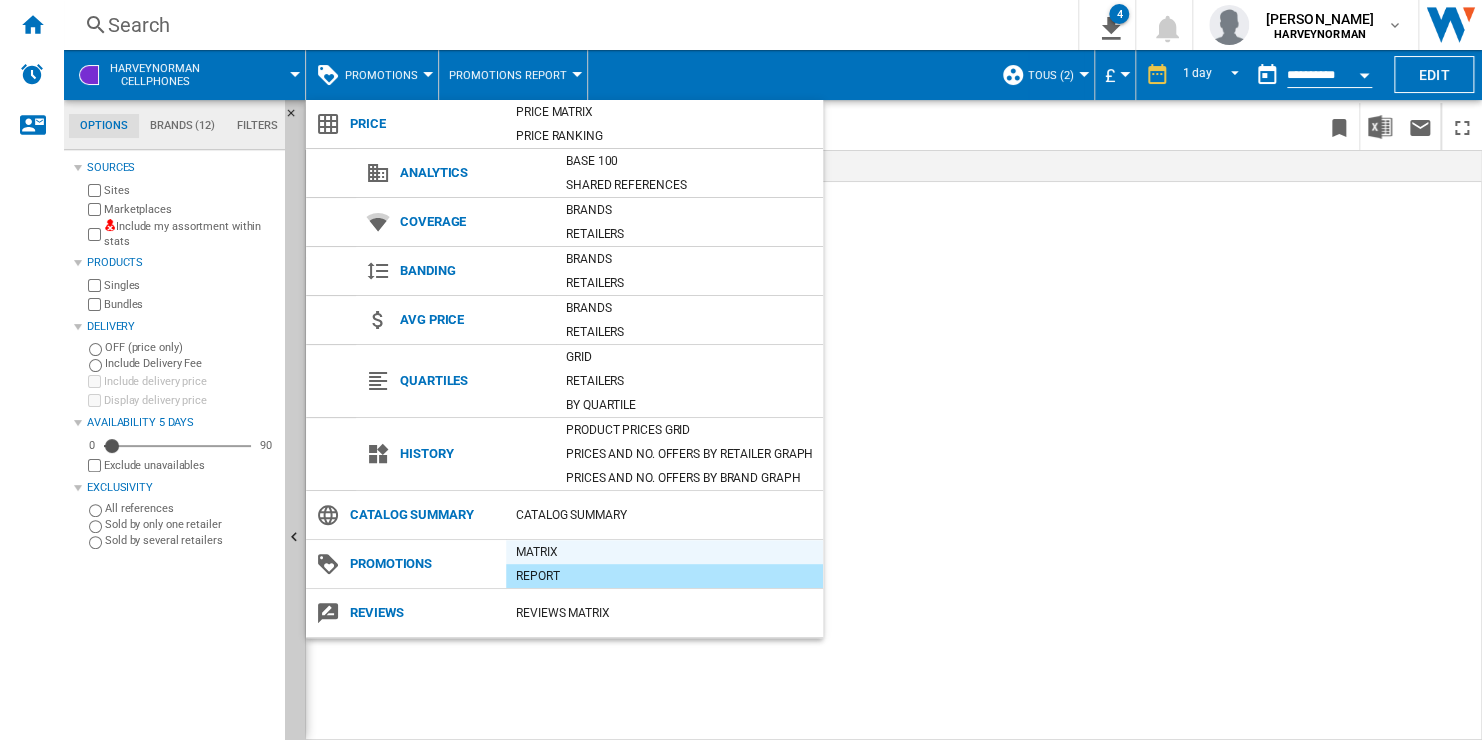 click on "Matrix" at bounding box center [664, 552] 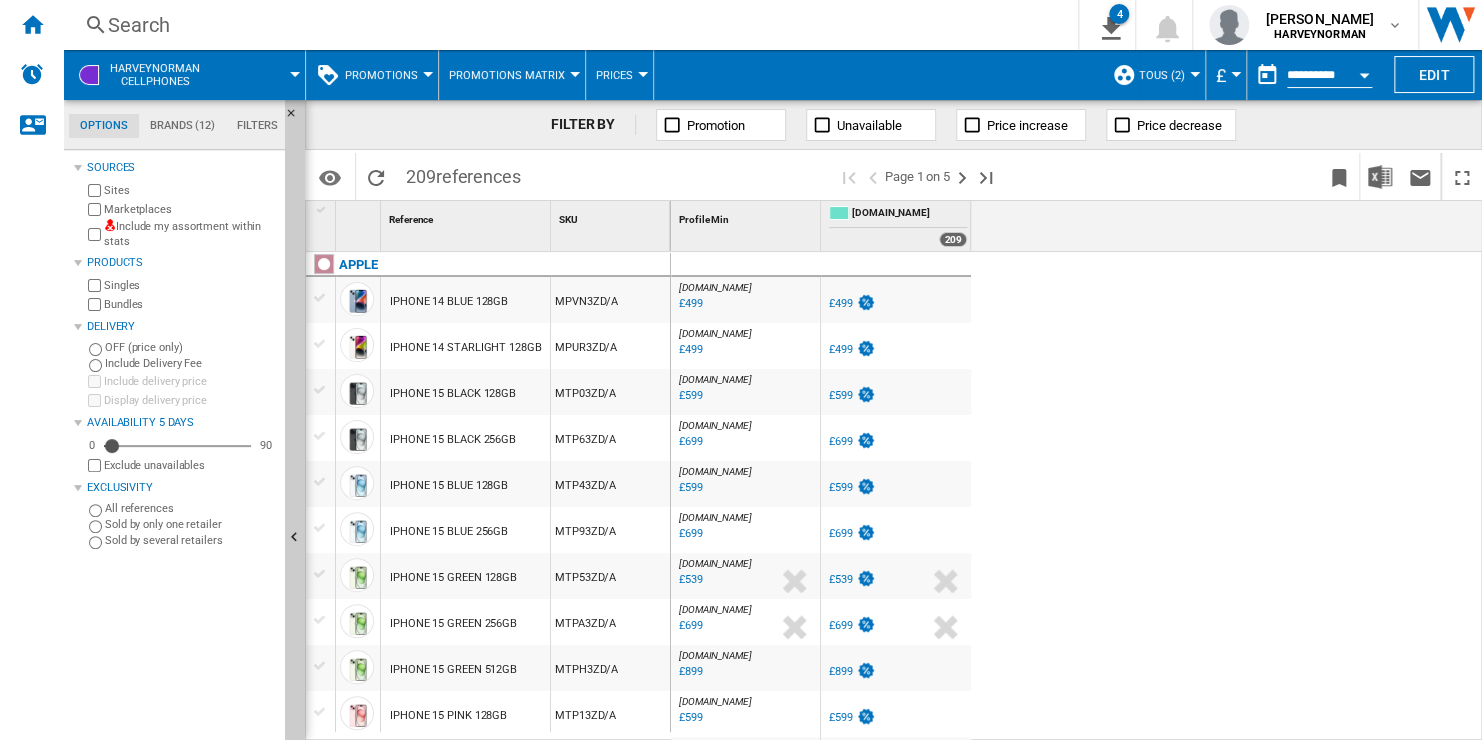 scroll, scrollTop: 500, scrollLeft: 0, axis: vertical 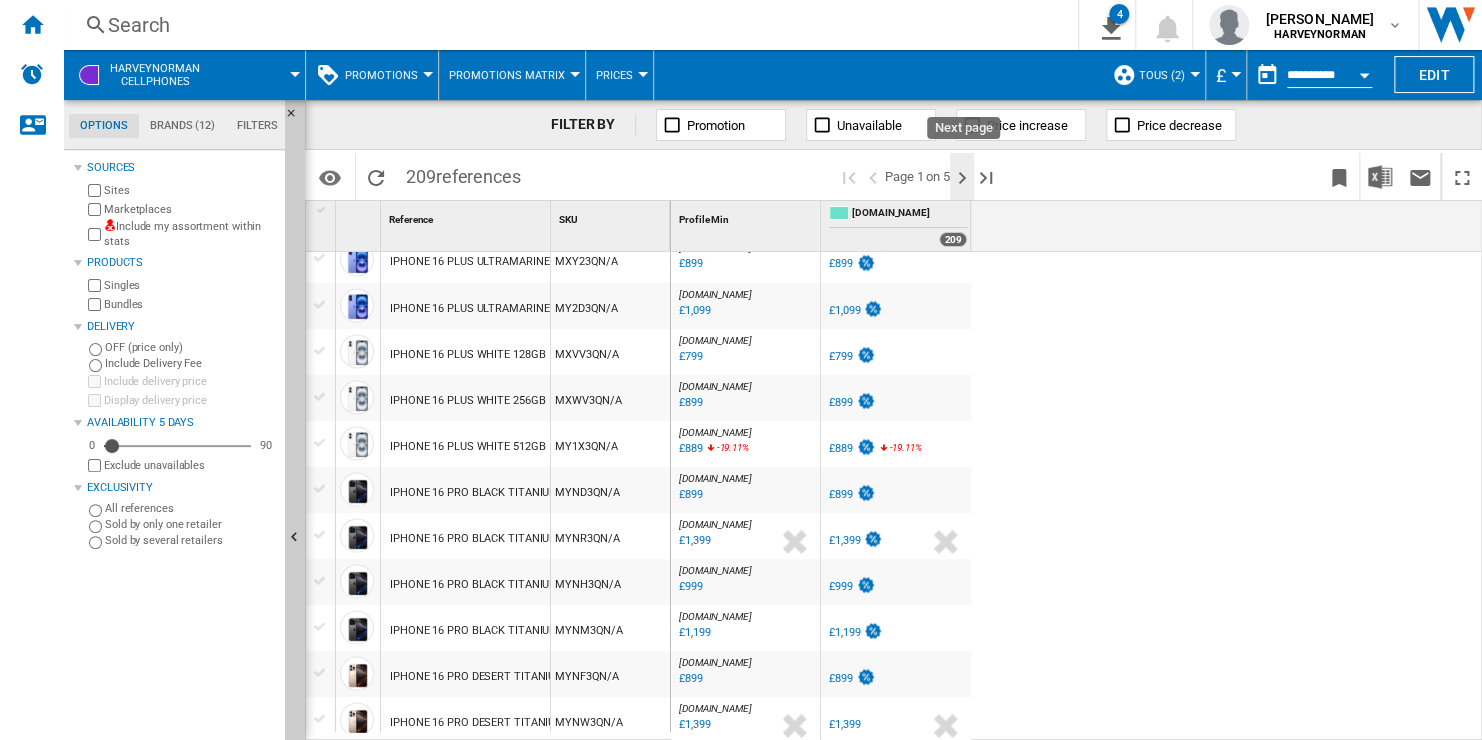 click at bounding box center (962, 178) 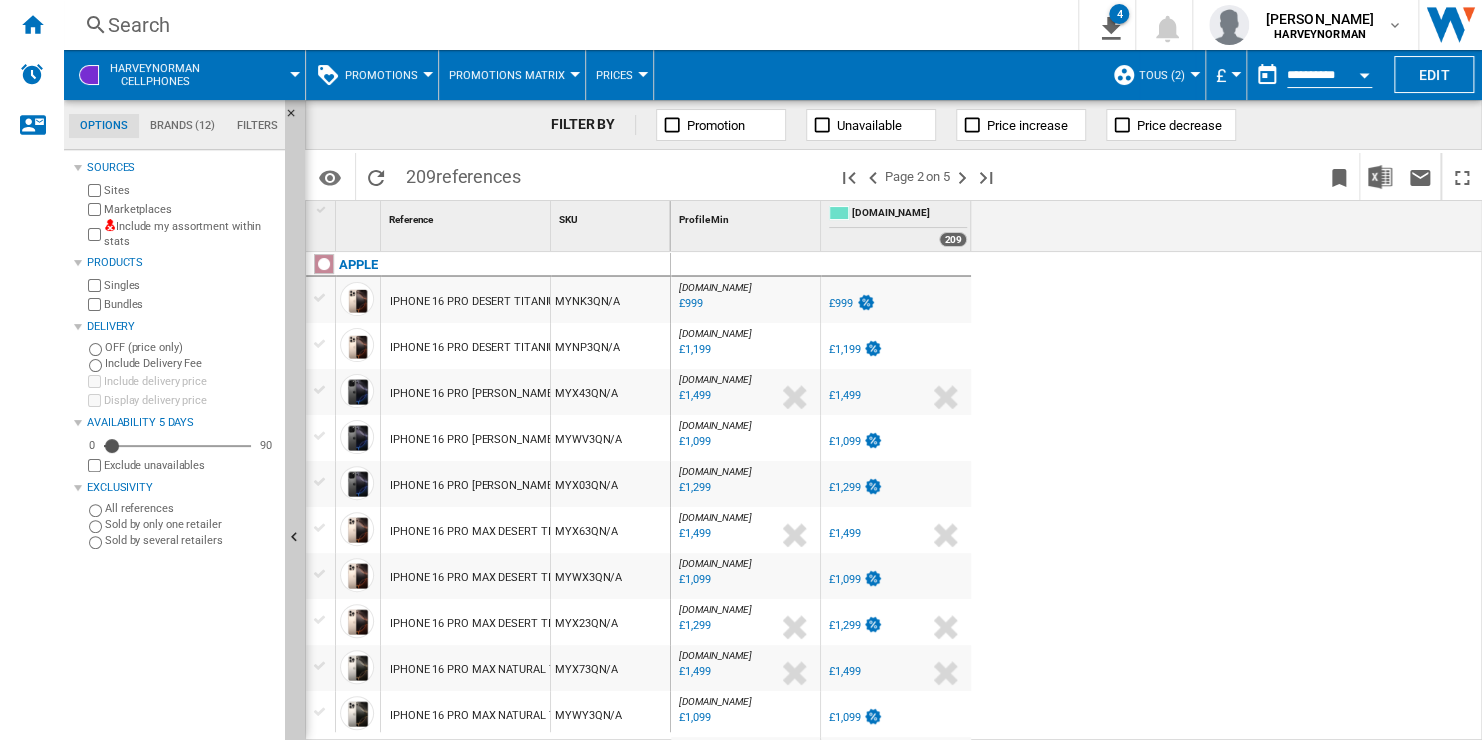 scroll, scrollTop: 500, scrollLeft: 0, axis: vertical 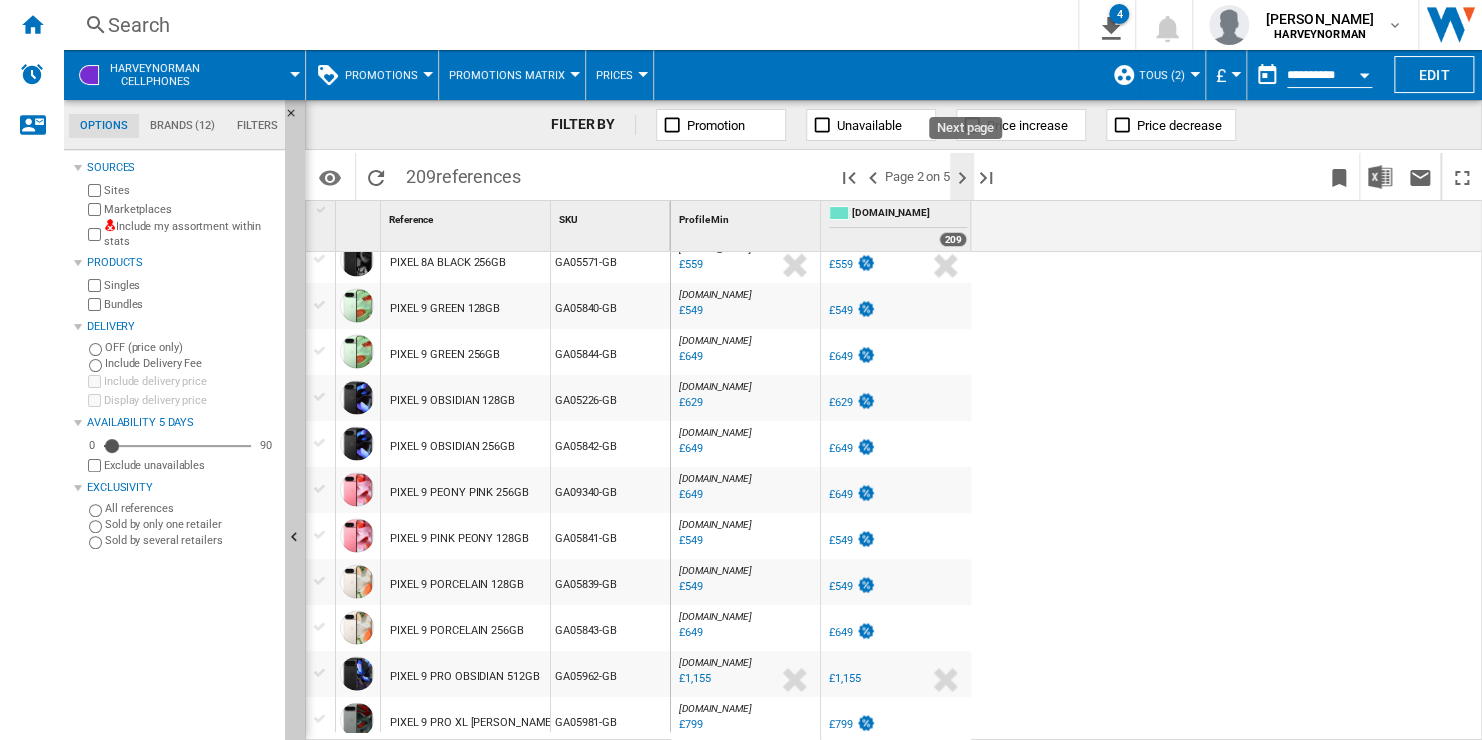click at bounding box center (962, 178) 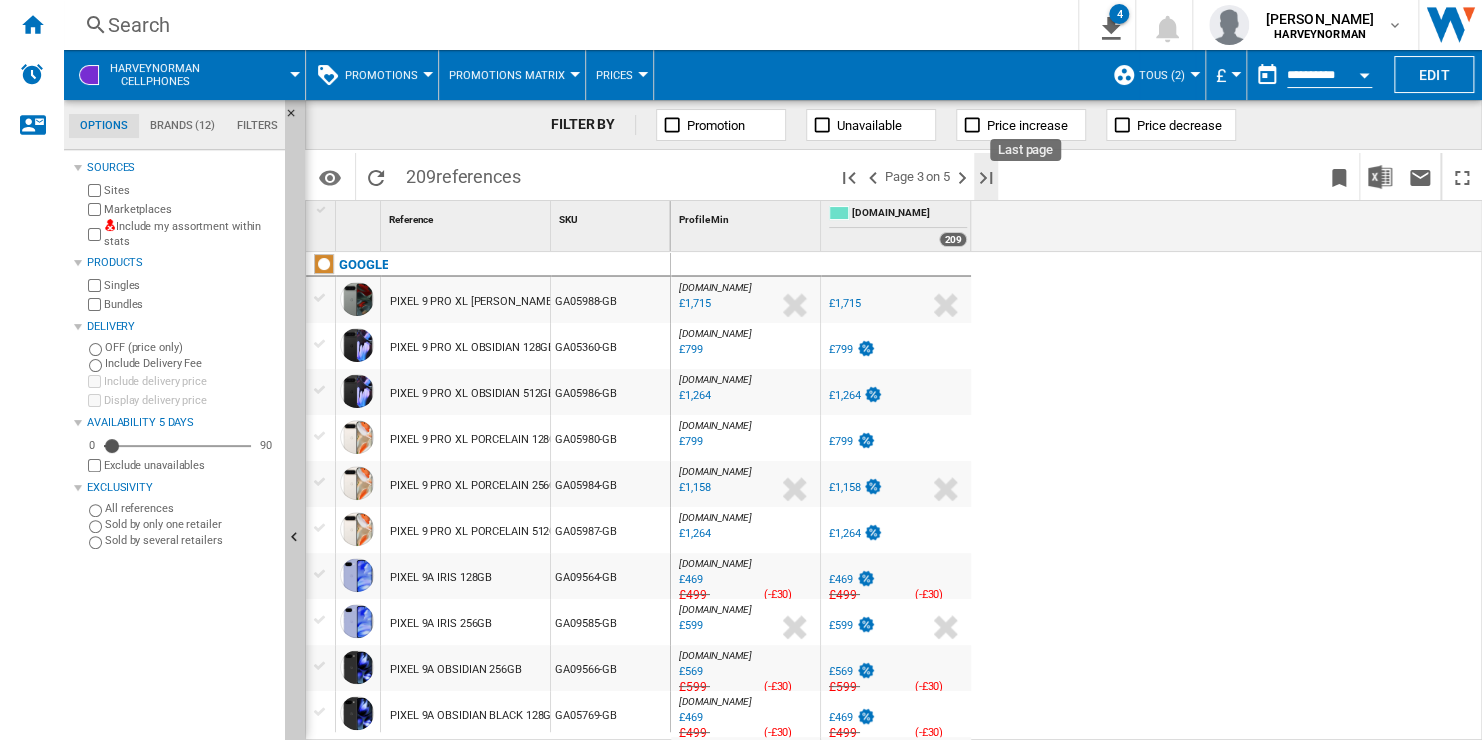 click at bounding box center (986, 178) 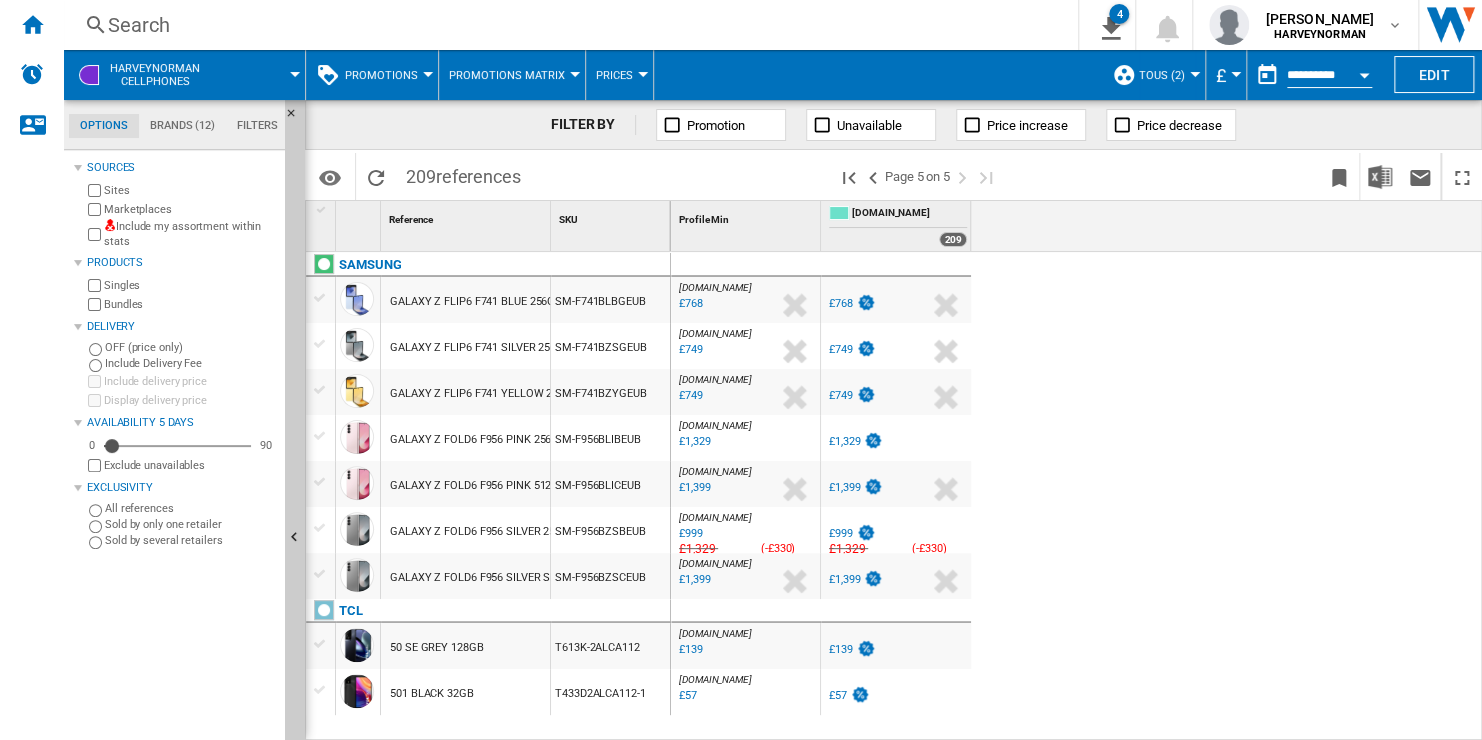 click at bounding box center [643, 74] 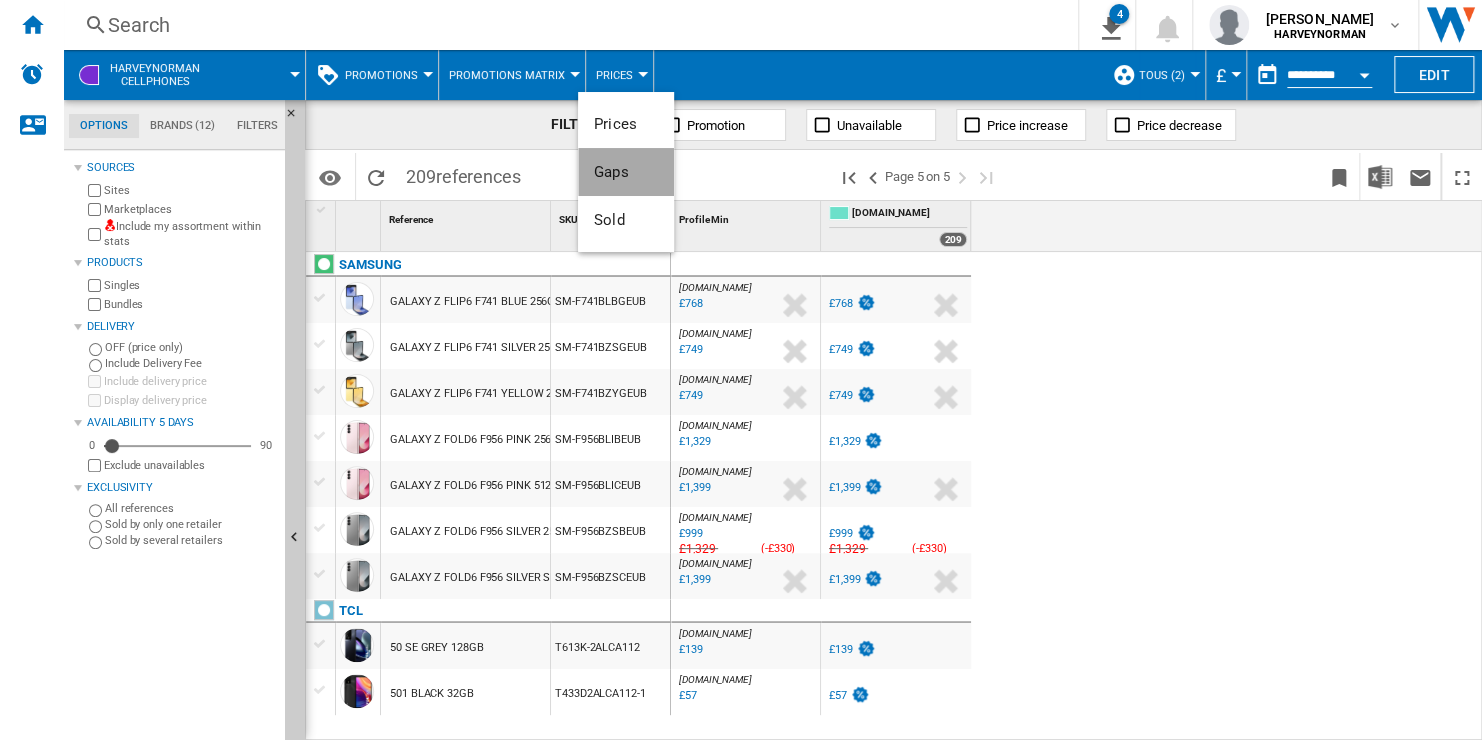 click on "Gaps" at bounding box center (626, 172) 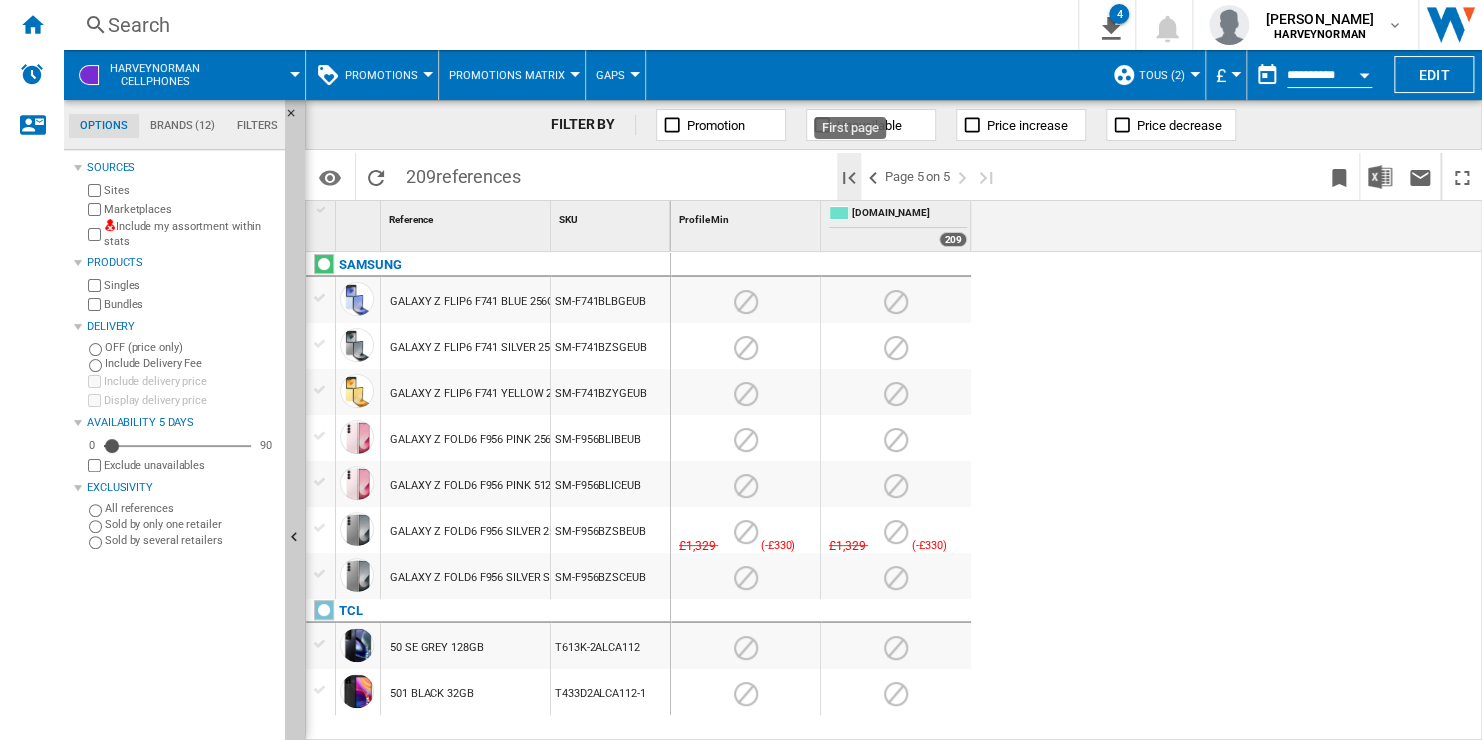 click at bounding box center [849, 178] 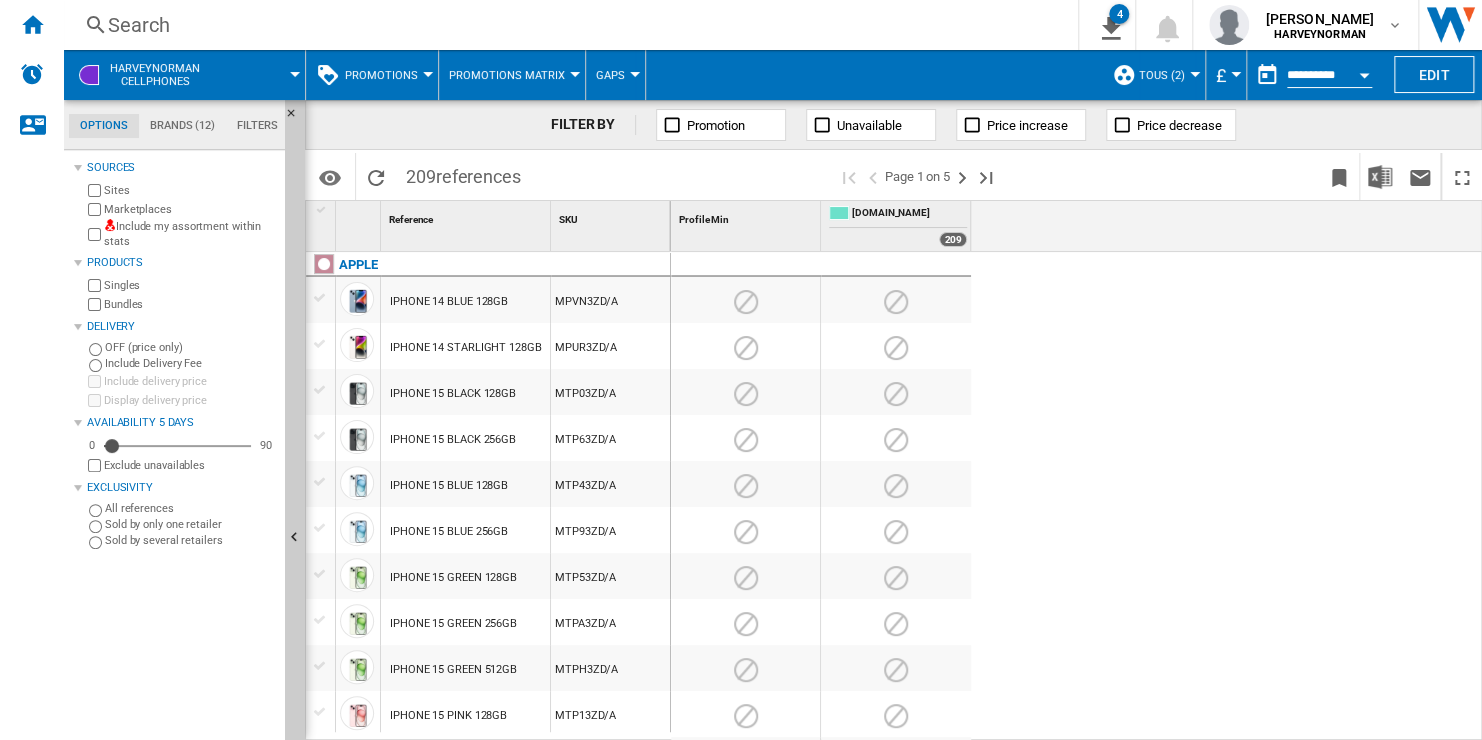 click on "Gaps" at bounding box center (615, 75) 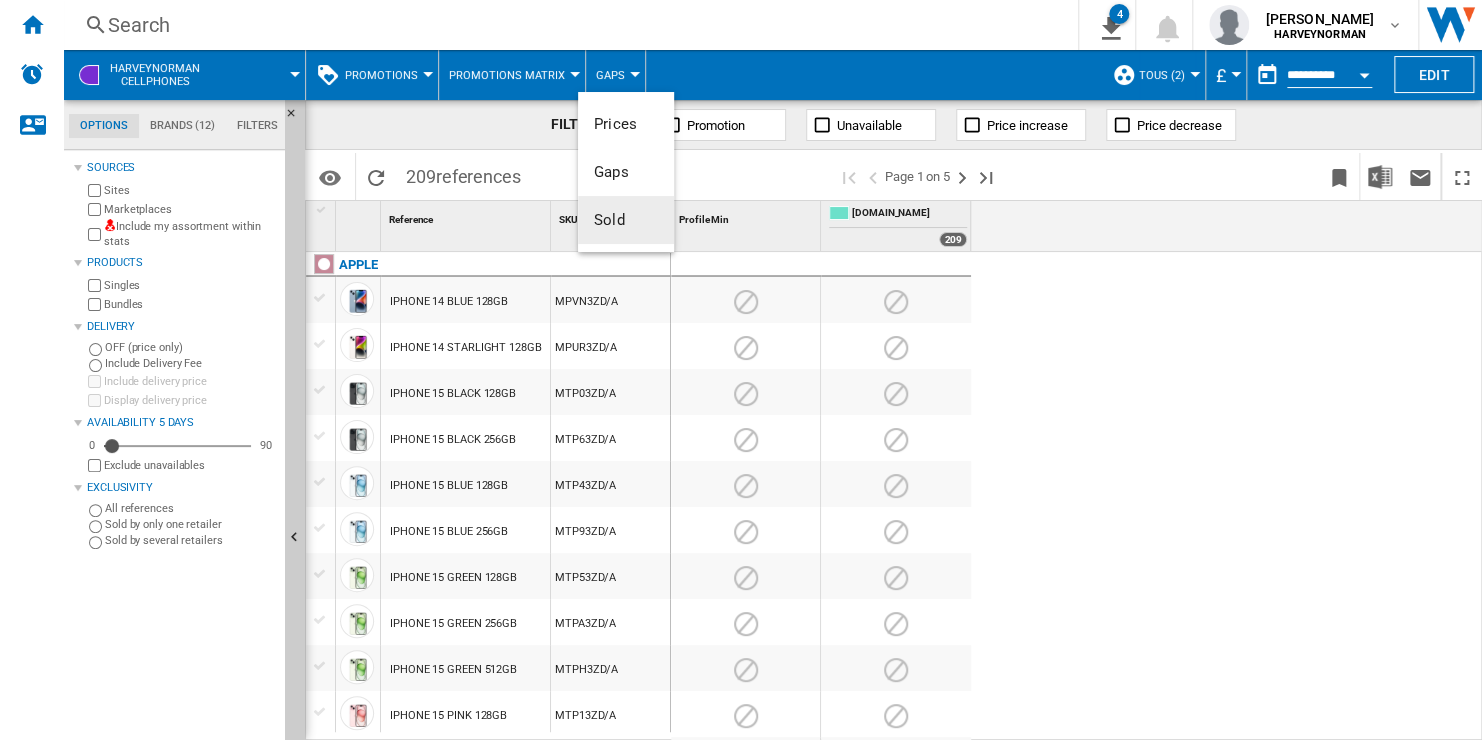 click at bounding box center (741, 370) 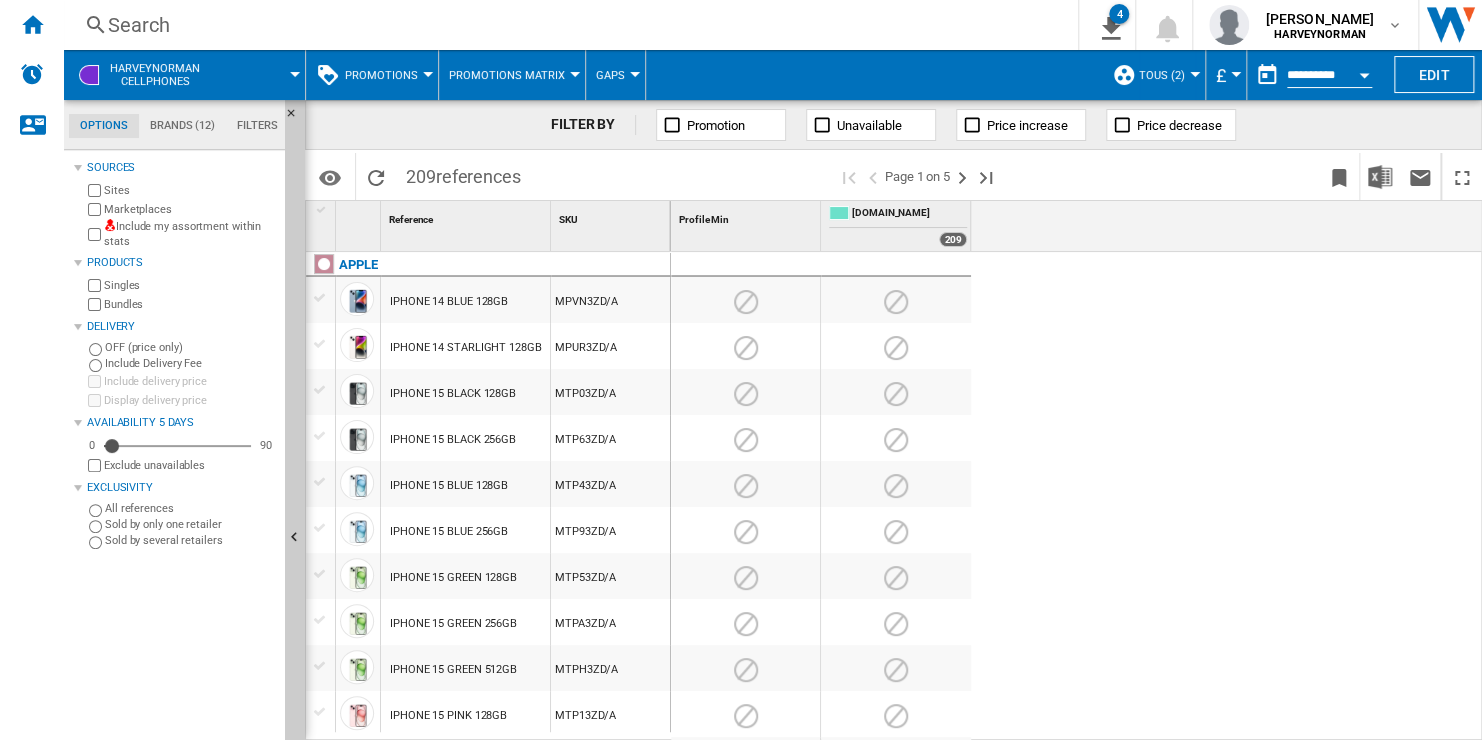 scroll, scrollTop: 400, scrollLeft: 0, axis: vertical 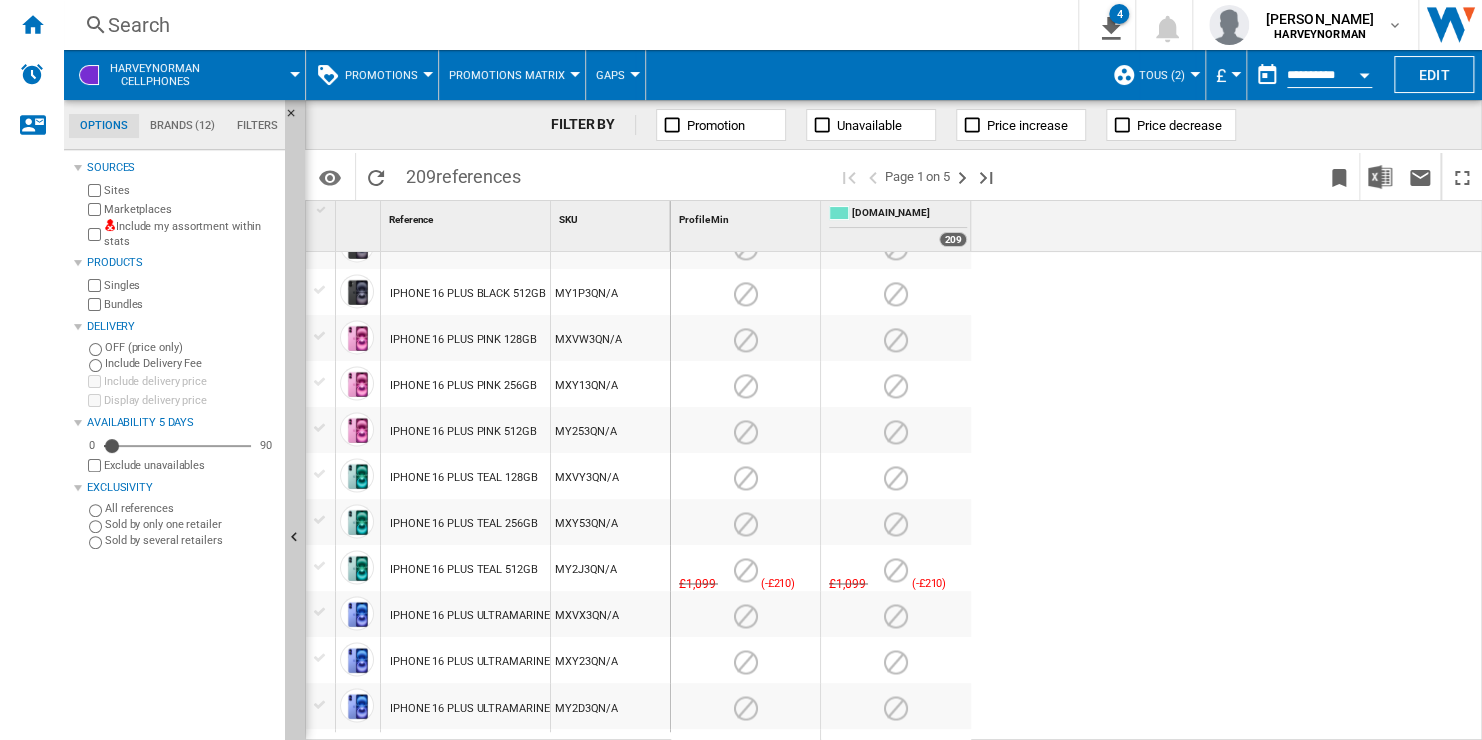 click on "Gaps" at bounding box center (615, 75) 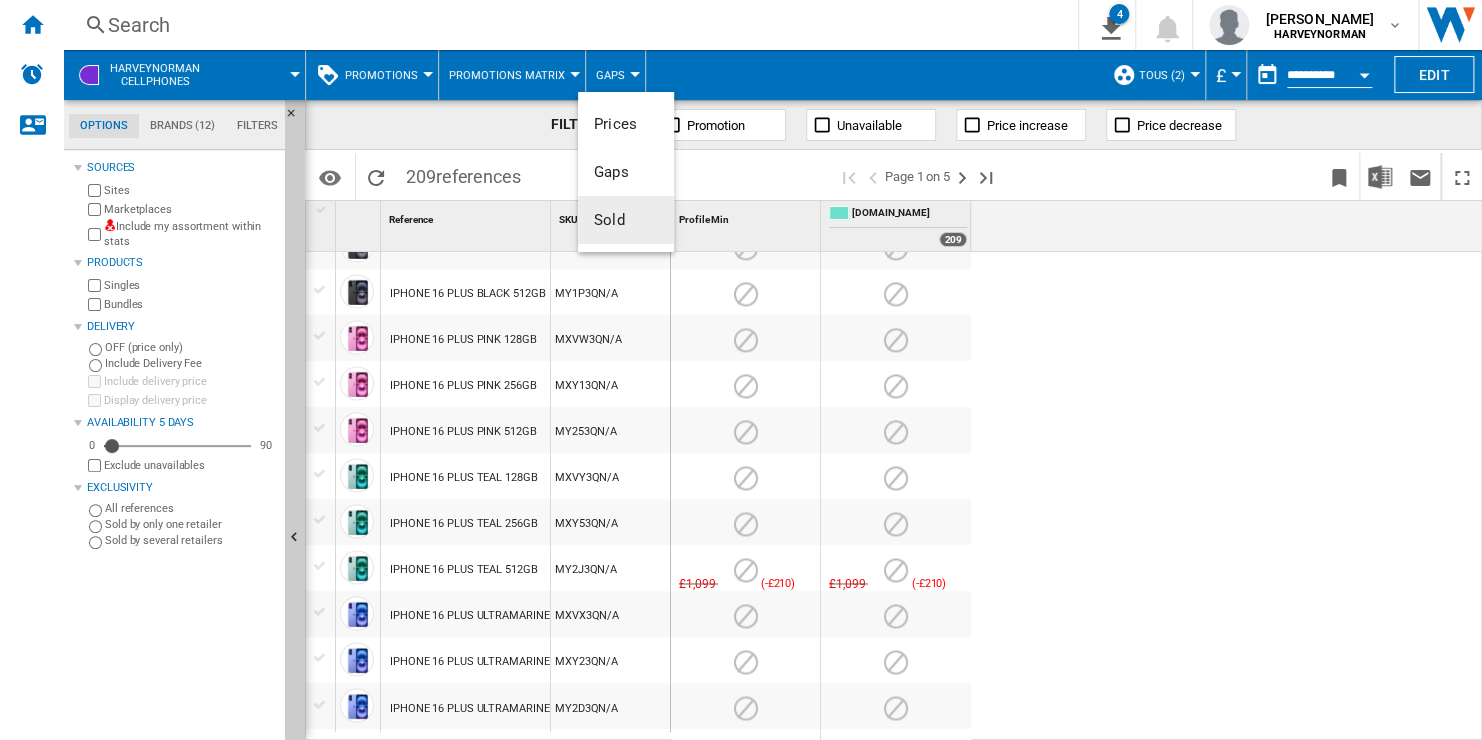 click on "Sold" at bounding box center (626, 220) 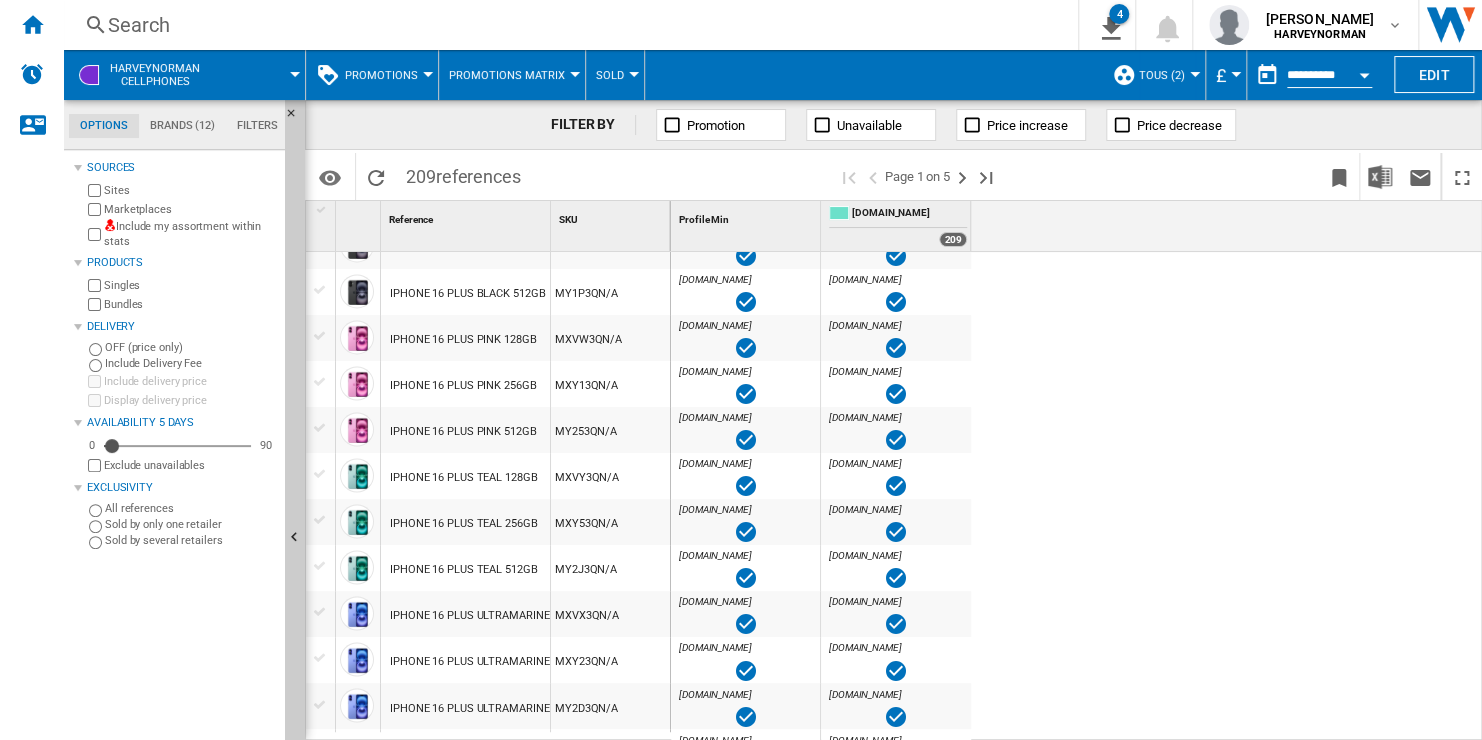 click on "AO.COM  : AO
-1.0 %
£499
%
N/A
£NaN
( £499 )
AO.COM  : AO
AO
-1.0 %
£499
%
N/A
£NaN
( £499 )
AO.COM  : AO
AO.COM  : AO
-1.0 %
£499
N/A" at bounding box center (1077, 497) 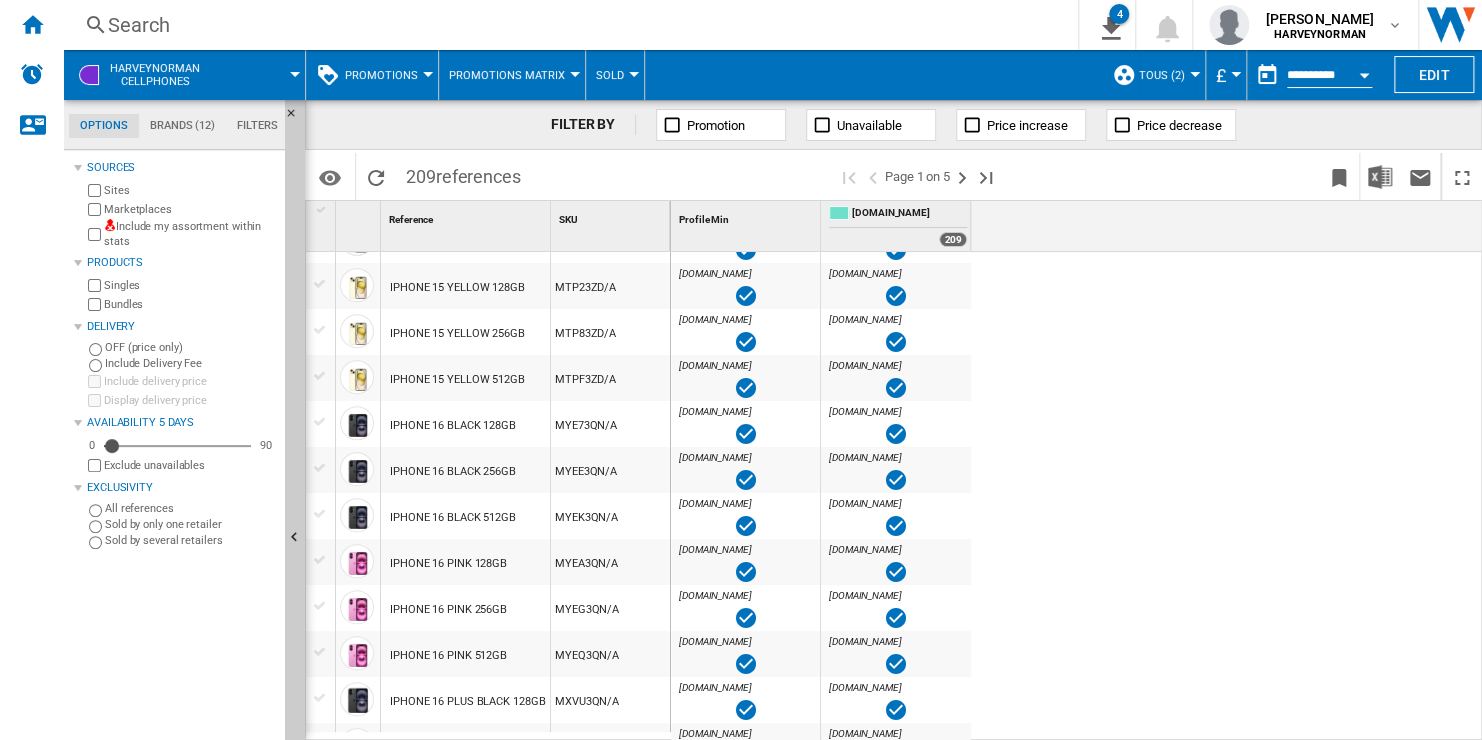scroll, scrollTop: 834, scrollLeft: 0, axis: vertical 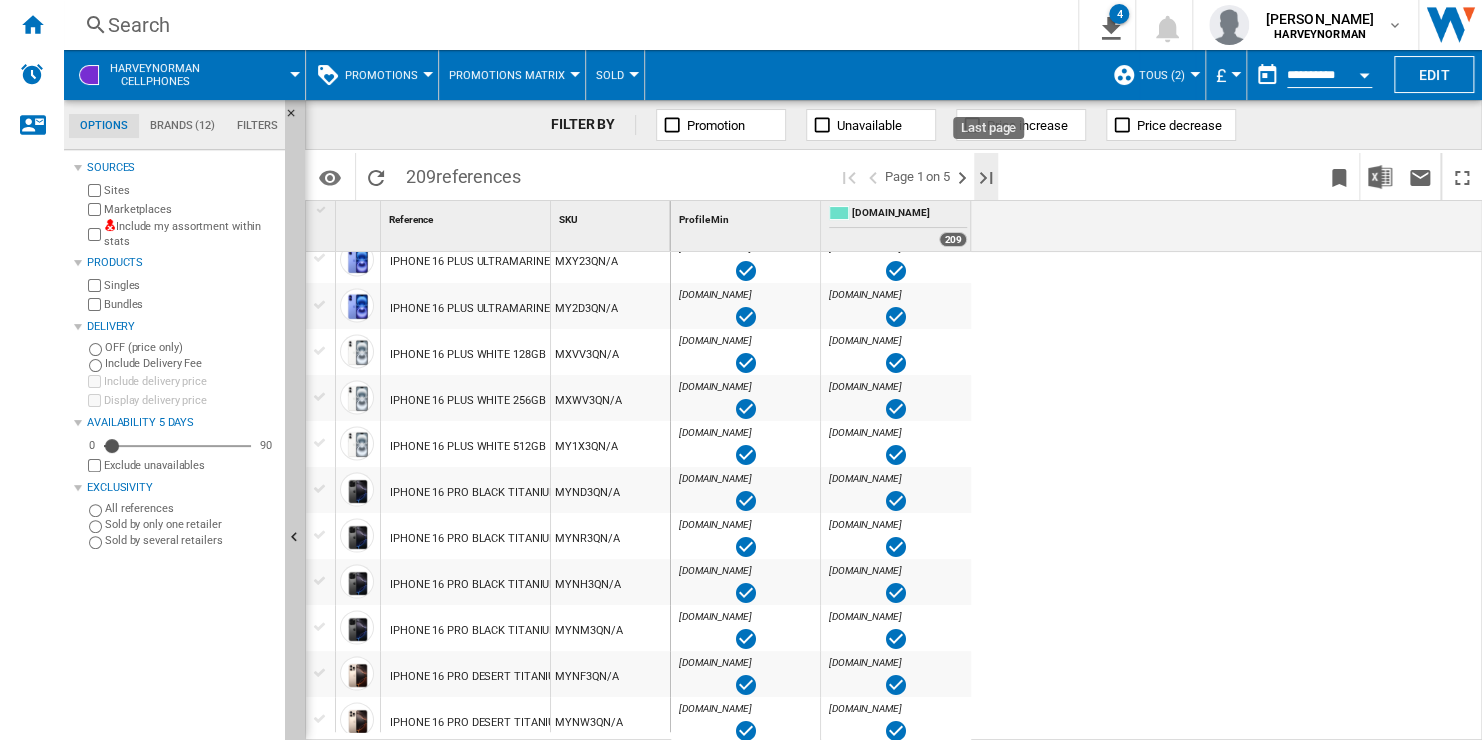 click at bounding box center [986, 178] 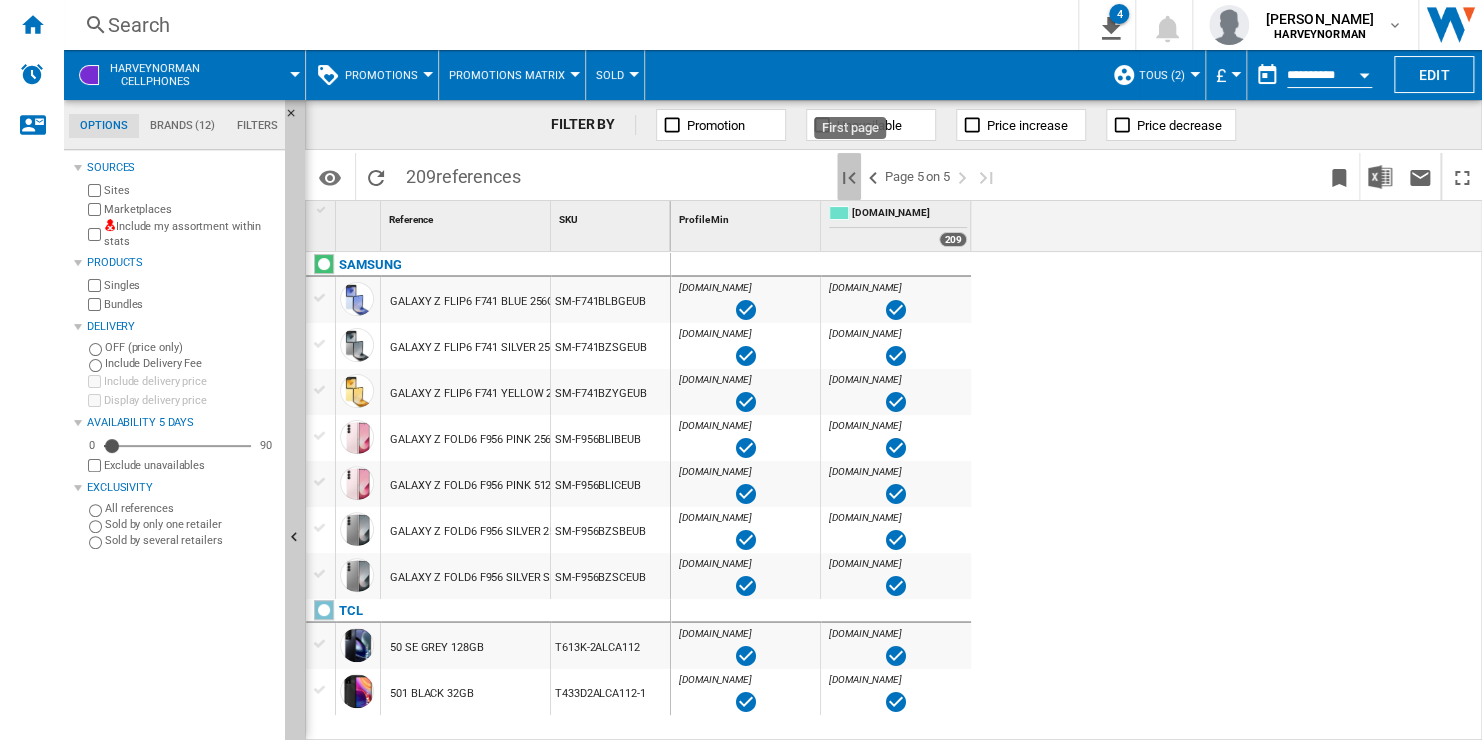 click at bounding box center [849, 178] 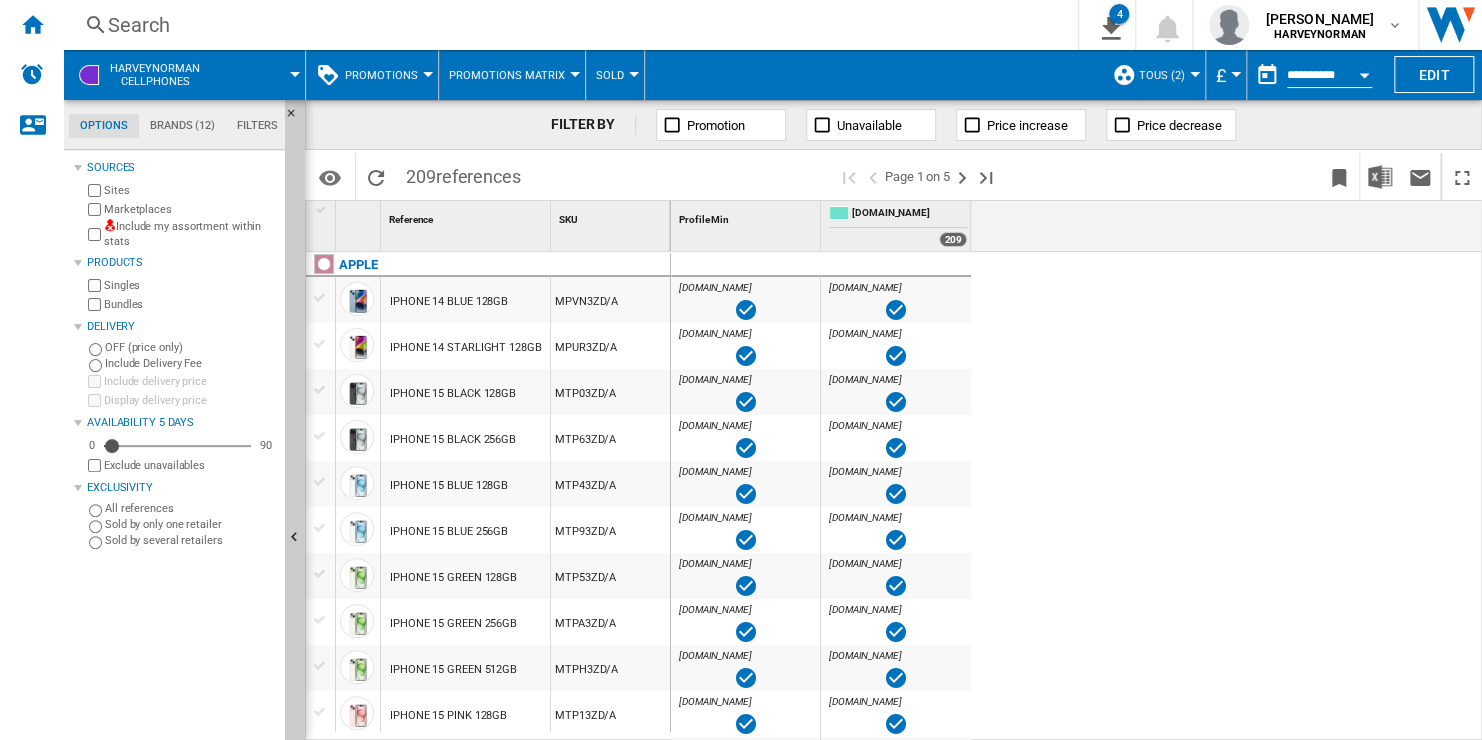 click on "Sold" at bounding box center [610, 75] 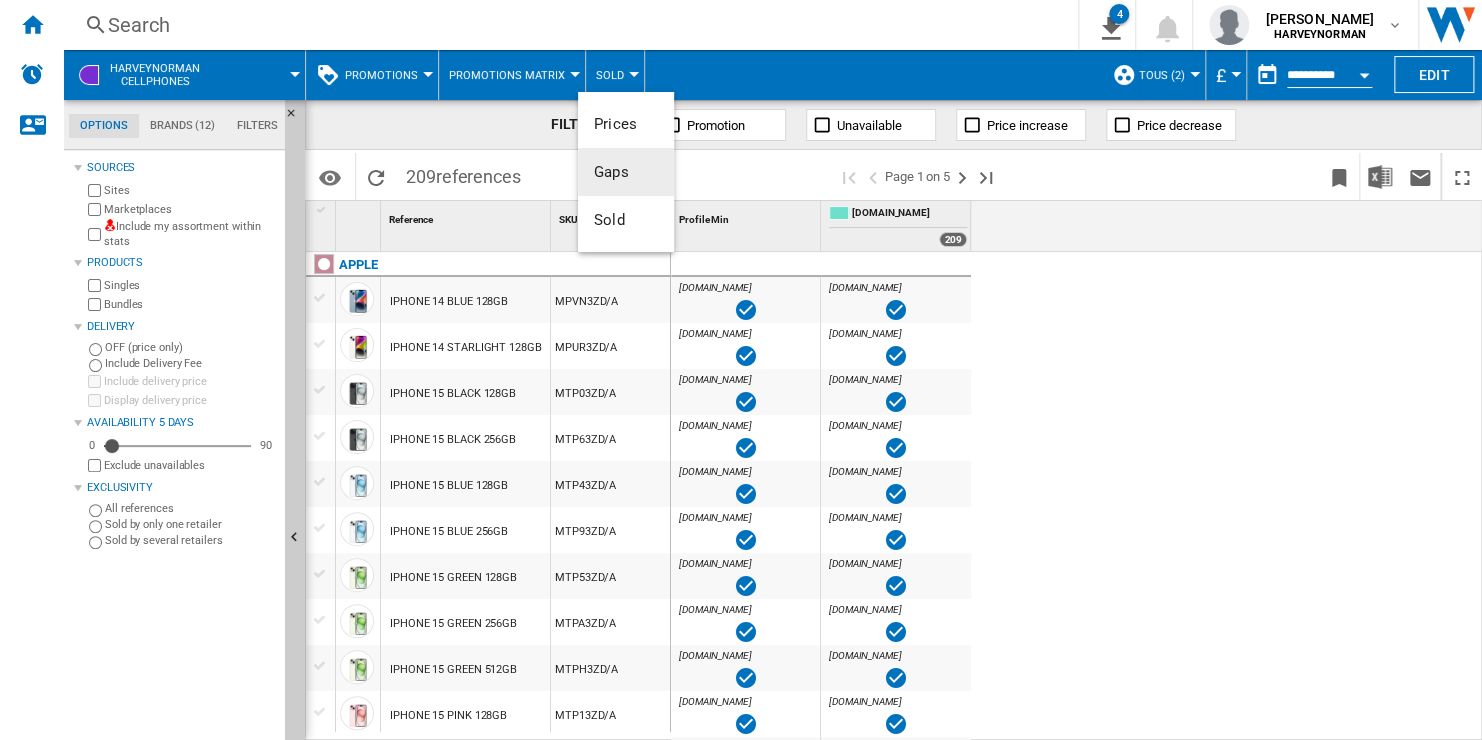 click on "Gaps" at bounding box center [626, 172] 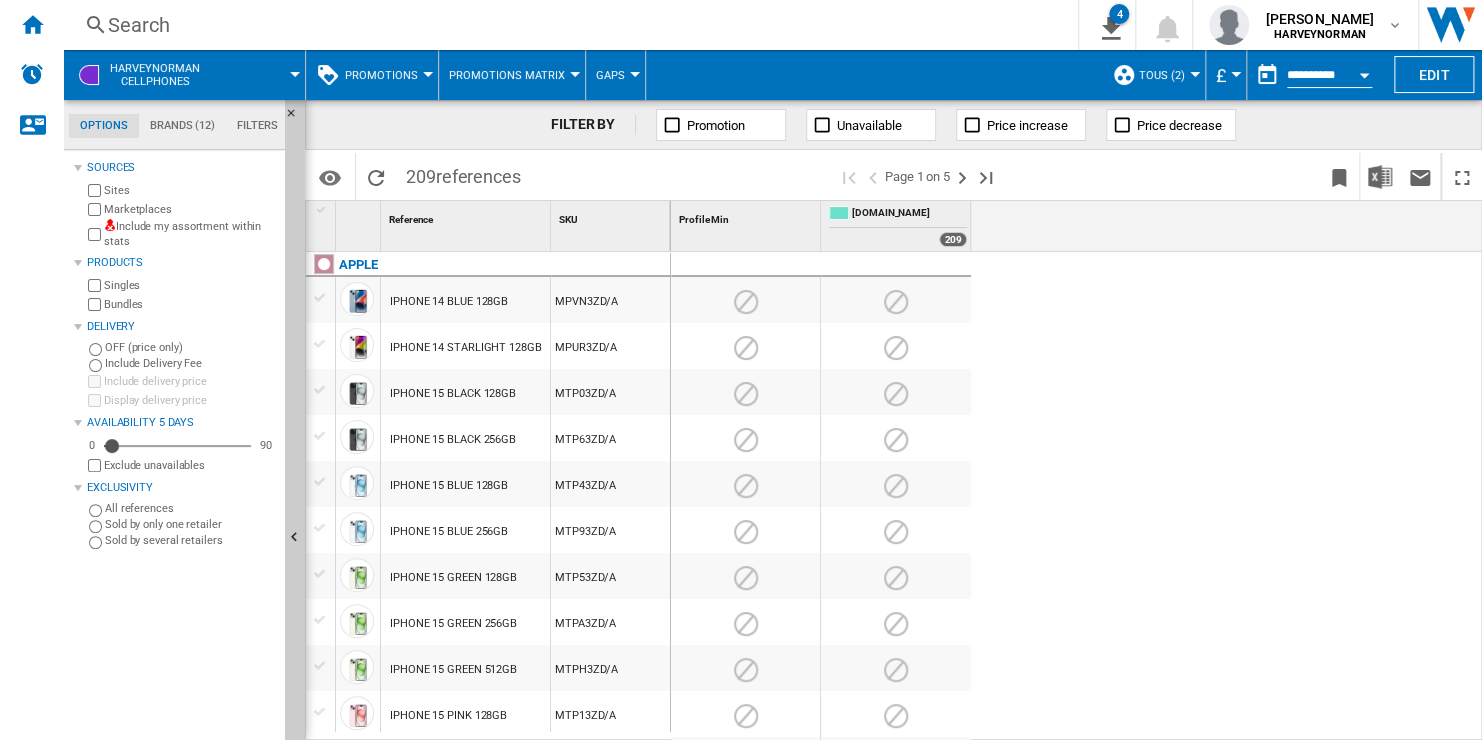 click on "Gaps" at bounding box center [610, 75] 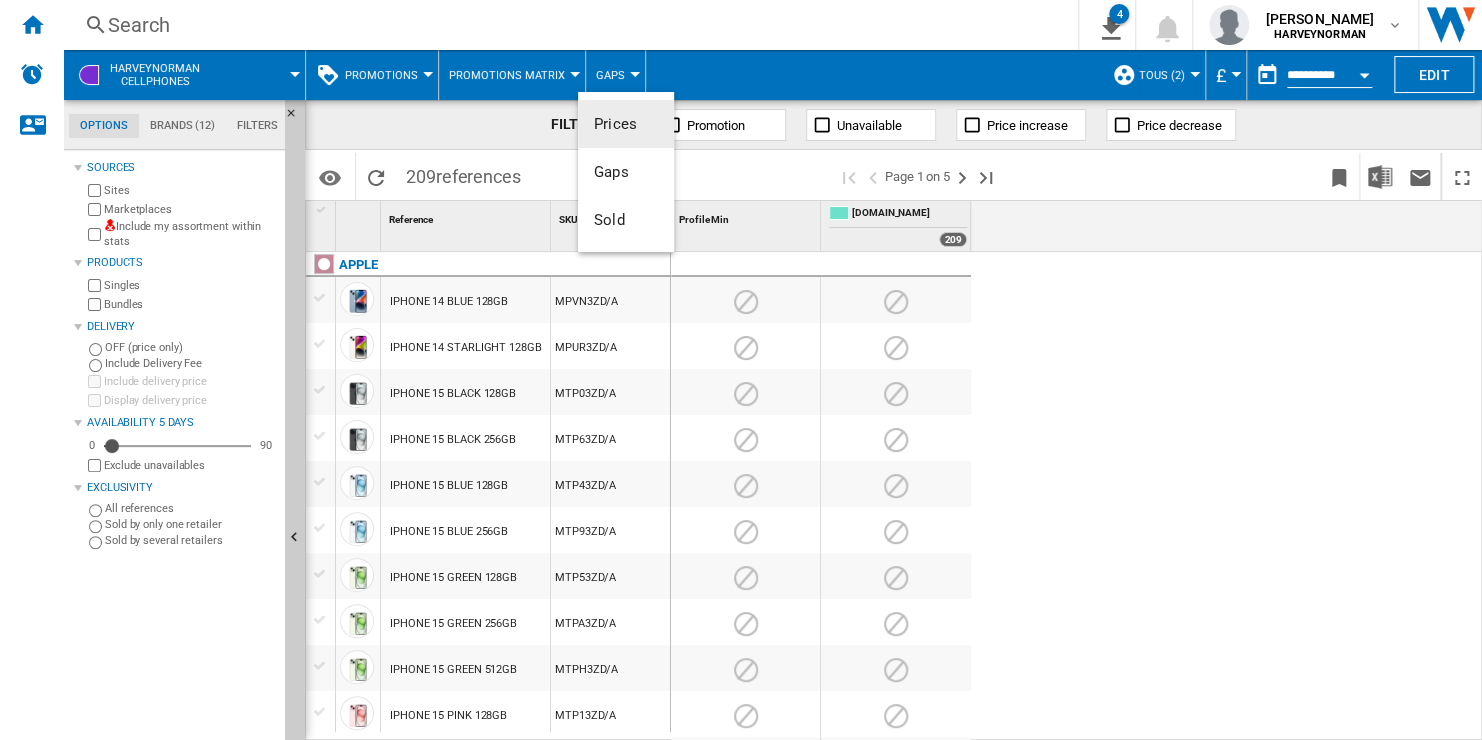 type 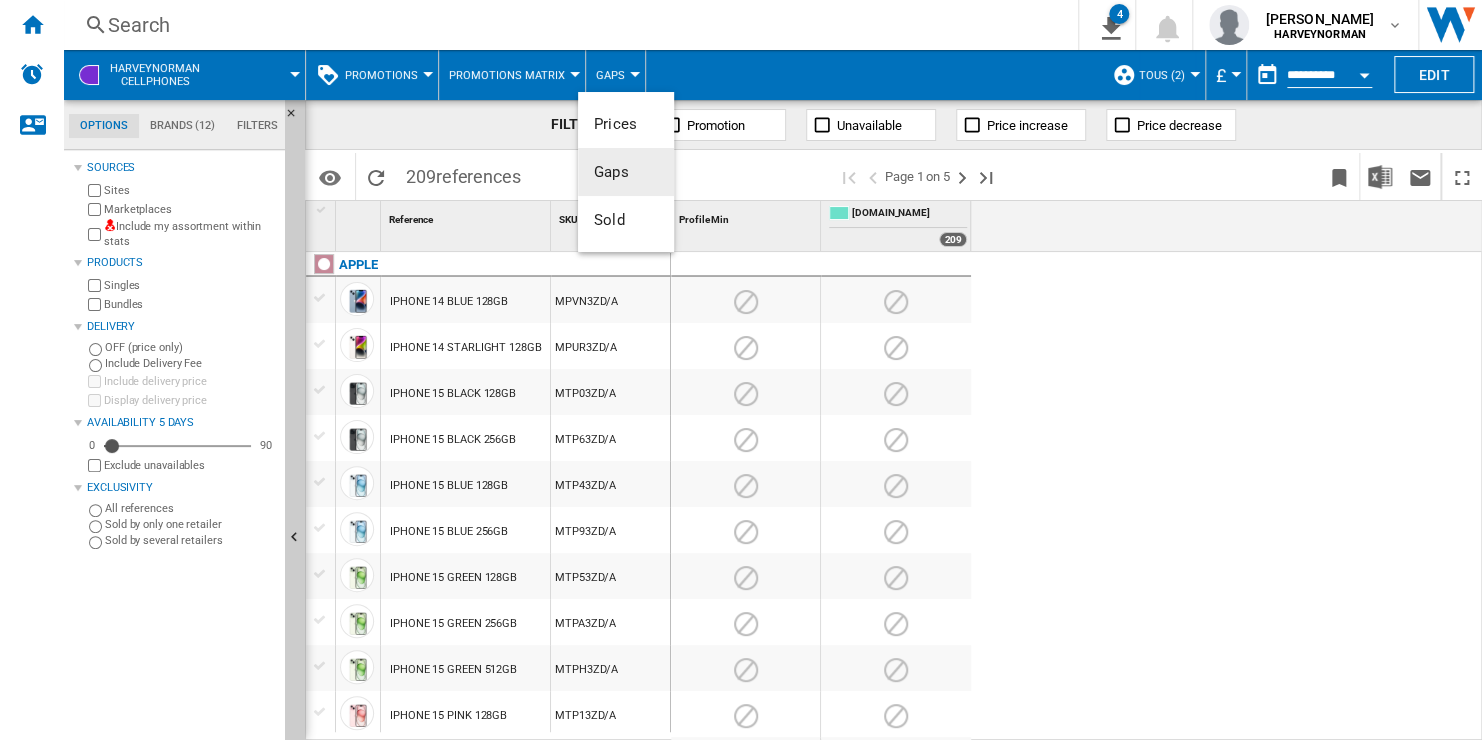 click at bounding box center [741, 370] 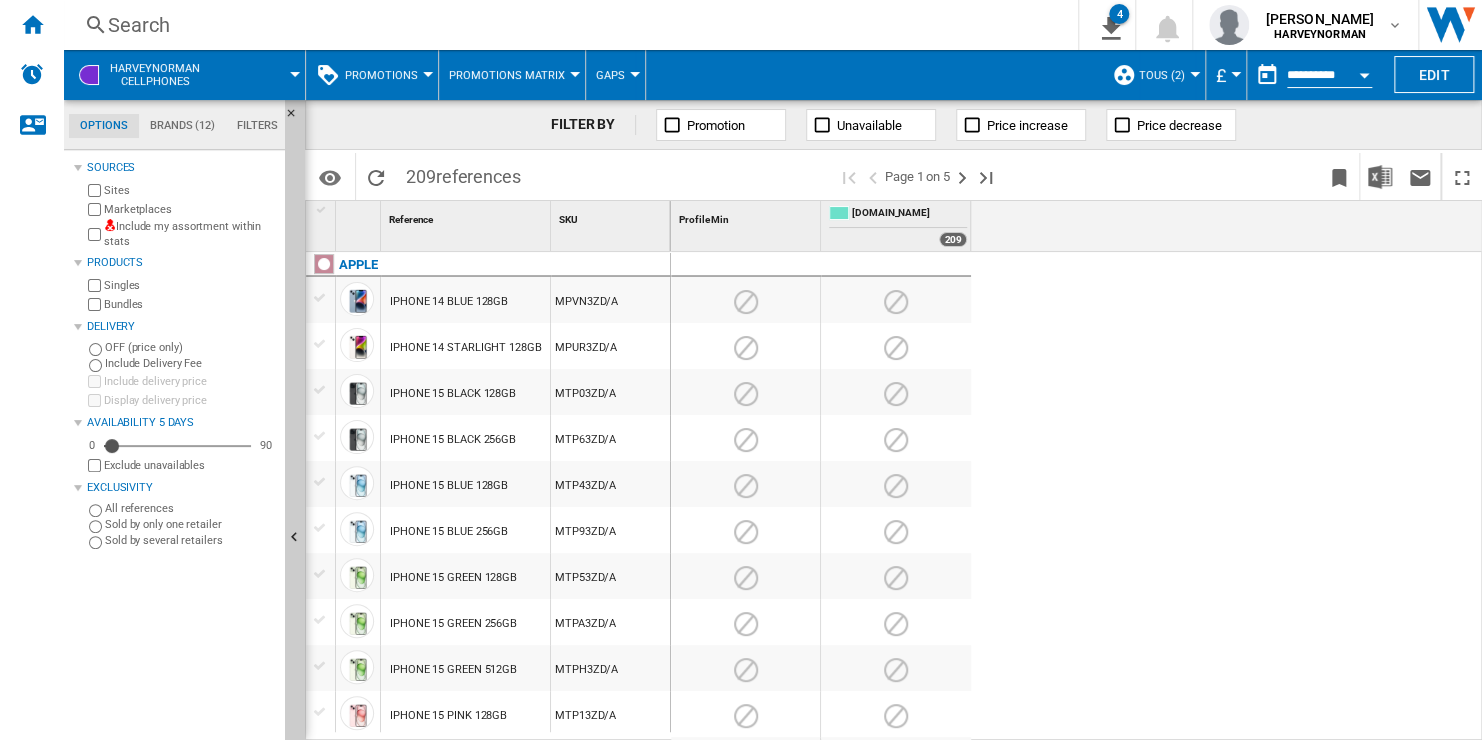 click on "Gaps" at bounding box center (615, 75) 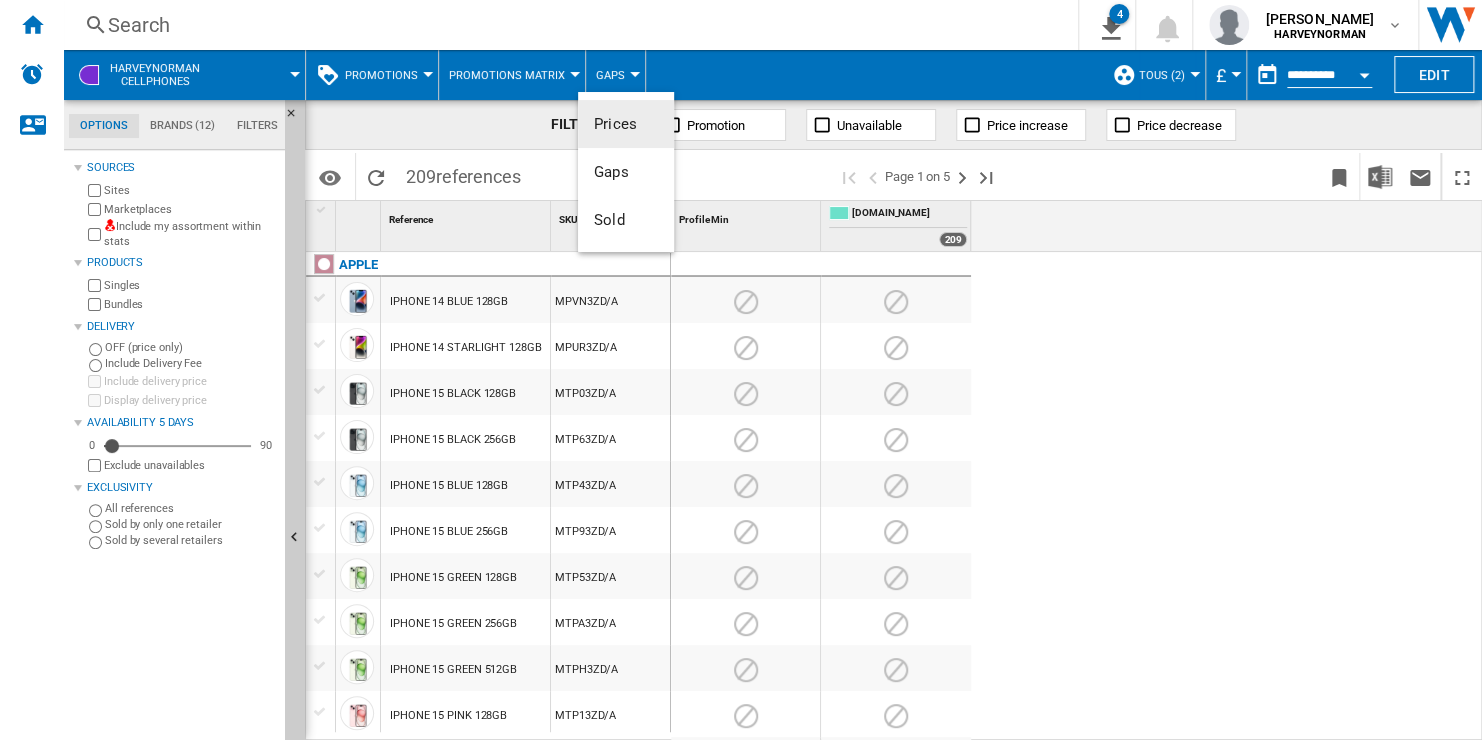 click on "Prices" at bounding box center (626, 124) 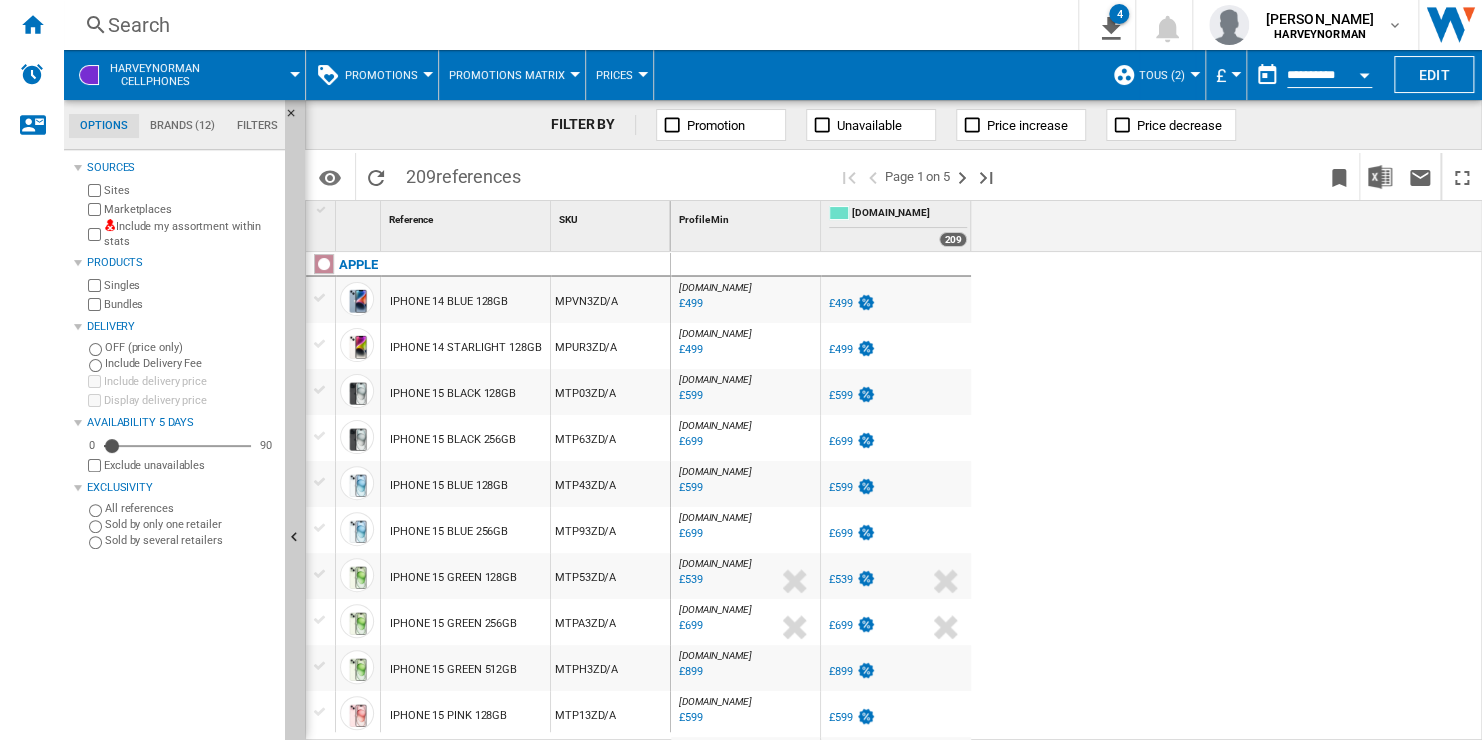 click on "AO.COM  : AO
-1.0 %
£499
%
N/A
£NaN
( £499 )
AO.COM  : AO
AO
-1.0 %
£499
%
N/A
£NaN
( £499 )
AO.COM  : AO
AO.COM  : AO
-1.0 %
£499
N/A" at bounding box center [1077, 497] 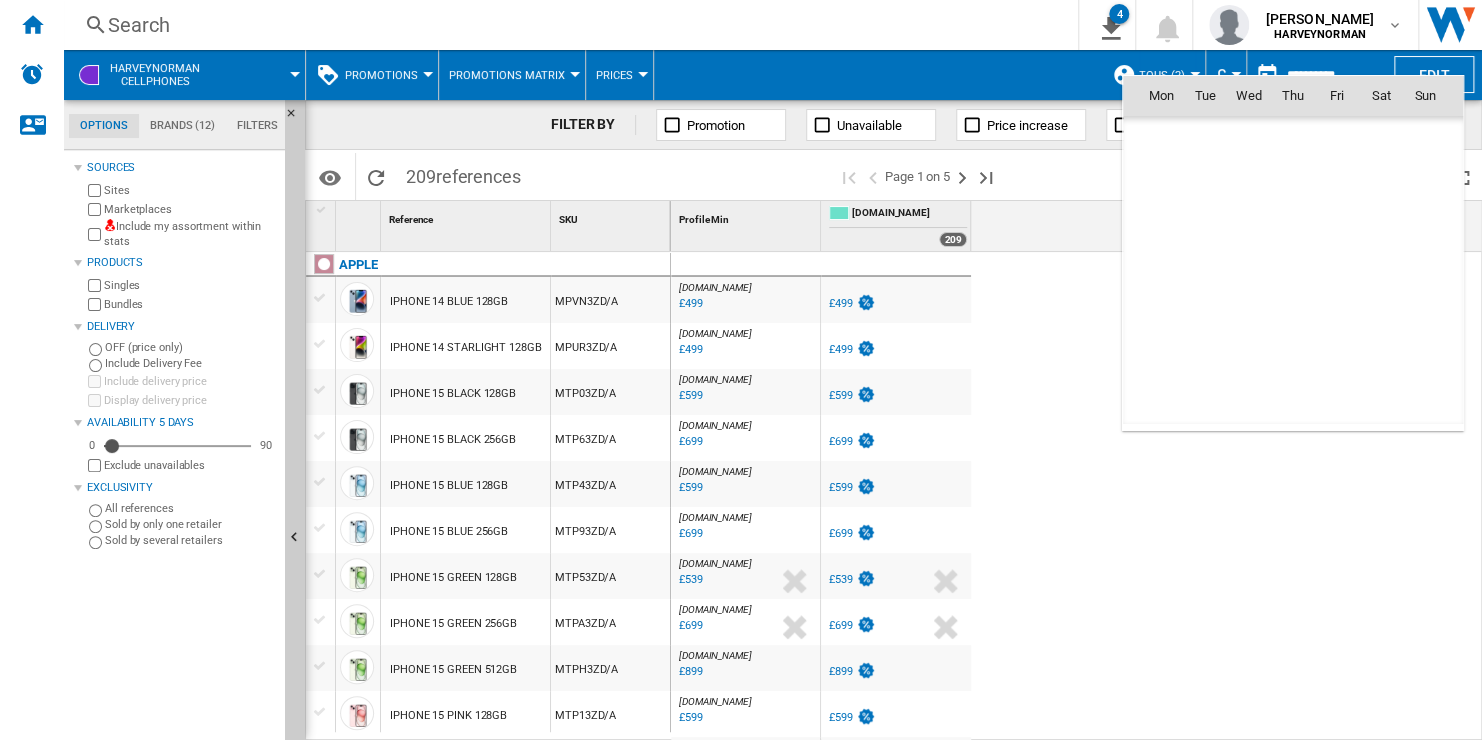 scroll, scrollTop: 9540, scrollLeft: 0, axis: vertical 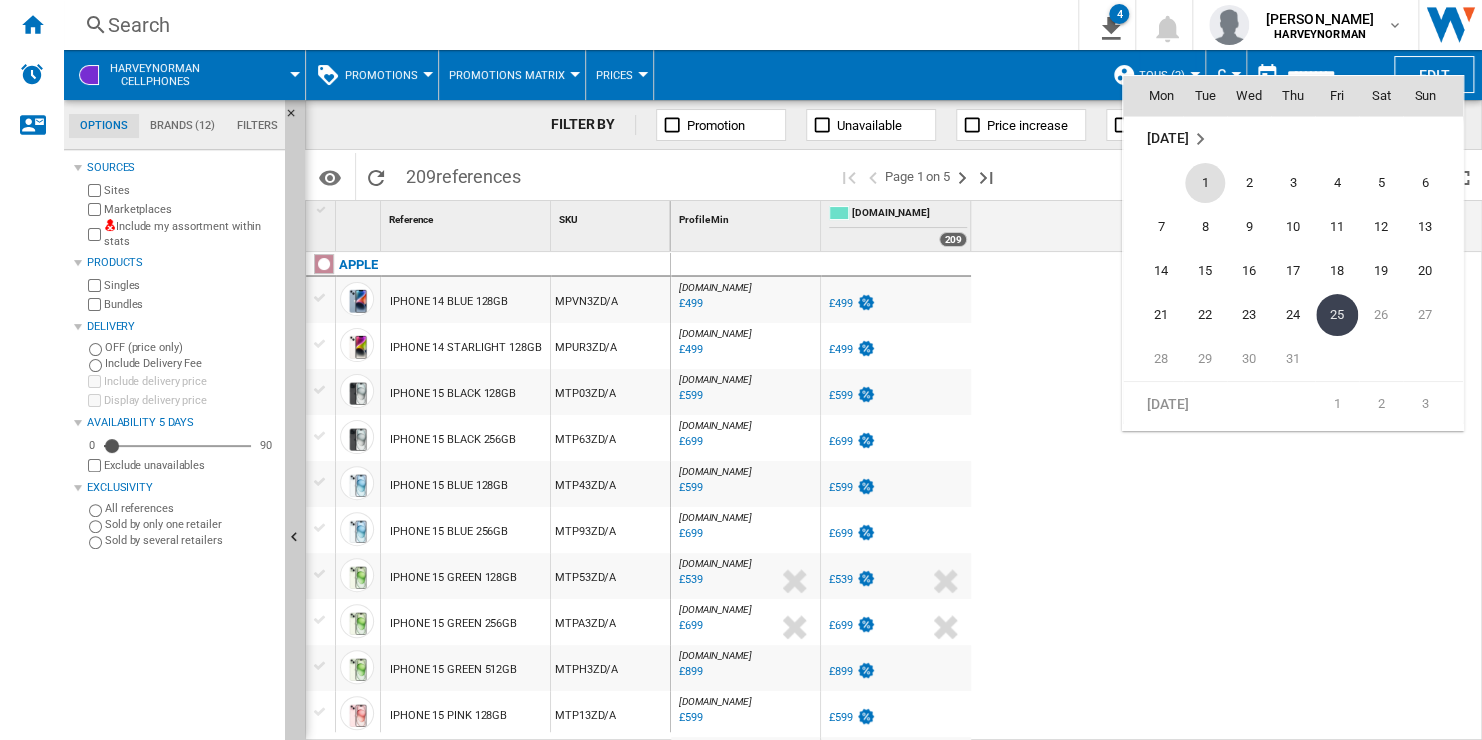 click on "1" at bounding box center (1205, 183) 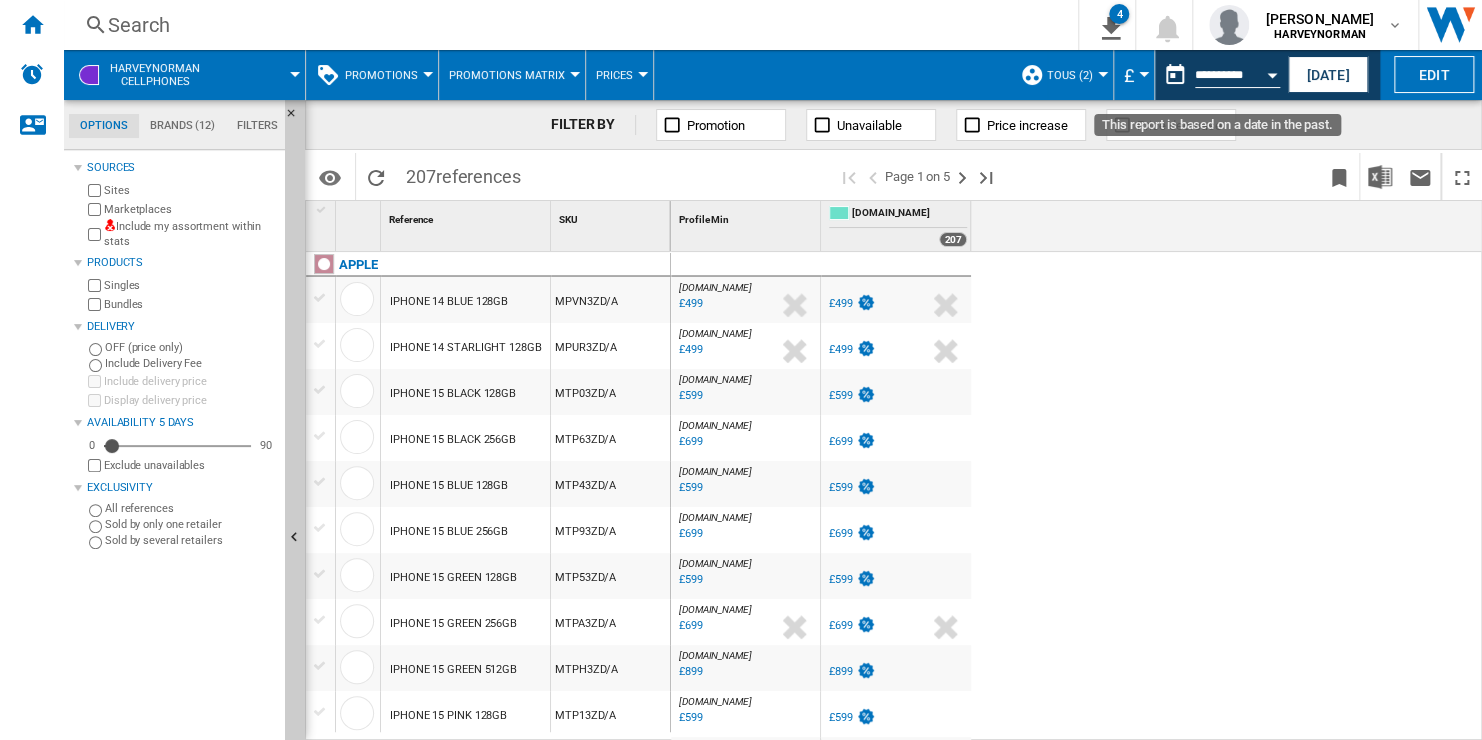 click on "**********" at bounding box center (1237, 78) 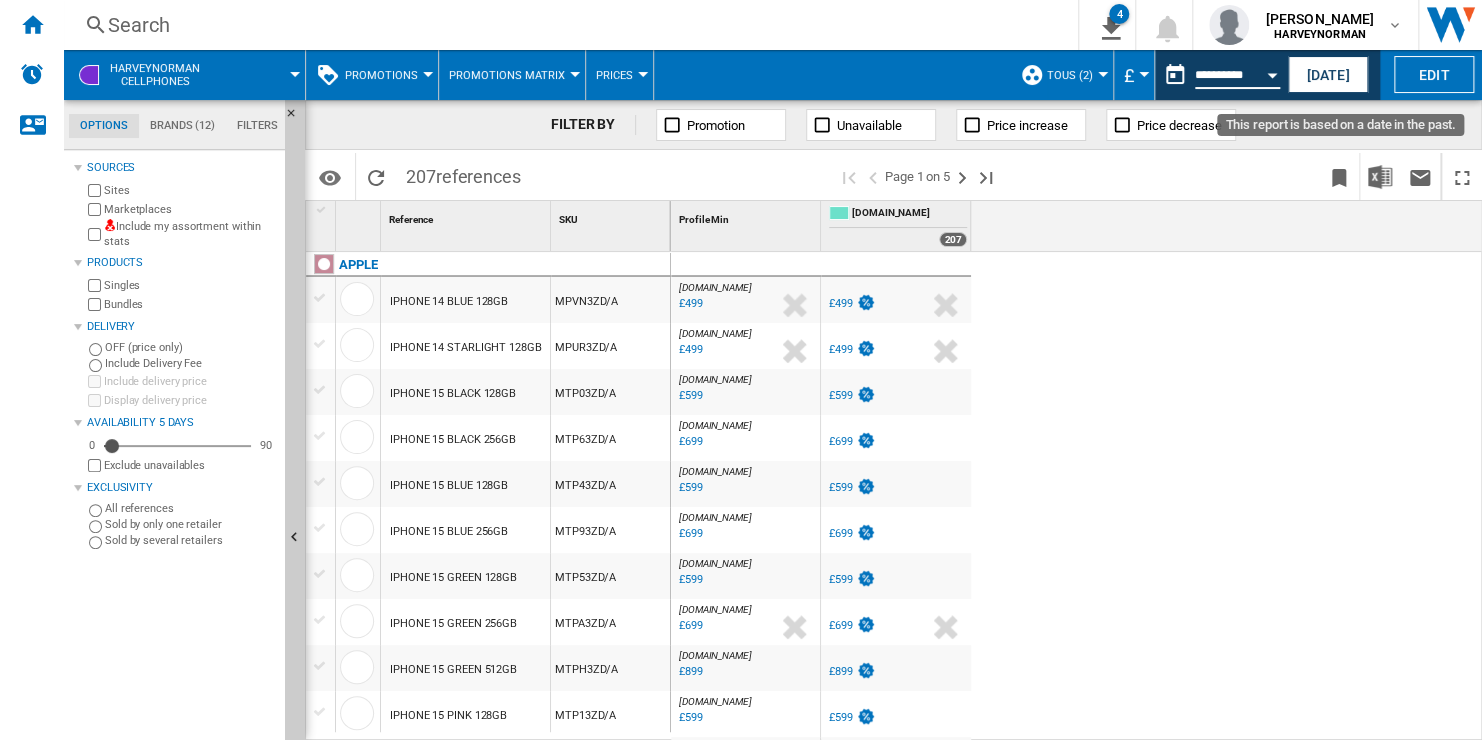 click at bounding box center [1272, 75] 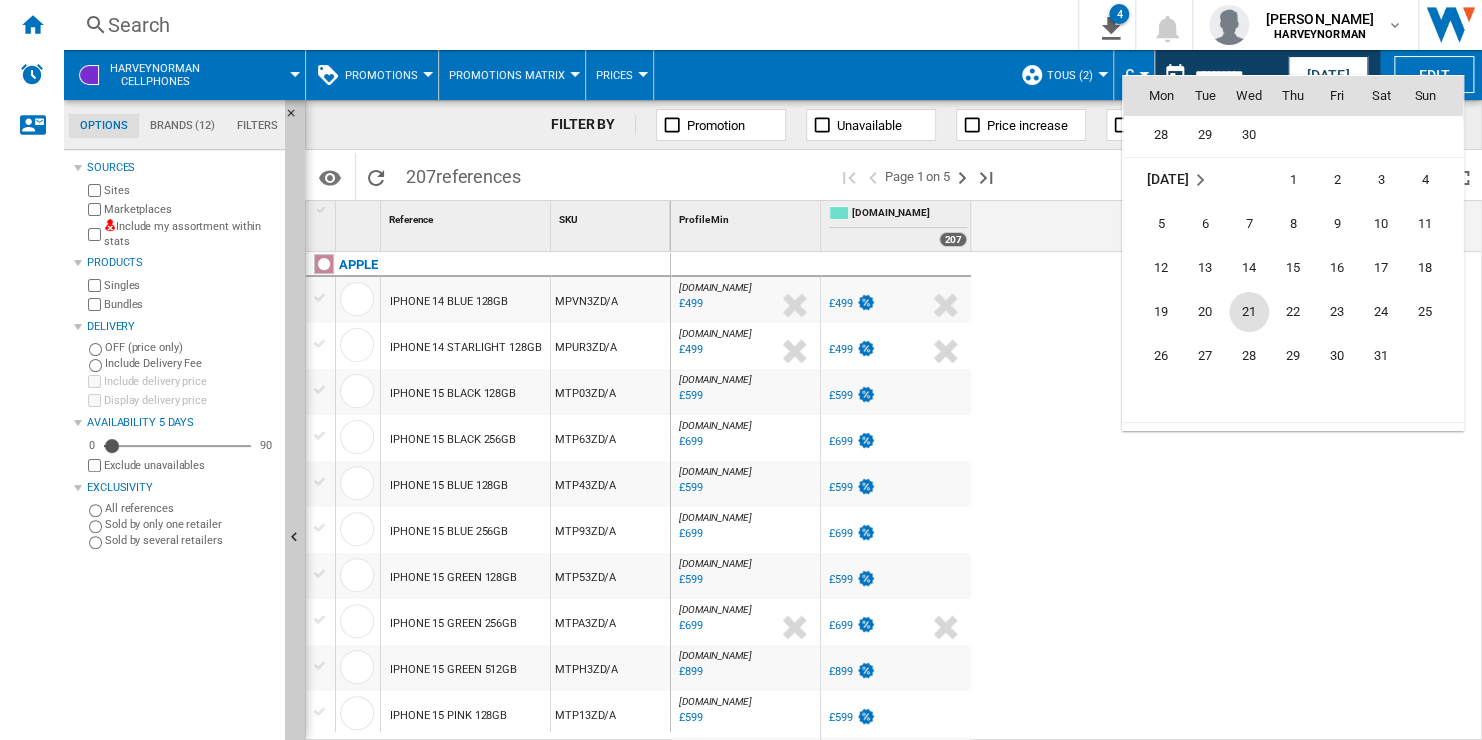 scroll, scrollTop: 8940, scrollLeft: 0, axis: vertical 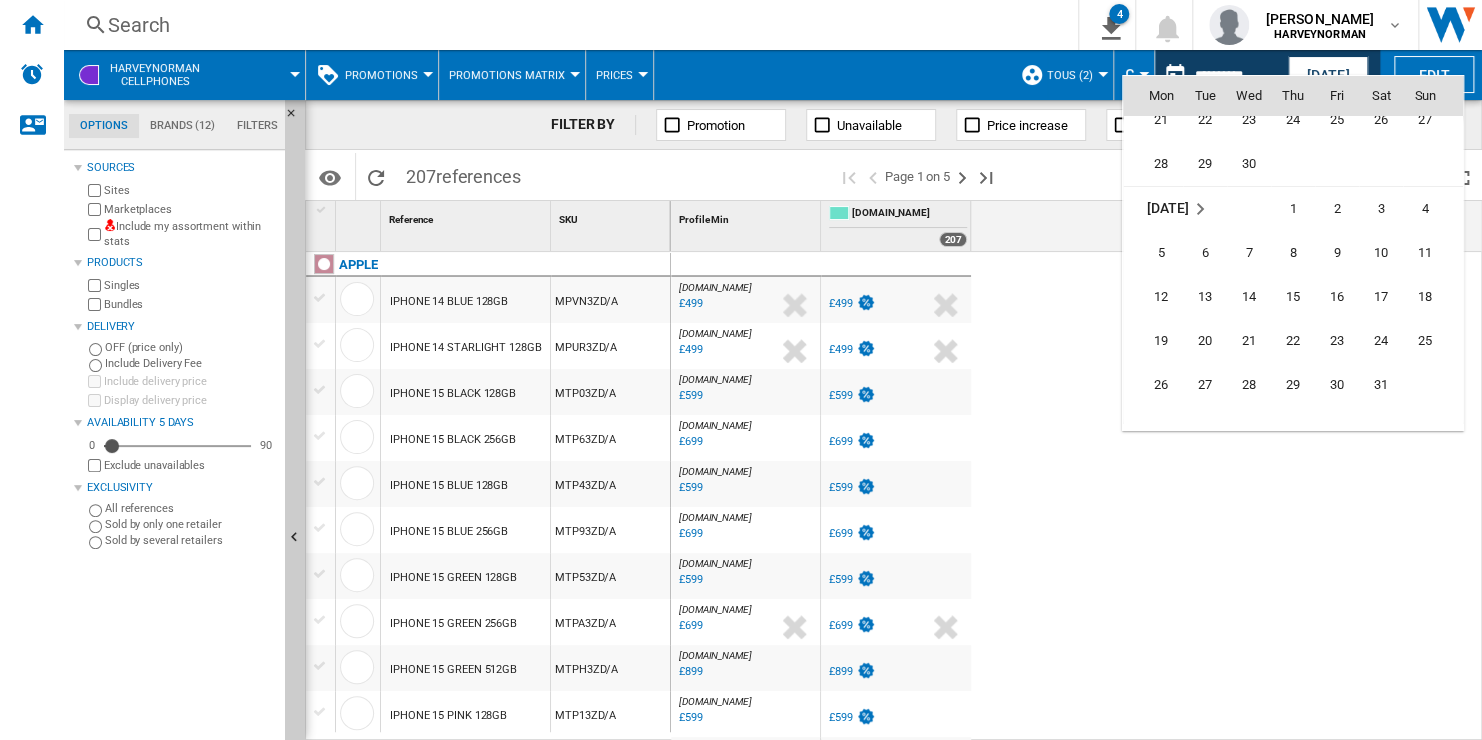 click on "6" at bounding box center (1205, 253) 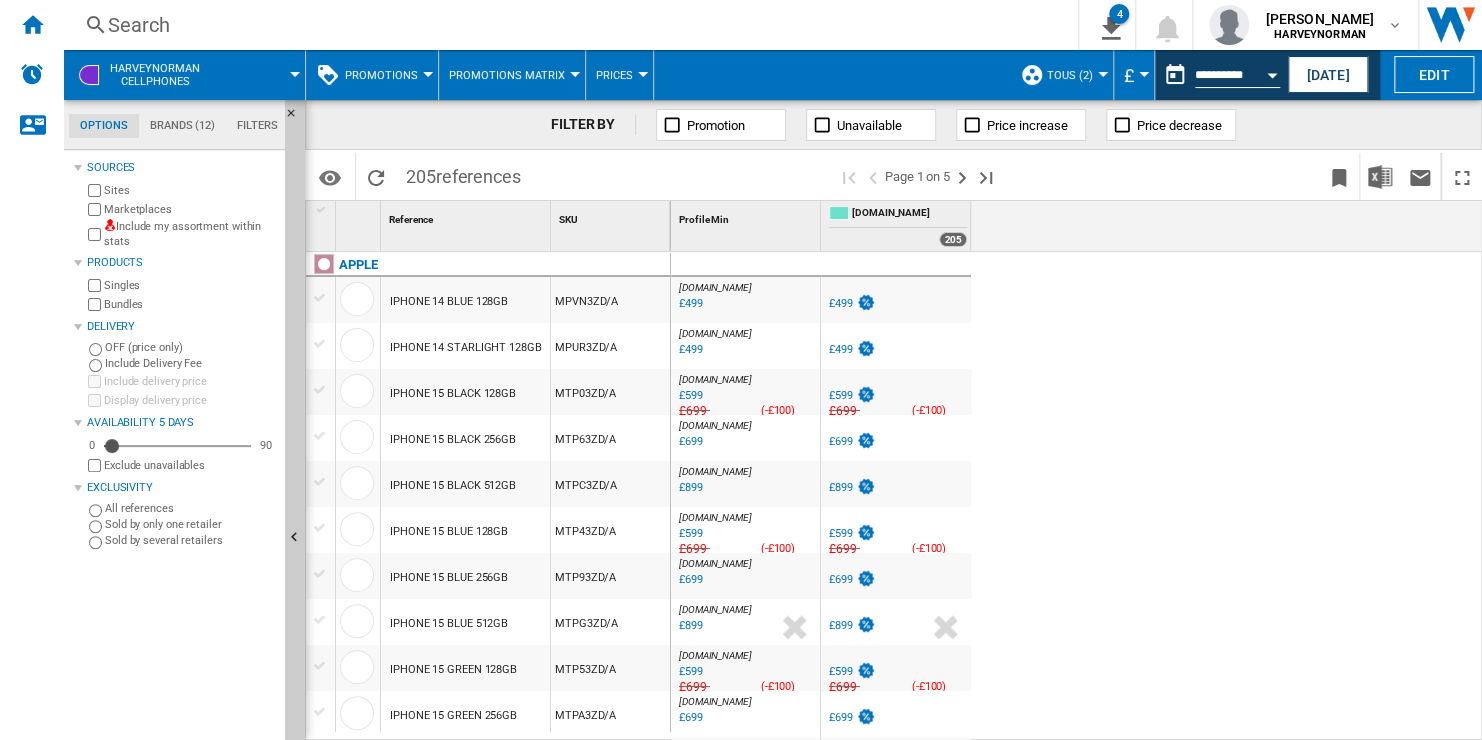 scroll, scrollTop: 500, scrollLeft: 0, axis: vertical 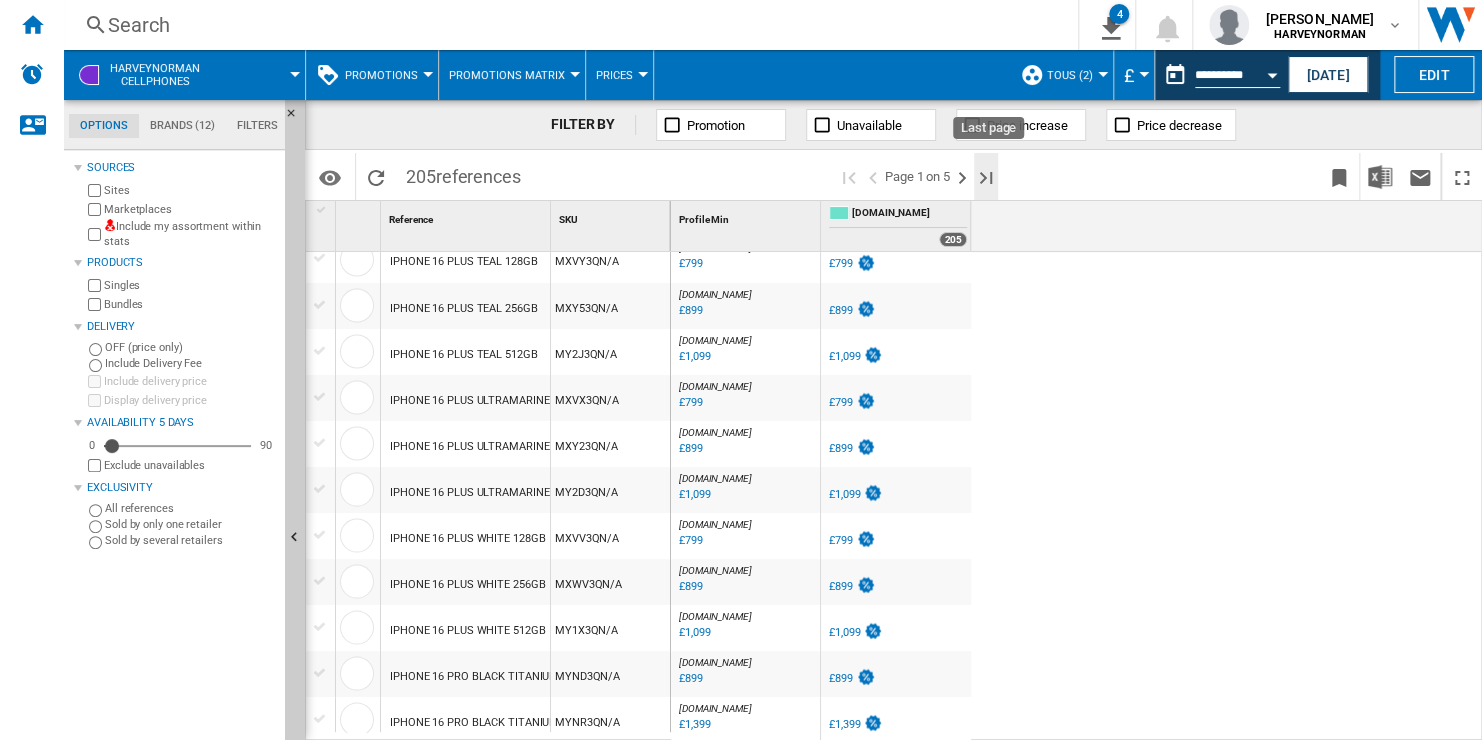 click at bounding box center (986, 178) 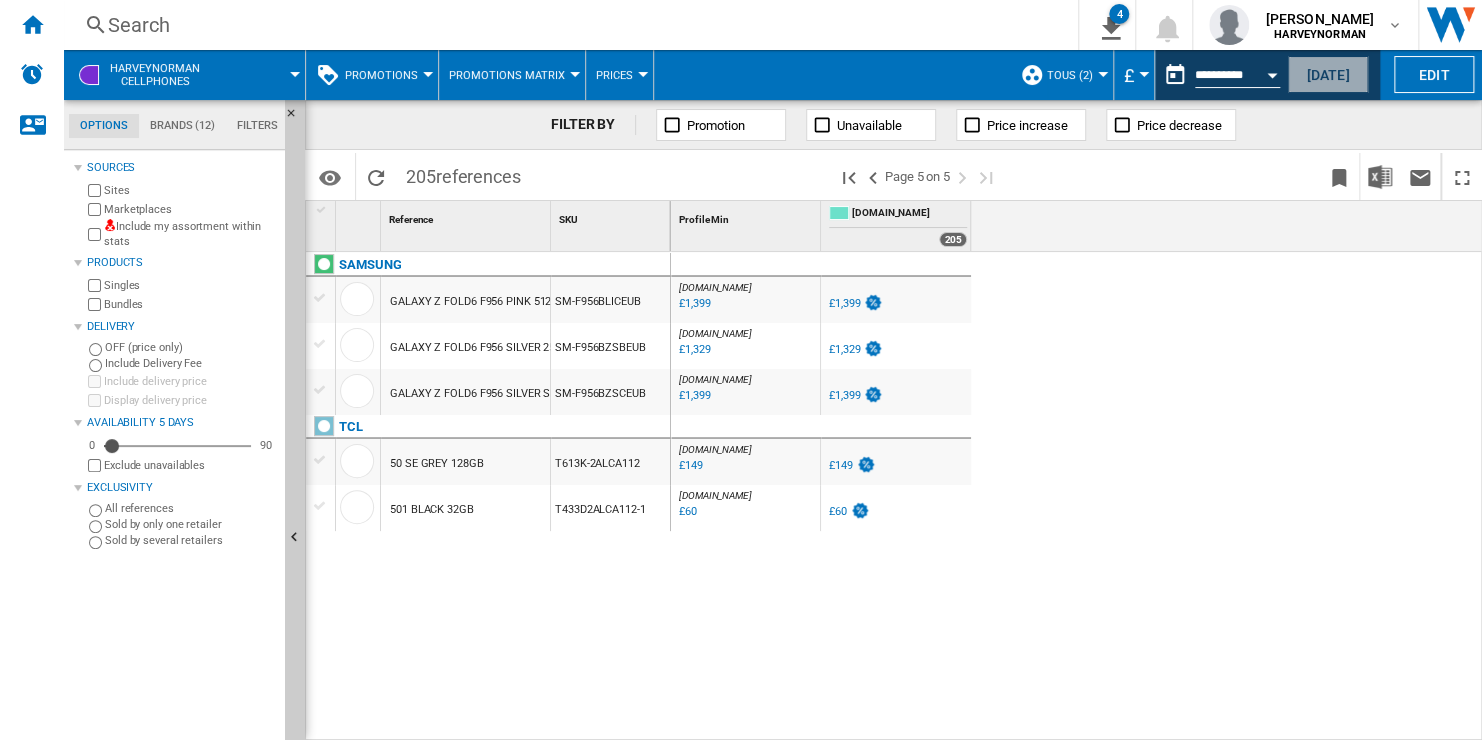 click on "[DATE]" at bounding box center [1328, 74] 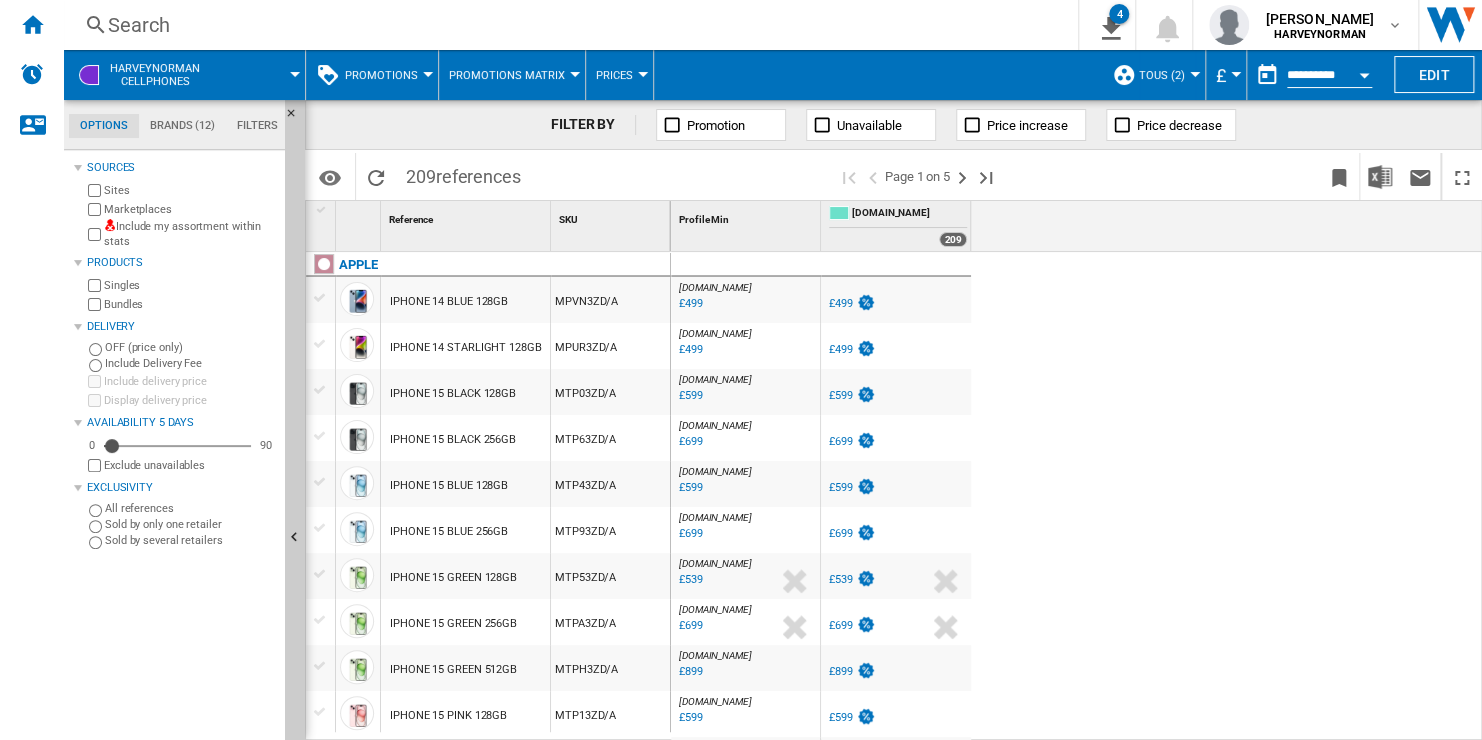 click on "£499" at bounding box center (841, 303) 